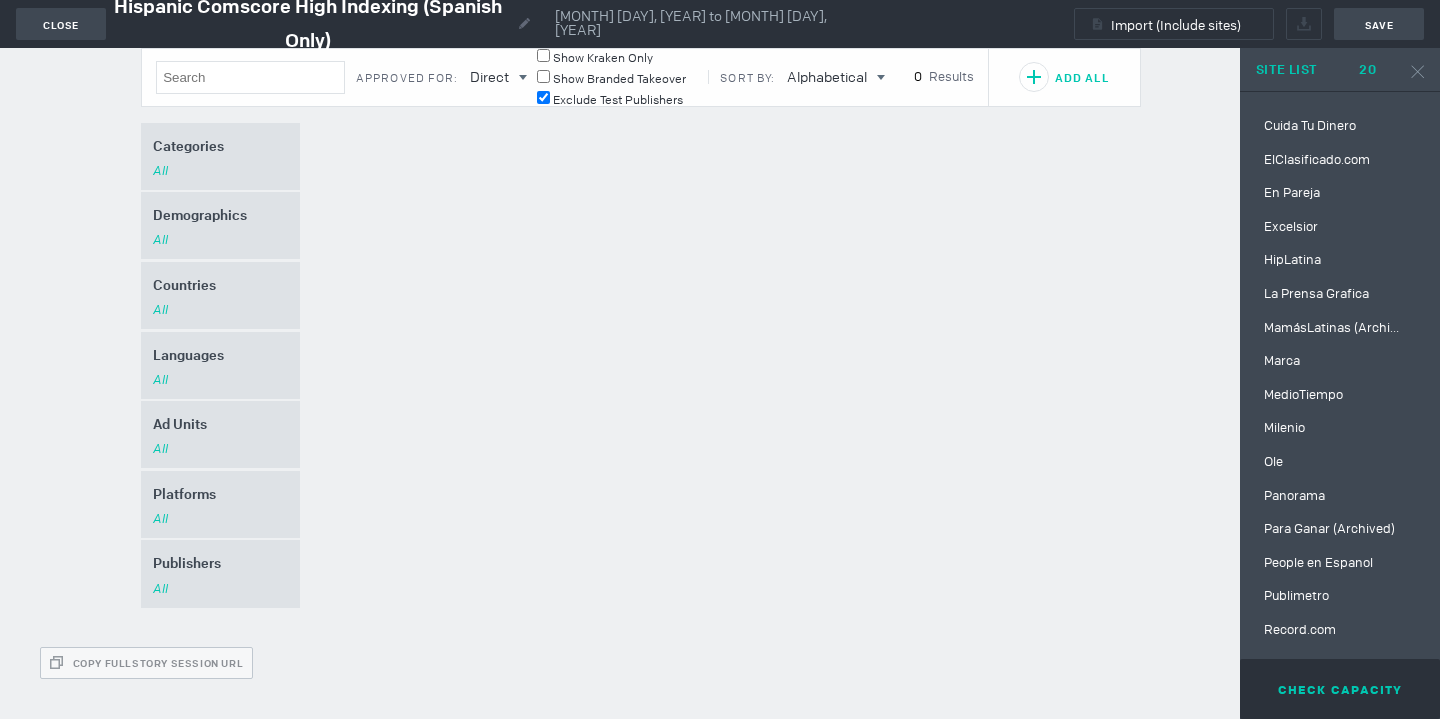 scroll, scrollTop: 0, scrollLeft: 0, axis: both 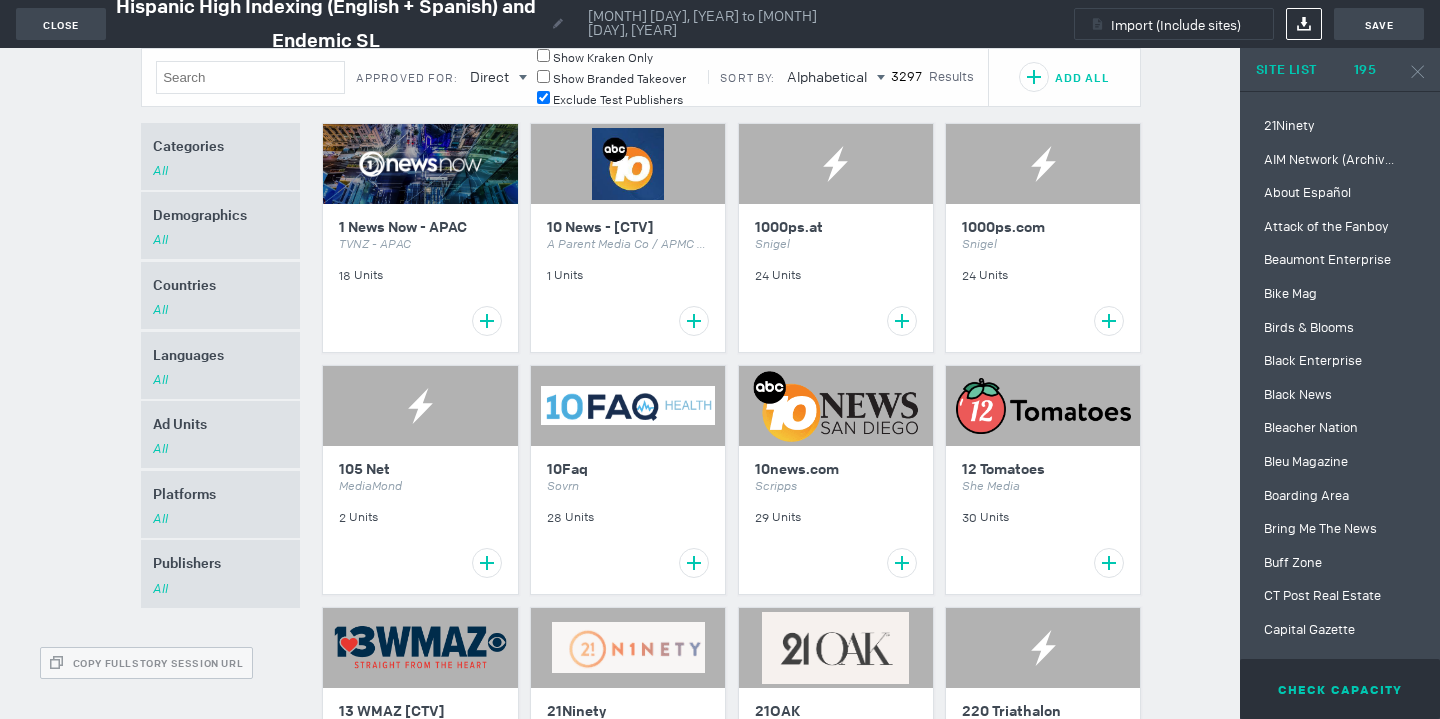 click at bounding box center (1097, 24) 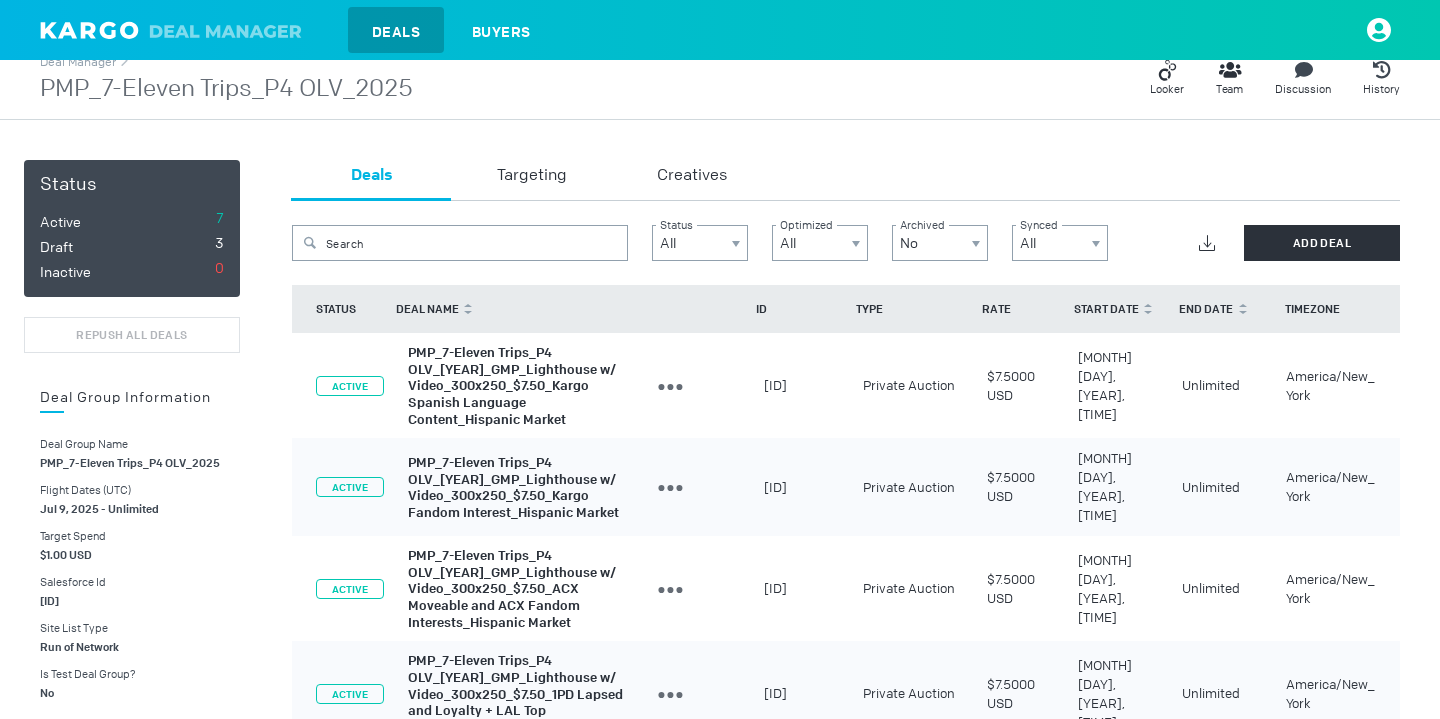 scroll, scrollTop: 35, scrollLeft: 0, axis: vertical 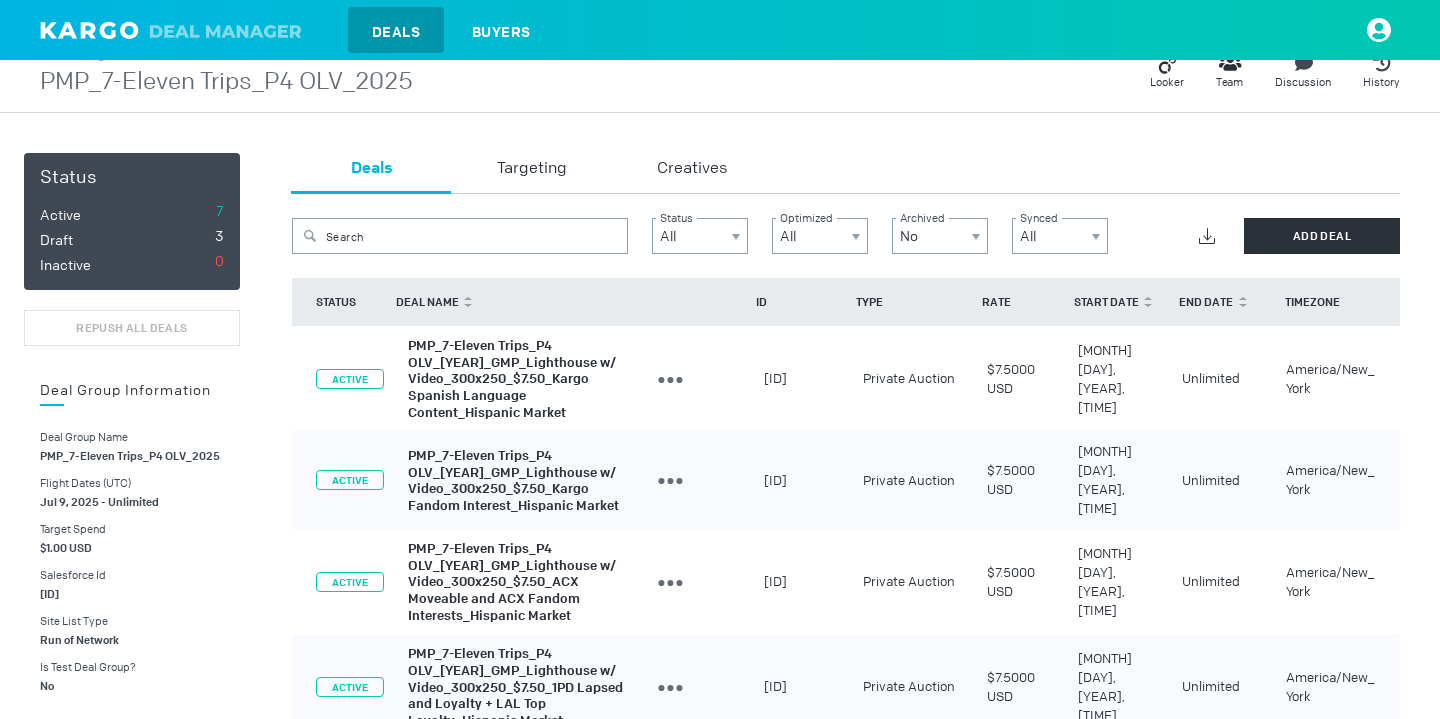 click on "PMP_7-Eleven Trips_P4 OLV_[YEAR]_GMP_Lighthouse w/ Video_300x250_$7.50_Kargo Fandom Interest_Hispanic Market" at bounding box center (513, 480) 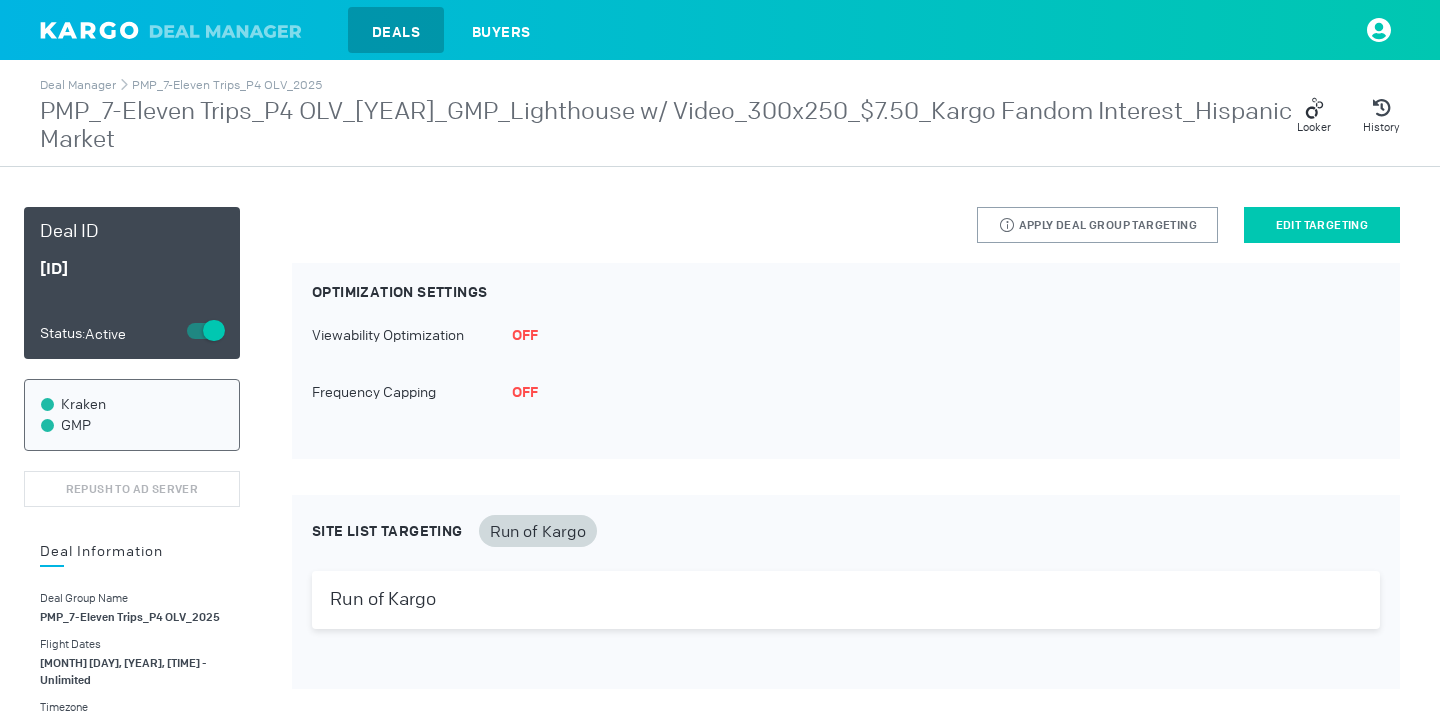 click on "Edit Targeting" at bounding box center [1322, 225] 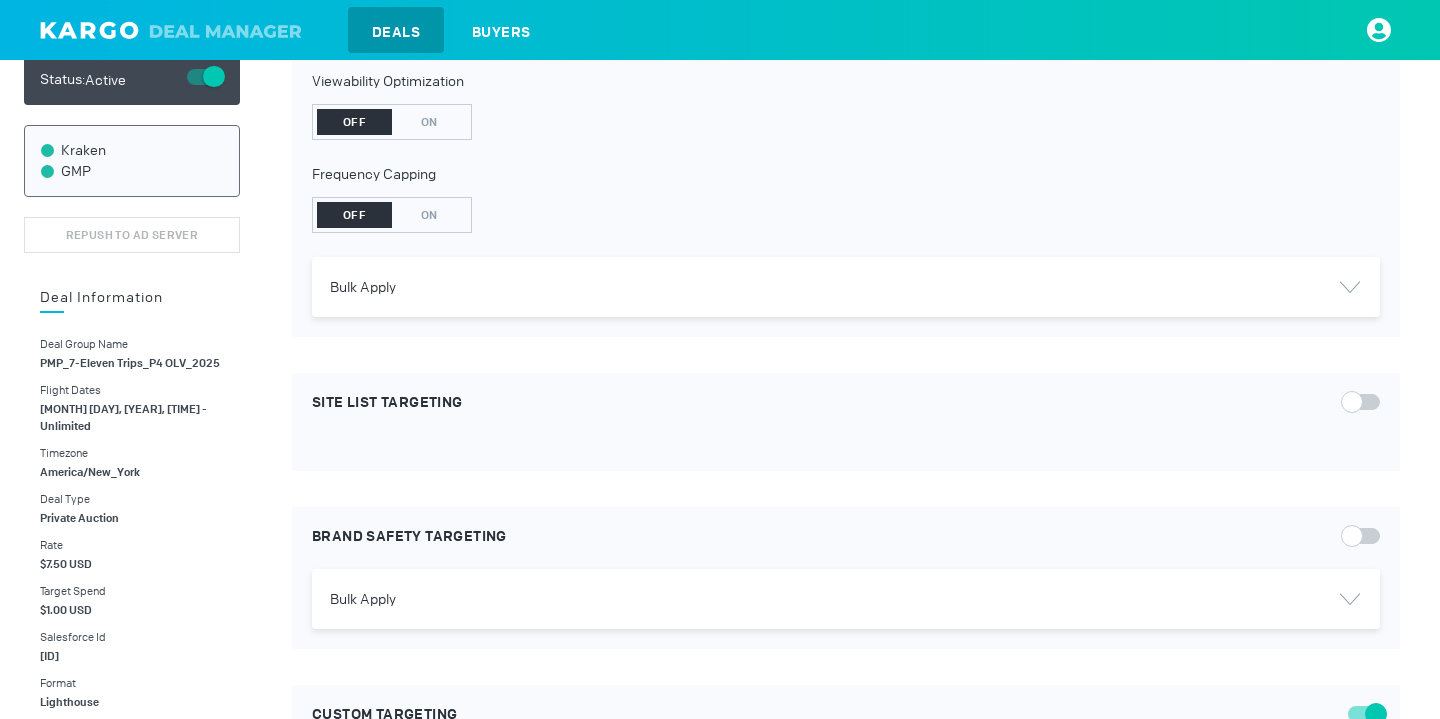 scroll, scrollTop: 289, scrollLeft: 0, axis: vertical 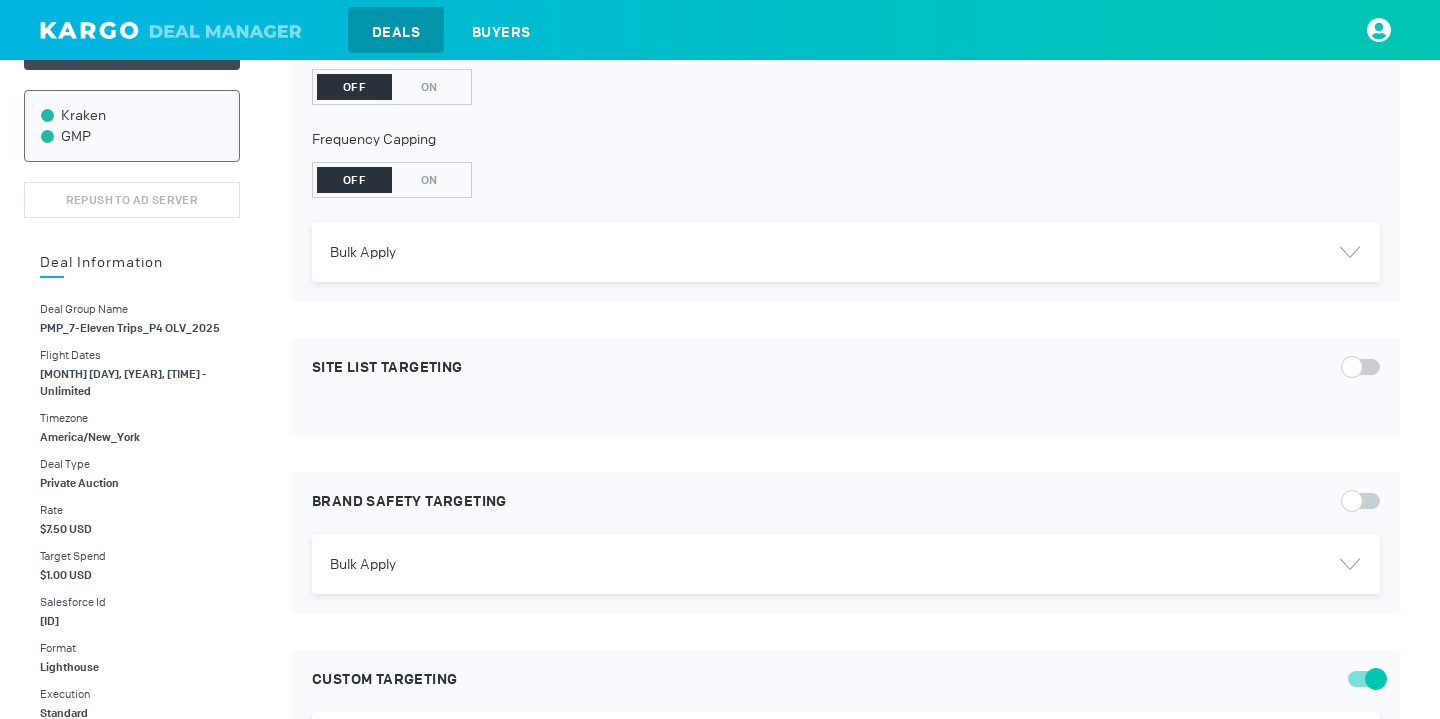 click at bounding box center (1364, 367) 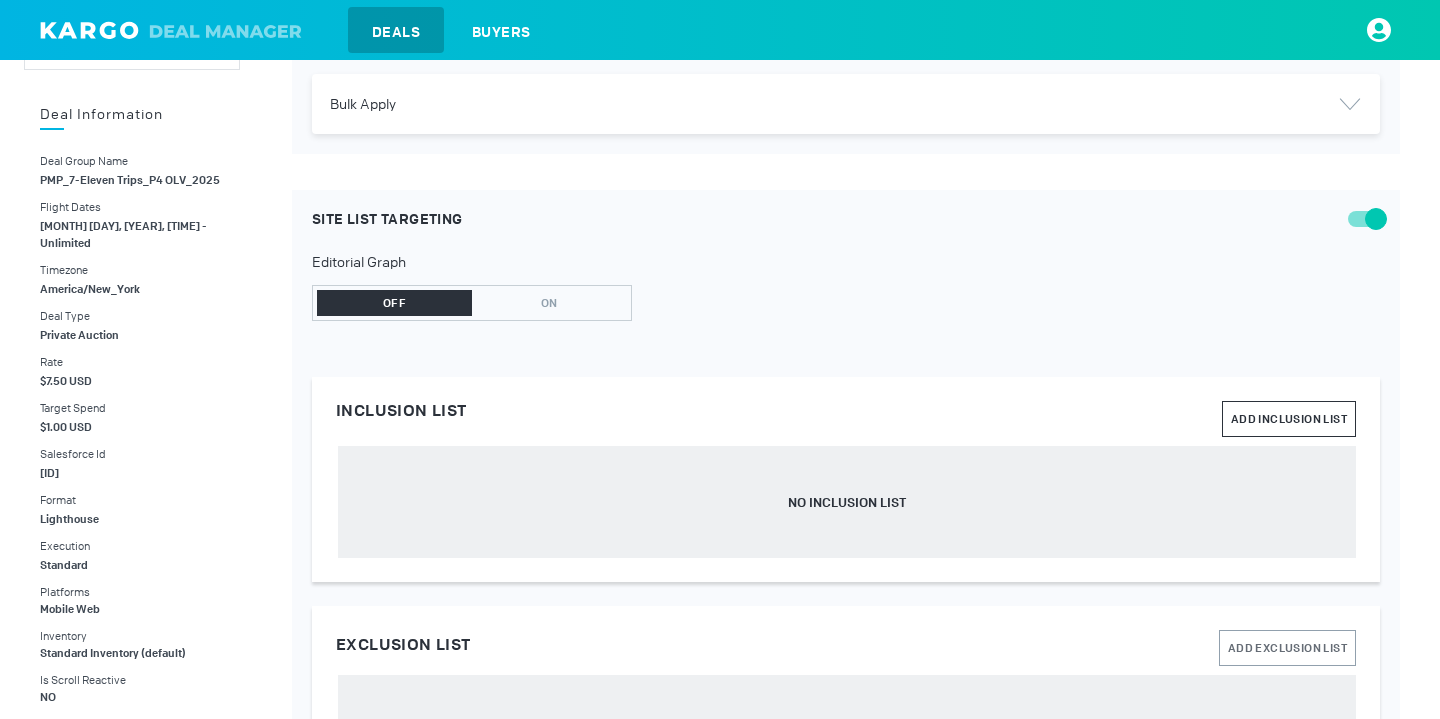 scroll, scrollTop: 441, scrollLeft: 0, axis: vertical 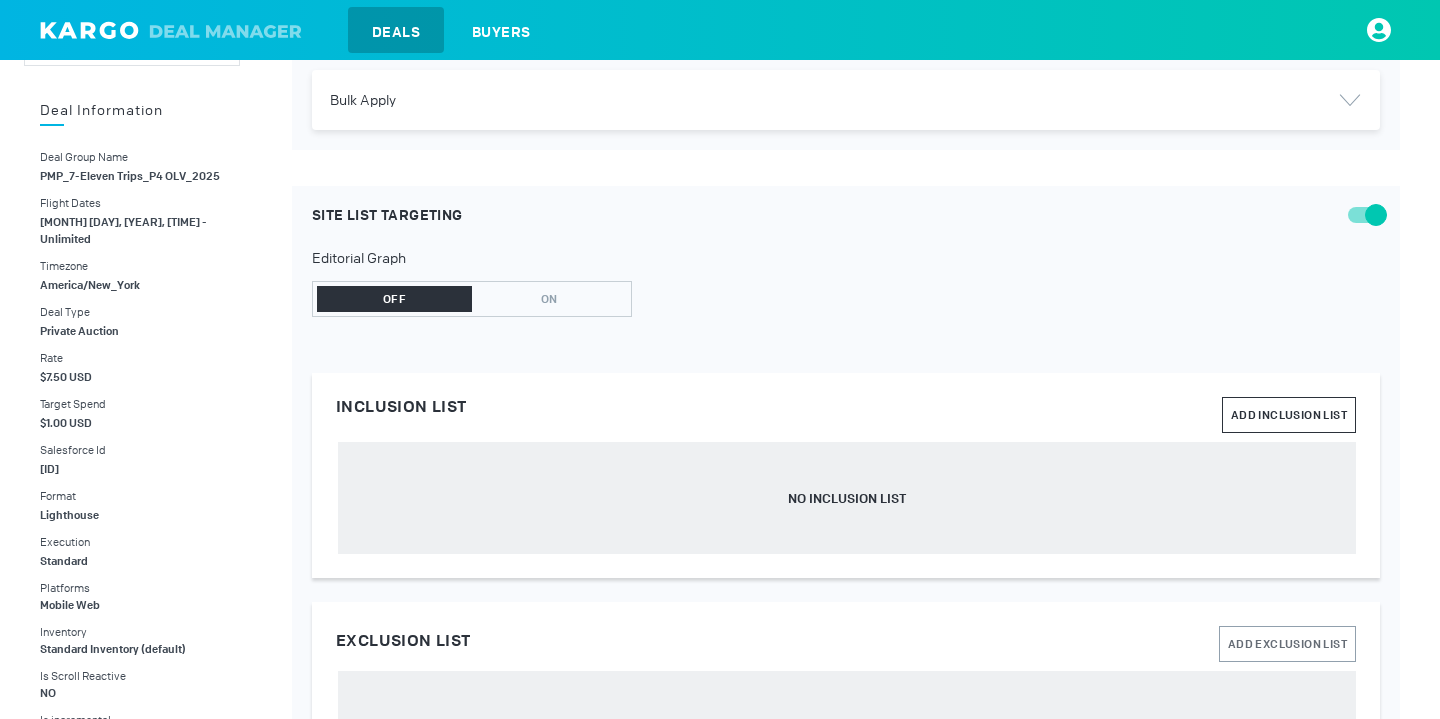 click on "ADD INCLUSION LIST" at bounding box center (1289, 416) 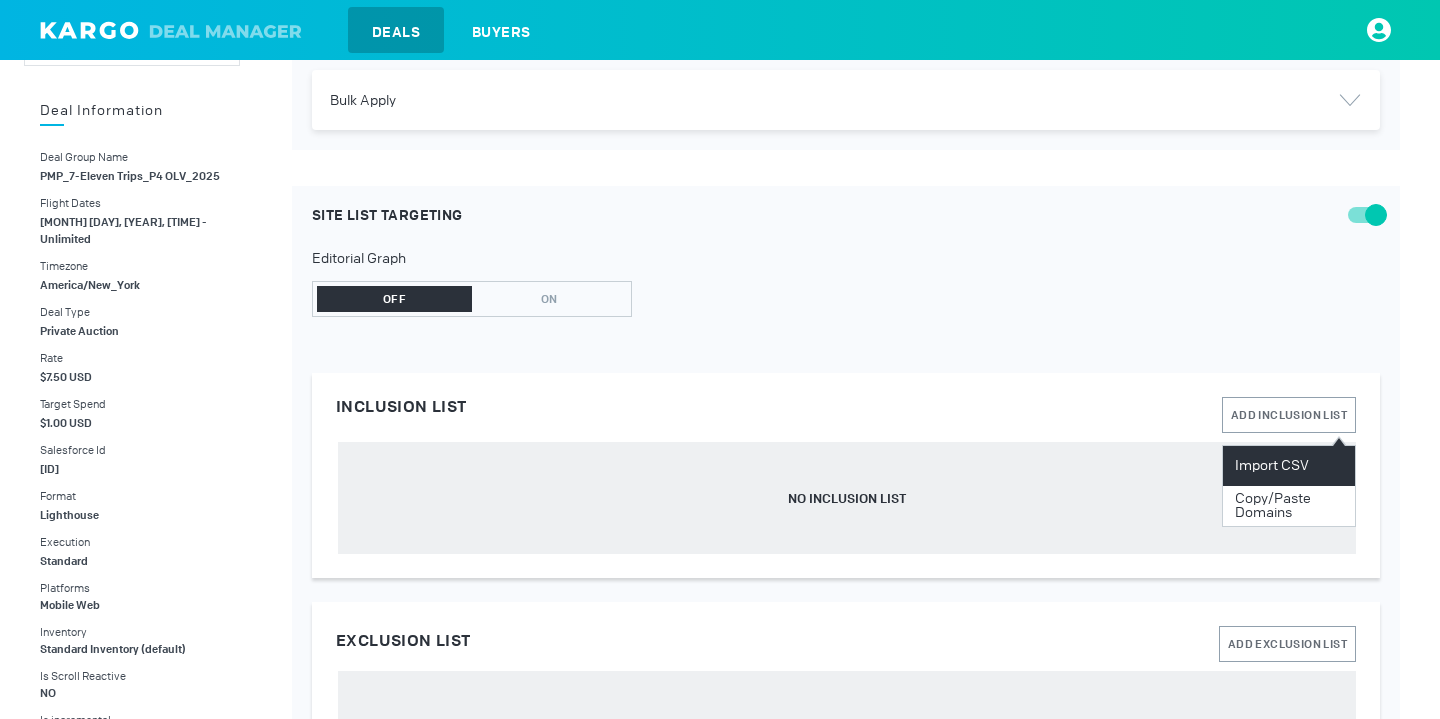 click on "Import CSV" at bounding box center (1289, 466) 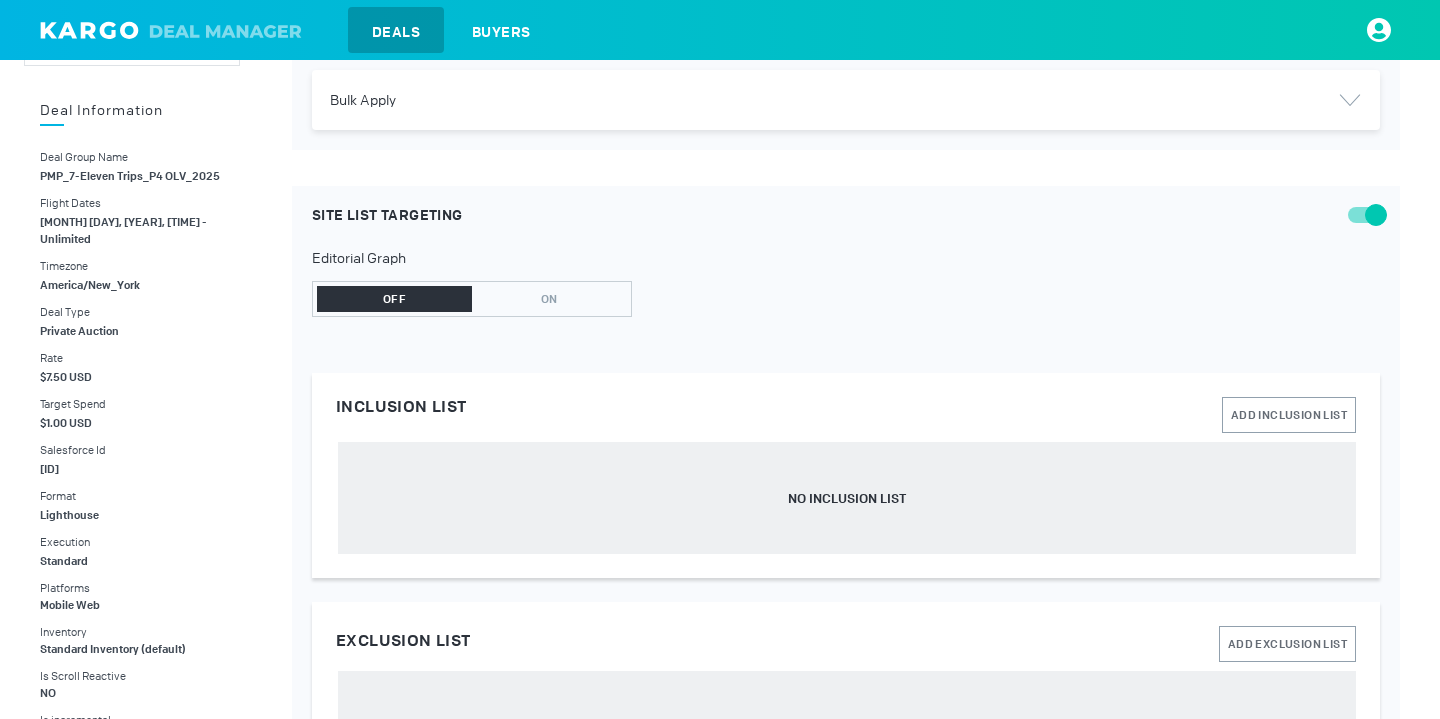 type on "C:\fakepath\[YEAR][MM][DD][HH][MM][SS]-[id]-[id]-[id]-[id].csv" 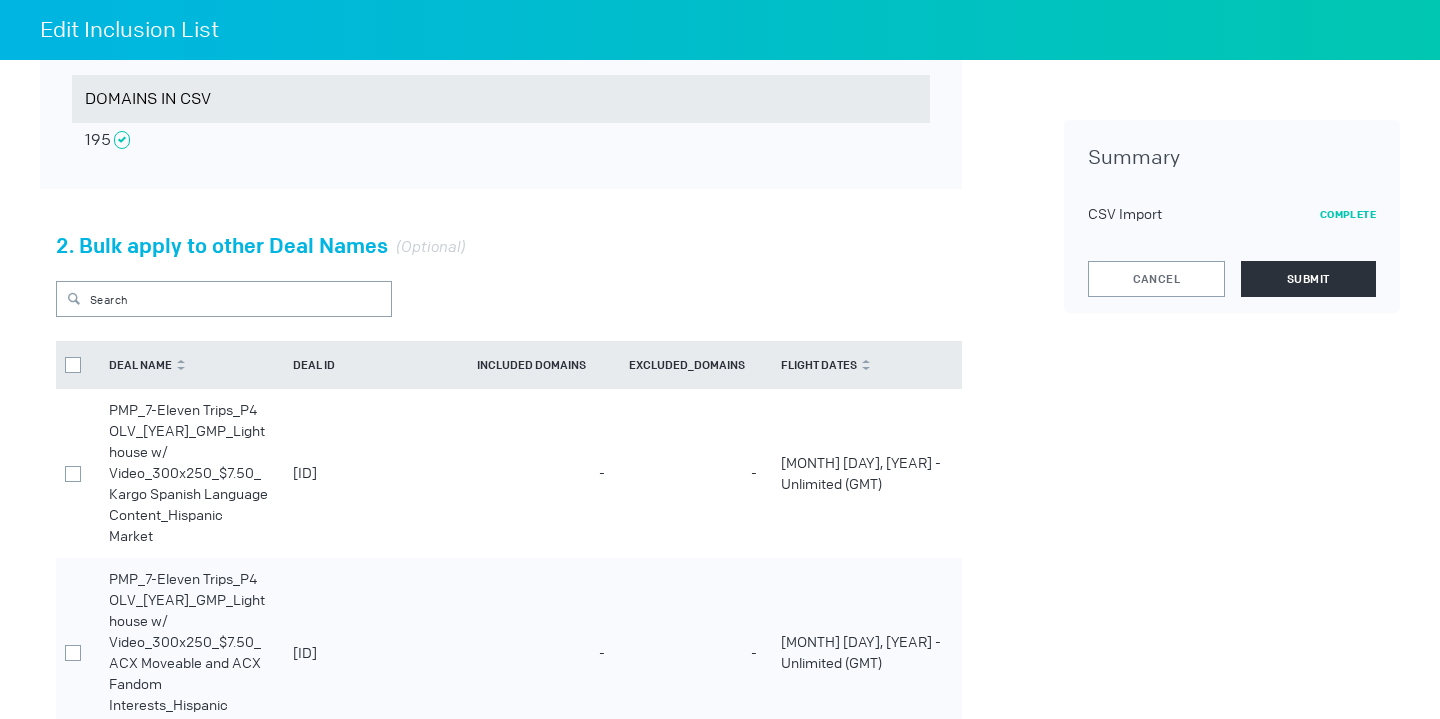 scroll, scrollTop: 165, scrollLeft: 0, axis: vertical 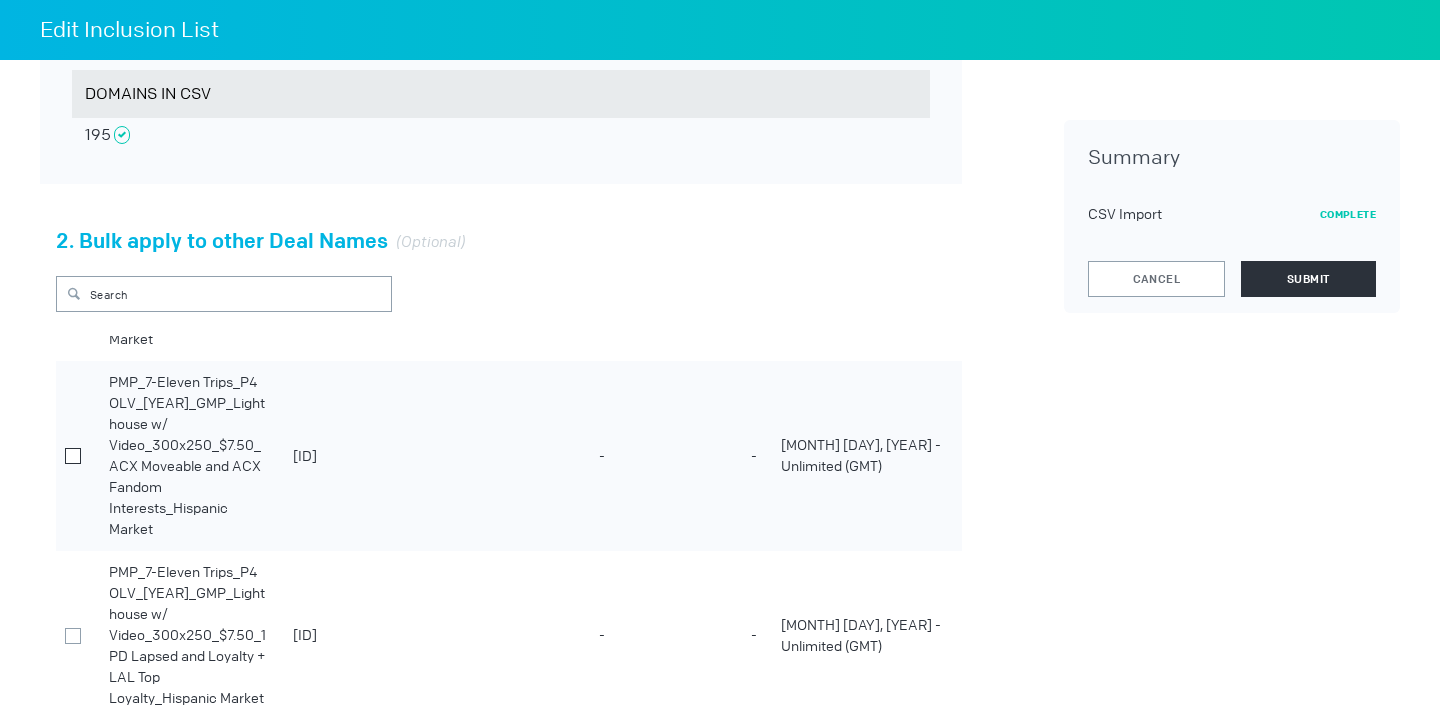 click at bounding box center [73, 276] 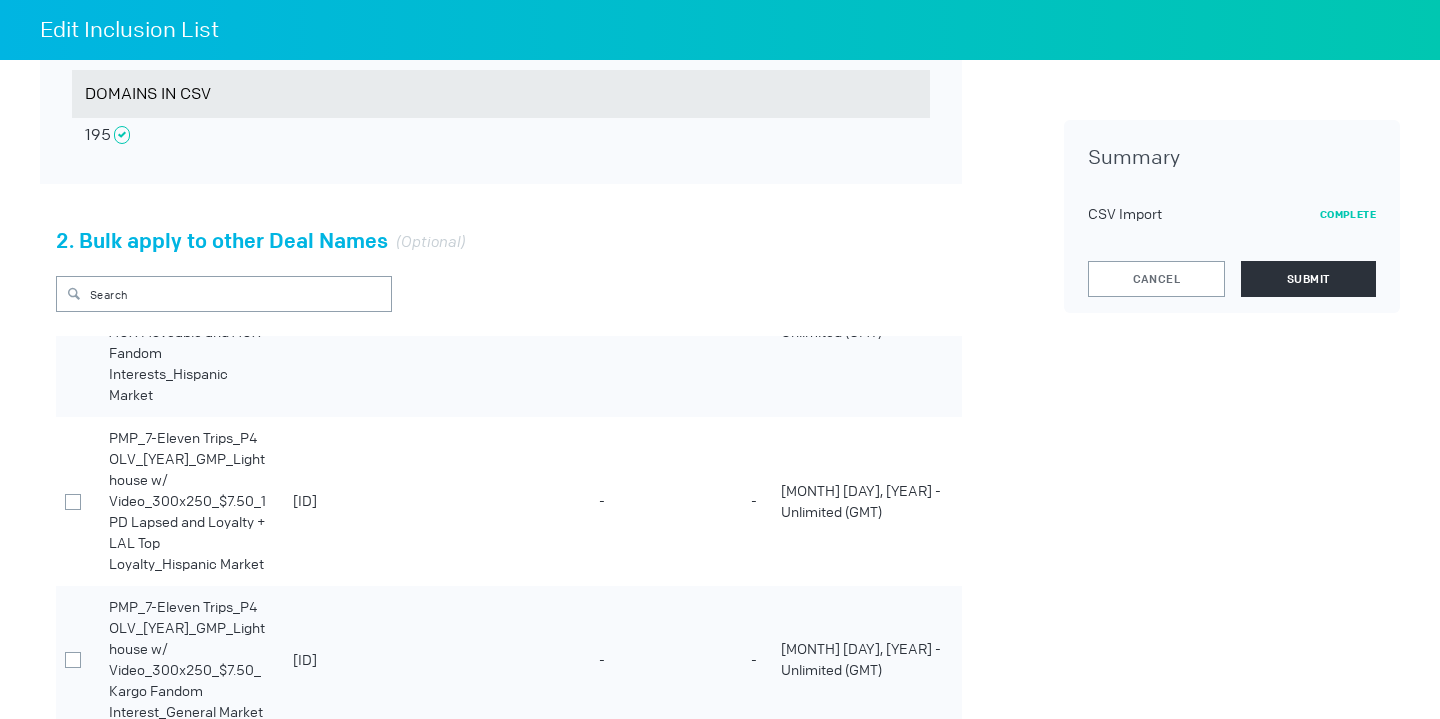 scroll, scrollTop: 328, scrollLeft: 0, axis: vertical 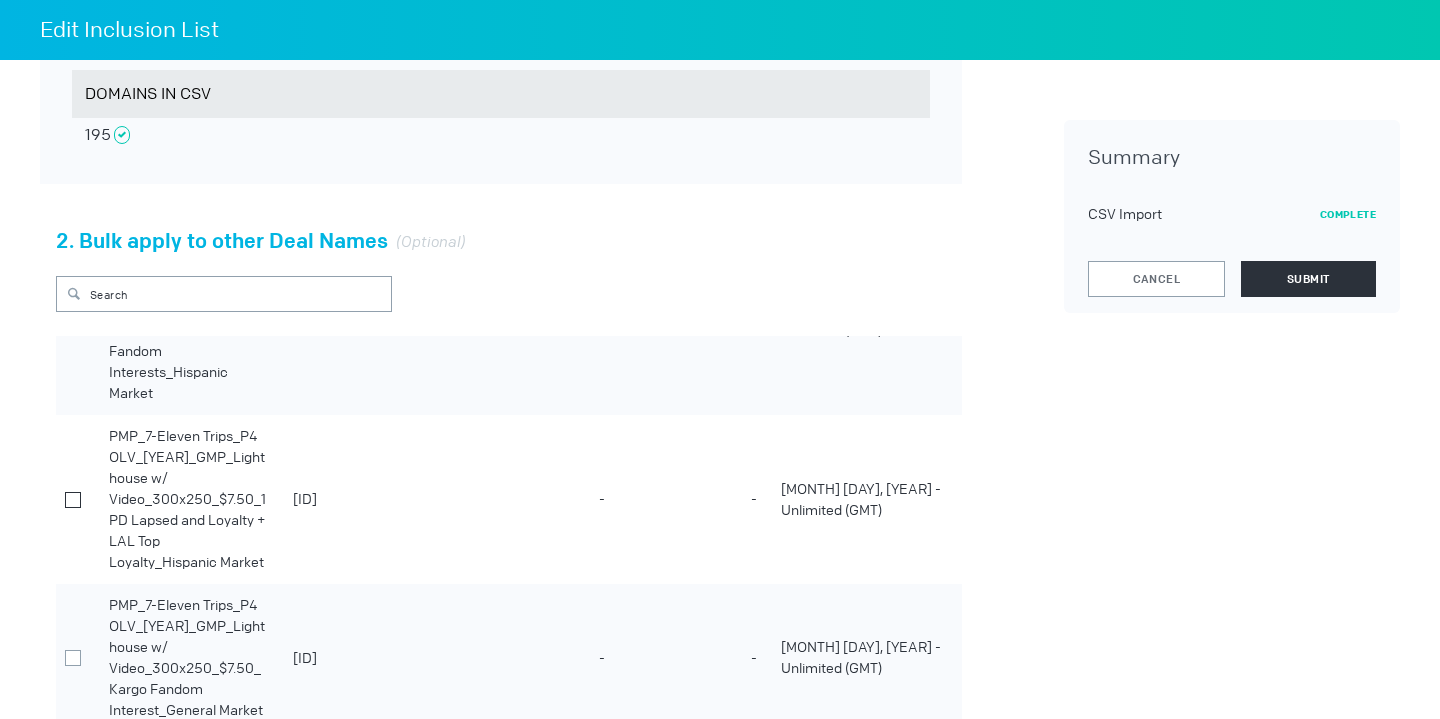 click at bounding box center (73, 140) 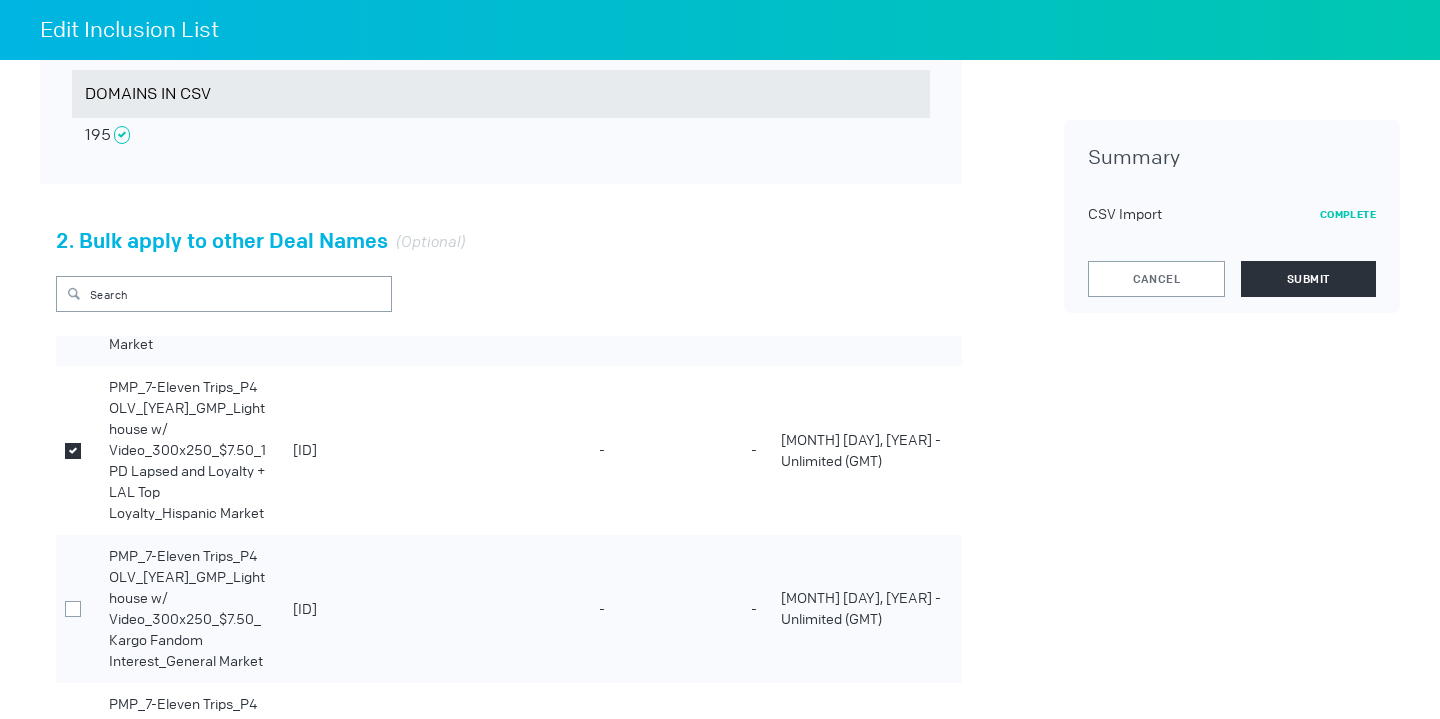 scroll, scrollTop: 395, scrollLeft: 0, axis: vertical 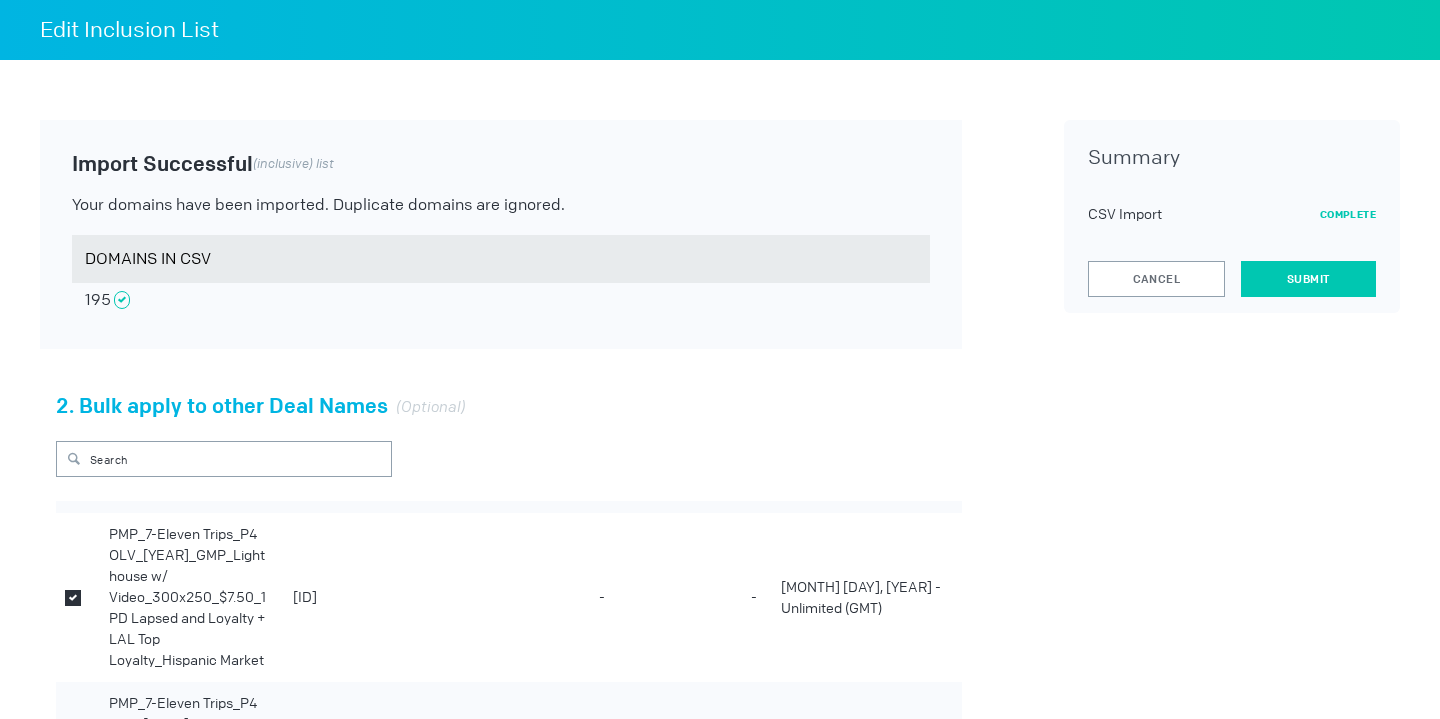 click on "Submit" at bounding box center [1308, 279] 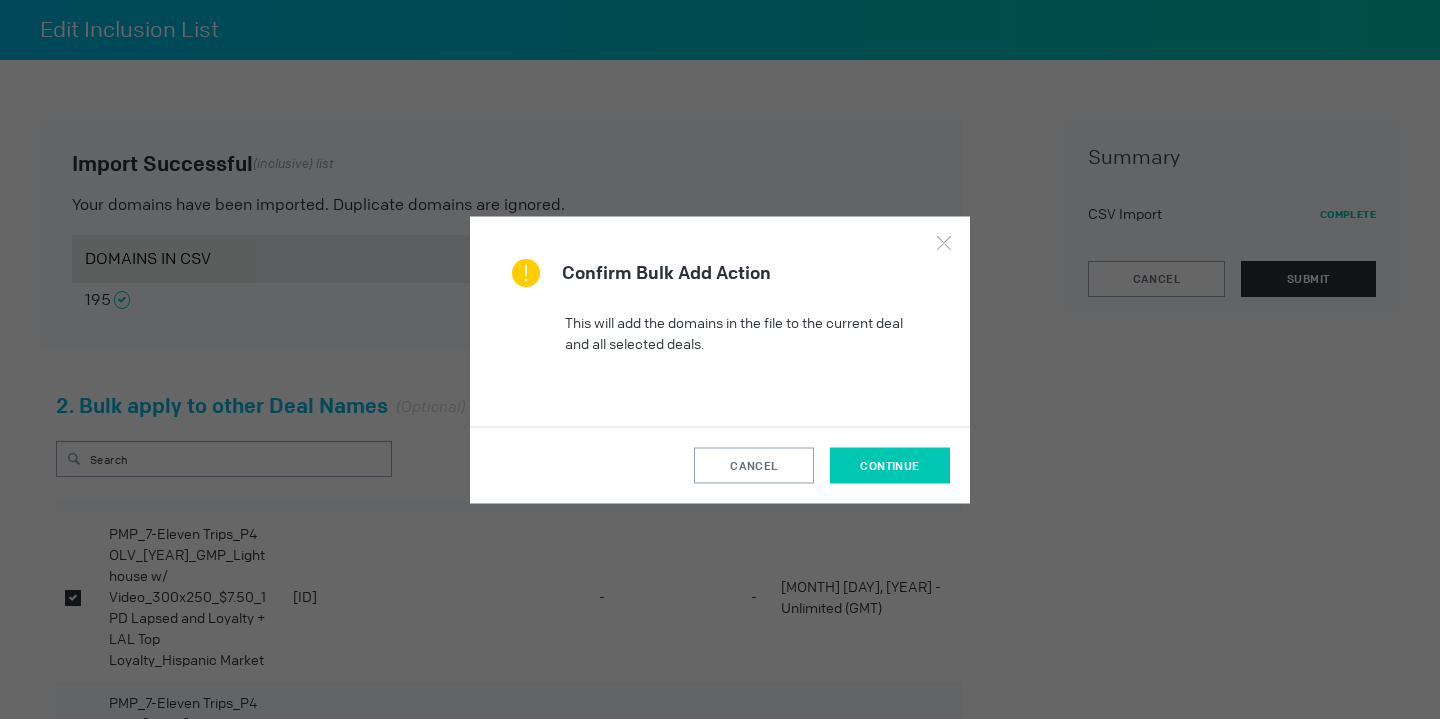 click on "continue" at bounding box center [889, 465] 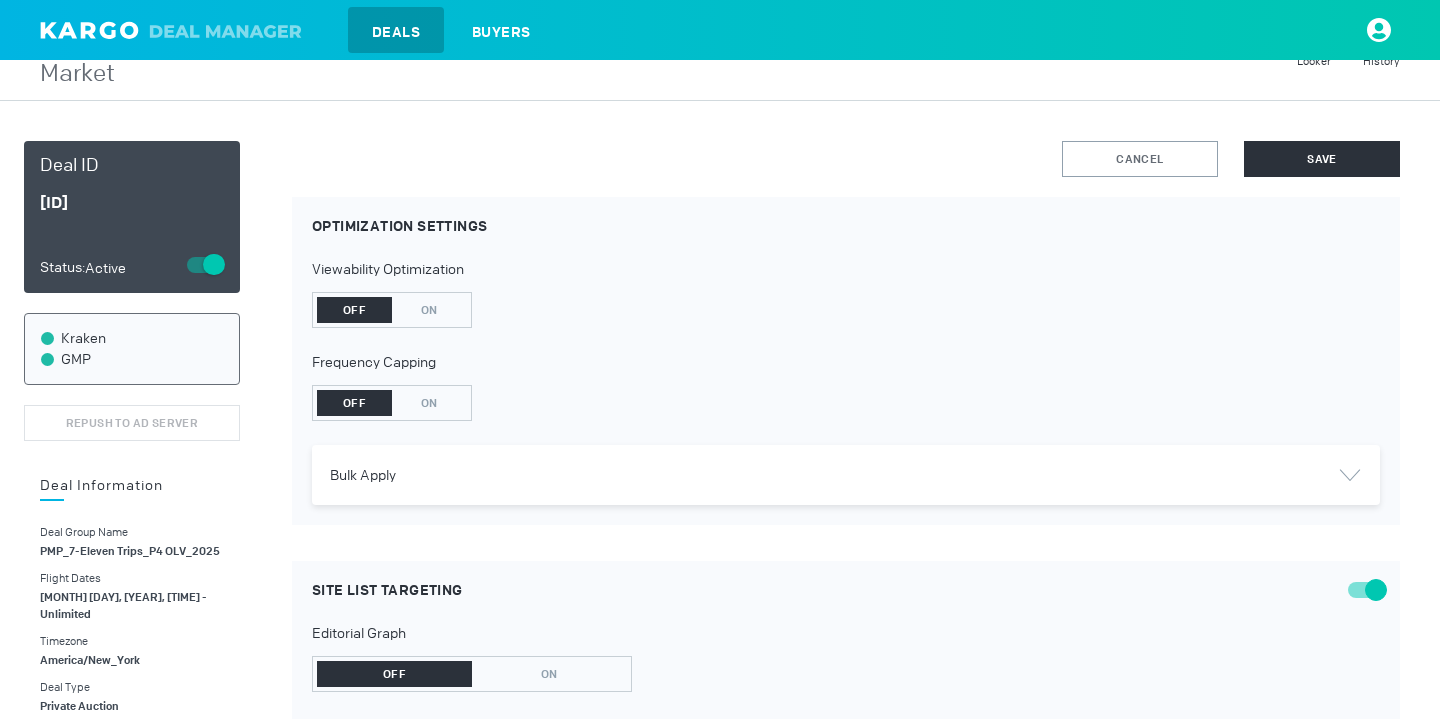 scroll, scrollTop: 0, scrollLeft: 0, axis: both 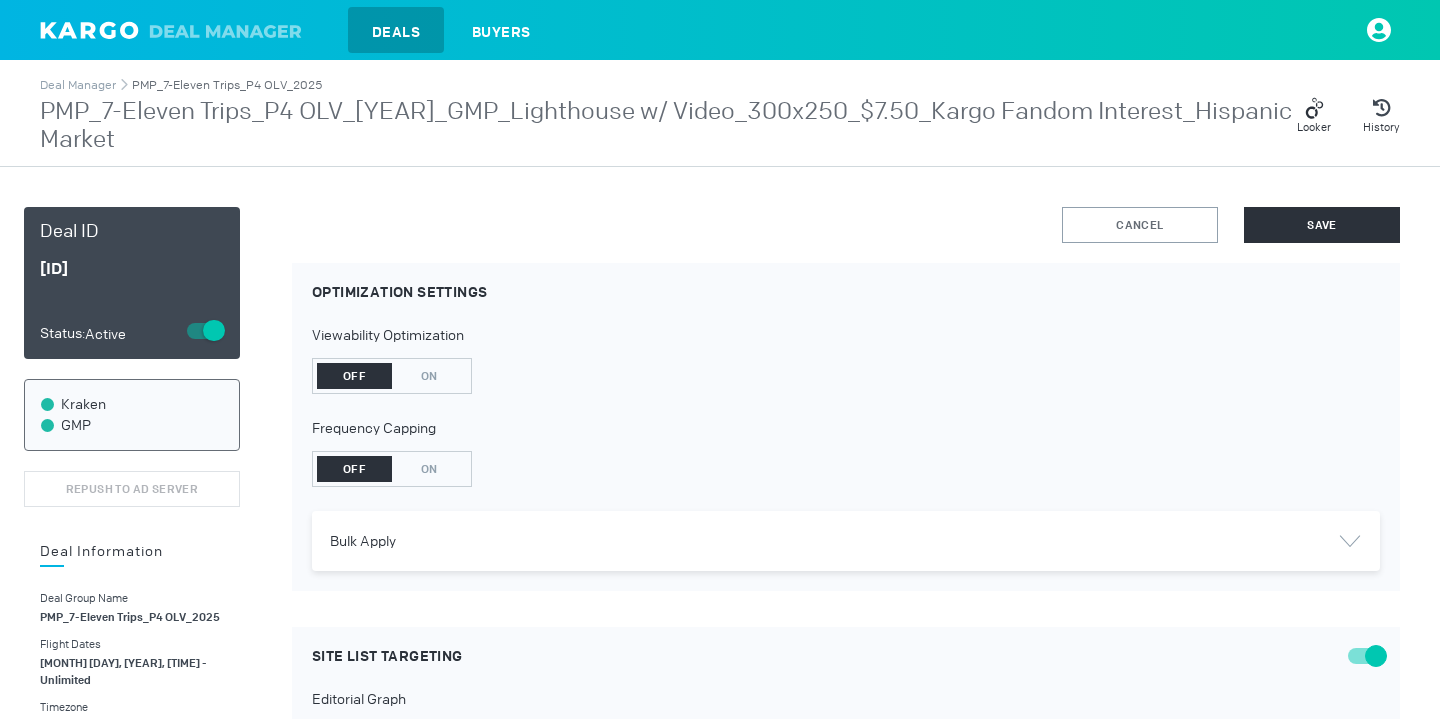 click on "PMP_7-Eleven Trips_P4 OLV_2025" at bounding box center (227, 85) 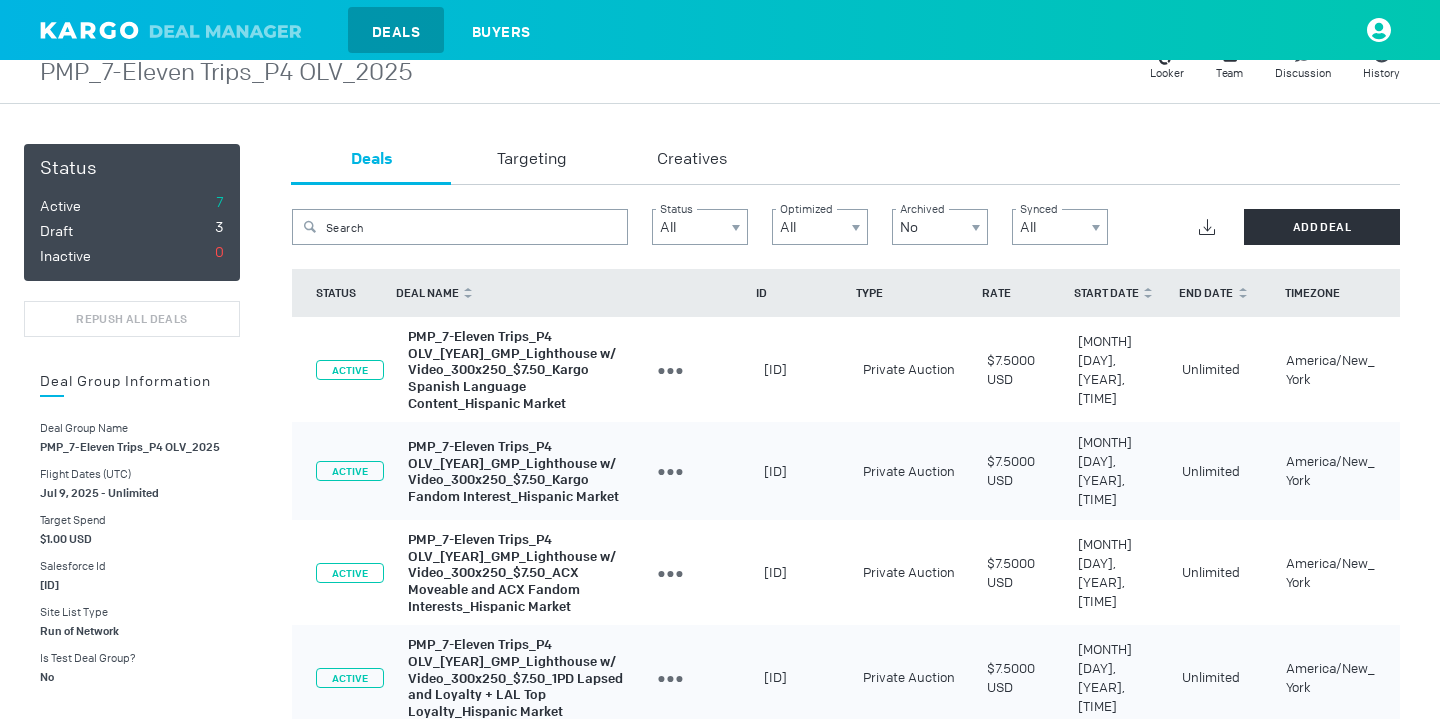 scroll, scrollTop: 47, scrollLeft: 0, axis: vertical 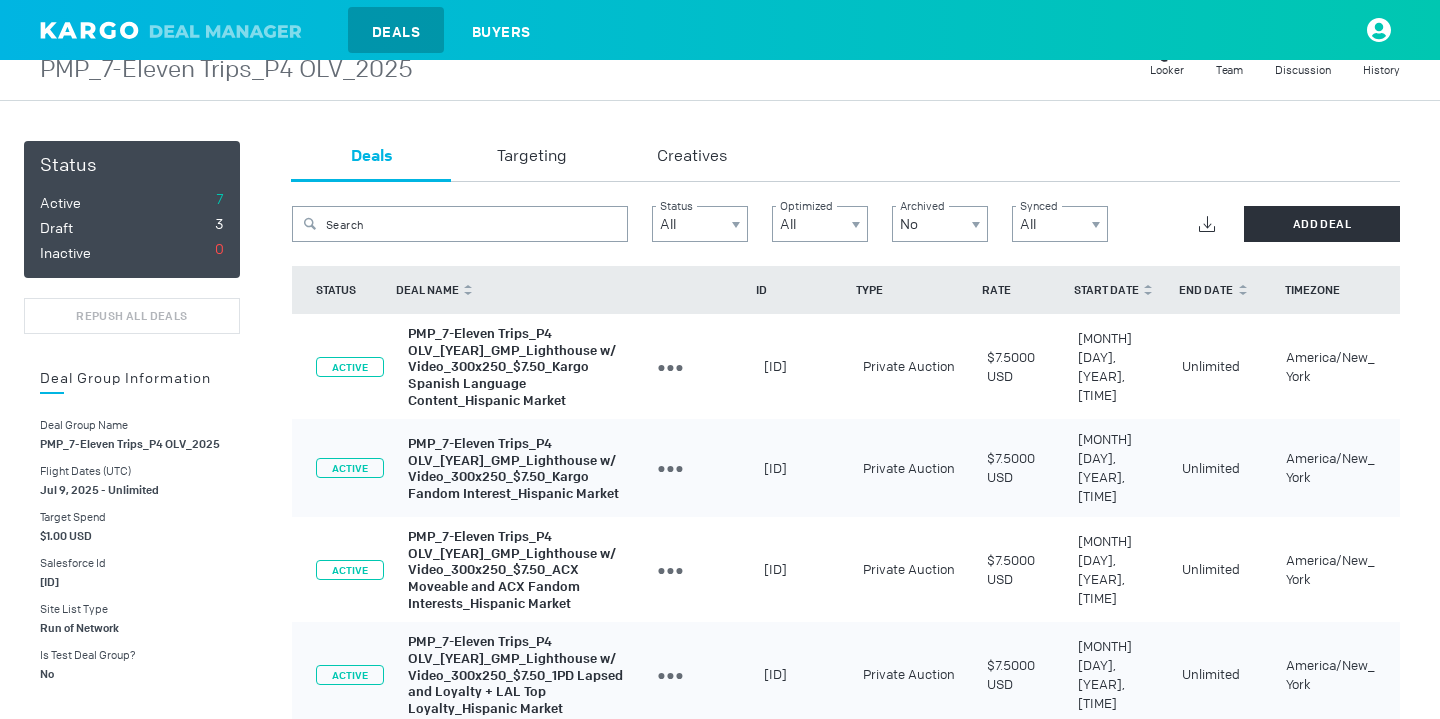 click on "PMP_7-Eleven Trips_P4 OLV_2025_GMP_Lighthouse w/ Video_300x250_$7.50_Kargo Fandom Interest_Hispanic Market" at bounding box center (513, 468) 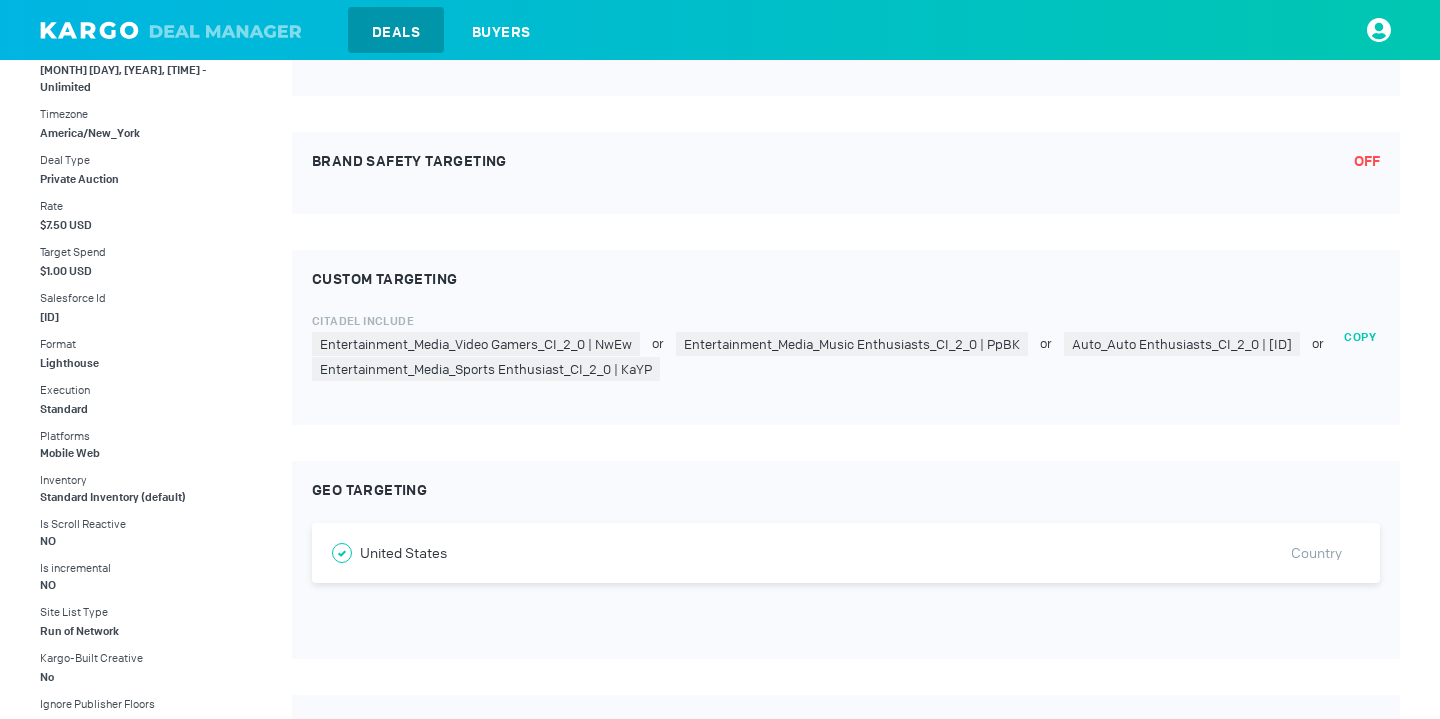 scroll, scrollTop: 0, scrollLeft: 0, axis: both 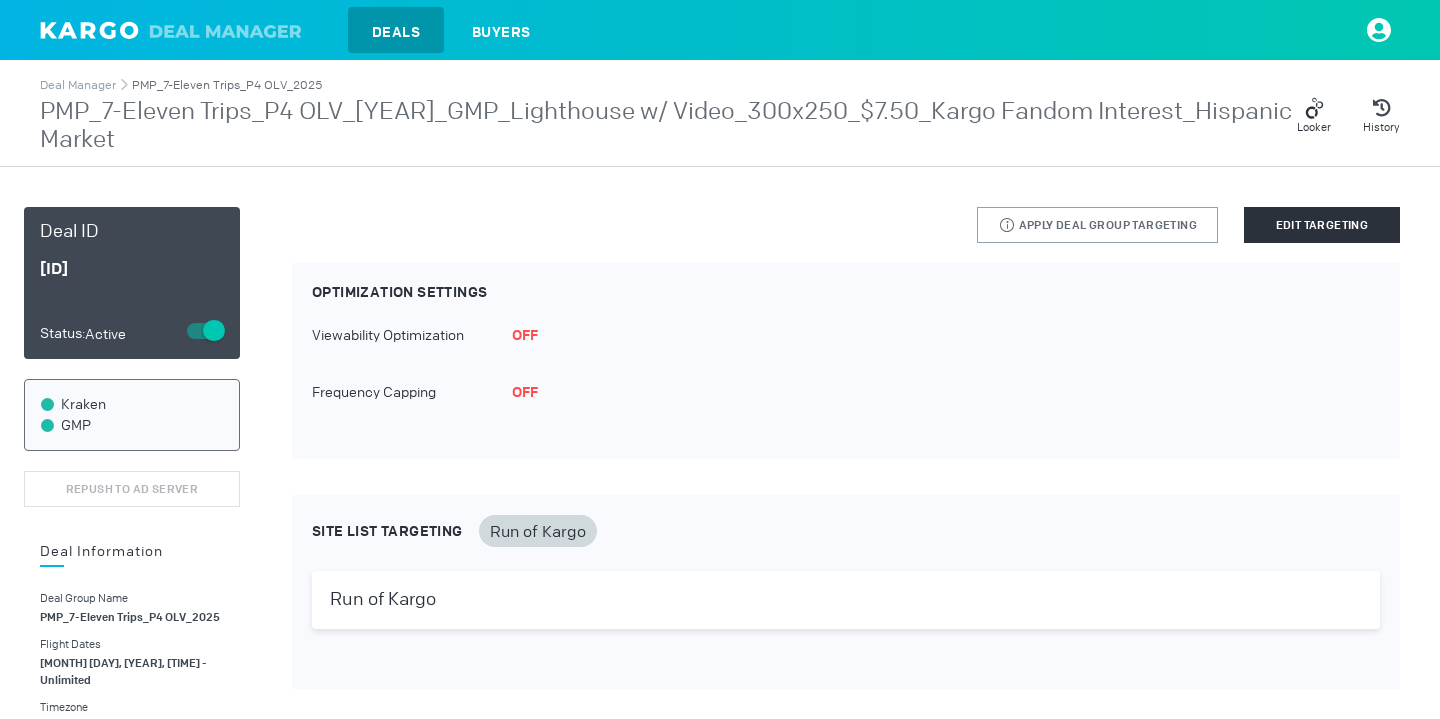 click on "PMP_7-Eleven Trips_P4 OLV_2025" at bounding box center (227, 85) 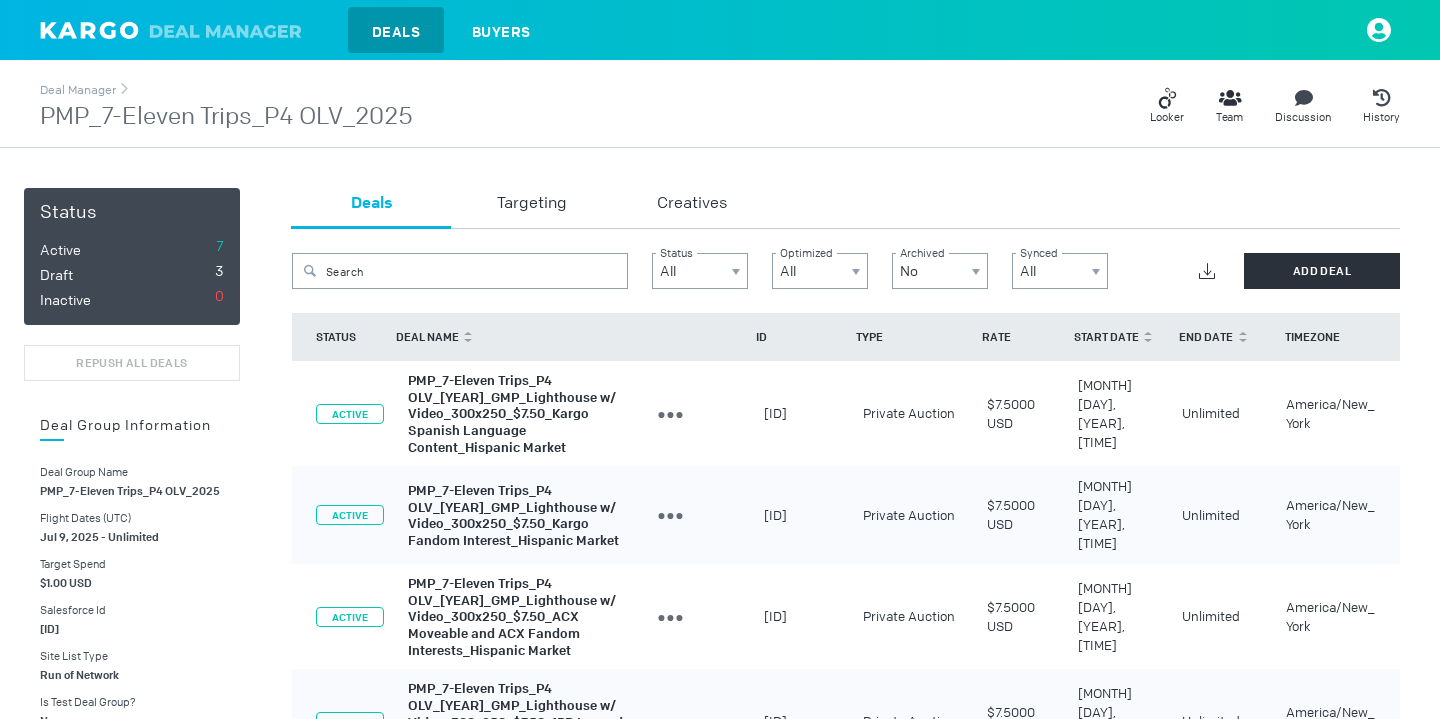 click at bounding box center [176, 30] 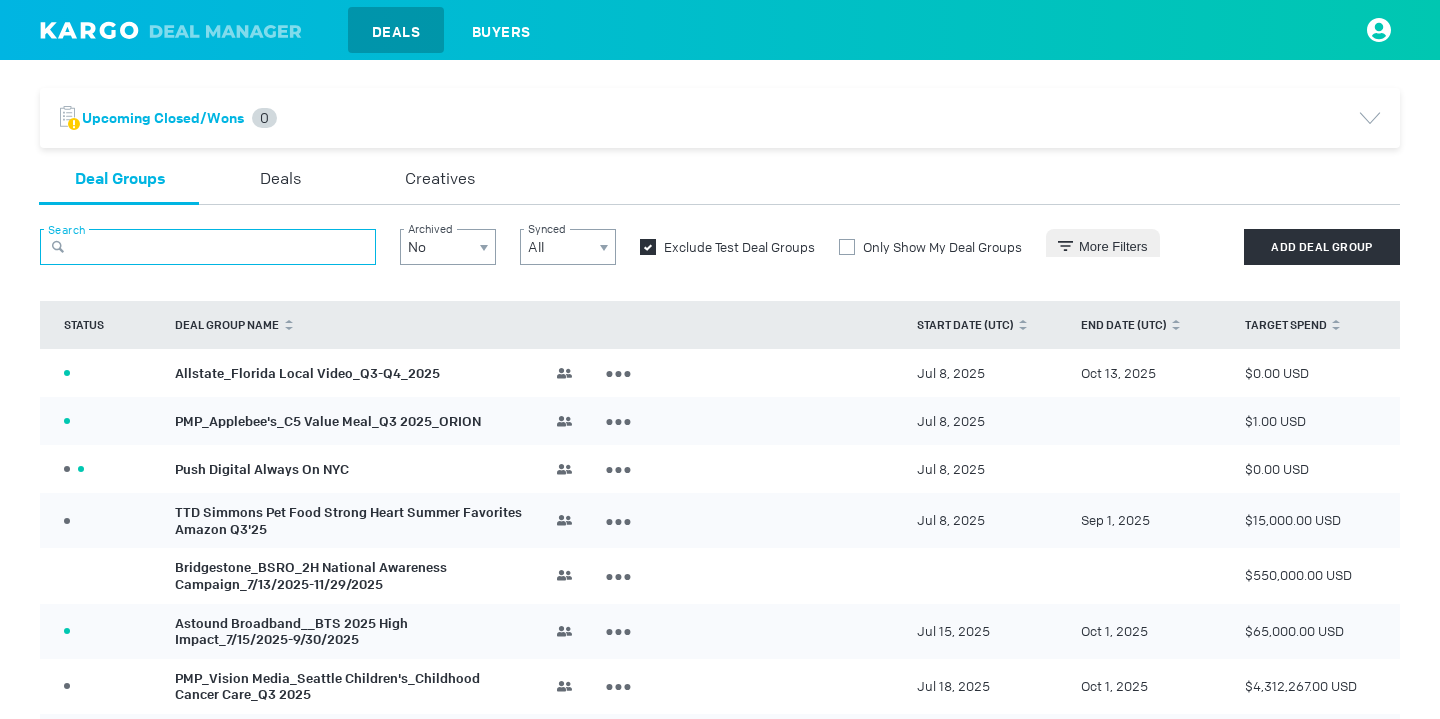 click at bounding box center [208, 247] 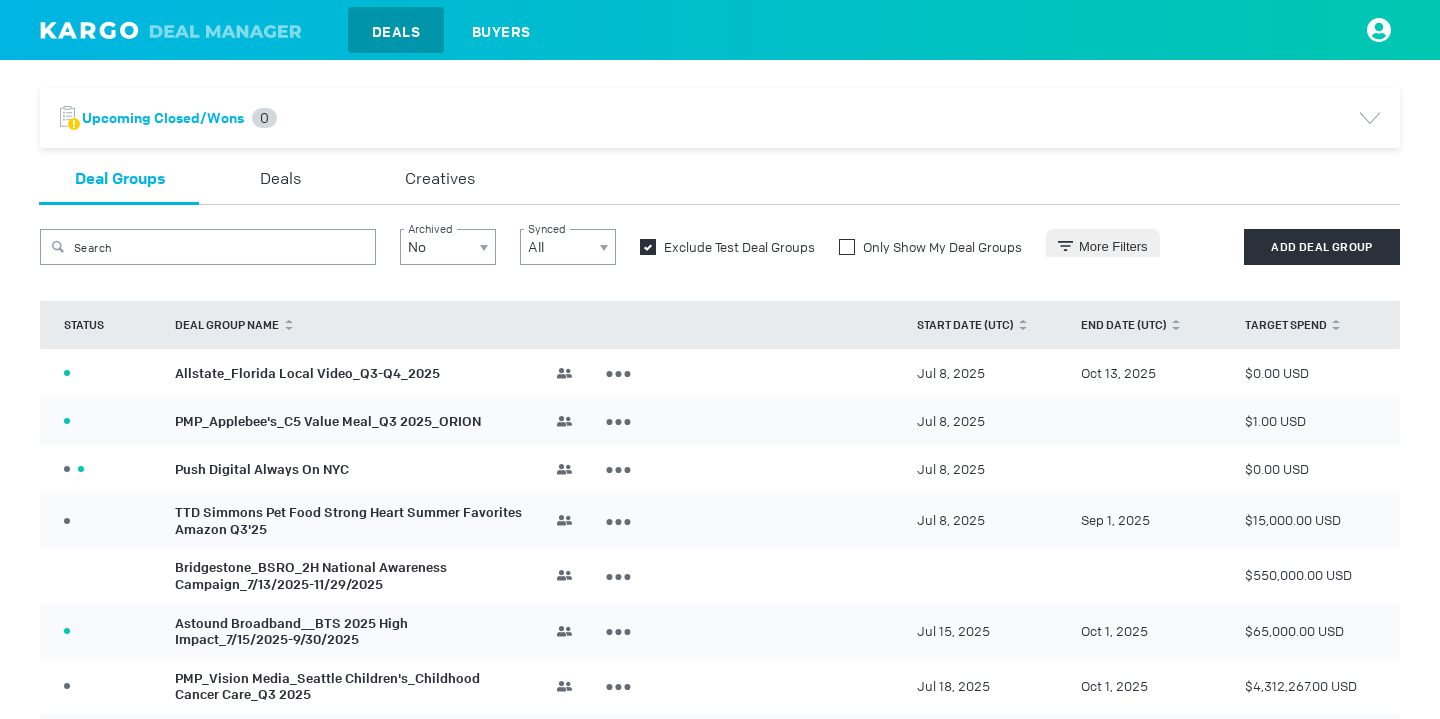 click at bounding box center [847, 247] 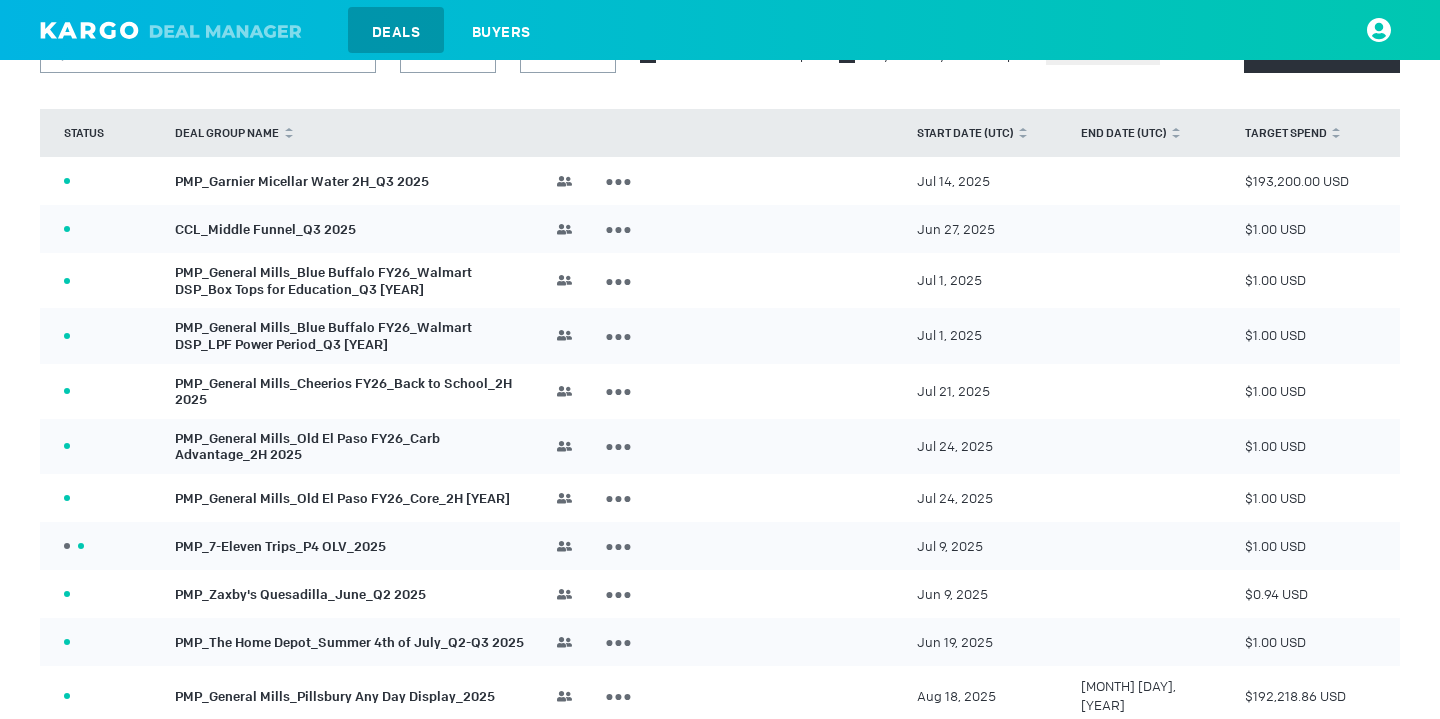 scroll, scrollTop: 225, scrollLeft: 0, axis: vertical 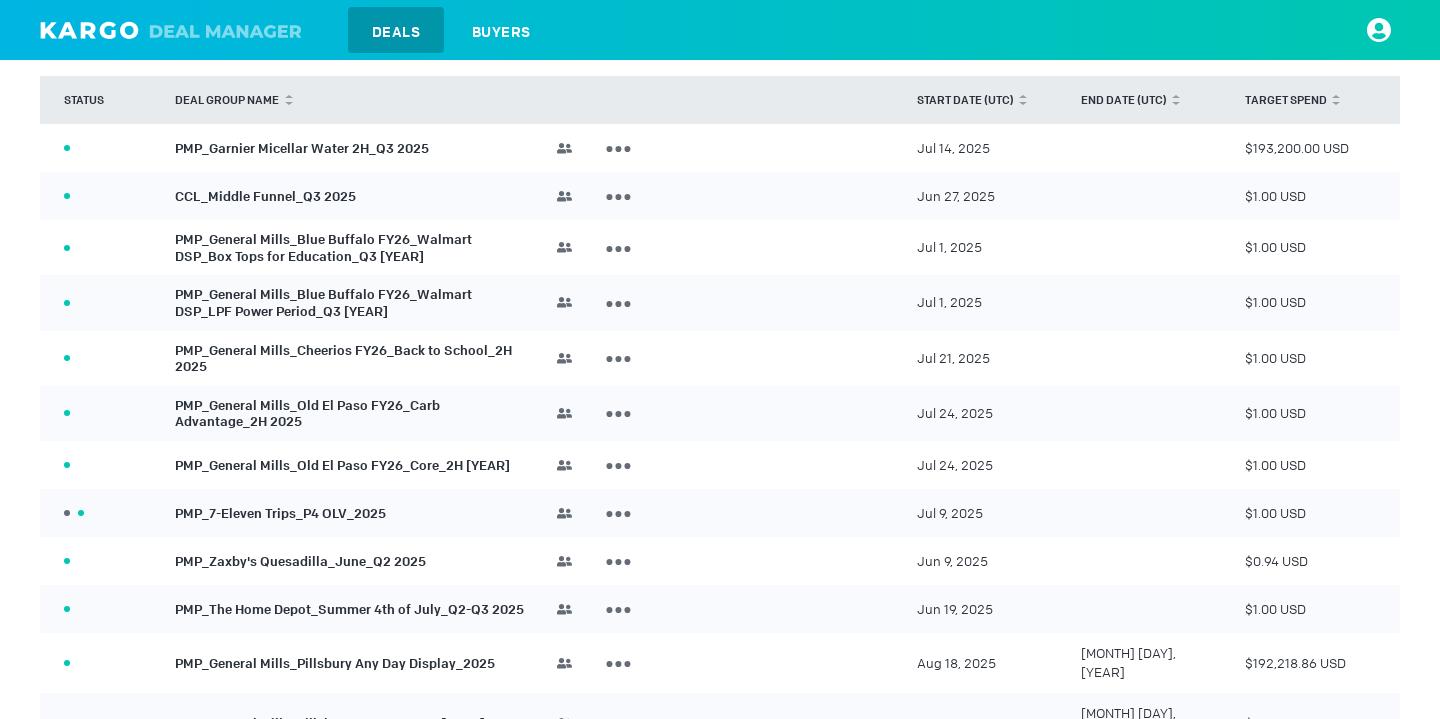 click on "PMP_7-Eleven Trips_P4 OLV_2025" at bounding box center [280, 512] 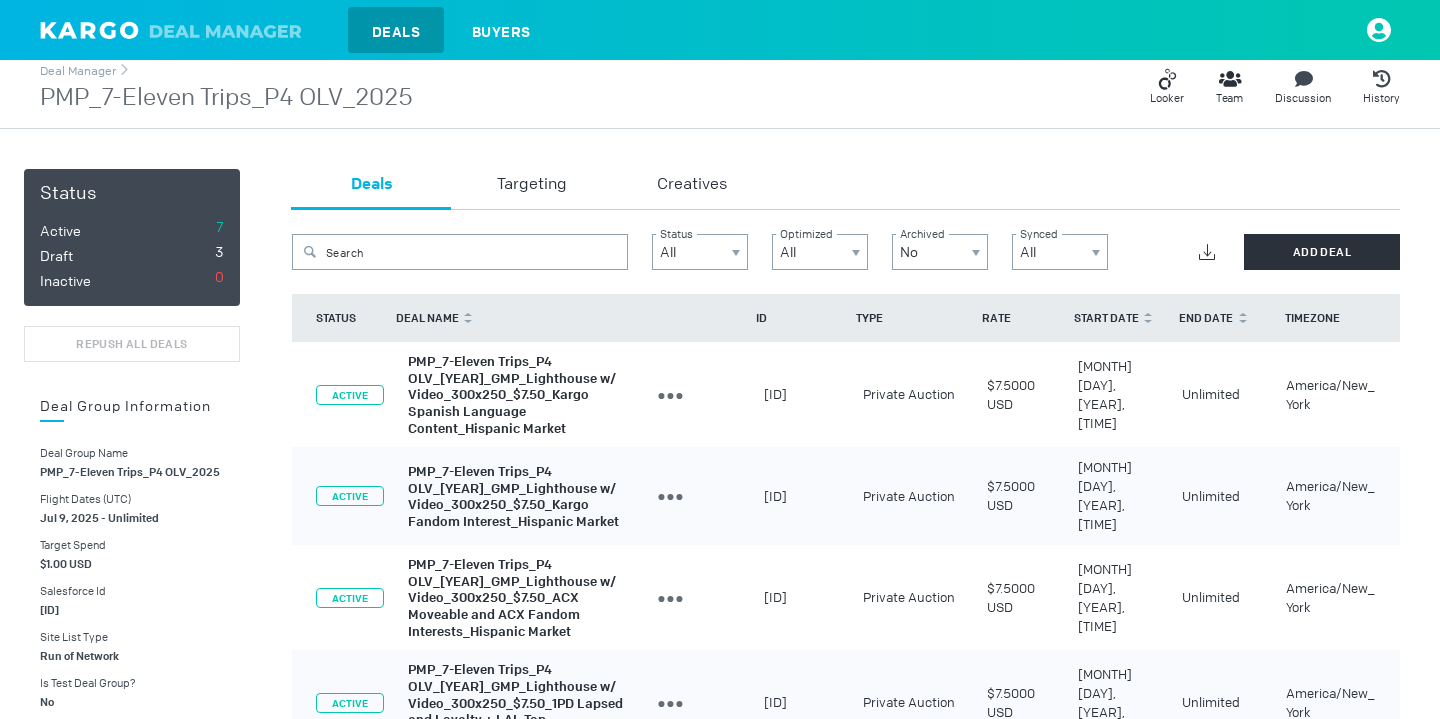 scroll, scrollTop: 20, scrollLeft: 0, axis: vertical 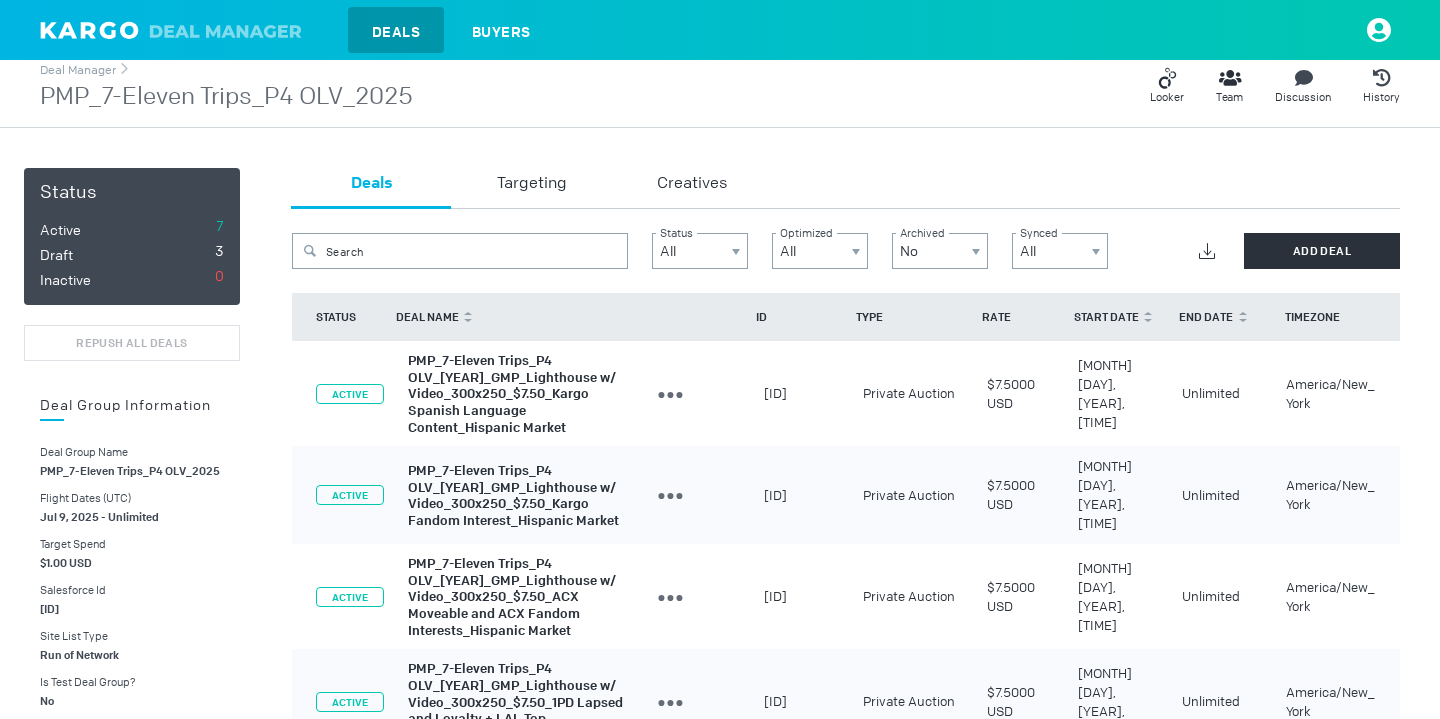 click on "PMP_7-Eleven Trips_P4 OLV_2025_GMP_Lighthouse w/ Video_300x250_$7.50_Kargo Spanish Language Content_Hispanic Market" at bounding box center (512, 394) 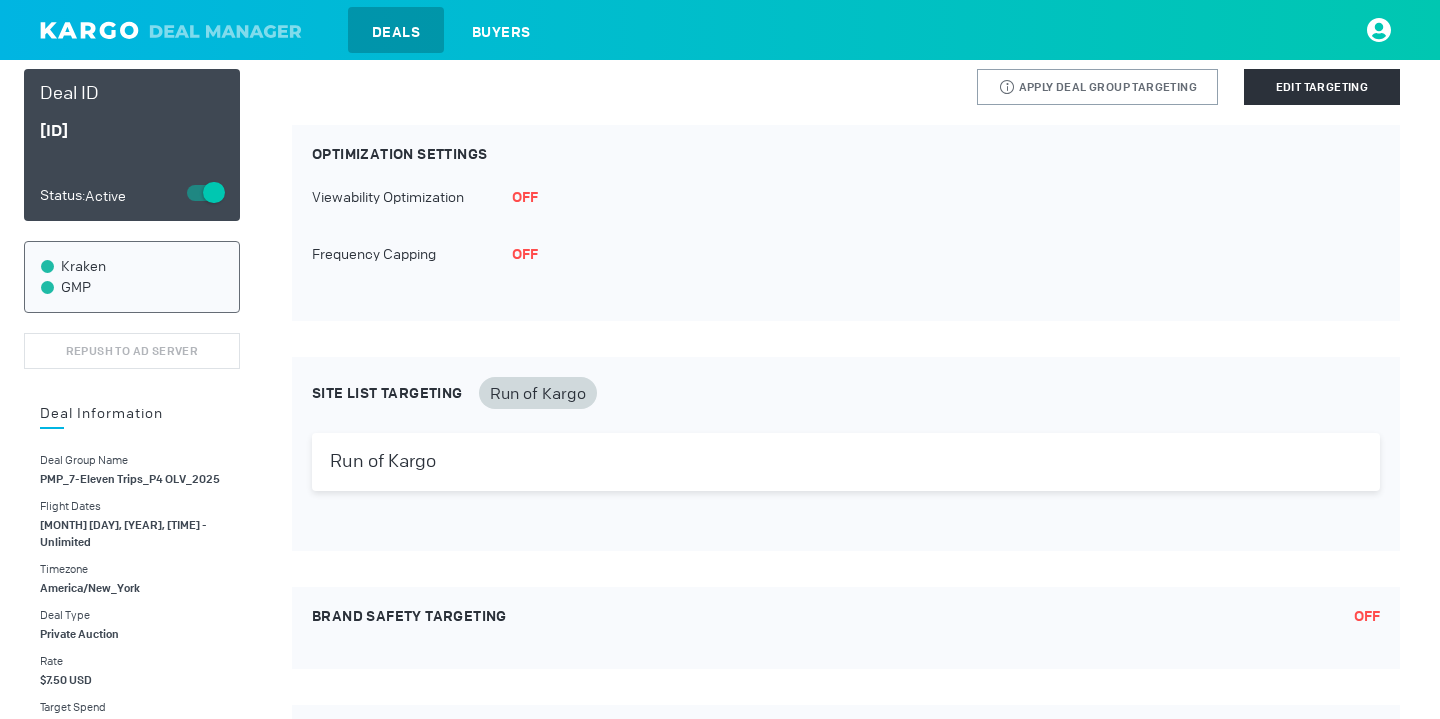 scroll, scrollTop: 77, scrollLeft: 0, axis: vertical 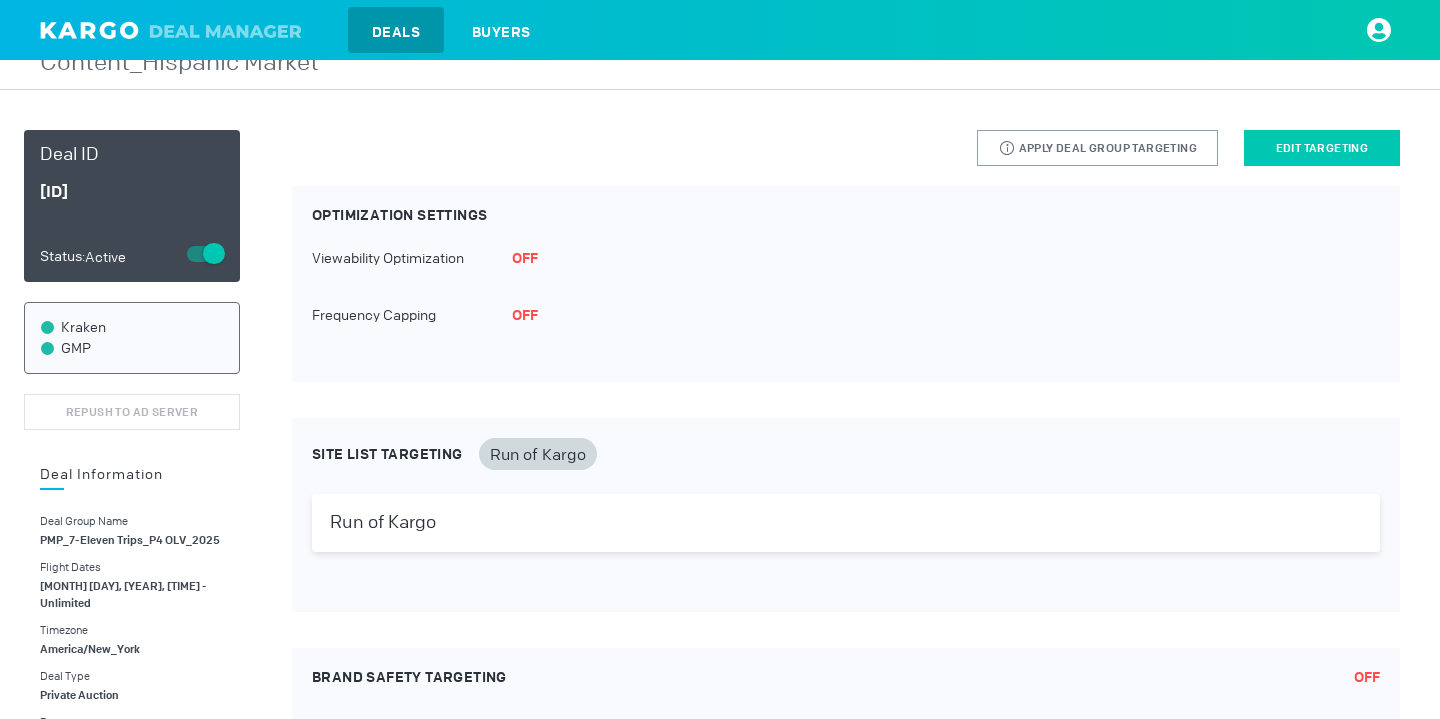 click on "Edit Targeting" at bounding box center (1322, 148) 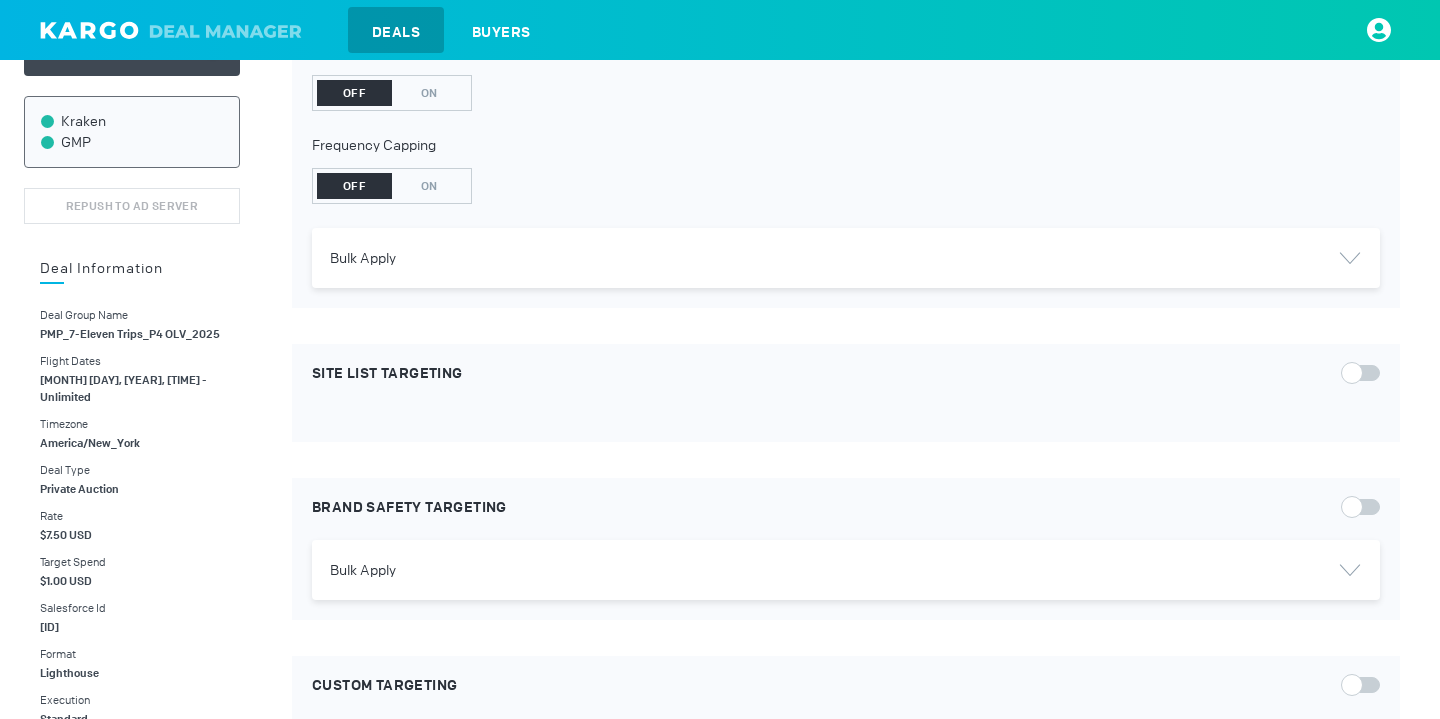 scroll, scrollTop: 494, scrollLeft: 0, axis: vertical 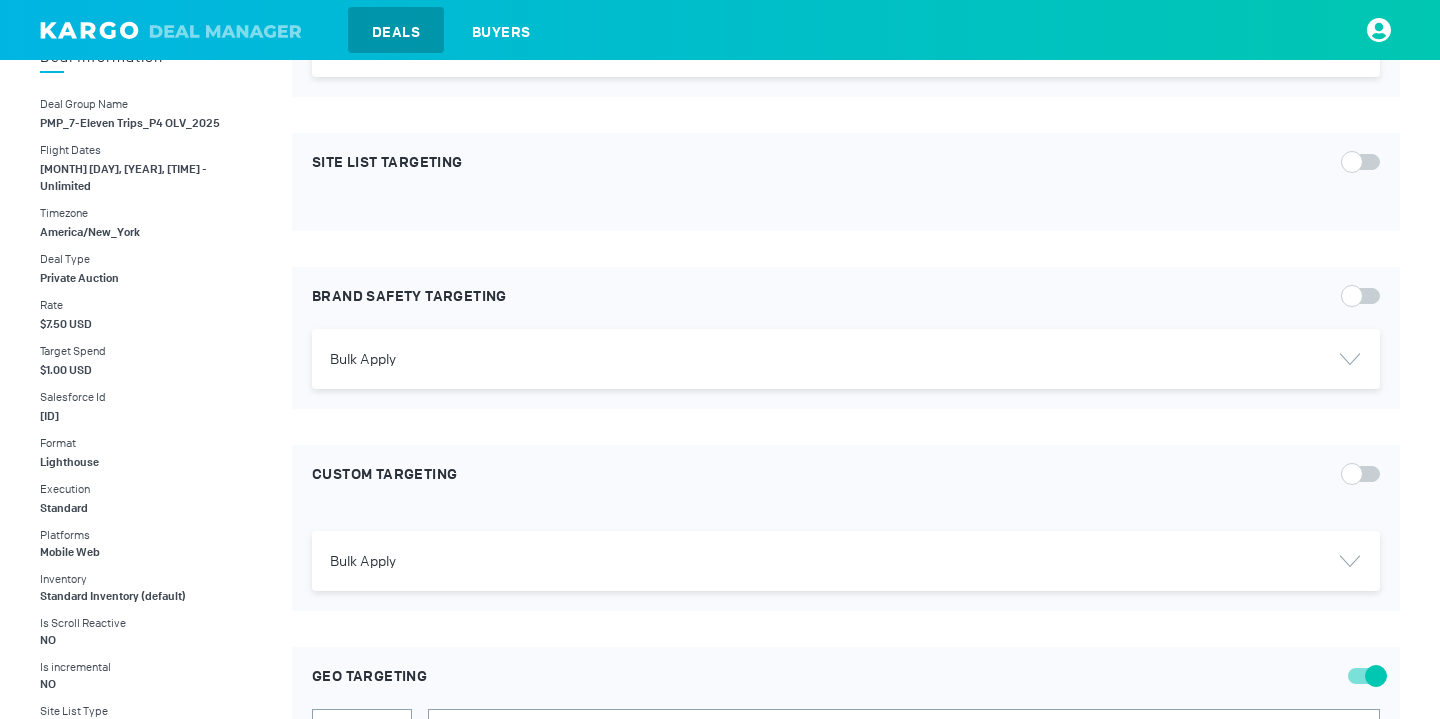 click at bounding box center [1364, 162] 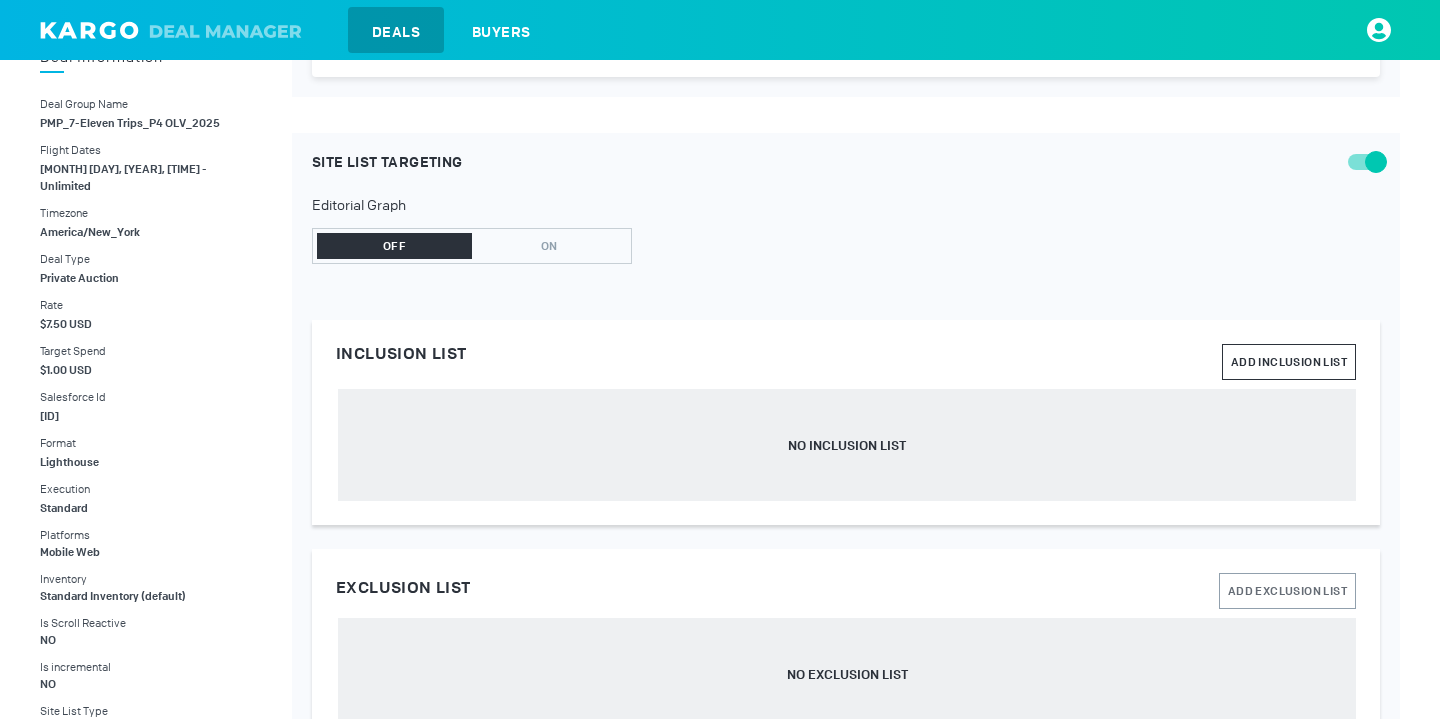 click on "ADD INCLUSION LIST" at bounding box center [1289, 363] 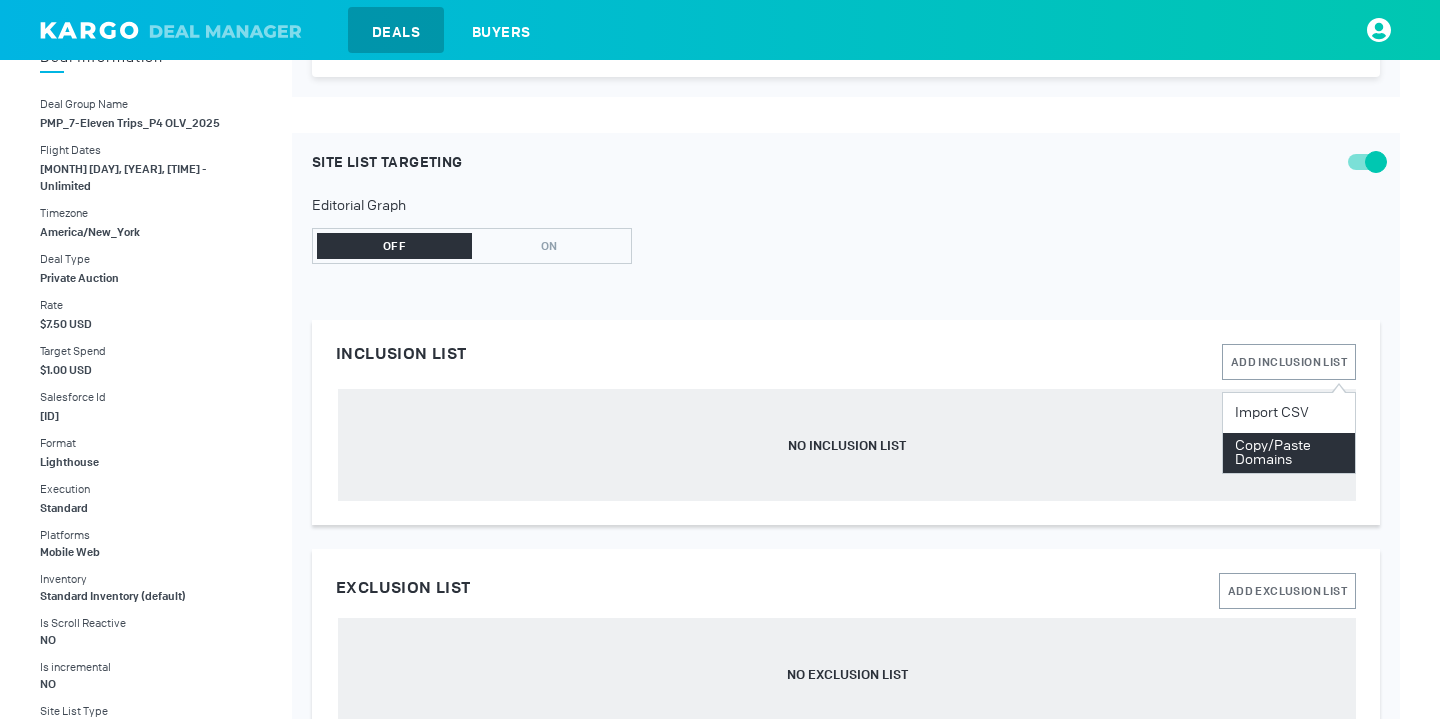 click on "Copy/Paste Domains" at bounding box center [1289, 413] 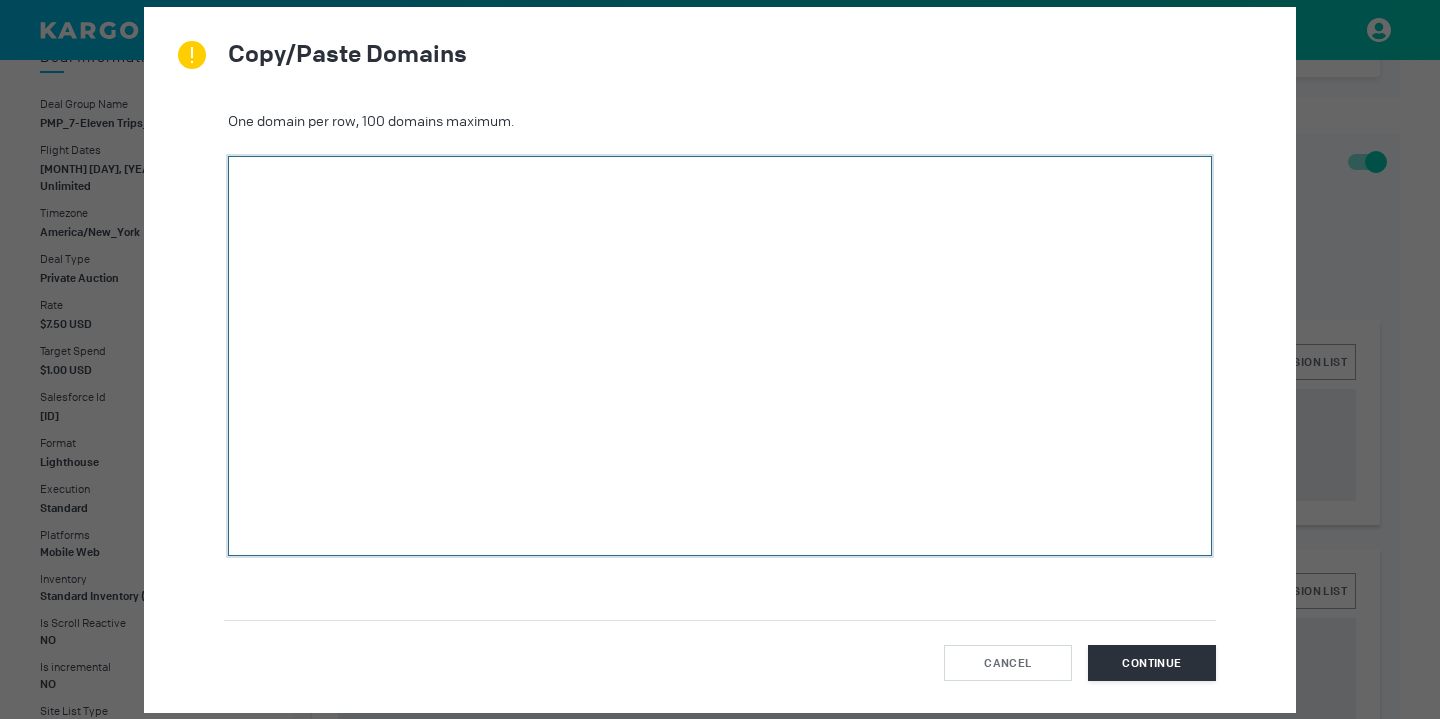 click at bounding box center (720, 356) 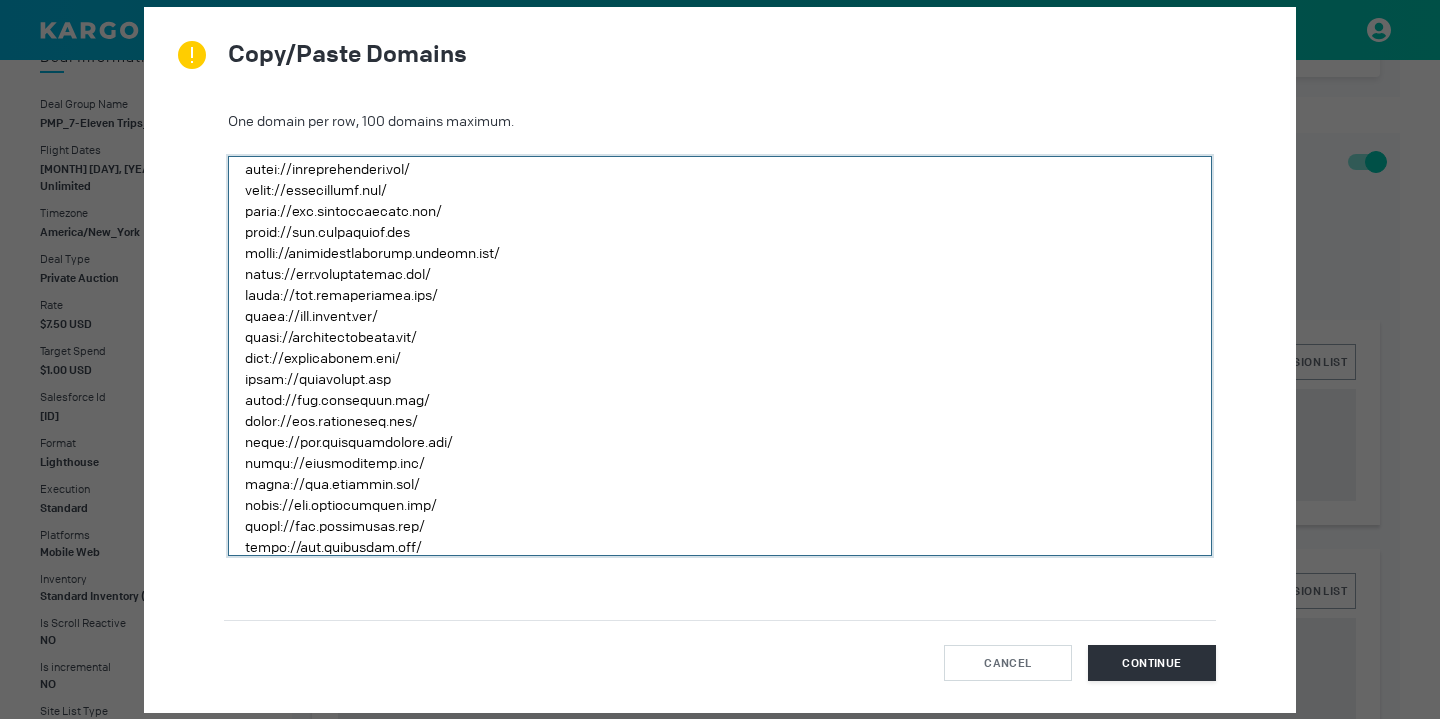 scroll, scrollTop: 1734, scrollLeft: 0, axis: vertical 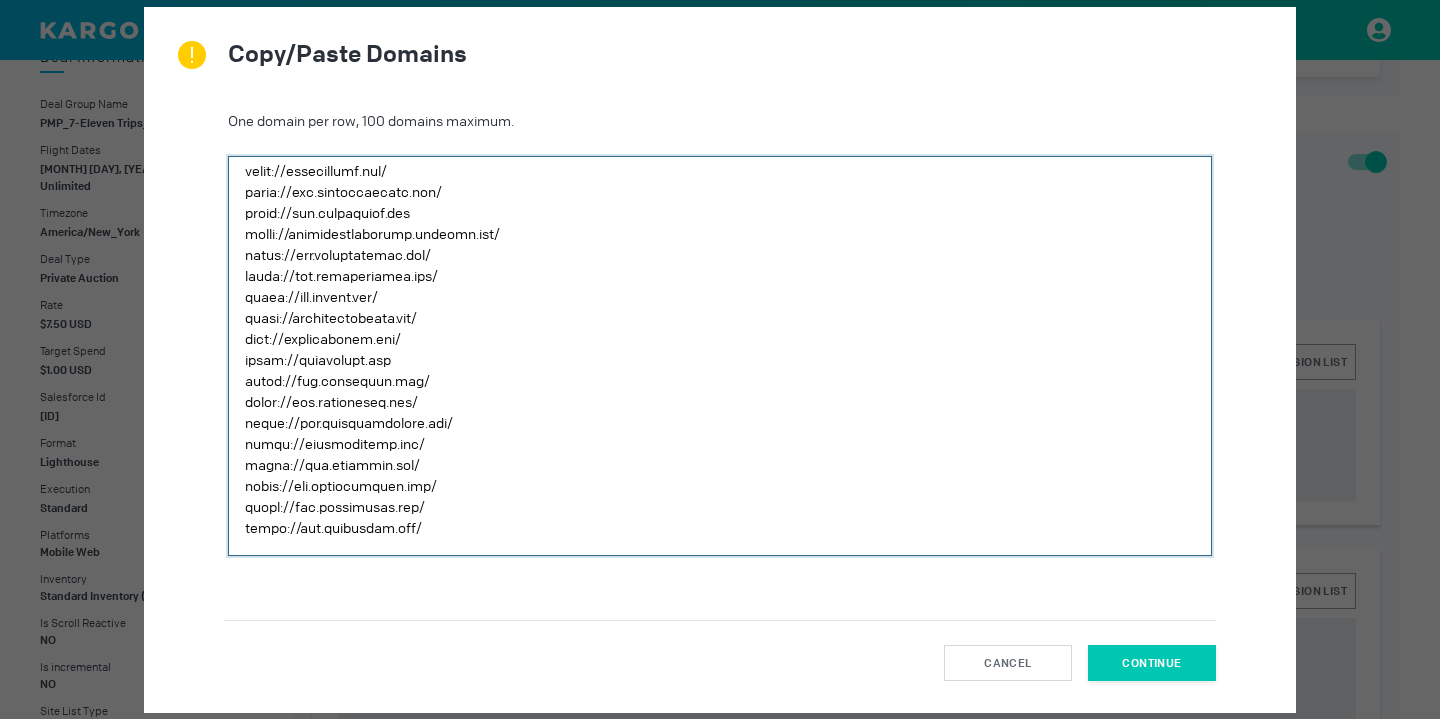 type on "http://www.univision.com/
http://www.ehow.com/
http://www.seventeen.com/
http://www.redbookmag.com/
http://www.midwestliving.com/
http://www.cookingchanneltv.com/
http://www.muscleandfitness.com/
http://www.travelchannel.com/
http://www.telemundo.com
http://www.marca.com/en/
http://www.sport.es/
https://www.cuteness.com/
http://www.rachaelrayshow.com/
http://www.tvnotas.com.mx/
https://www.hunker.com/
https://www.clarin.com
https://www.techwalla.com/
https://www.leaf.tv/
https://www.wonderwall.com/
http://madamenoire.com/
http://hiphopwired.com/
http://www.myrecipes.com/
http://www.peopleenespanol.com/
https://www.greenmatters.com/
https://www.therichest.com/
https://sciencing.com/
https://hollywoodlife.com/
http://www.closerweekly.com/
https://www.mamaslatinas.com/
https://healthfully.com/
https://homesteady.com/
https://www.cuidatudinero.com/
https://legalbeagle.com/
http://www.dailypress.com/
https://www.shondaland.com/
https://www.narcity.com/
https://www.gamerevolution.com/
https://www.playstationlife..." 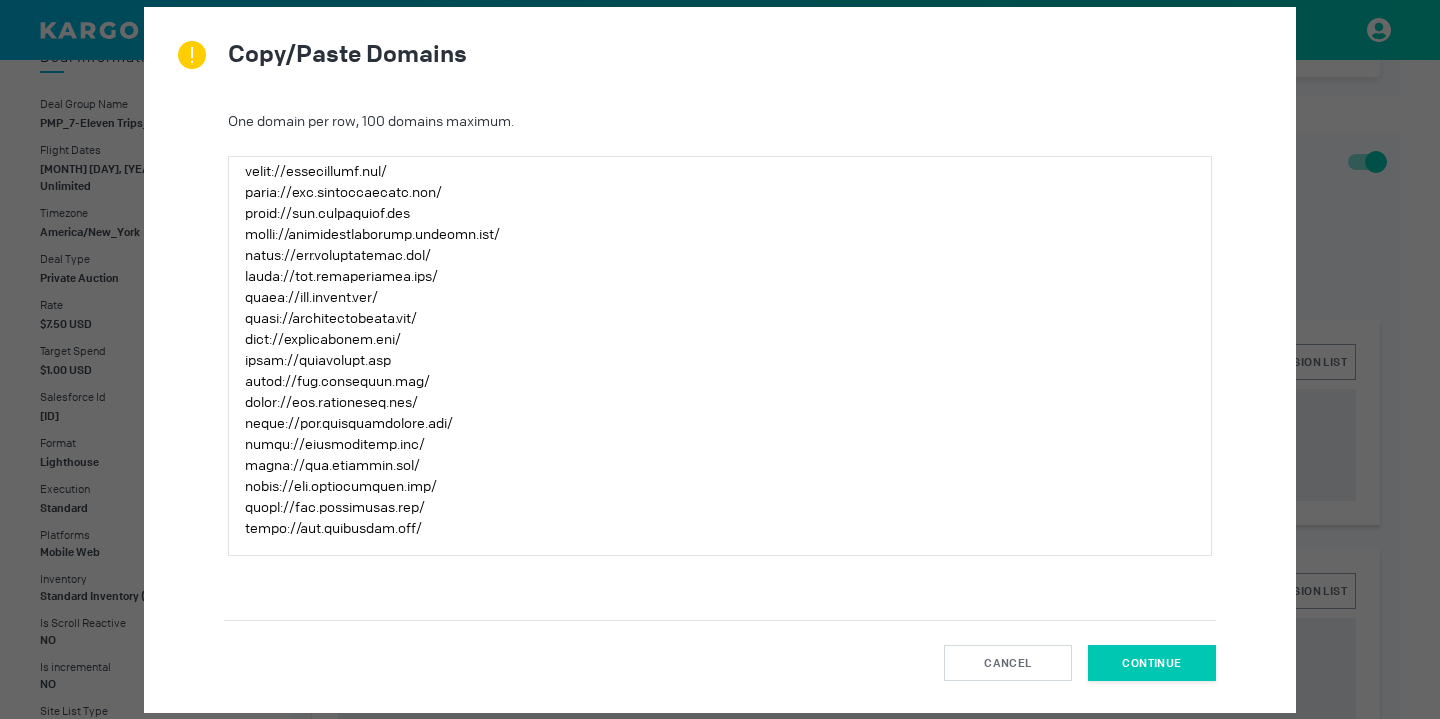 click on "continue" at bounding box center (1151, 663) 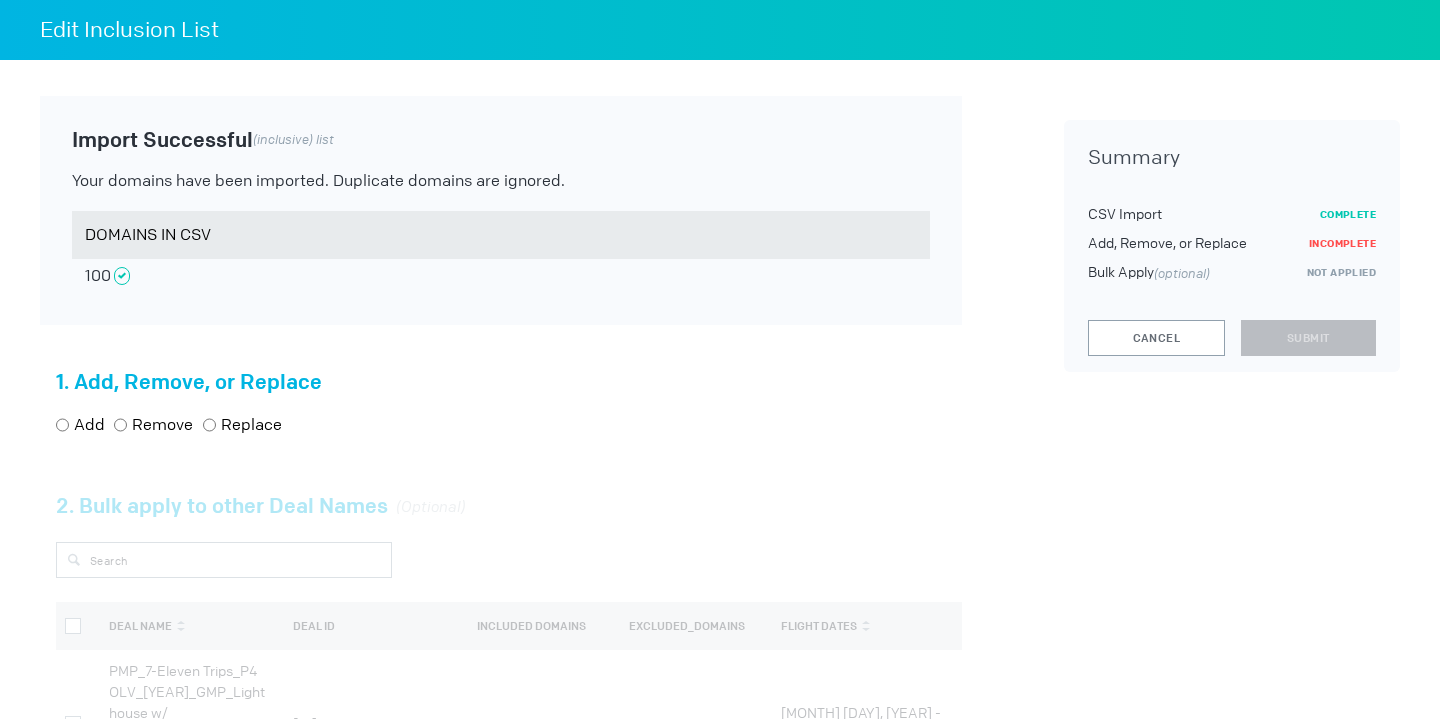 scroll, scrollTop: 23, scrollLeft: 0, axis: vertical 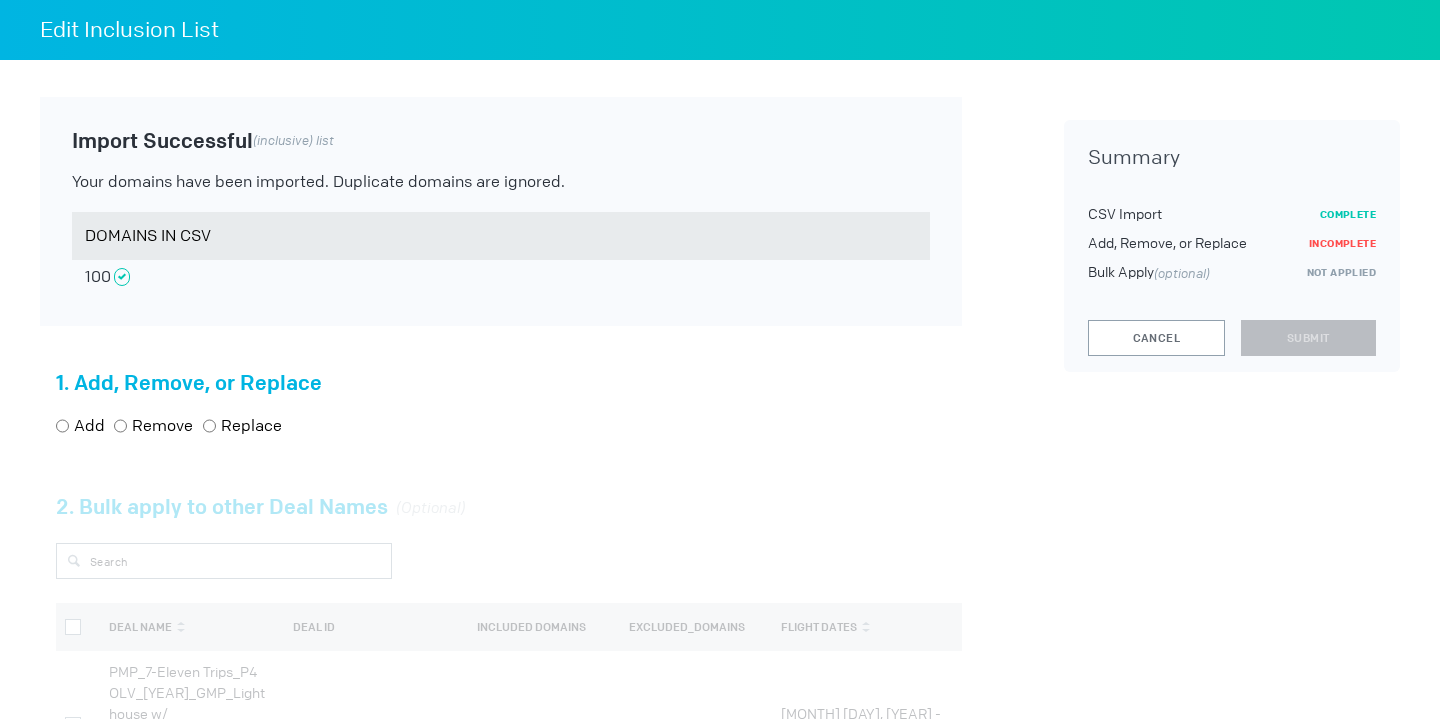 click at bounding box center (62, 426) 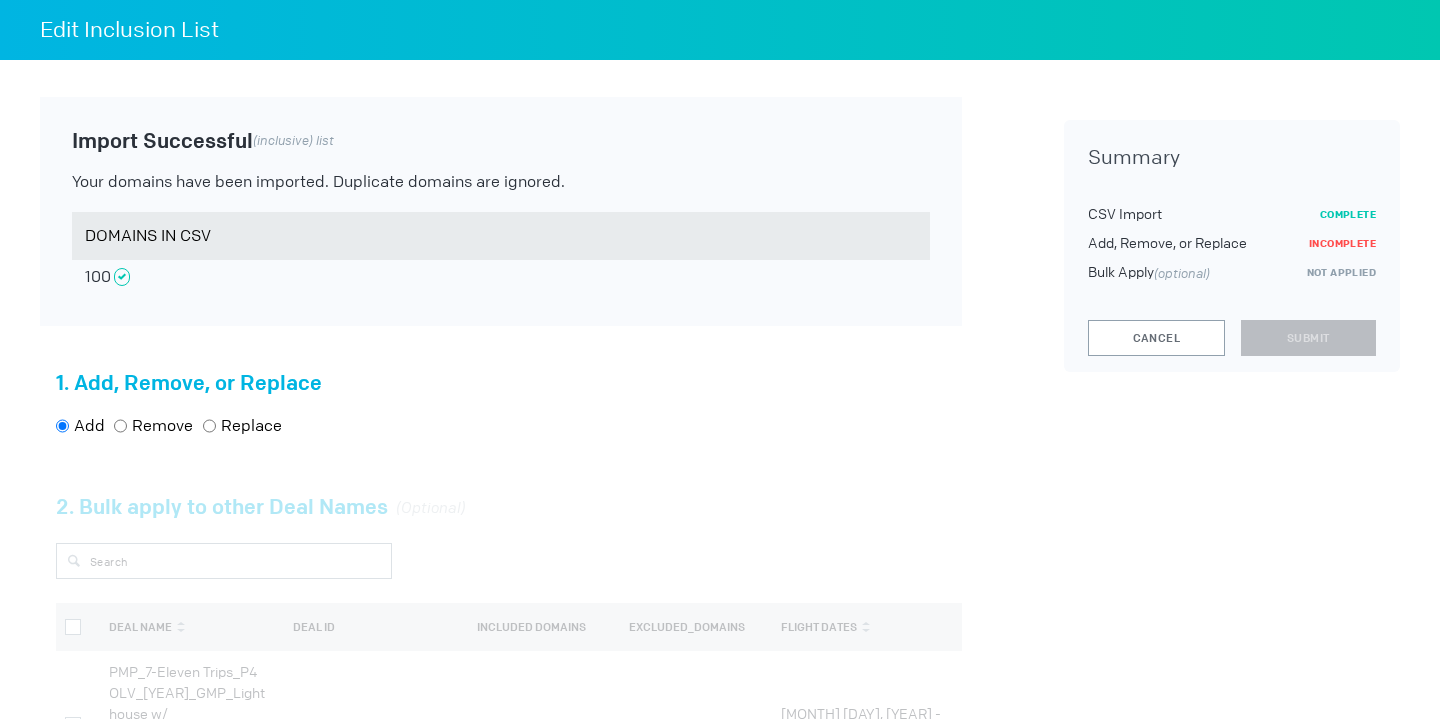radio on "true" 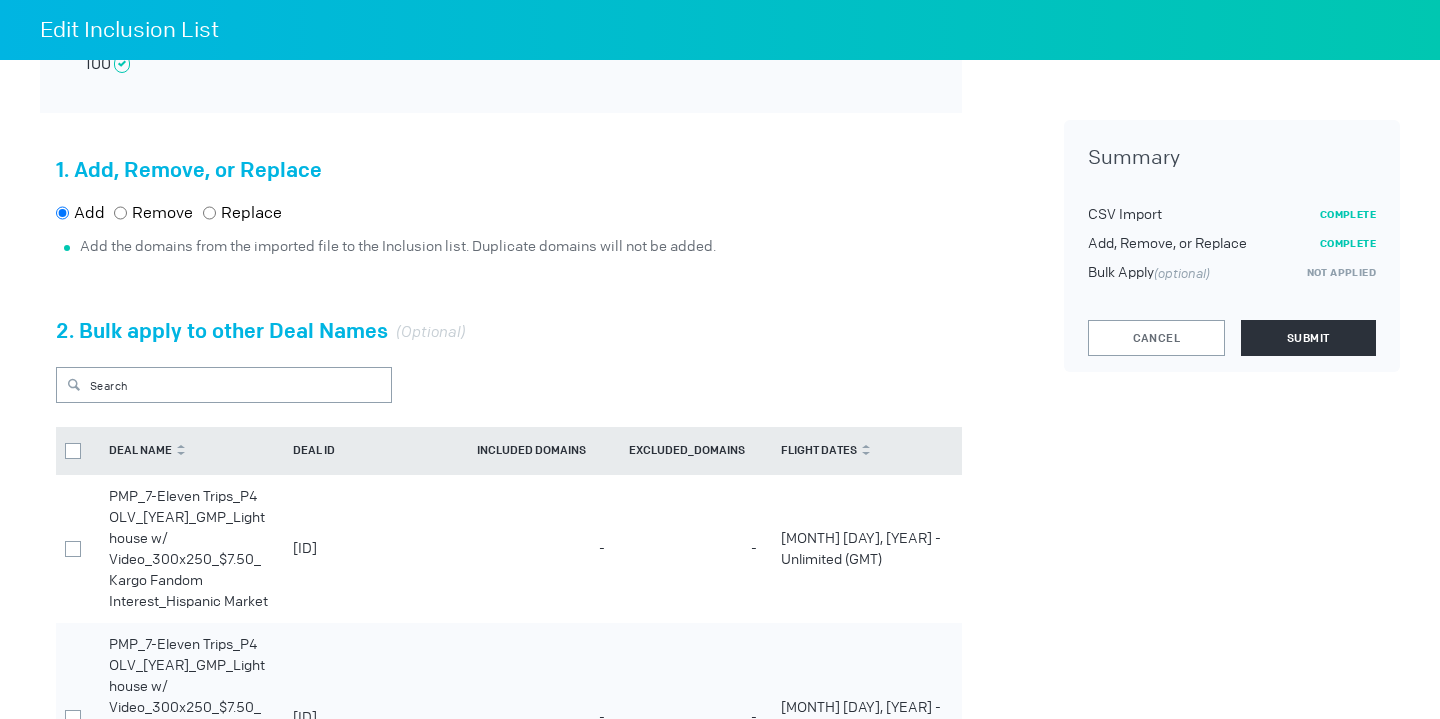 scroll, scrollTop: 256, scrollLeft: 0, axis: vertical 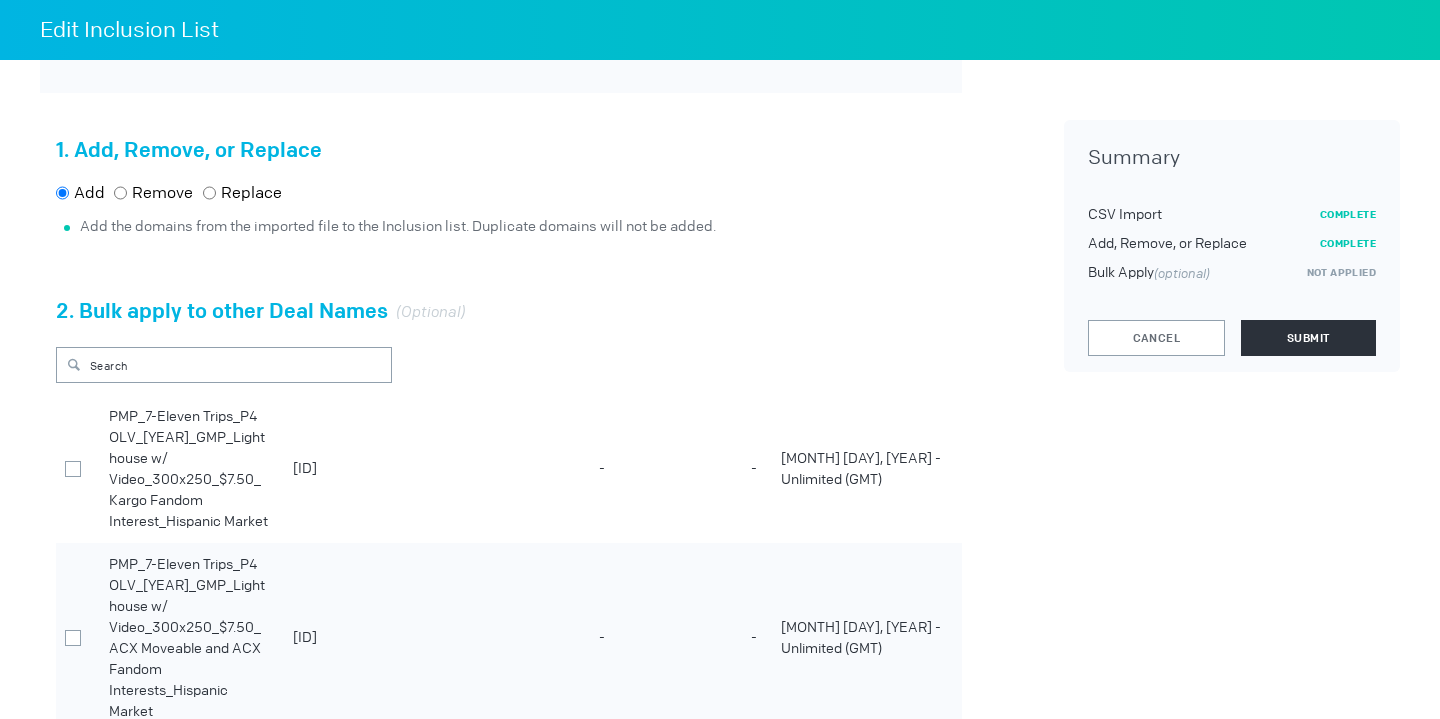 click on "PMP_7-Eleven Trips_P4 OLV_2025_GMP_Lighthouse w/ Video_300x250_$7.50_Kargo Fandom Interest_Hispanic Market" at bounding box center [189, 469] 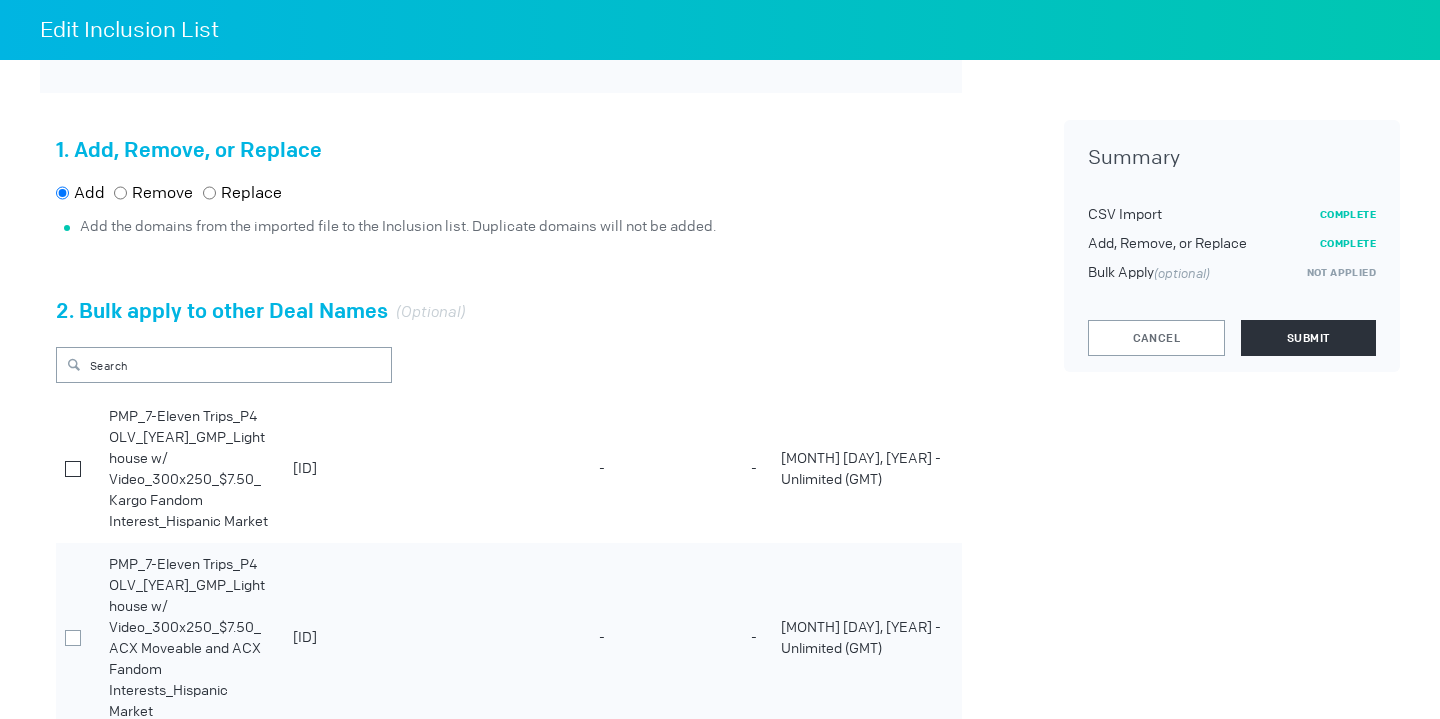 click at bounding box center [73, 468] 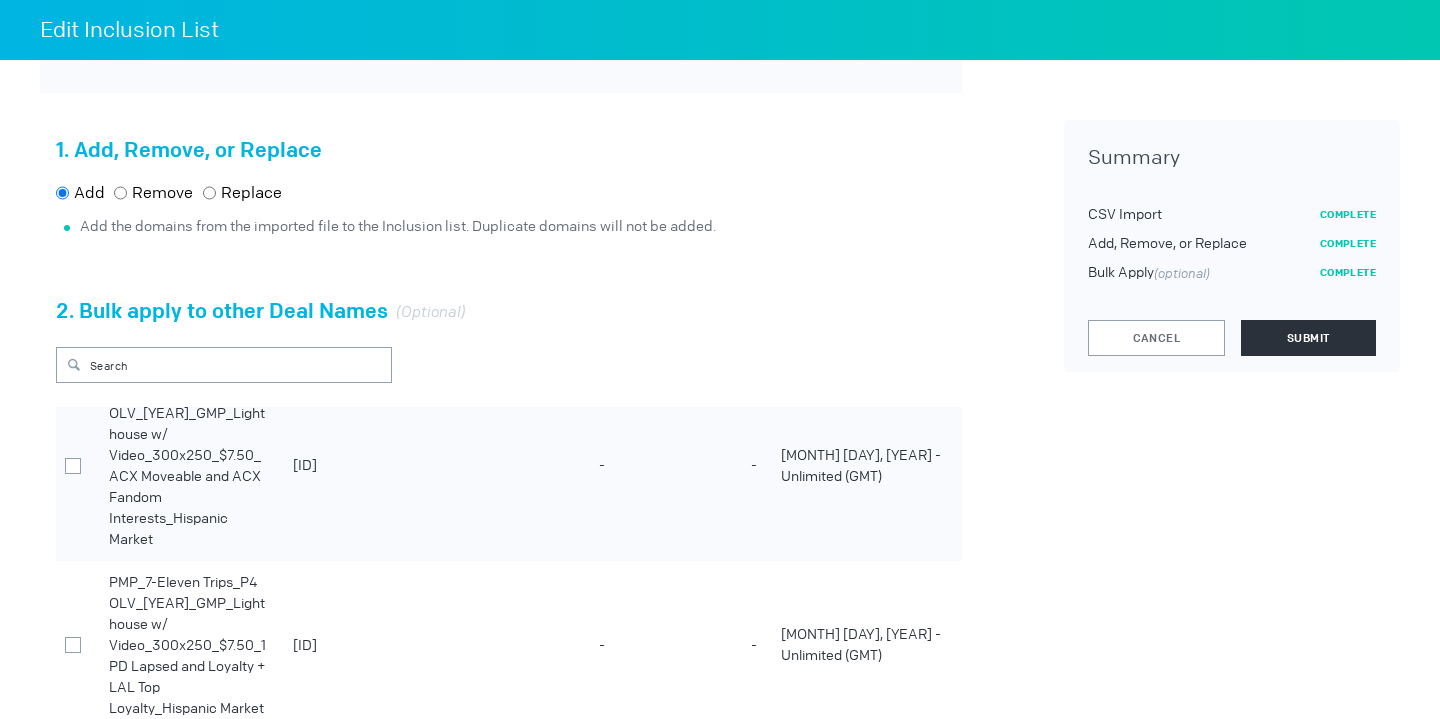 scroll, scrollTop: 276, scrollLeft: 0, axis: vertical 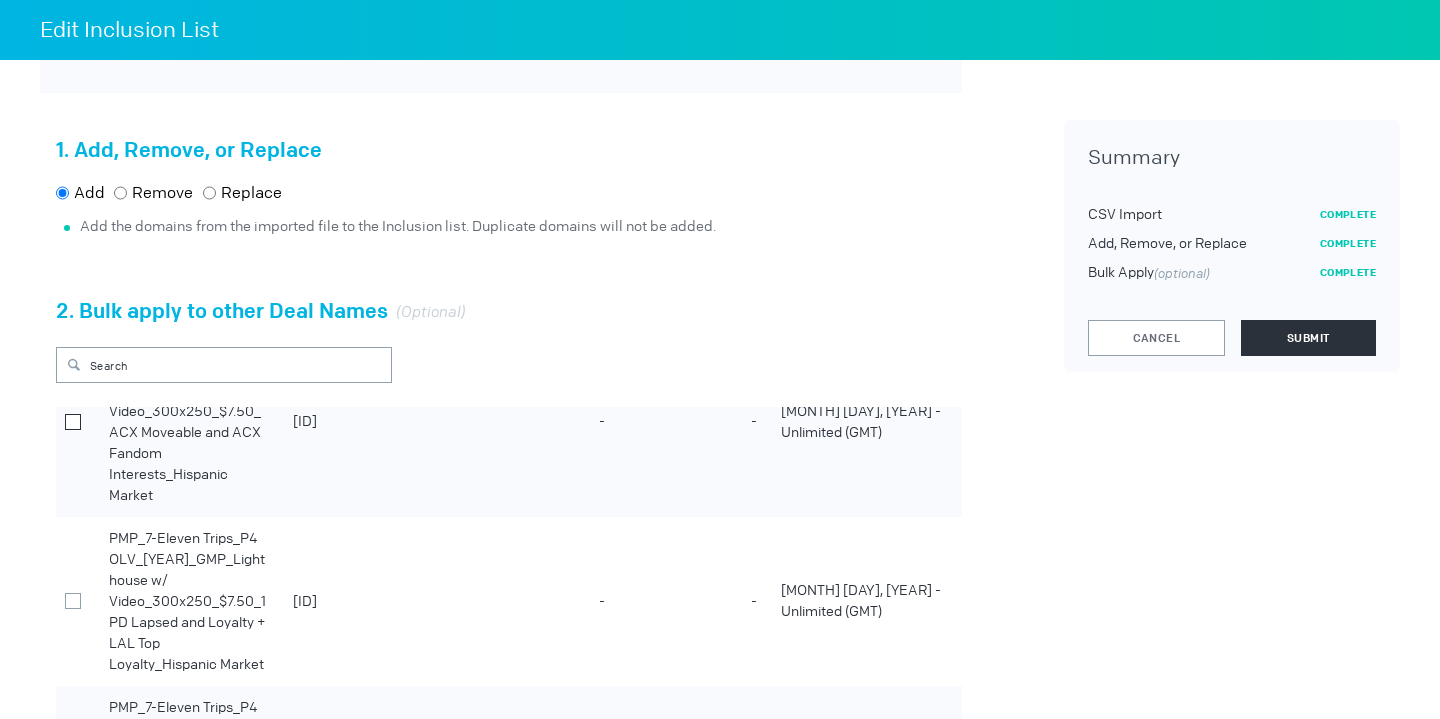 click at bounding box center (73, 253) 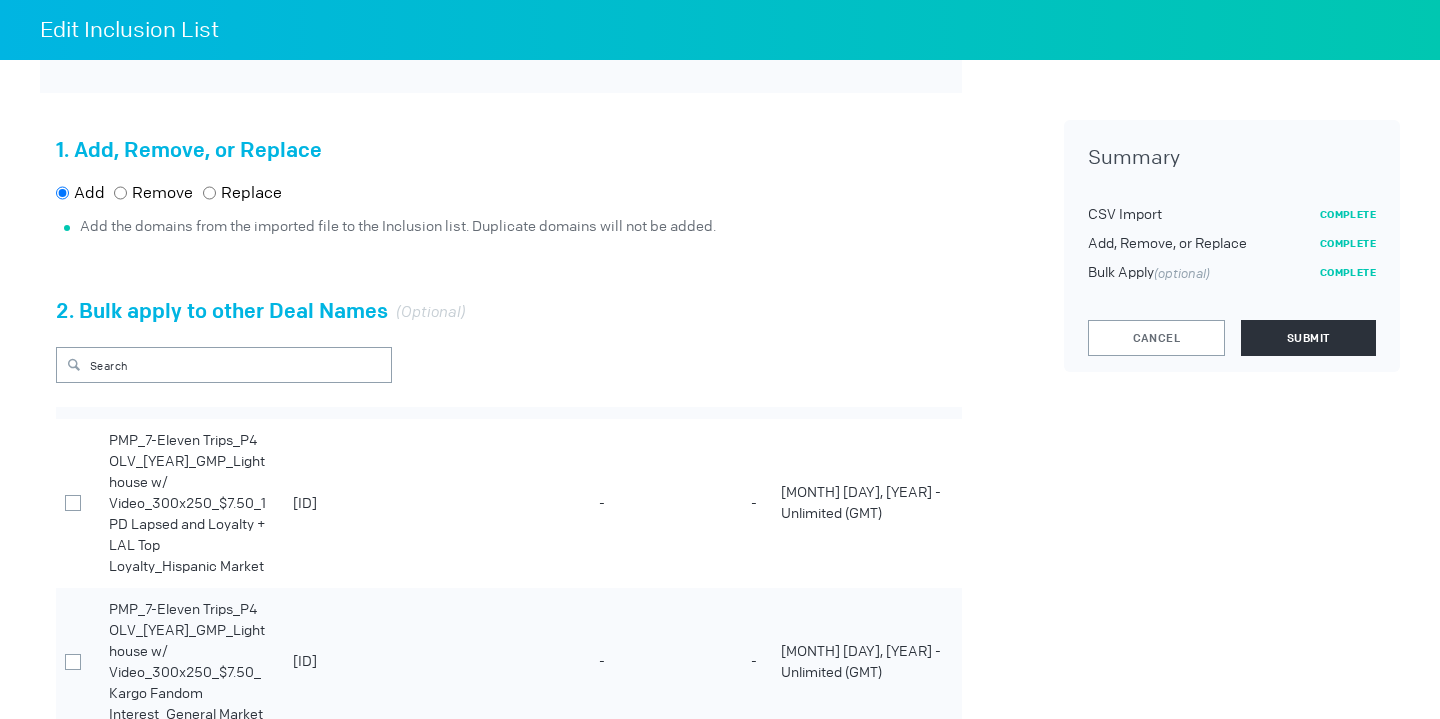 scroll, scrollTop: 395, scrollLeft: 0, axis: vertical 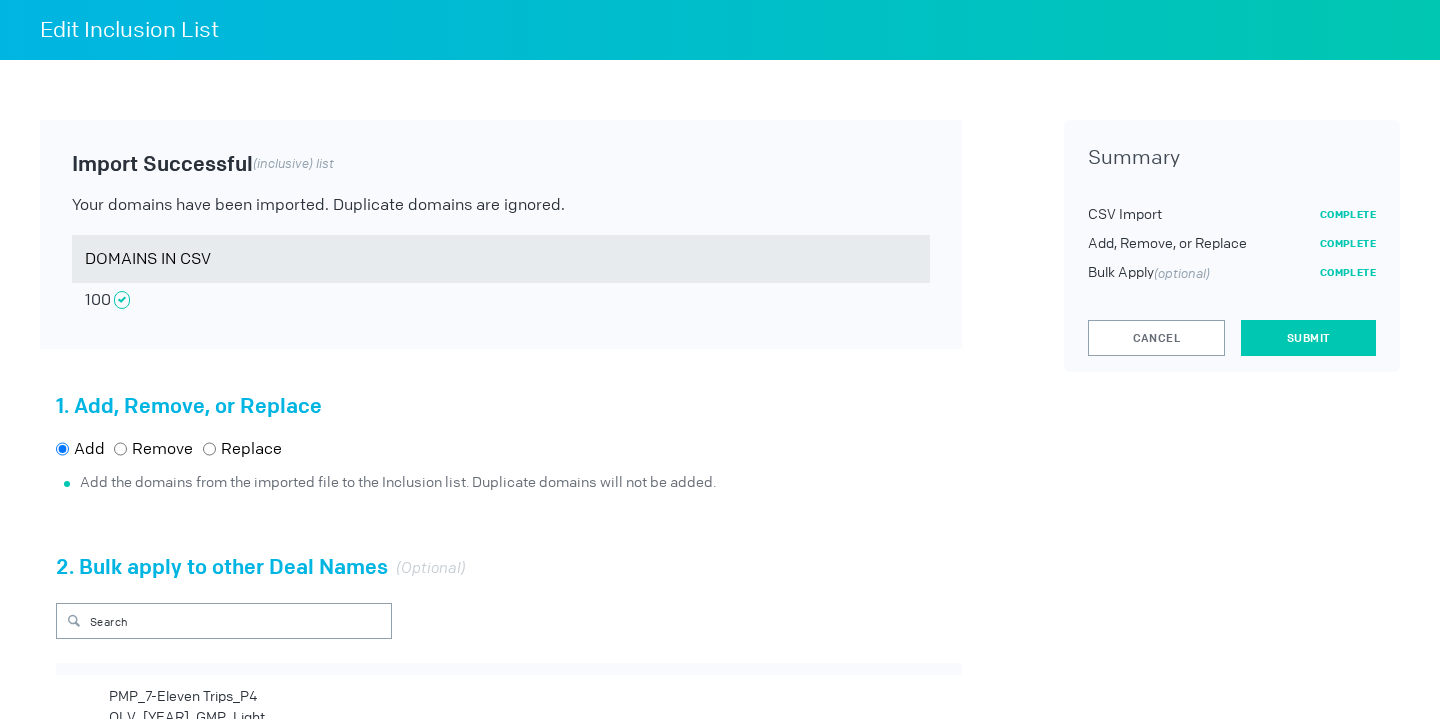 click on "Submit" at bounding box center (1308, 338) 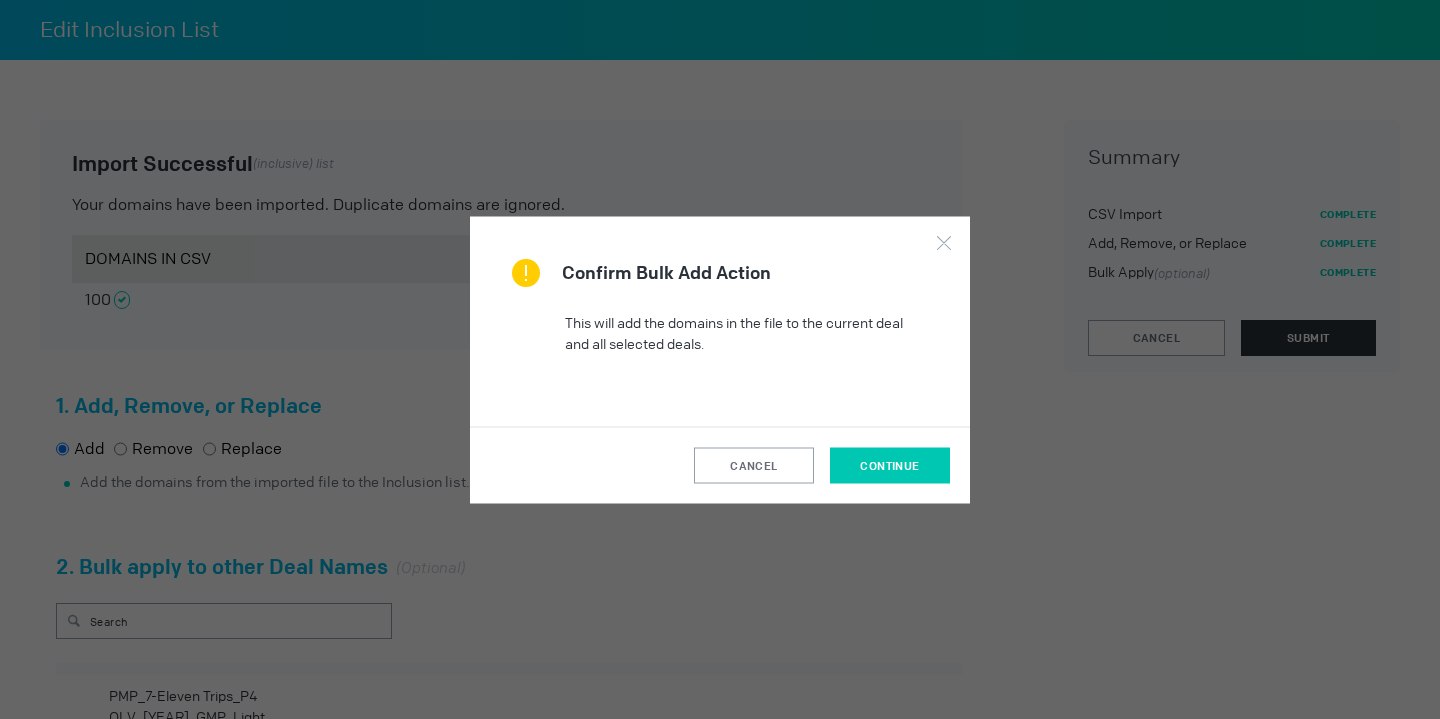 click on "continue" at bounding box center [890, 465] 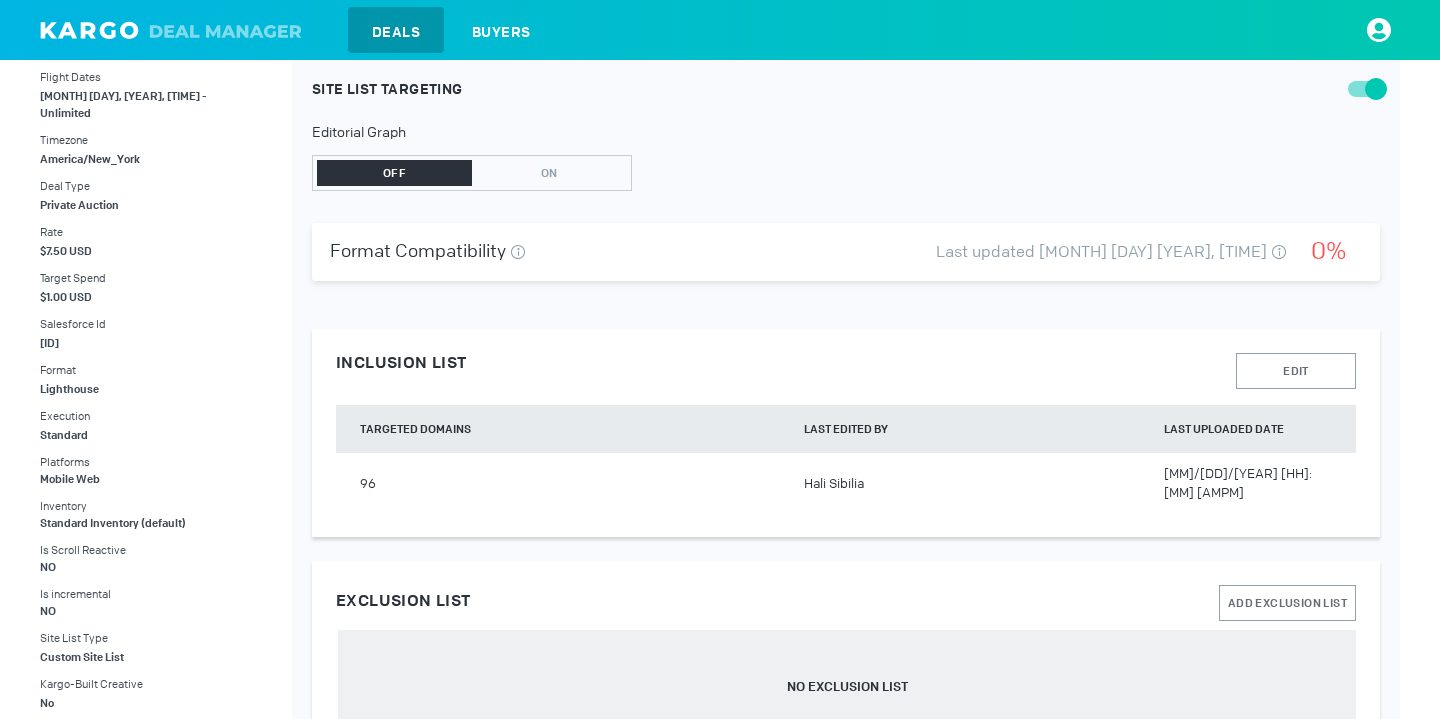 scroll, scrollTop: 675, scrollLeft: 0, axis: vertical 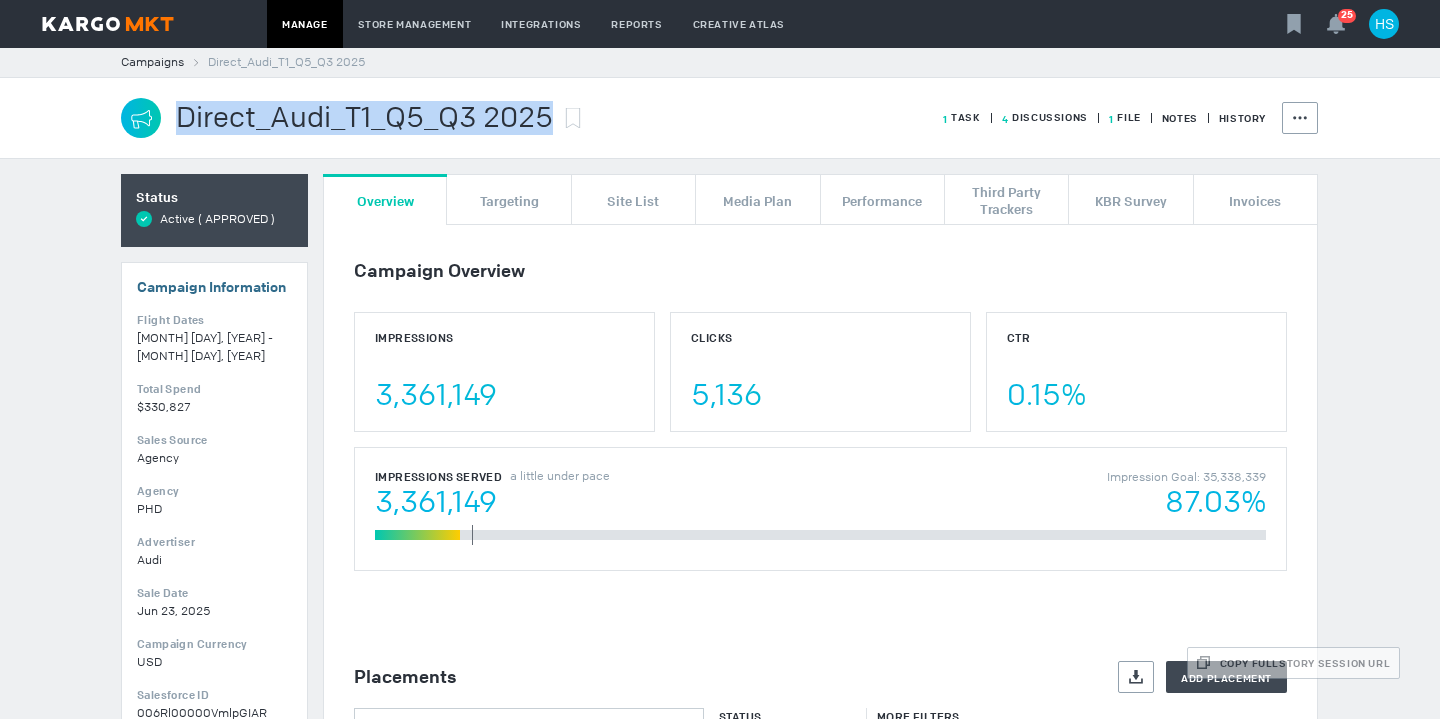 drag, startPoint x: 551, startPoint y: 112, endPoint x: 161, endPoint y: 116, distance: 390.0205 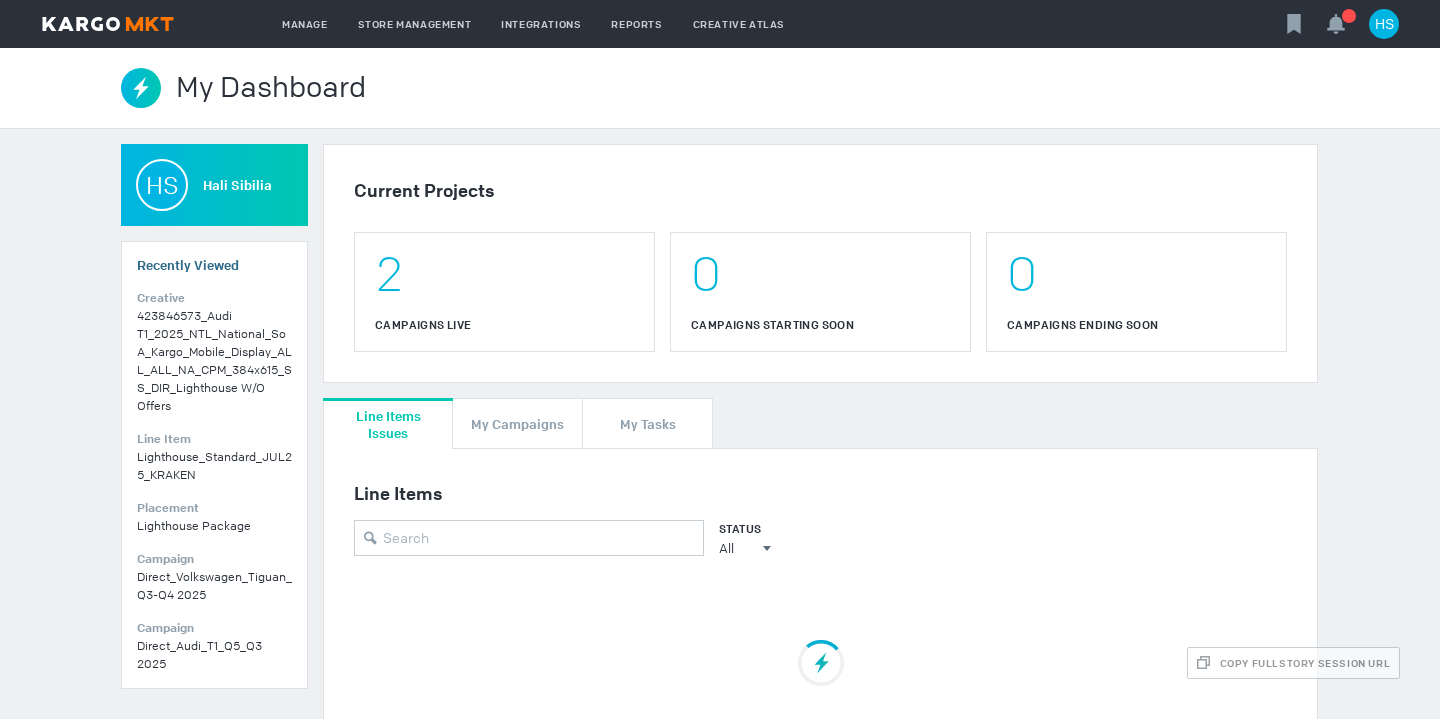 scroll, scrollTop: 0, scrollLeft: 0, axis: both 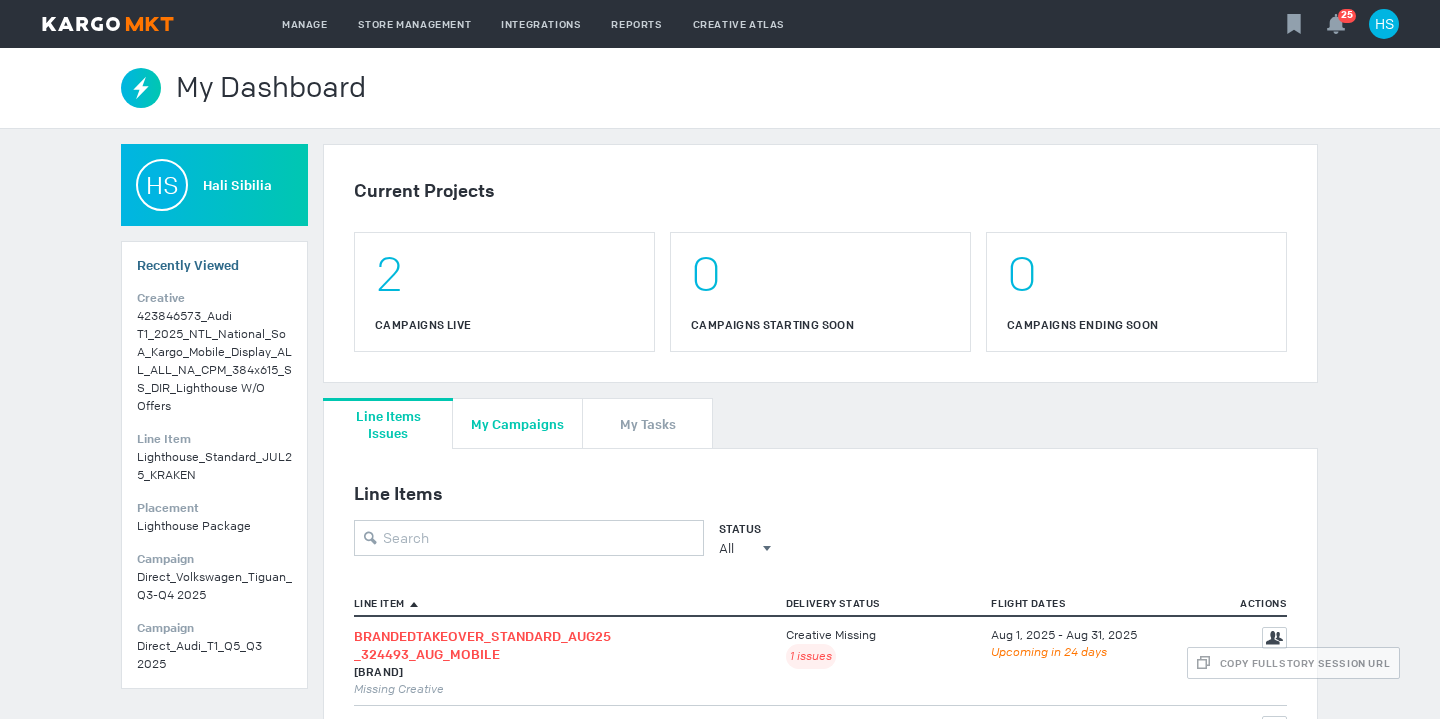 click on "My Campaigns" at bounding box center (517, 423) 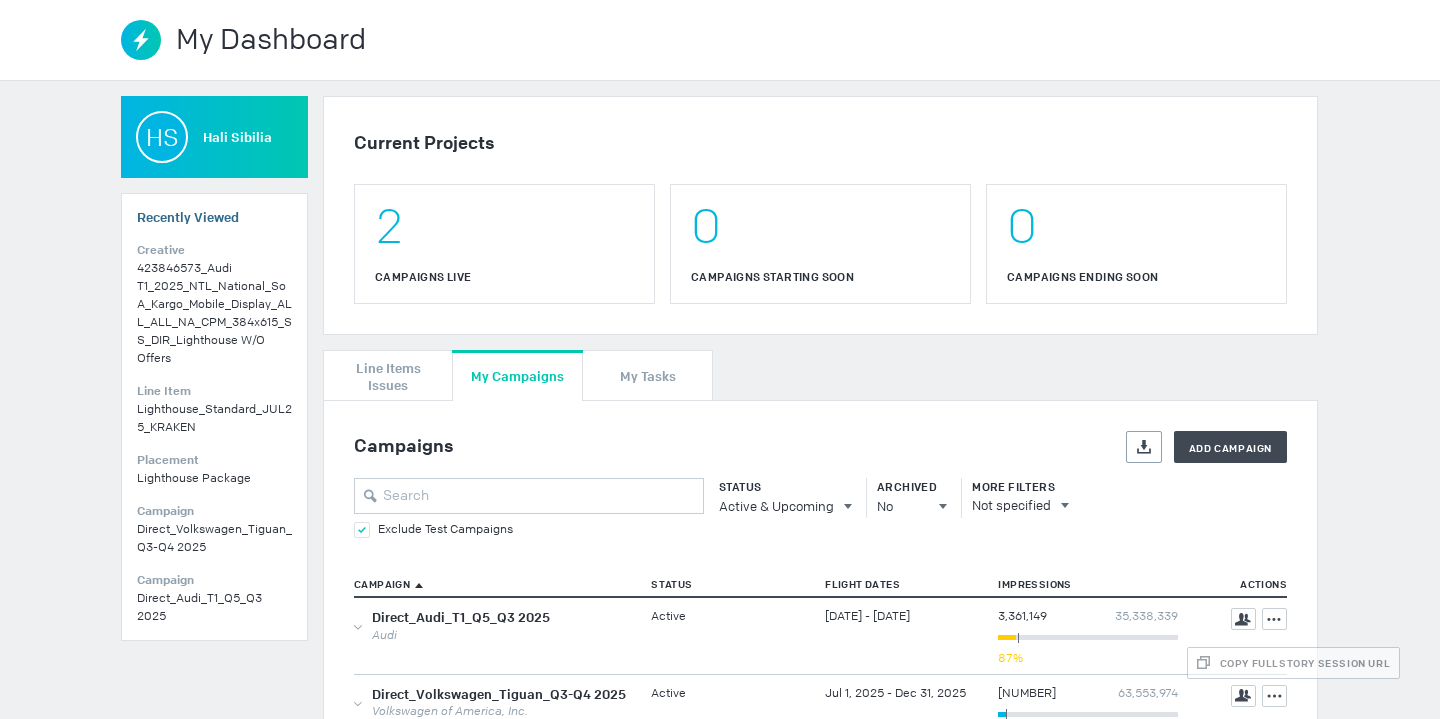 scroll, scrollTop: 54, scrollLeft: 0, axis: vertical 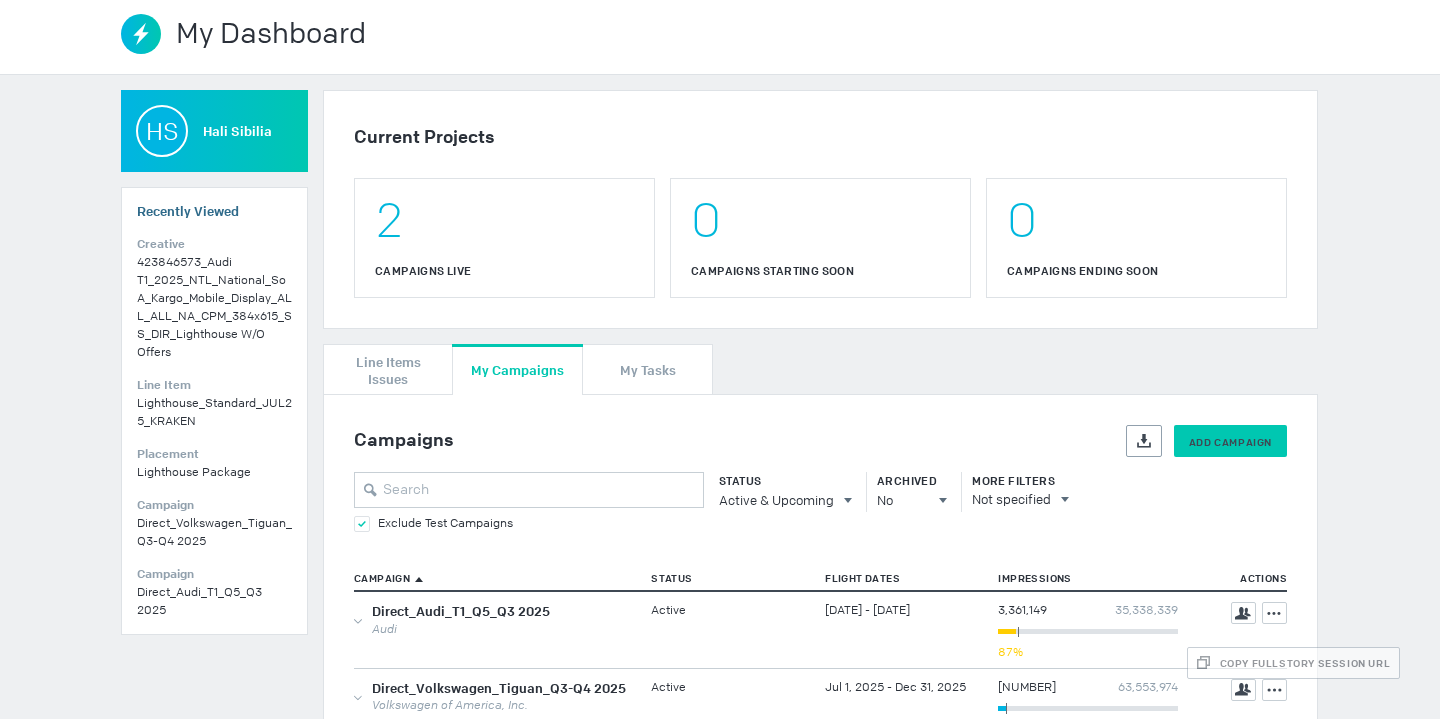 click on "Add Campaign" at bounding box center (1230, 442) 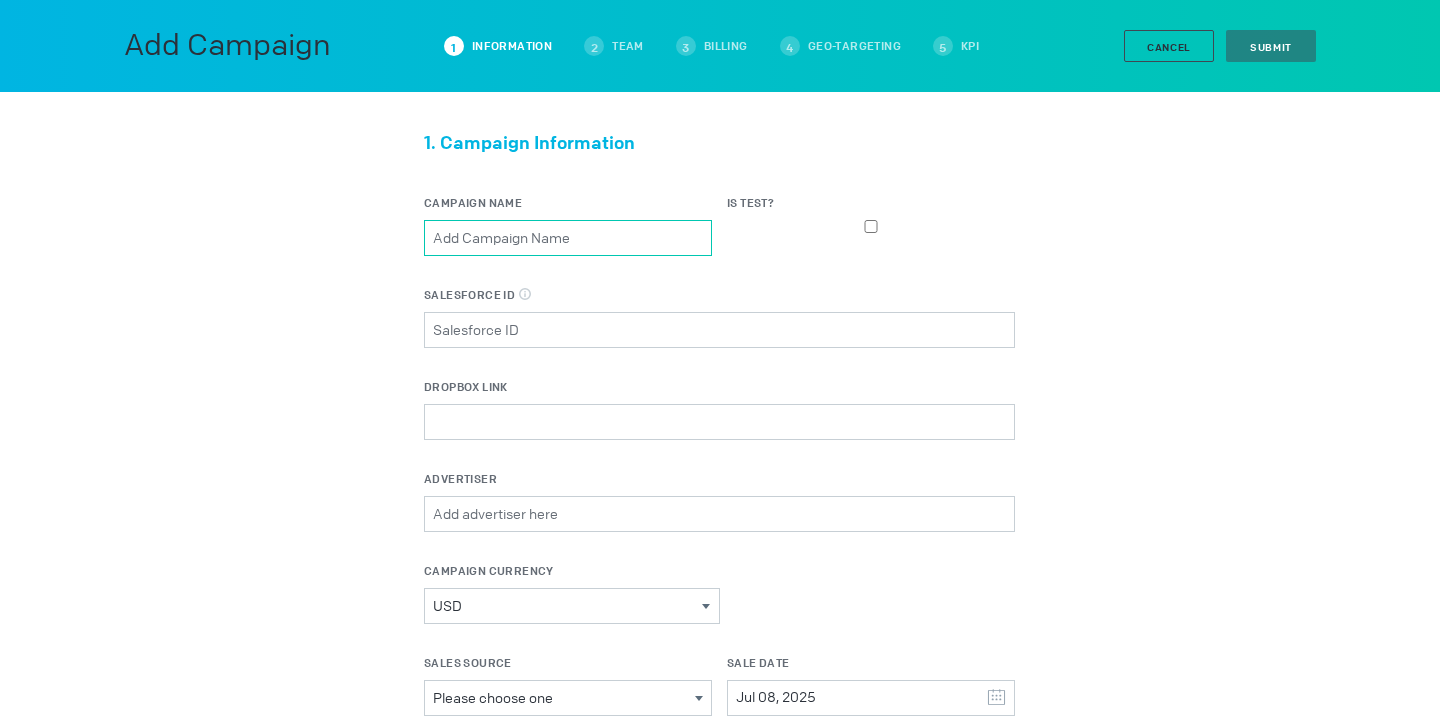 click on "Campaign Name" at bounding box center [568, 238] 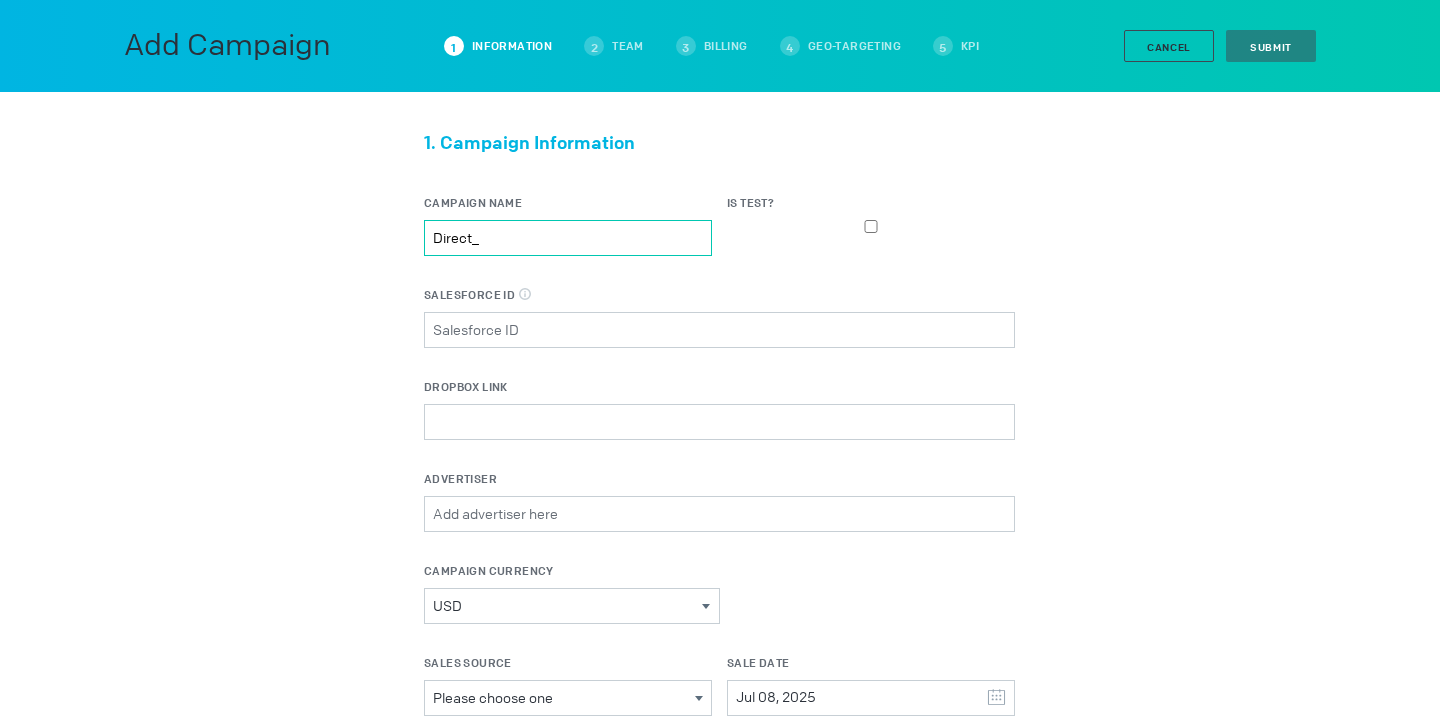drag, startPoint x: 487, startPoint y: 245, endPoint x: 391, endPoint y: 244, distance: 96.00521 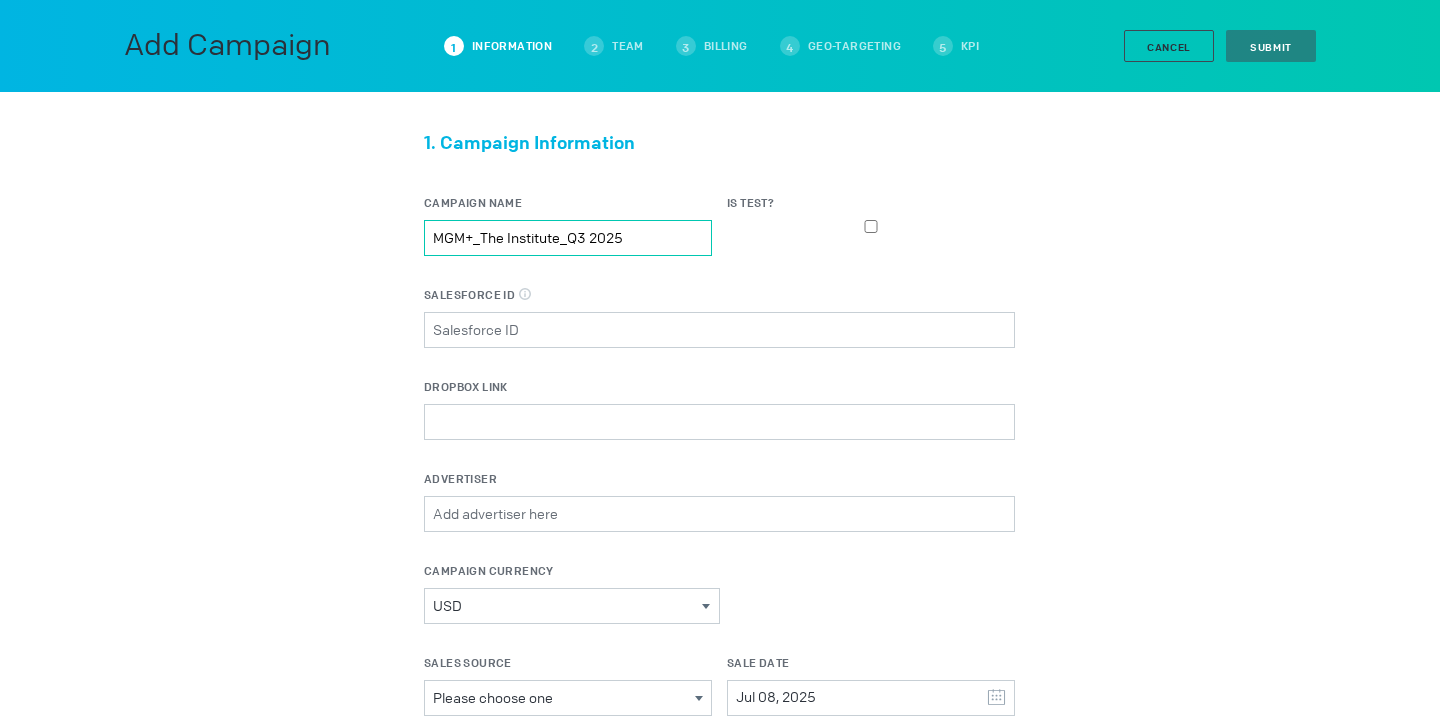 type on "MGM+_The Institute_Q3 2025" 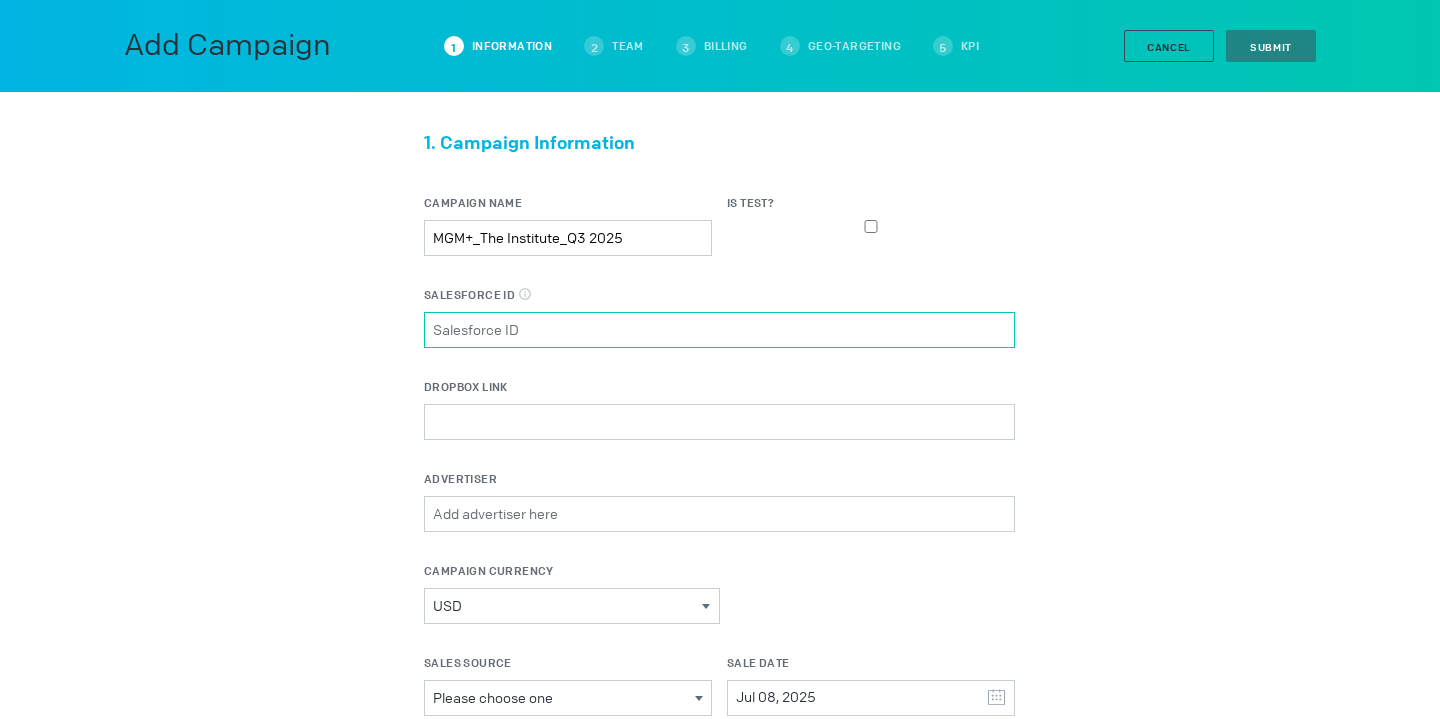 click on "Salesforce ID Salesforce ID should be 18 characters only." at bounding box center [719, 330] 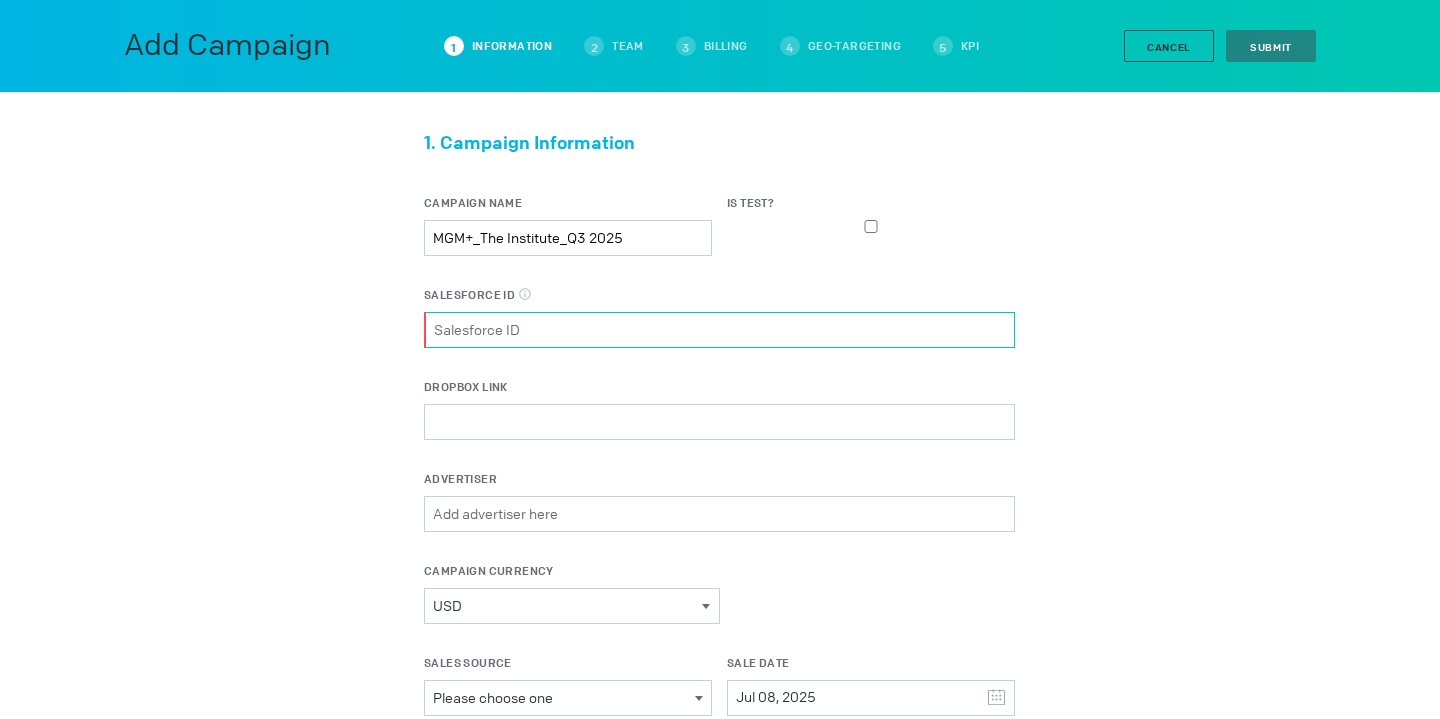 paste on "006Rl00000mj93DIAQ" 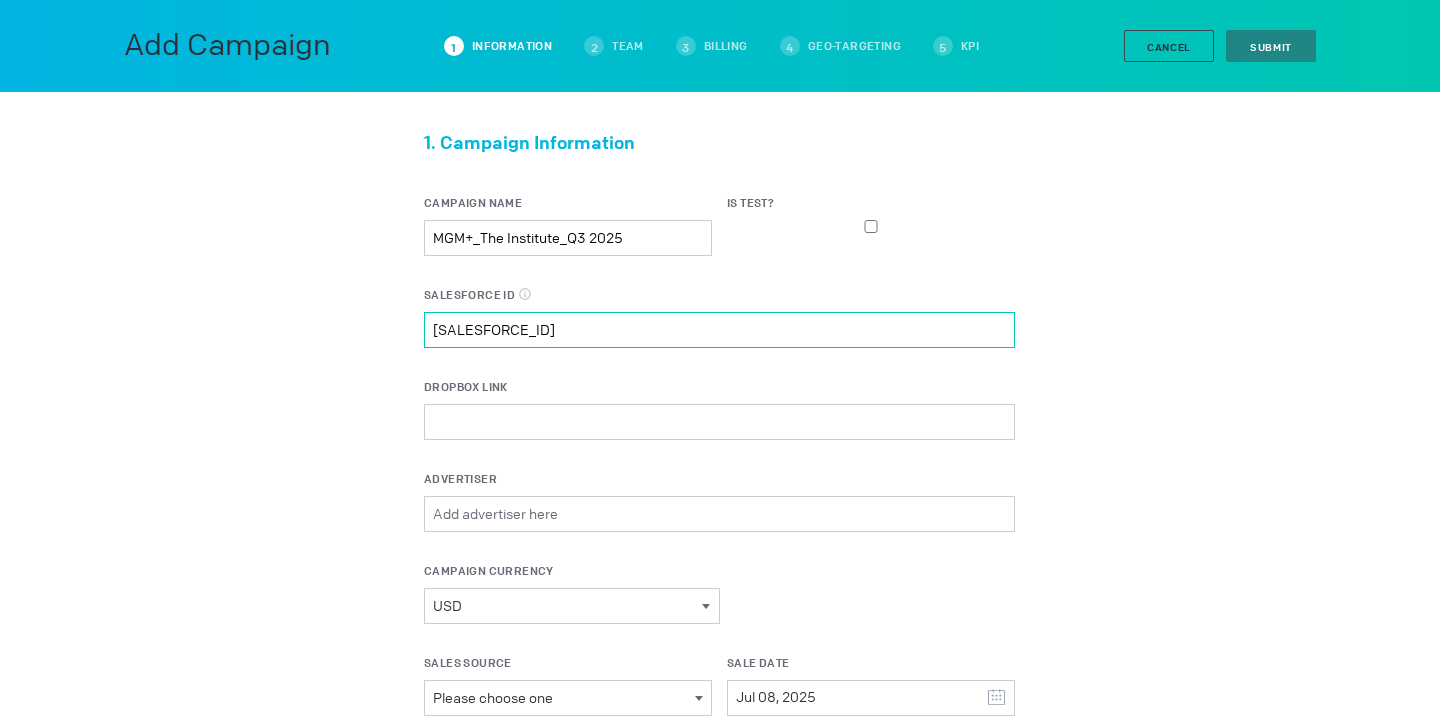 scroll, scrollTop: 41, scrollLeft: 0, axis: vertical 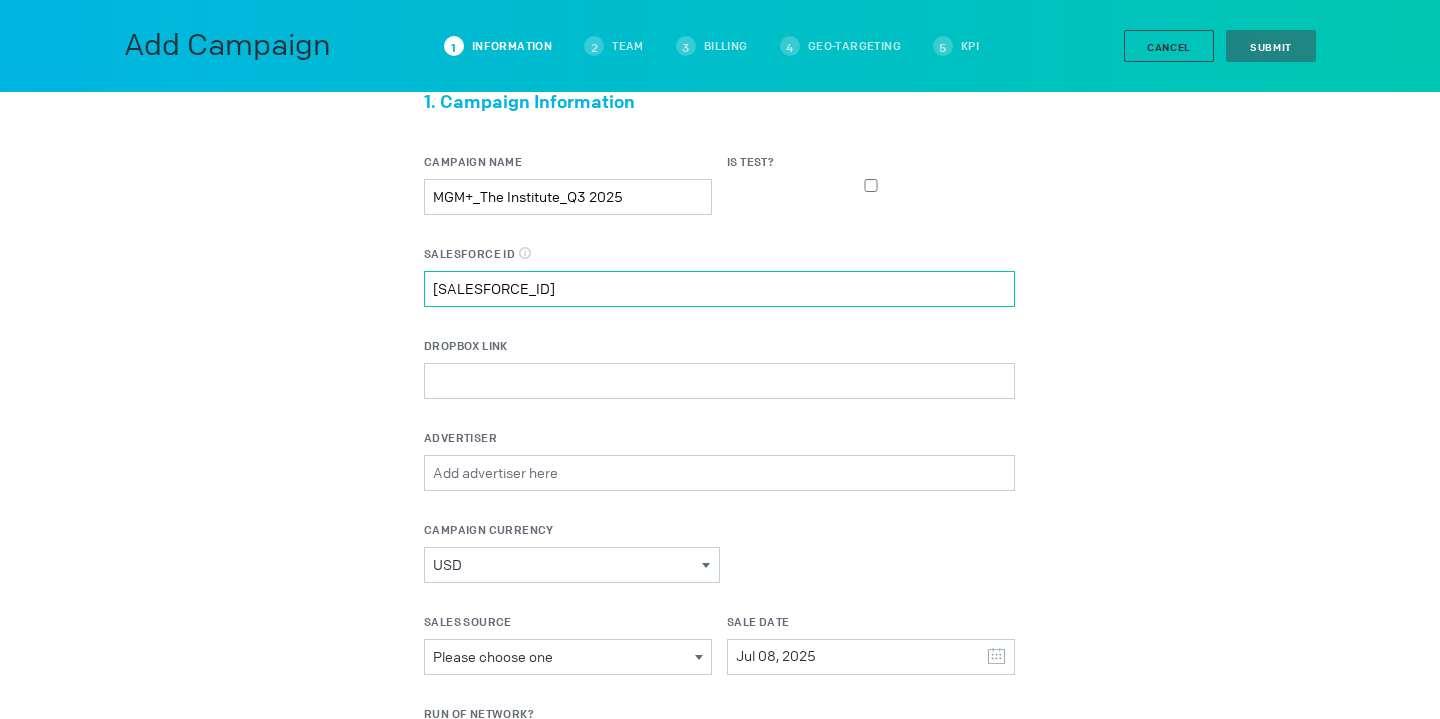 type on "006Rl00000mj93DIAQ" 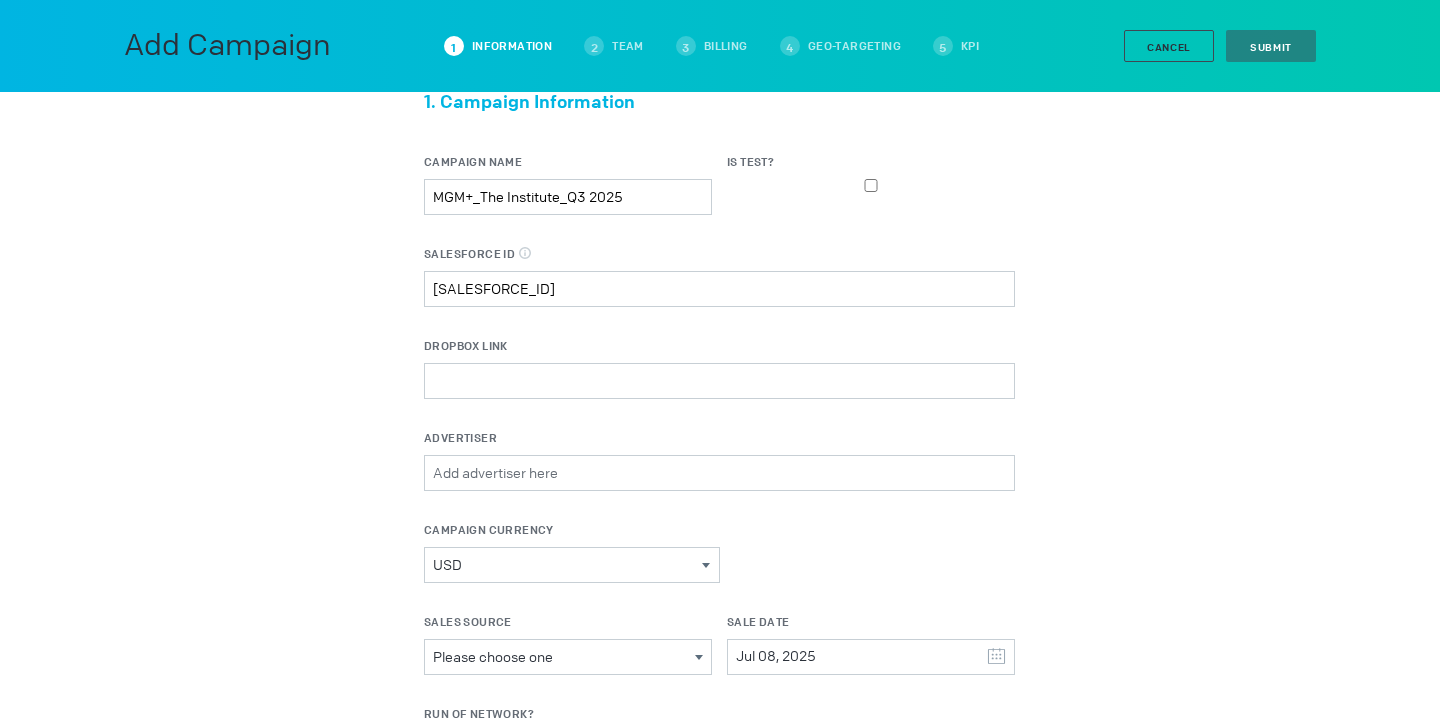 click on "Dropbox Link" at bounding box center [719, 346] 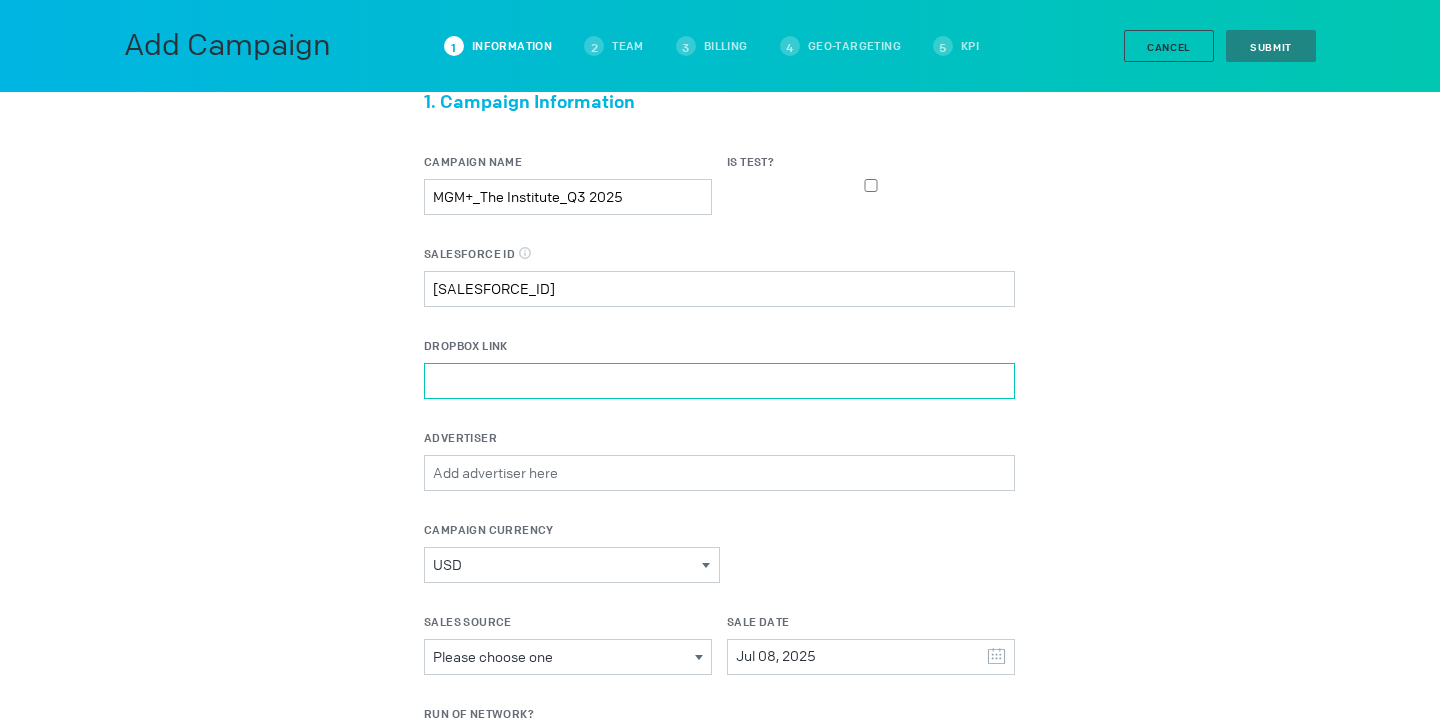 click on "Dropbox Link" at bounding box center [719, 381] 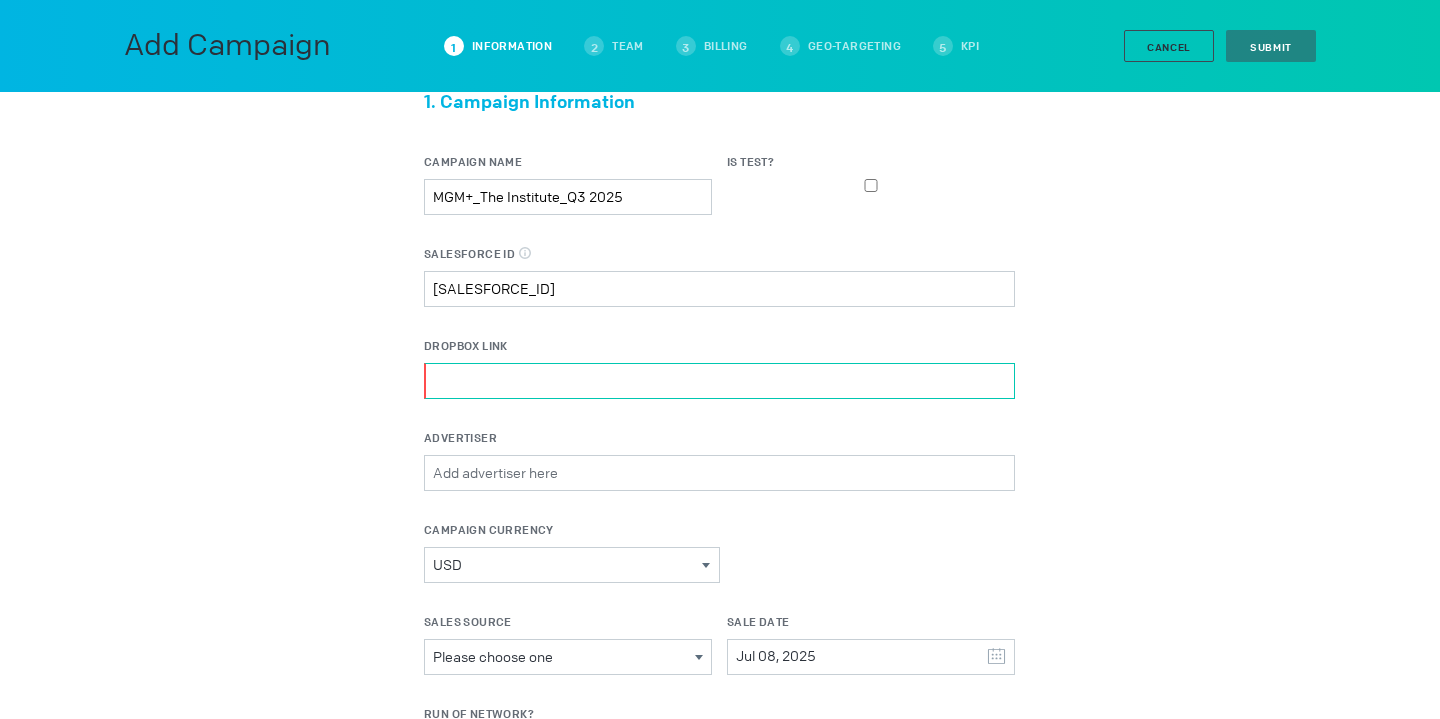 paste on "https://marketplace.kargo.com" 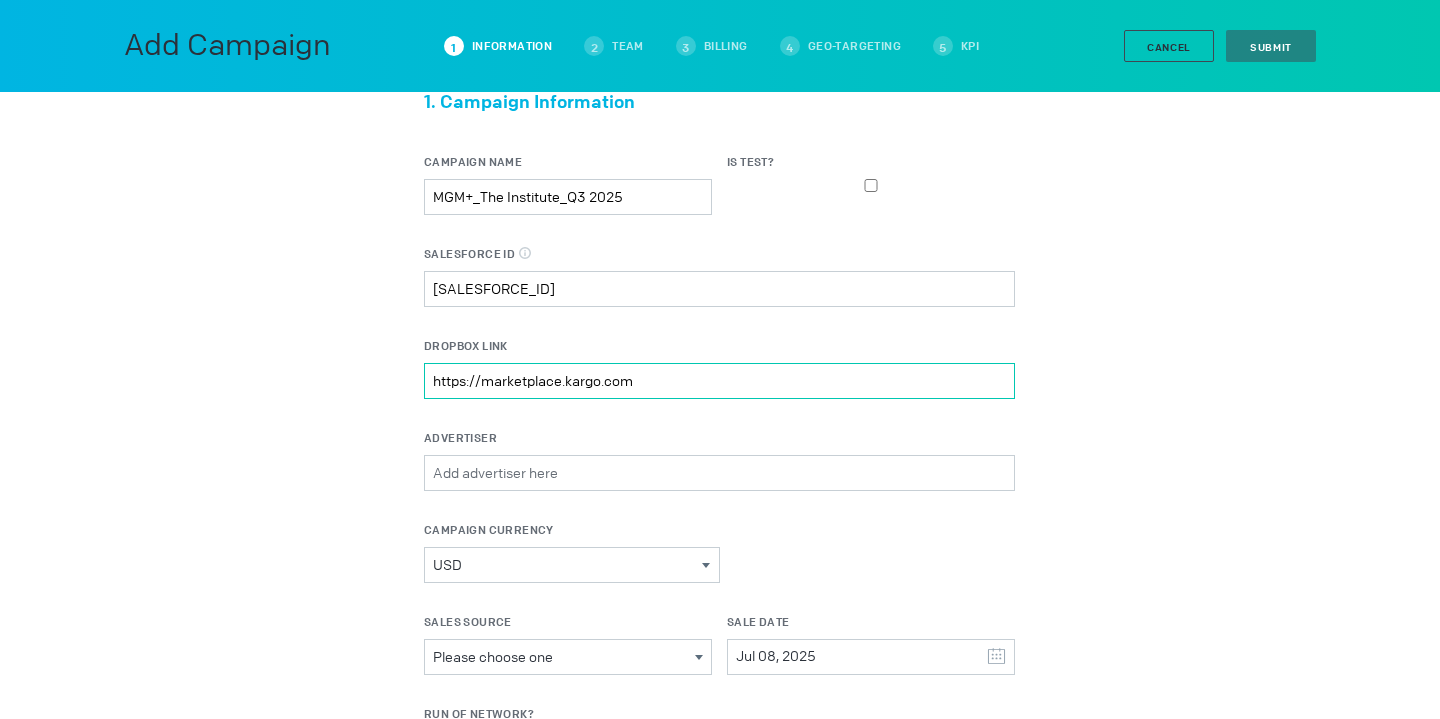 type on "https://marketplace.kargo.com" 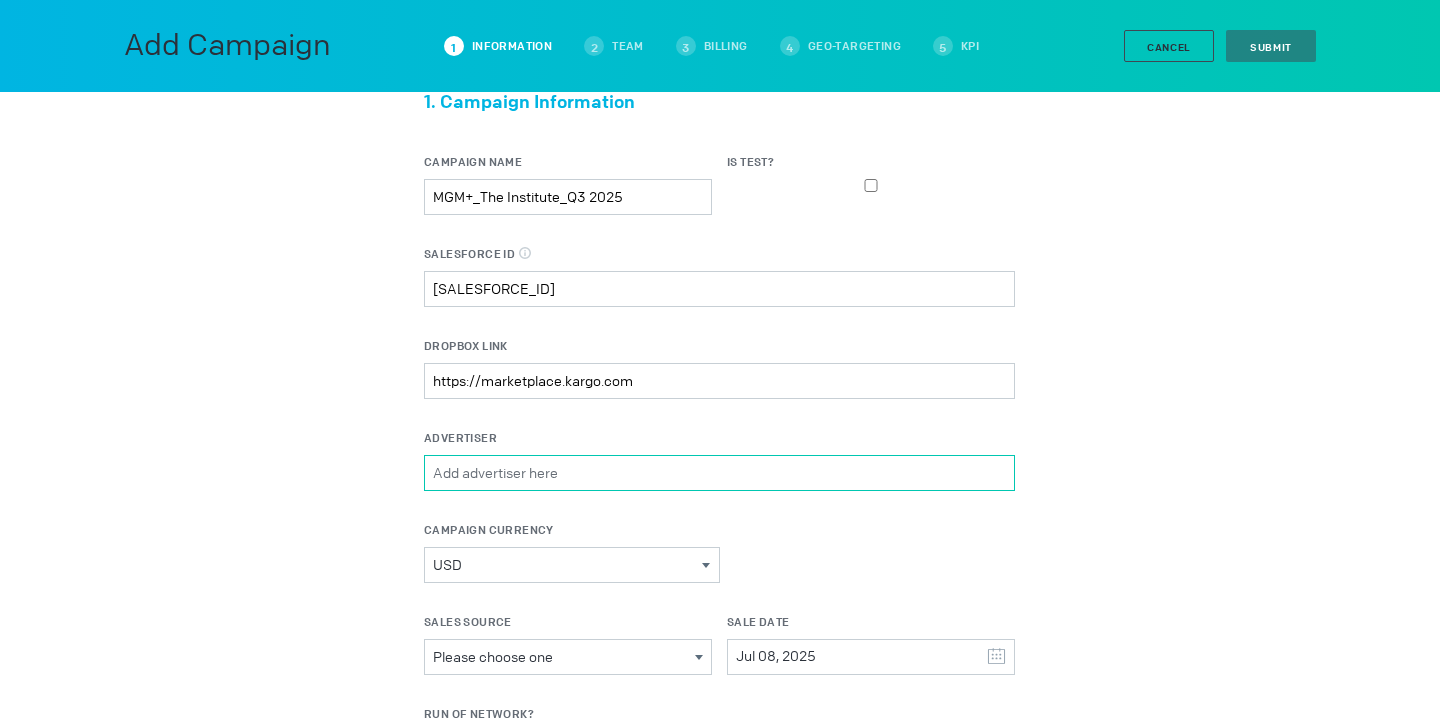 click on "Advertiser Please select a valid item" at bounding box center [719, 473] 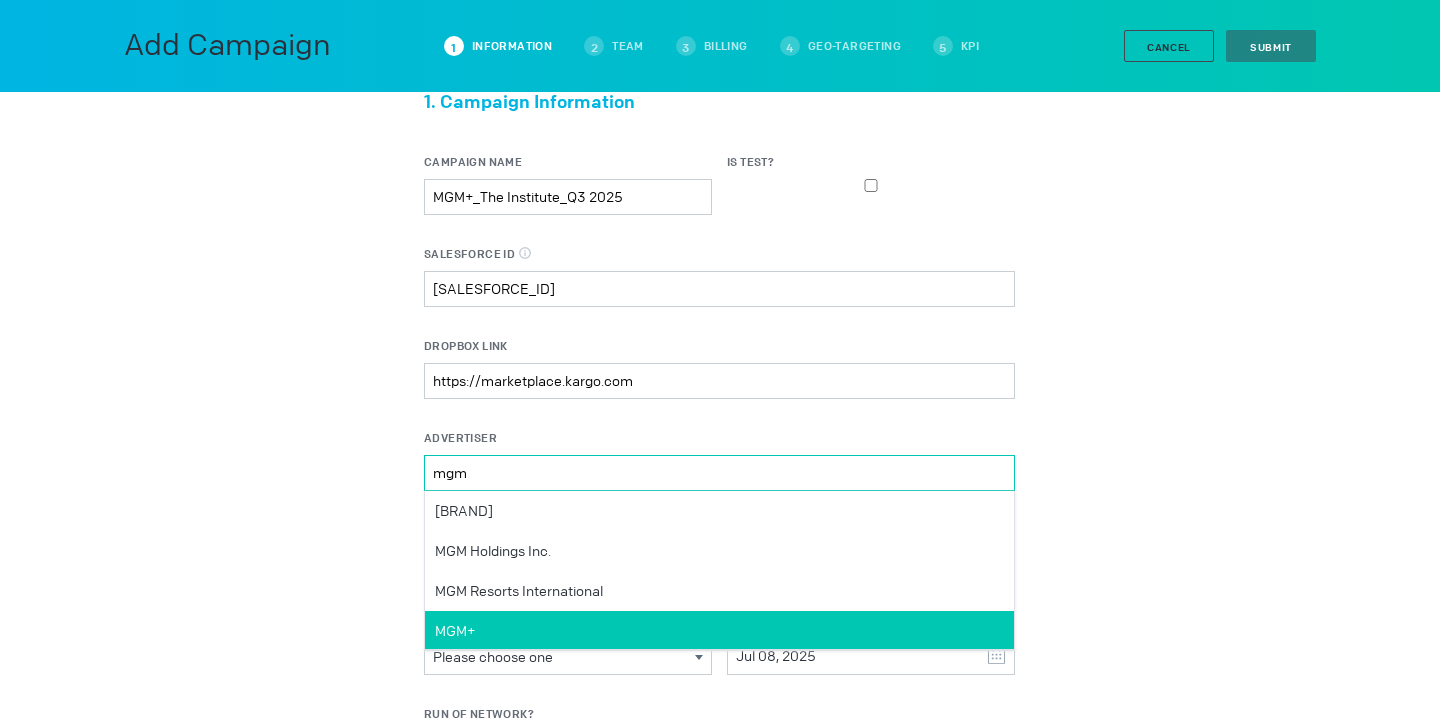 type on "mgm" 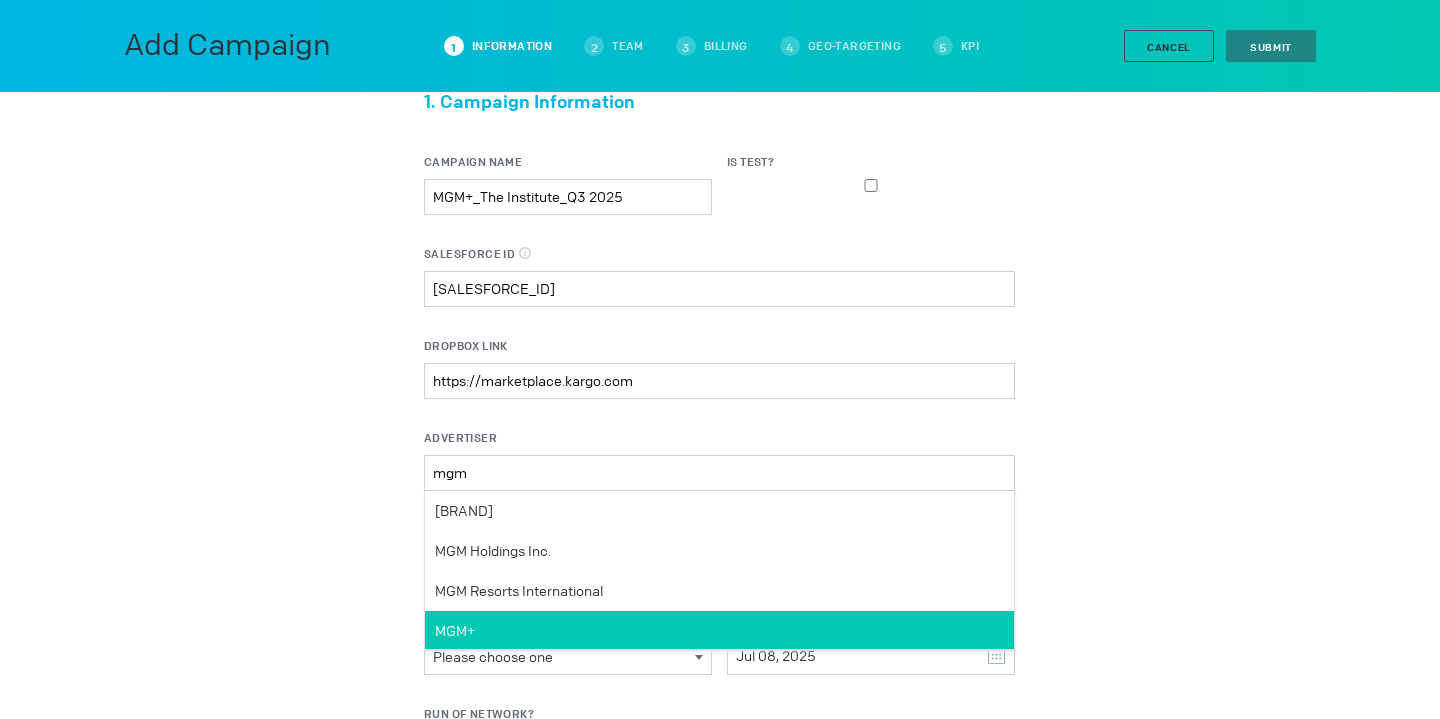 click on "MGM+" at bounding box center [719, 631] 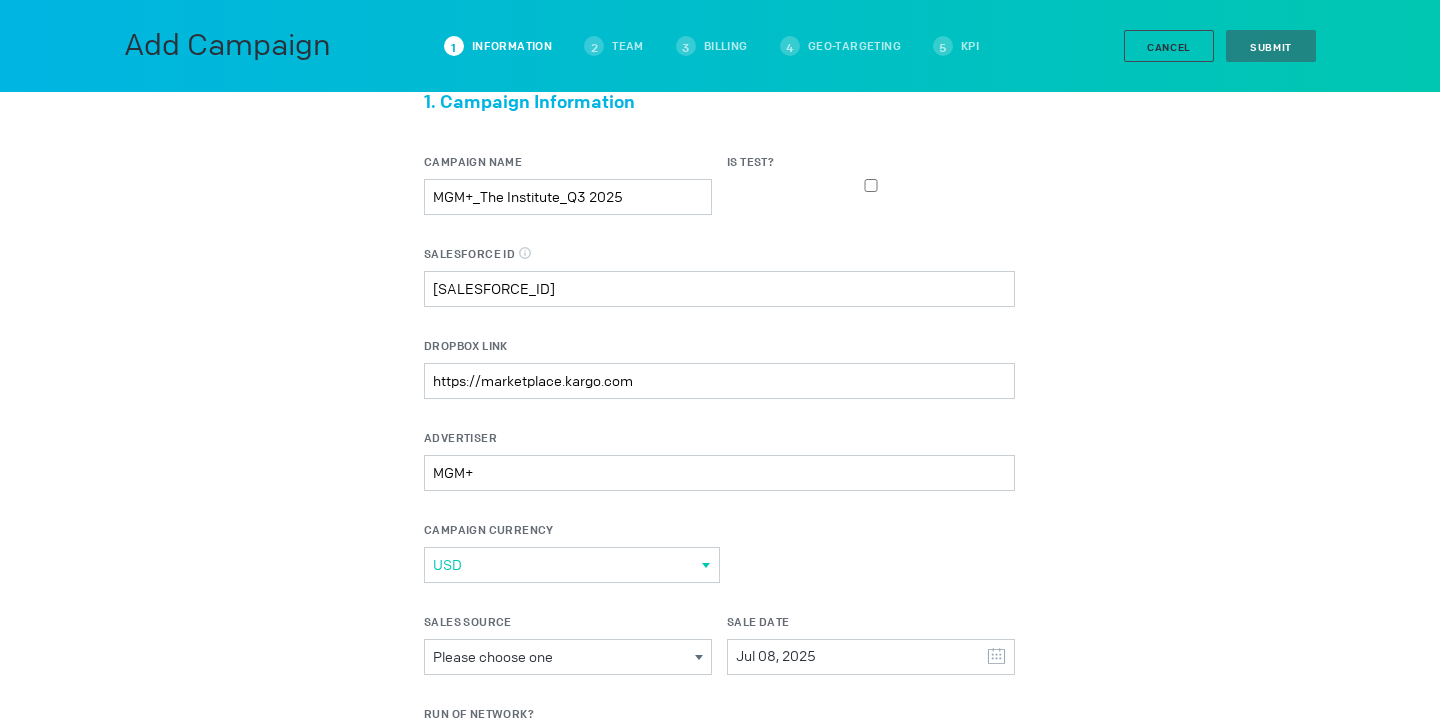 click on "USD" at bounding box center [567, 565] 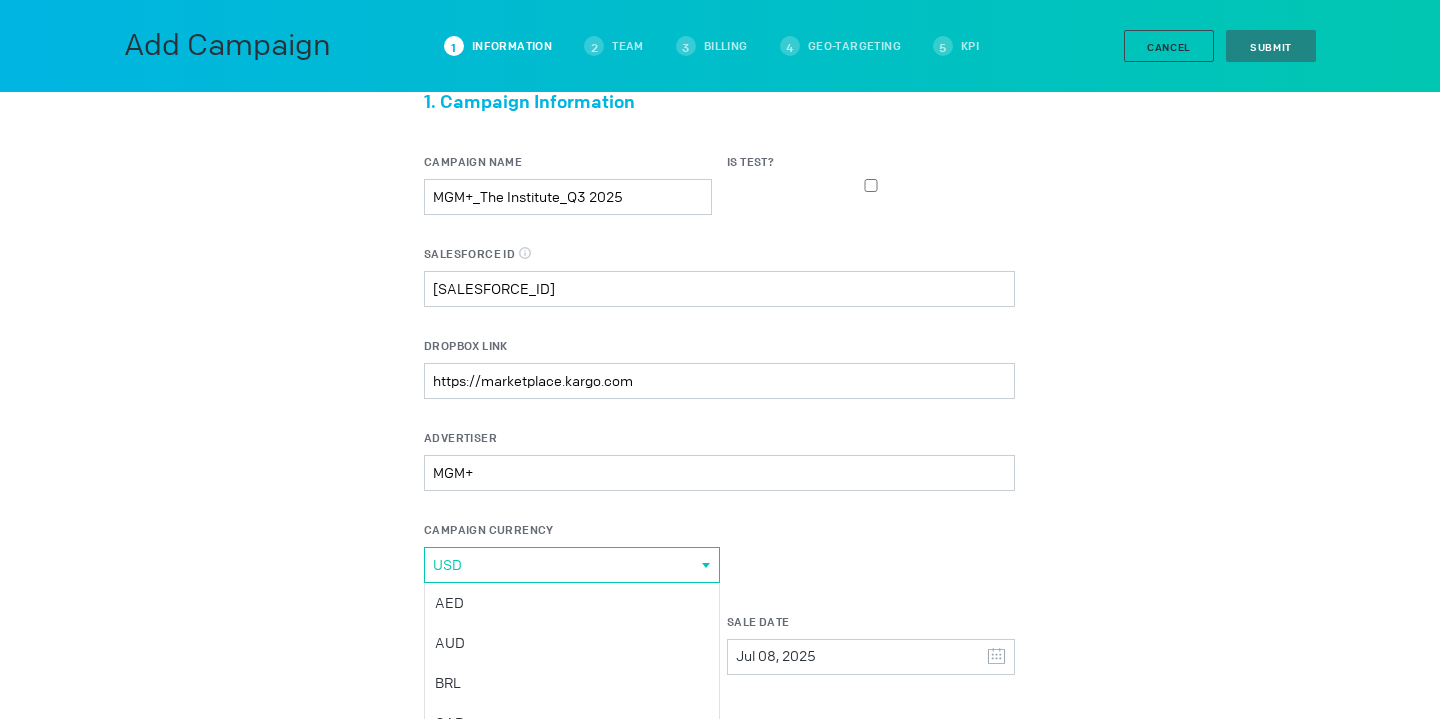 click on "1. Campaign Information Campaign Name MGM+_The Institute_Q3 2025 Is Test? Salesforce ID Salesforce ID should be 18 characters only. 006Rl00000mj93DIAQ Dropbox Link https://marketplace.kargo.com Advertiser MGM+ Please select a valid item Campaign Currency USD Currency Type AED AUD BRL CAD EUR GBP IDR INR JPY KRW MYR NZD PHP SGD THB TRY USD VND Sales Source Please choose one Please choose one Brand Direct Agency Network Publication Sale Date Jul 08, 2025                                                                                							 July 2025 							 						                          S M T W T F S                                           29 30 1 2 3 4 5 6 7 8 9 10 11 12 13 14 15 16 17 18 19 20 21 22 23 24 25 26 27 28 29 30 31 1 2                                       Clear                  Run of Network? Select Pre and Post-bid Setting WHICH MEASUREMENT VENDOR Please choose one Please choose one Double Verify IAS N/A WHY? Please choose one Please choose one Blocking Monitoring 2. Team Ad Network Manager" at bounding box center [720, 1529] 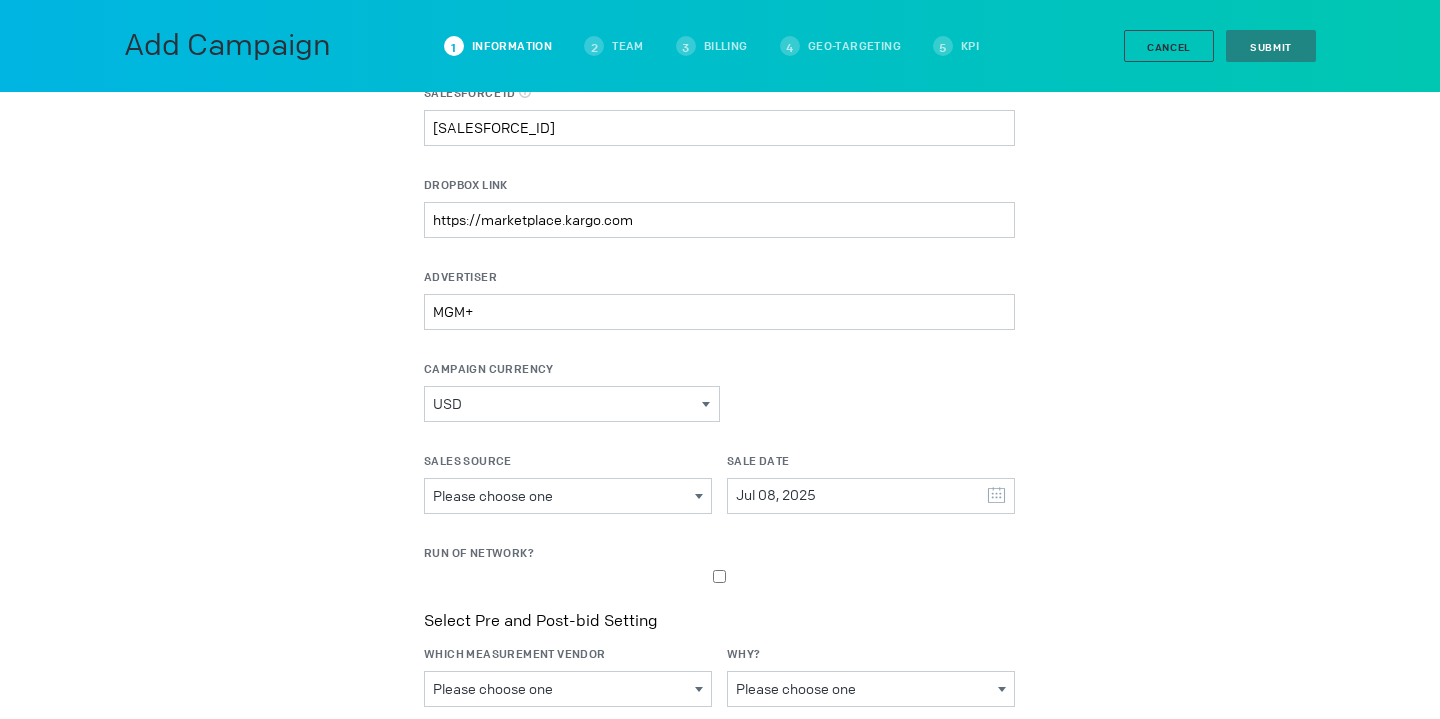 scroll, scrollTop: 206, scrollLeft: 0, axis: vertical 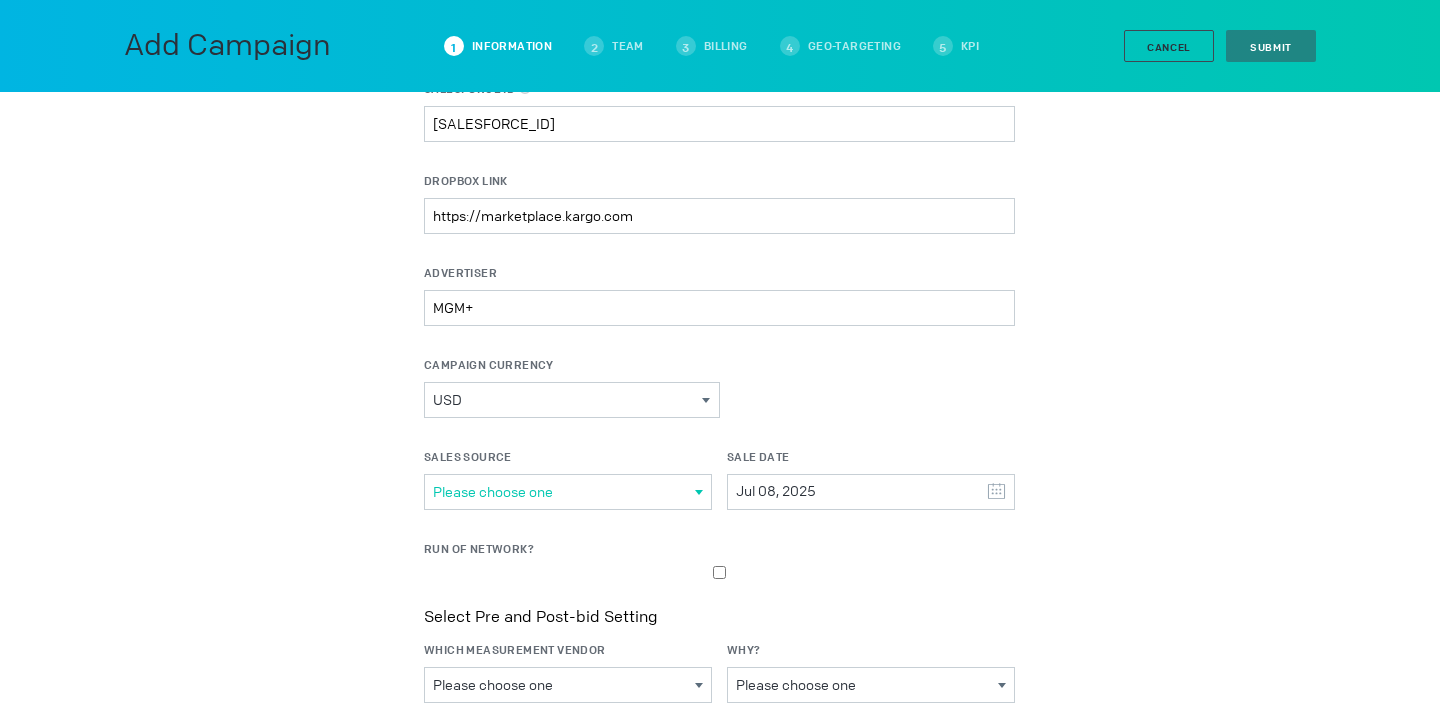 click on "Please choose one" at bounding box center (564, 492) 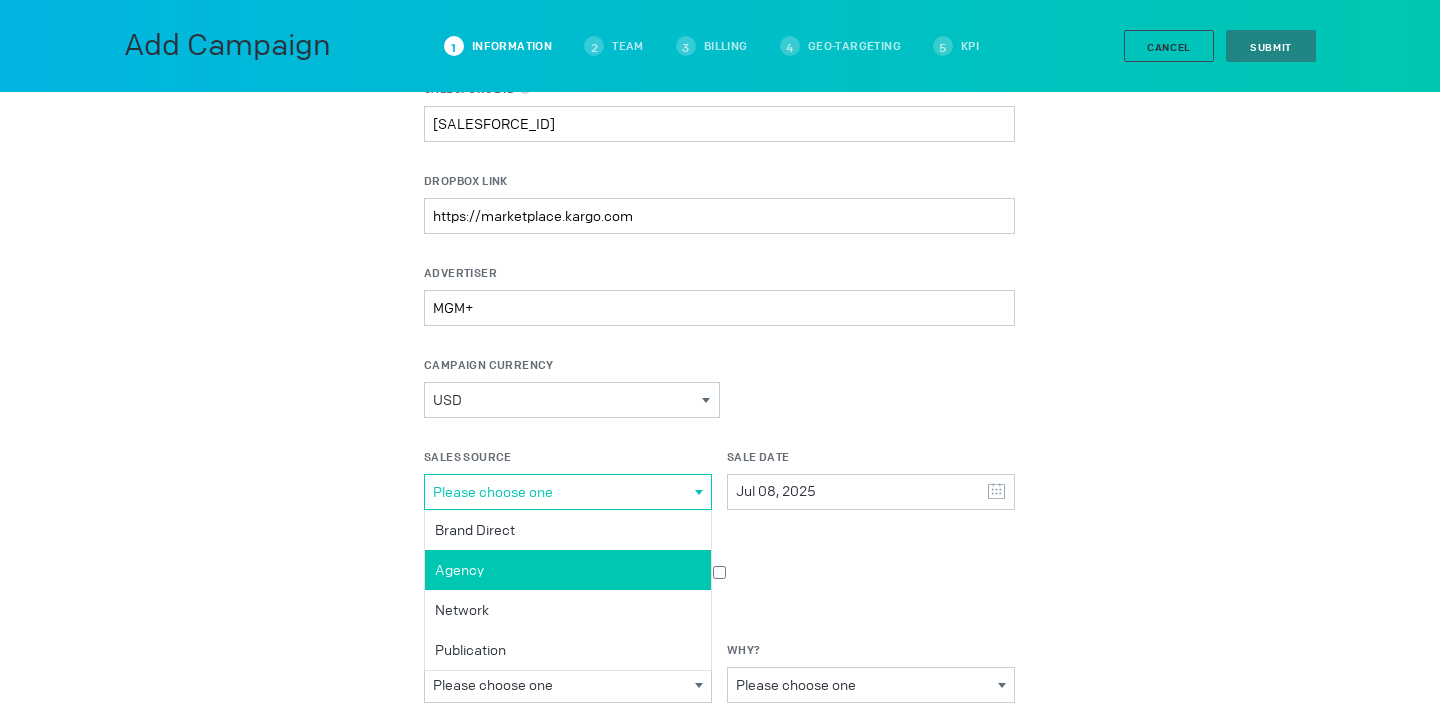 click on "Agency" at bounding box center [0, 0] 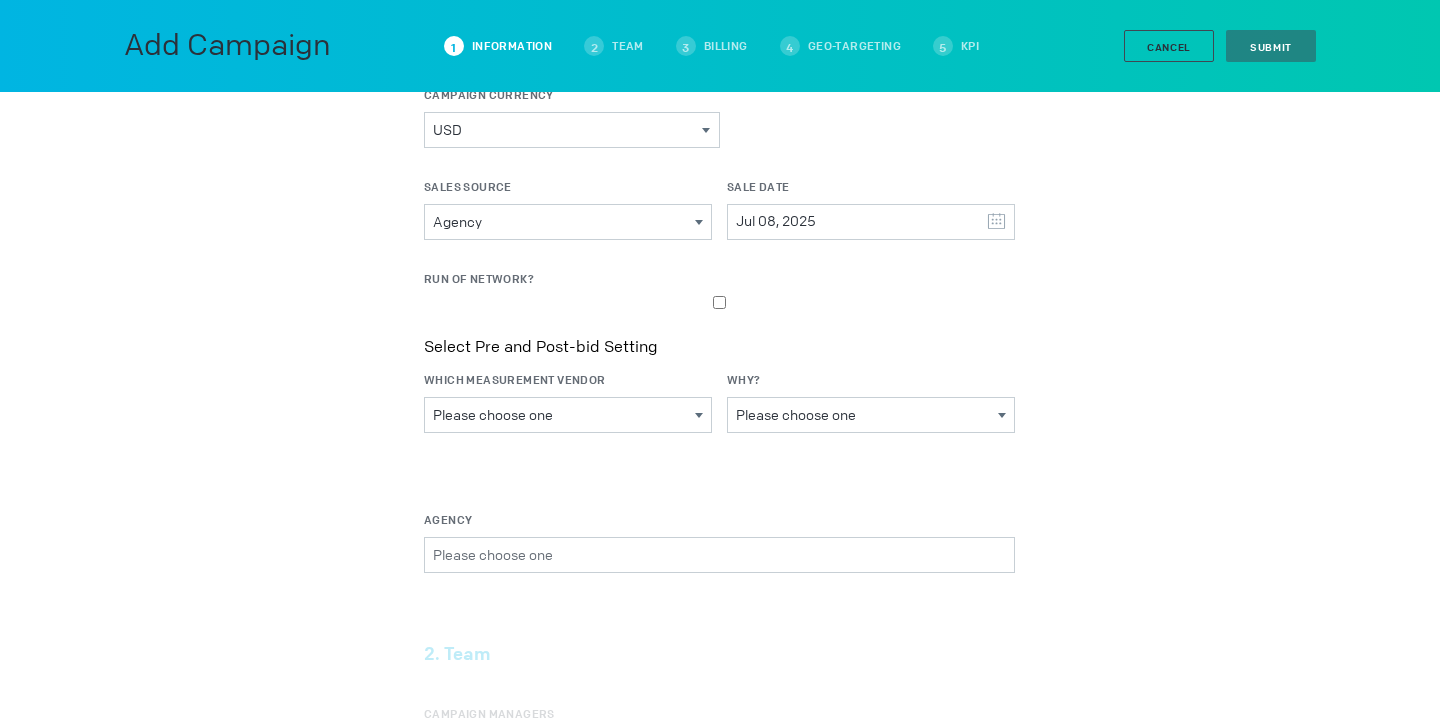 scroll, scrollTop: 489, scrollLeft: 0, axis: vertical 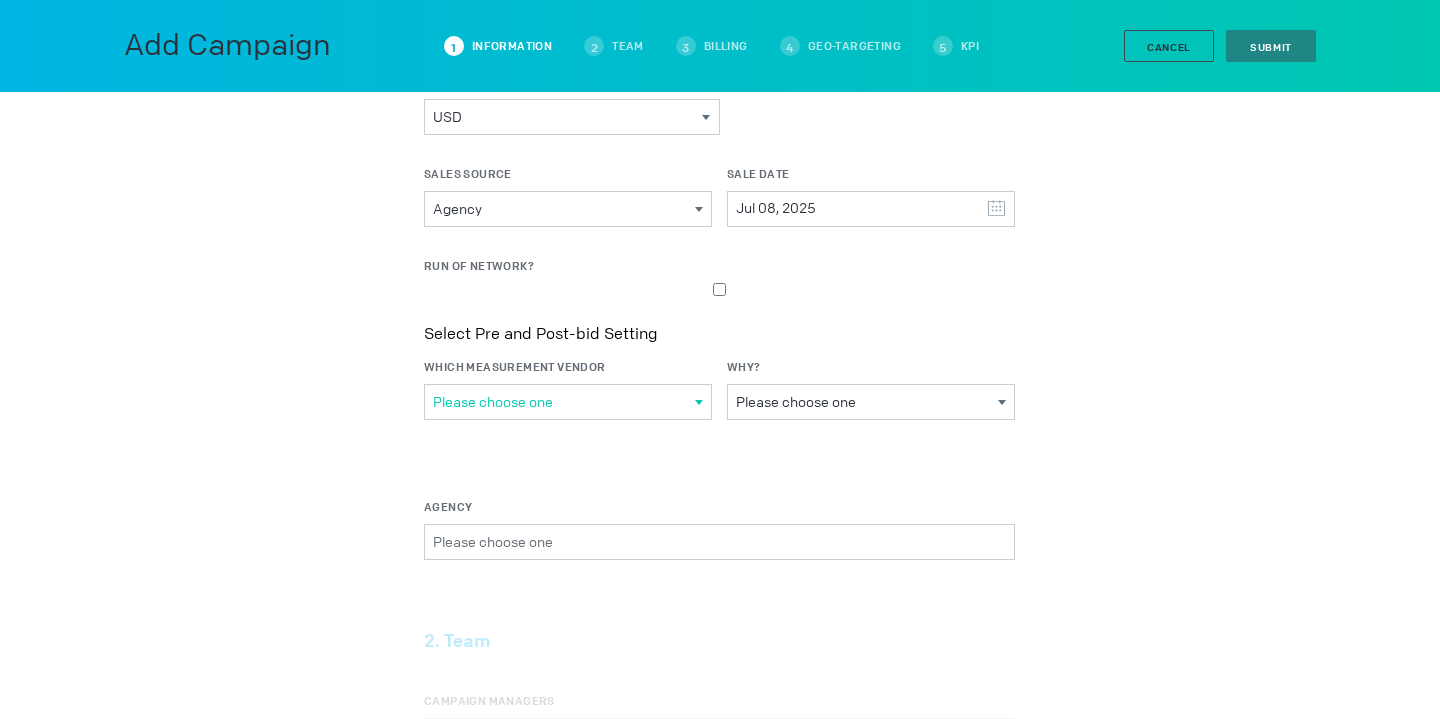 click on "Please choose one" at bounding box center (564, 402) 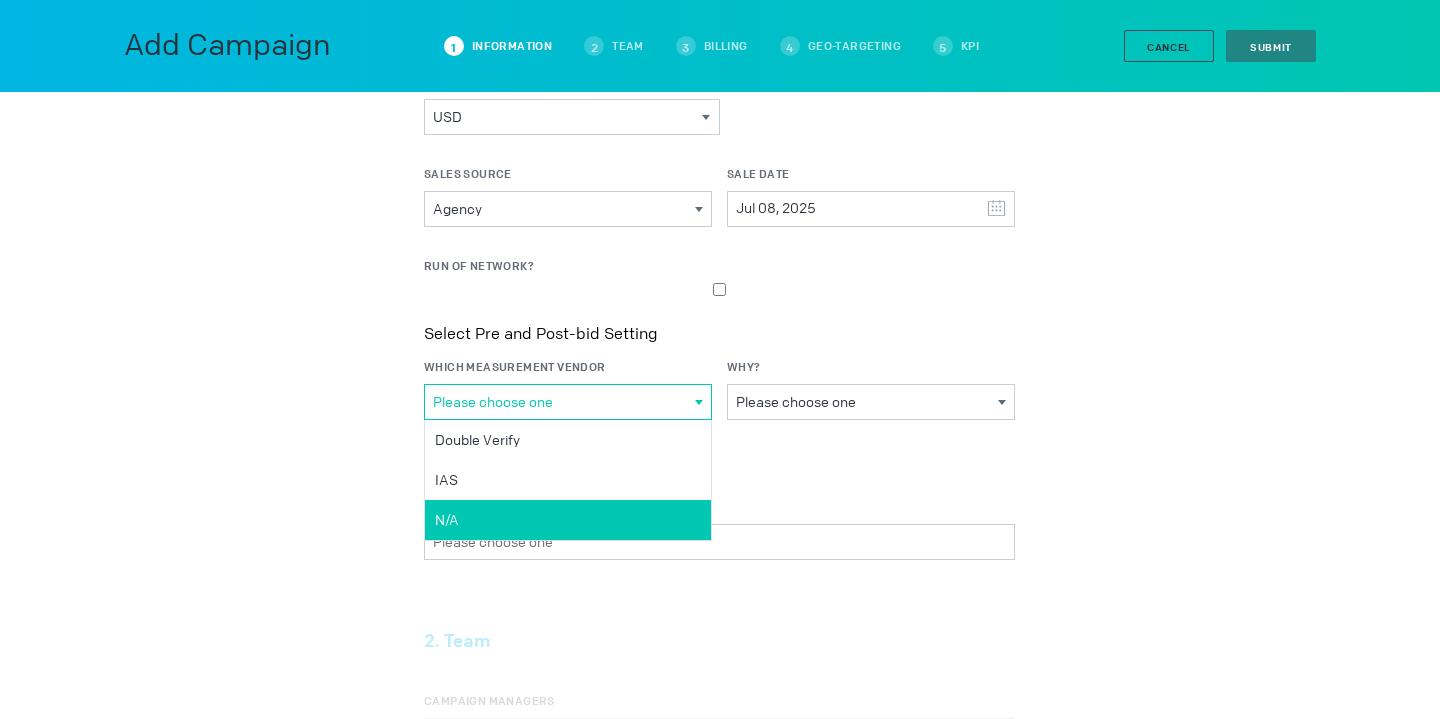 click on "N/A" at bounding box center [0, 0] 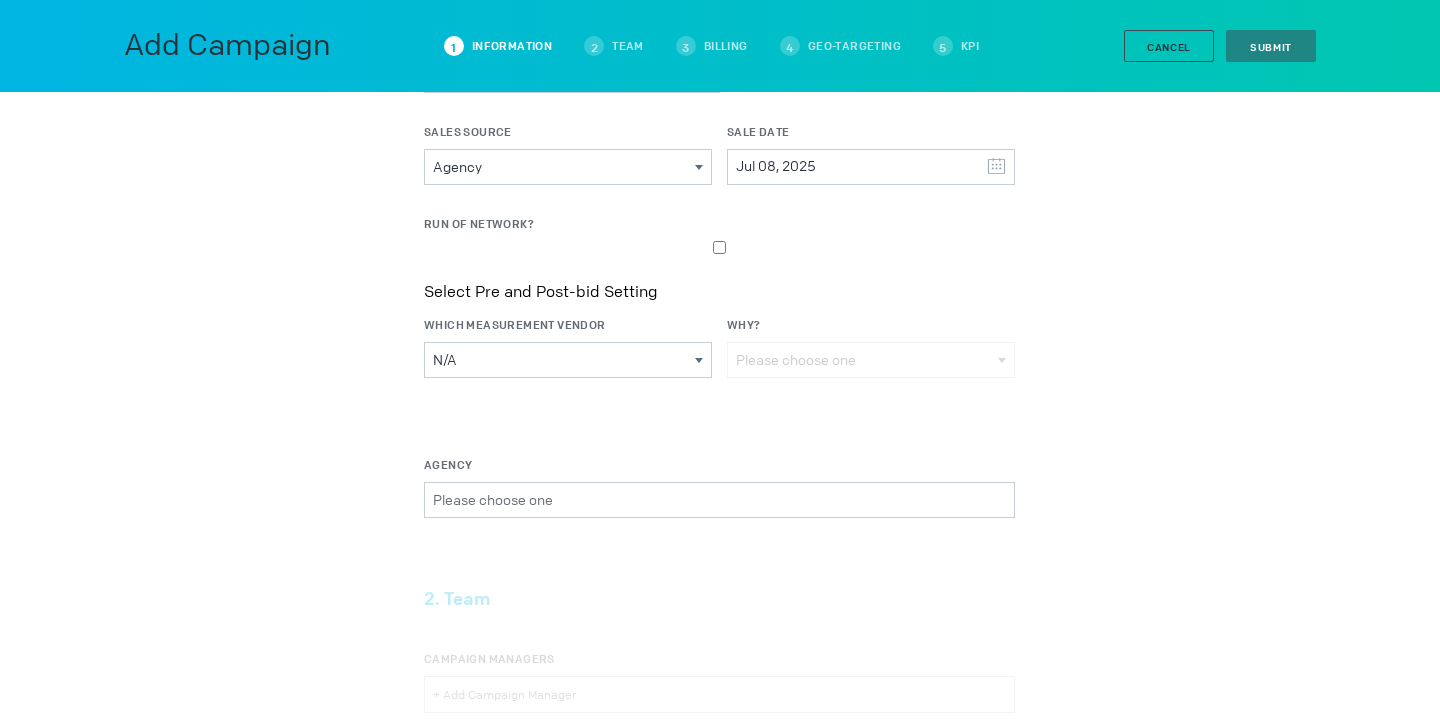 scroll, scrollTop: 581, scrollLeft: 0, axis: vertical 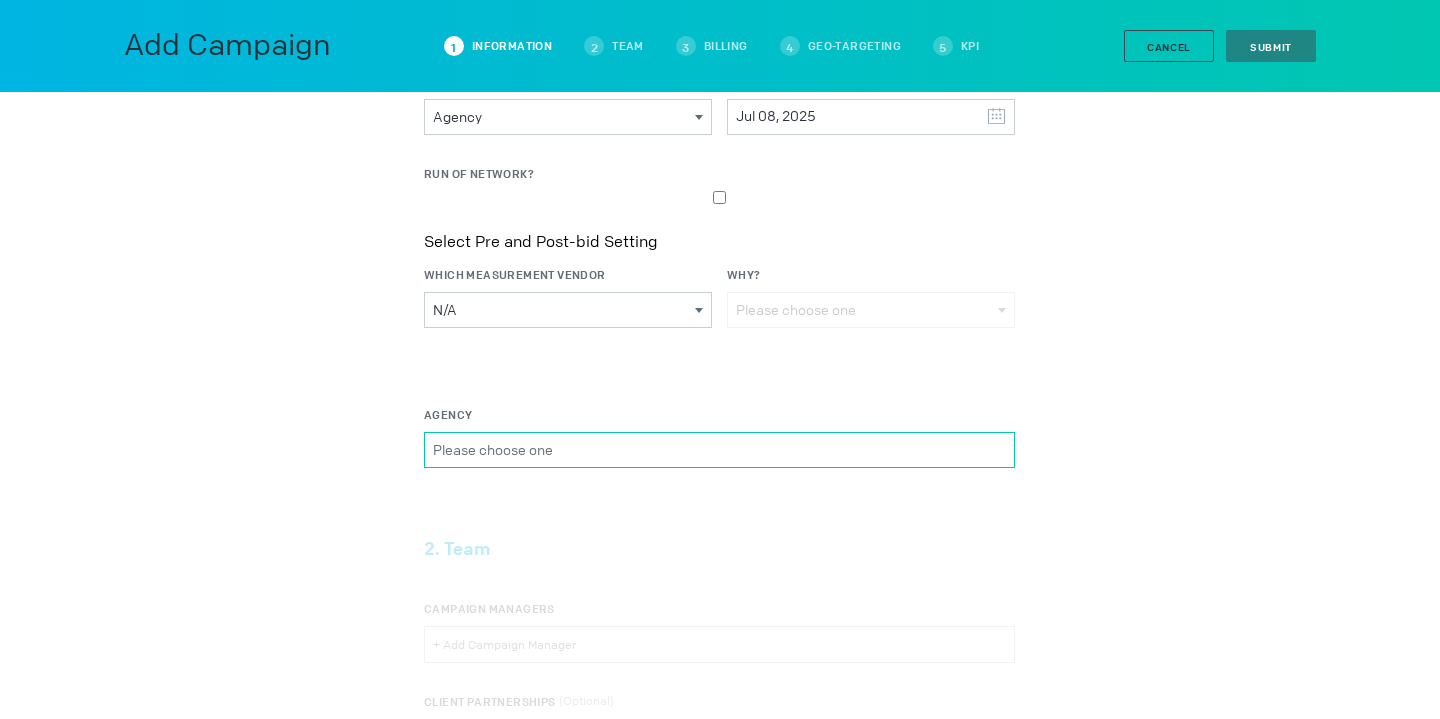 click on "Agency Please select a valid item" at bounding box center (719, 450) 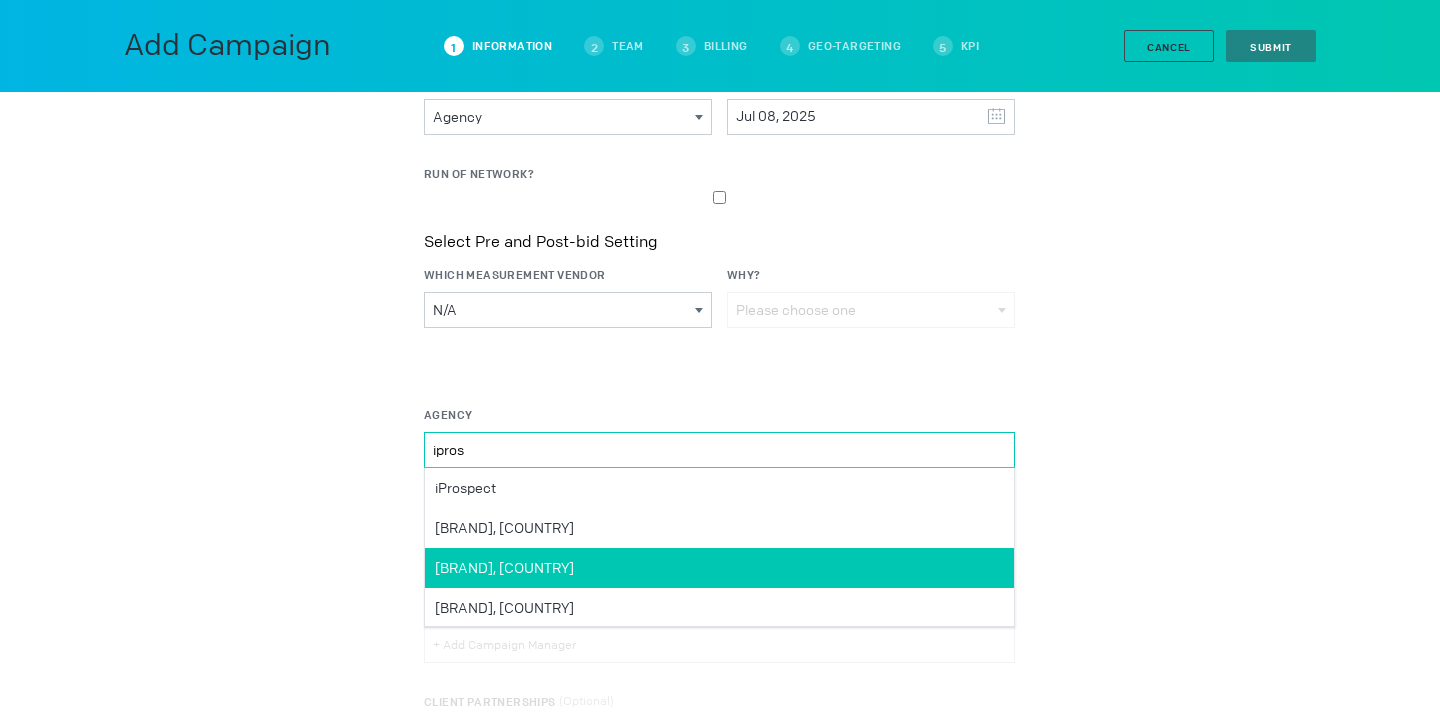 scroll, scrollTop: 2, scrollLeft: 0, axis: vertical 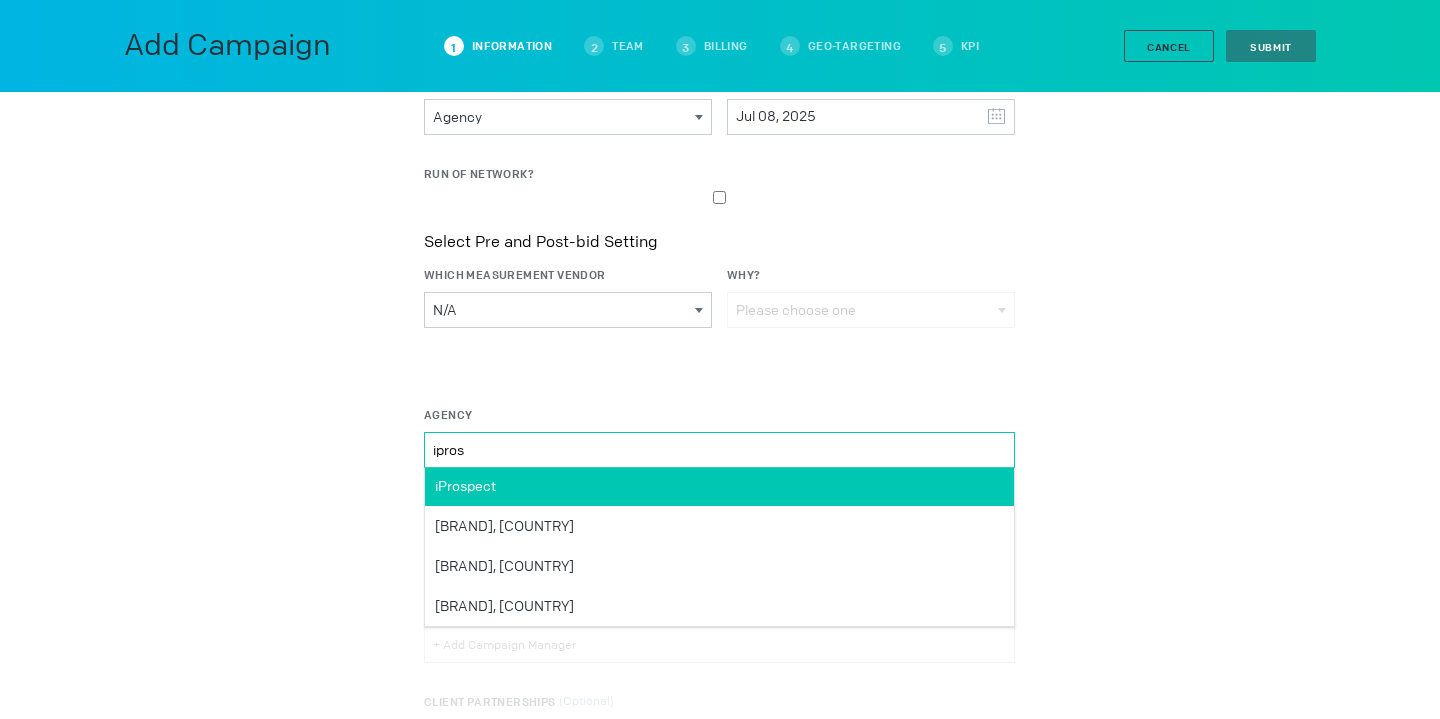 type on "ipros" 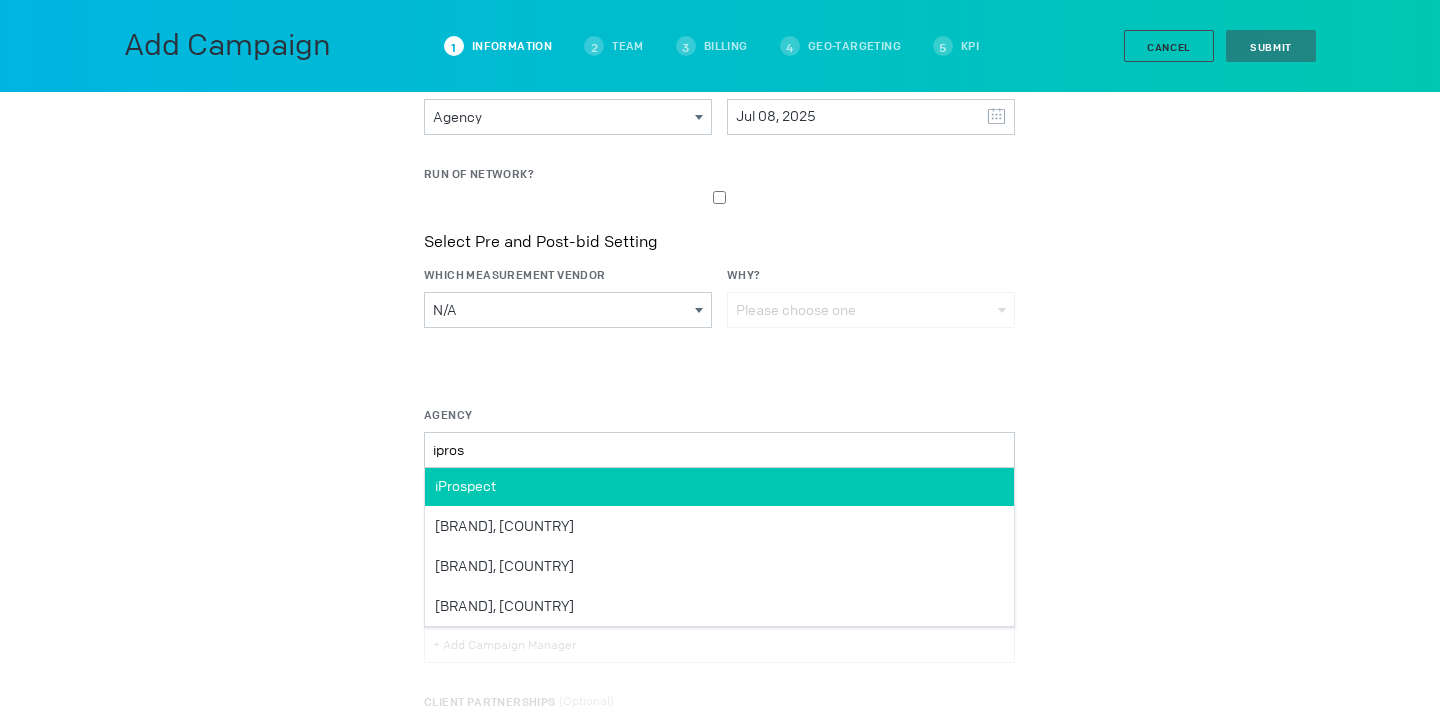click on "iProspect" at bounding box center [465, 486] 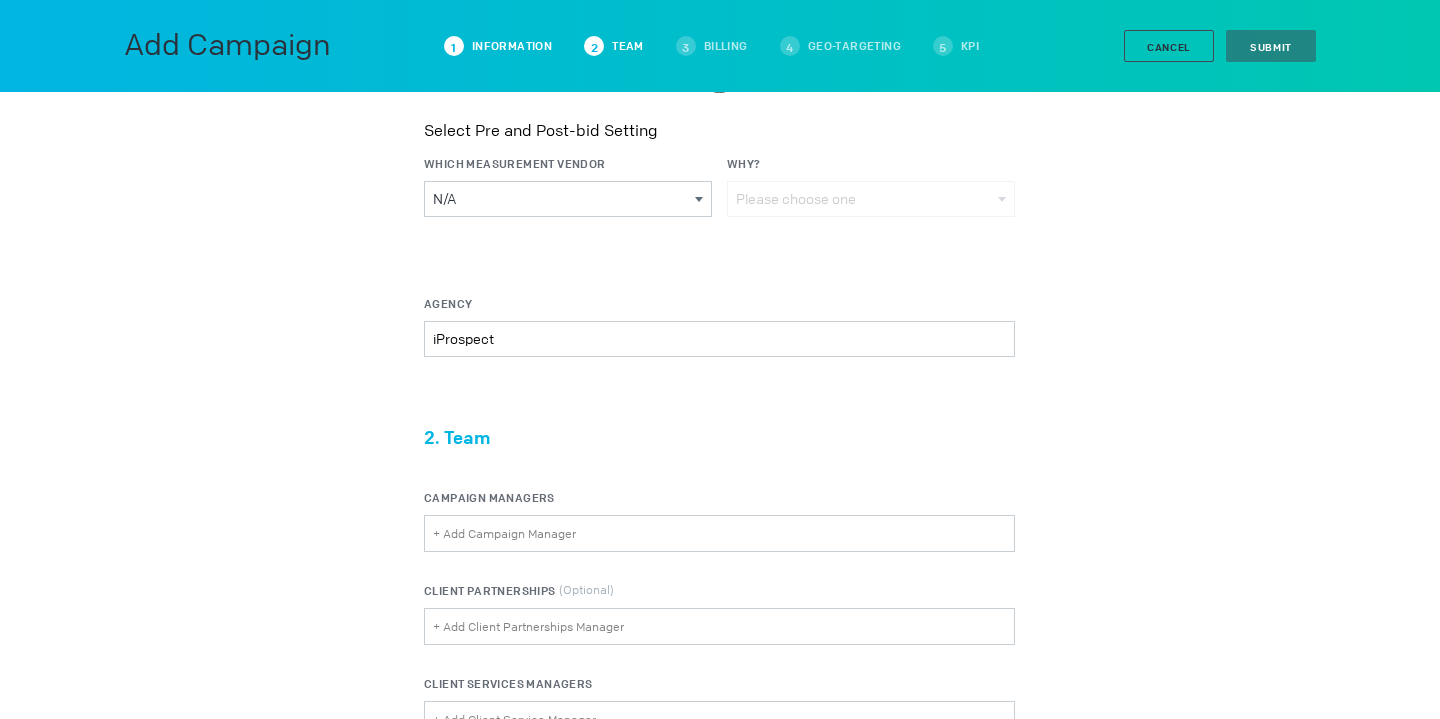 scroll, scrollTop: 694, scrollLeft: 0, axis: vertical 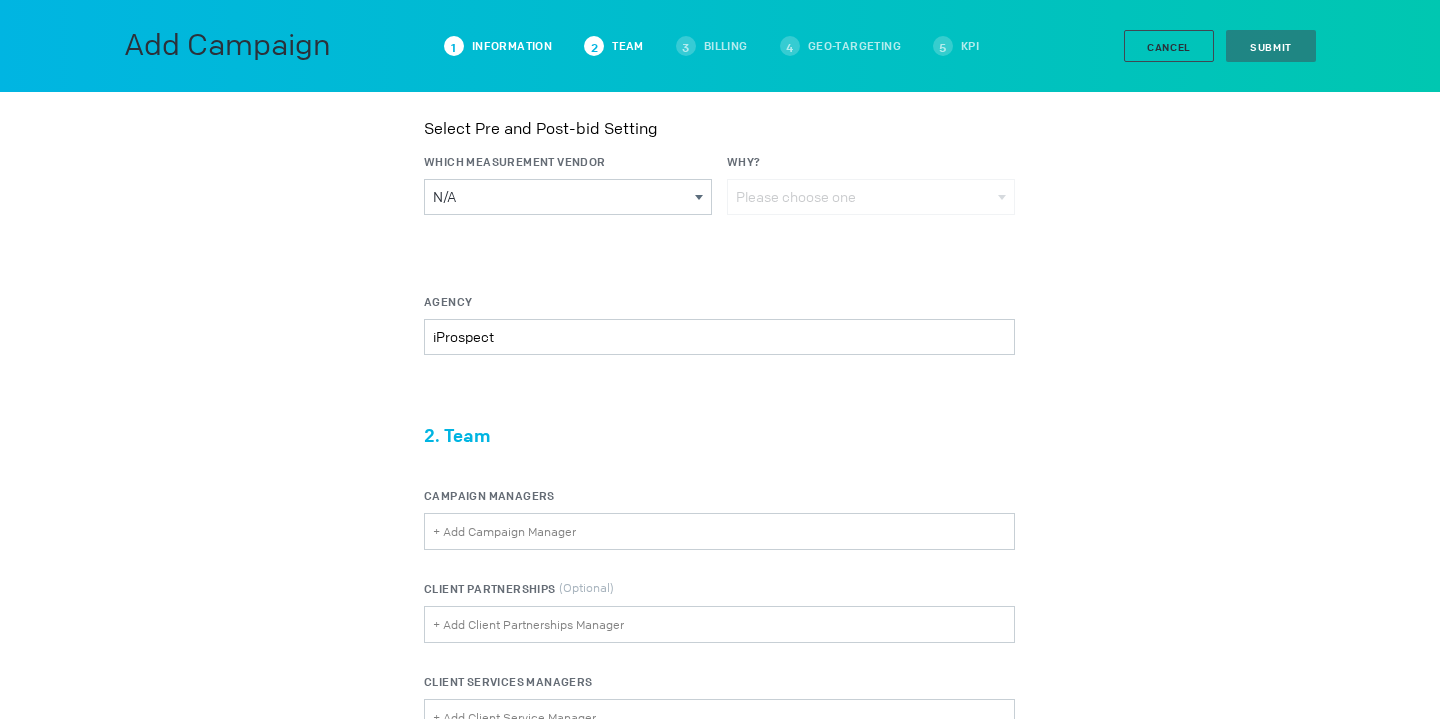 click on "Campaign Managers + Add Campaign Manager" at bounding box center (506, 531) 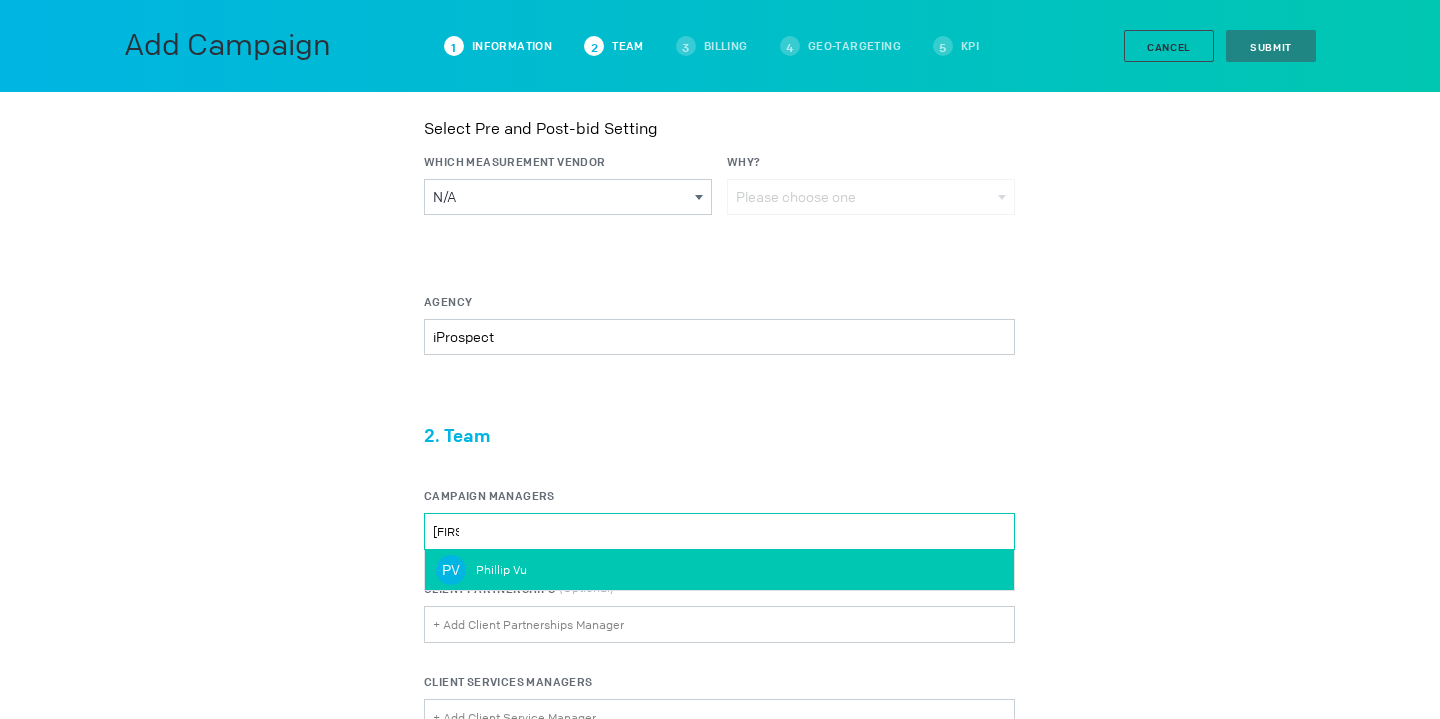 click on "Phillip Vu" at bounding box center (501, 570) 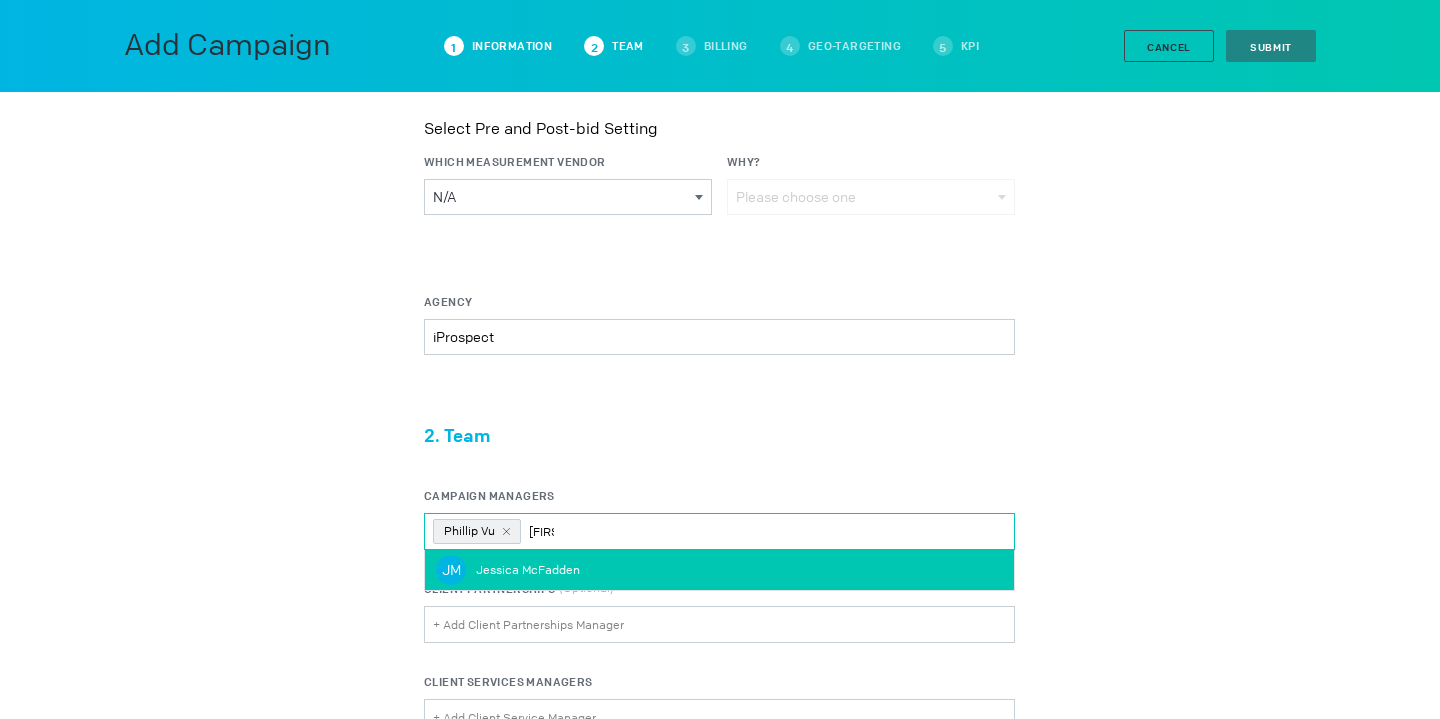 type on "jess" 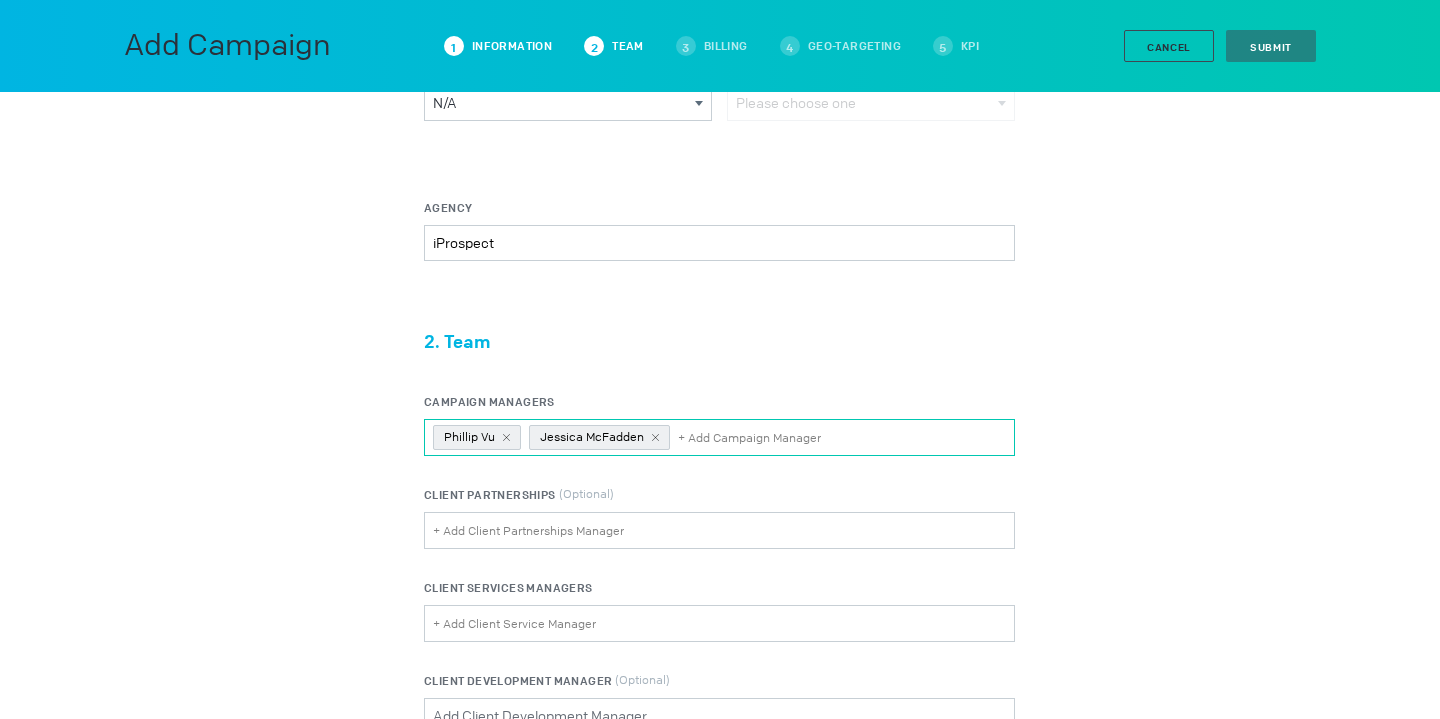 scroll, scrollTop: 816, scrollLeft: 0, axis: vertical 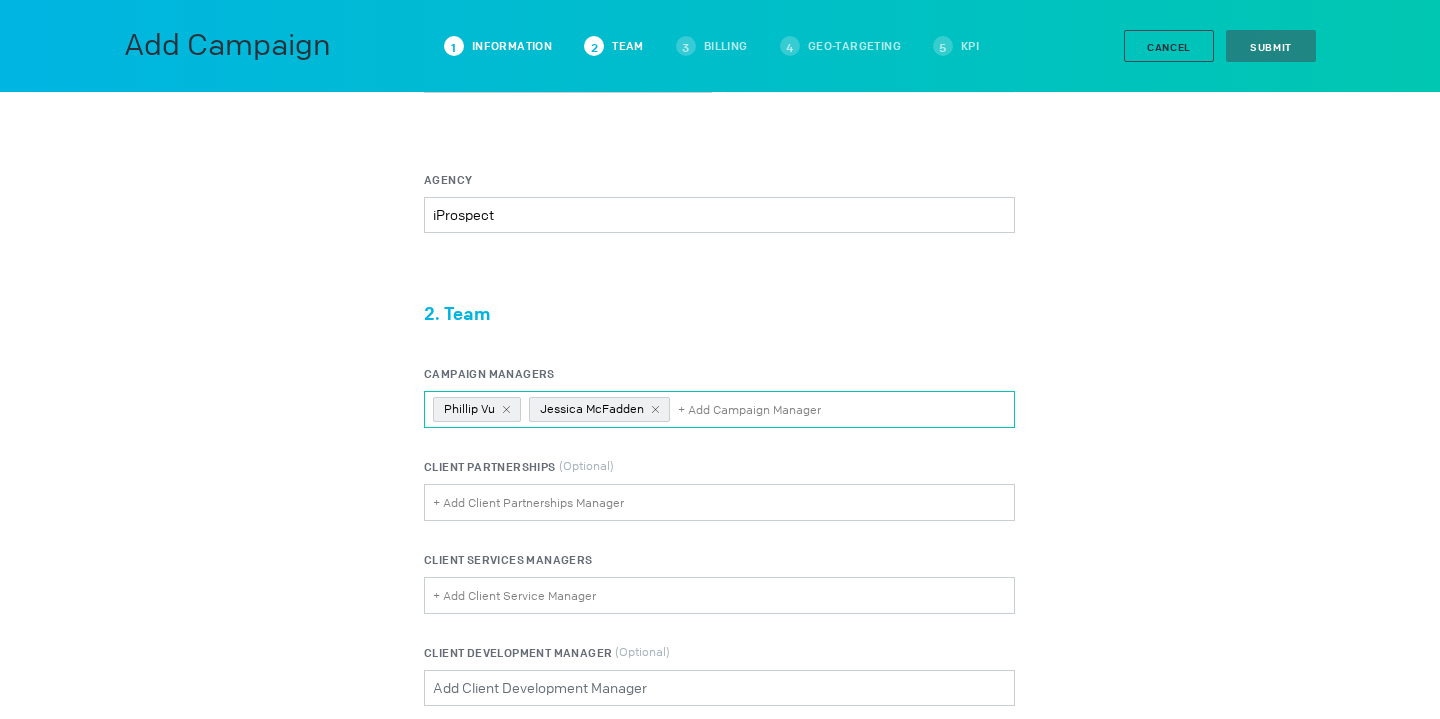 click on "Client Services Managers + Add Client Service Manager" at bounding box center [530, 502] 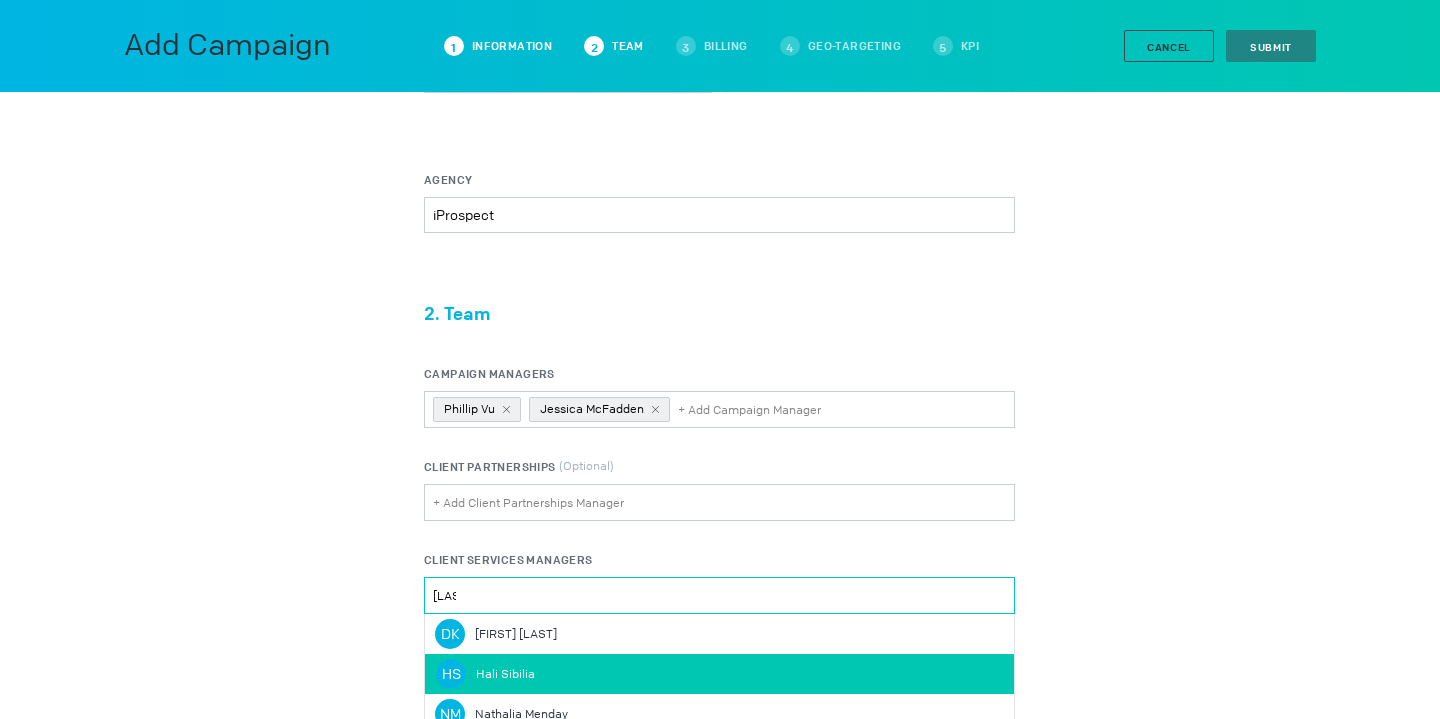 click on "Hali Sibilia" at bounding box center [505, 674] 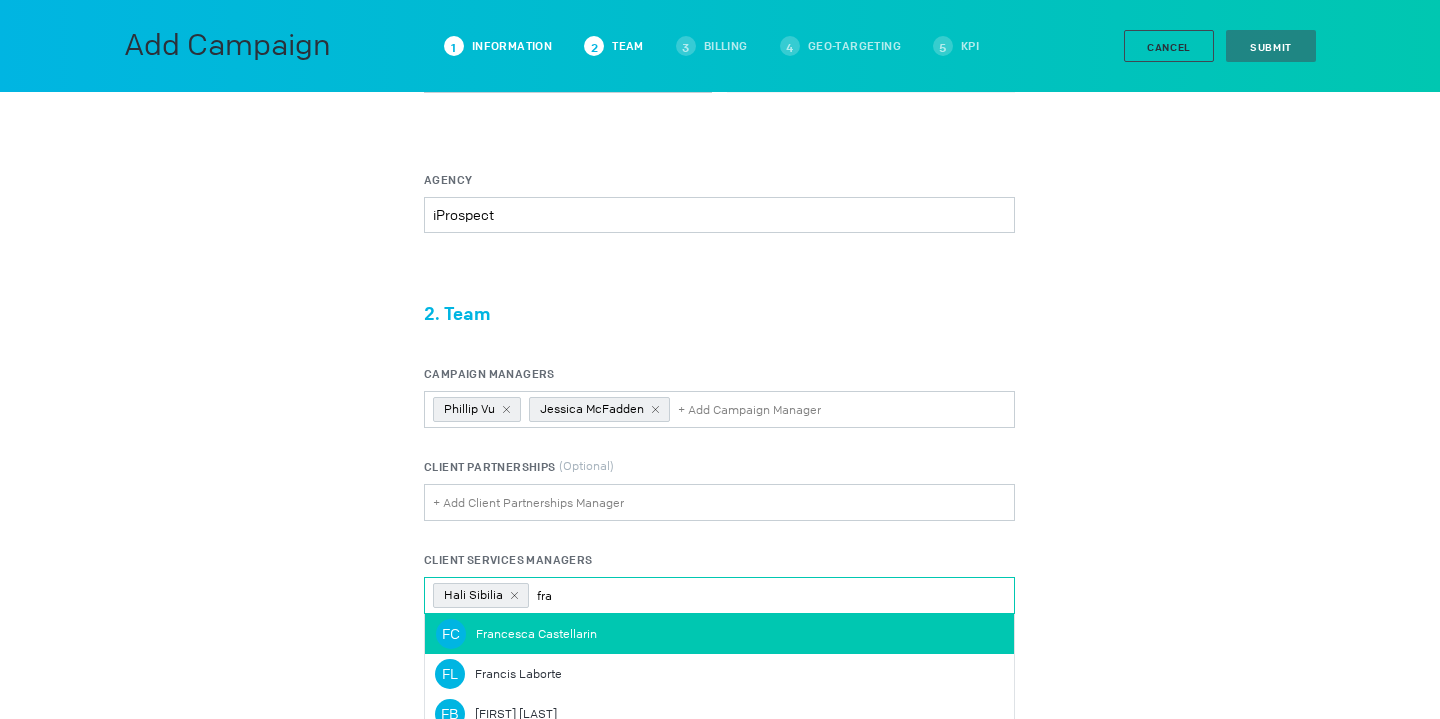 type on "fra" 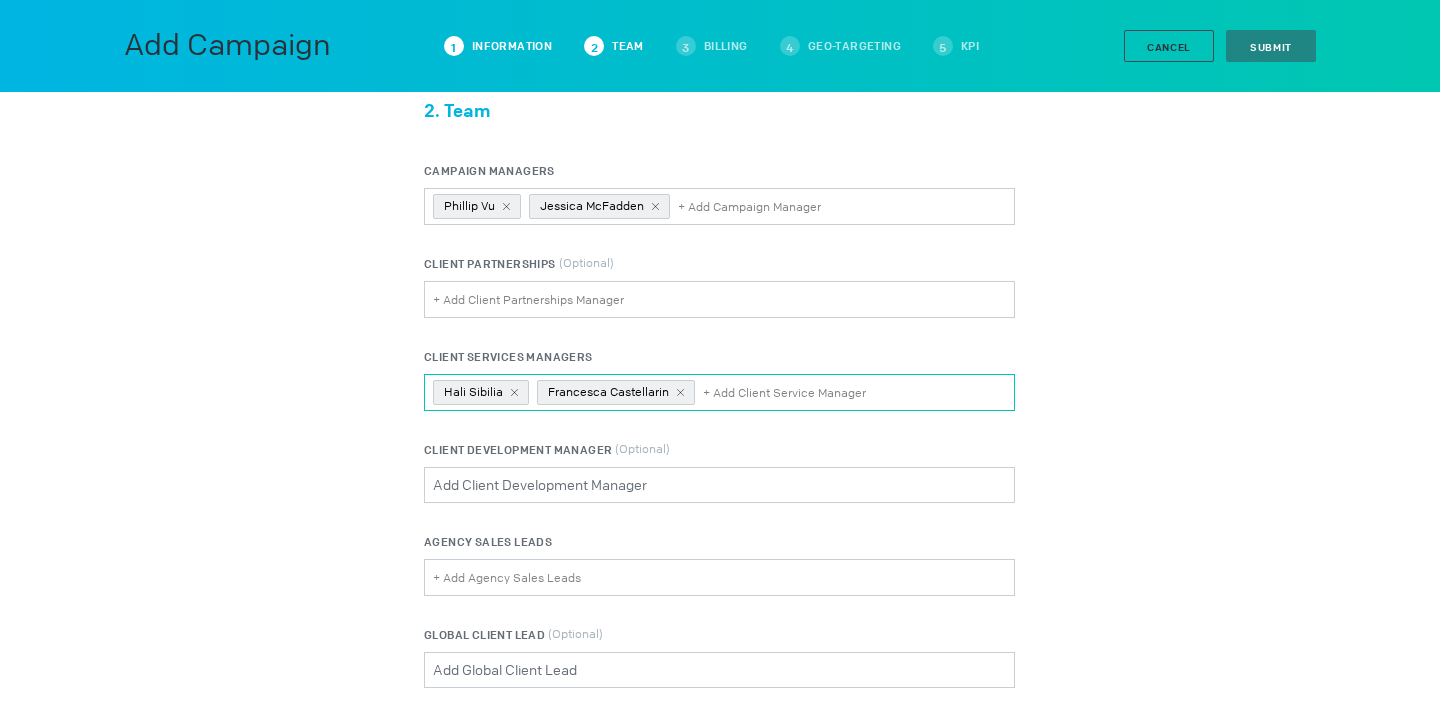 scroll, scrollTop: 1037, scrollLeft: 0, axis: vertical 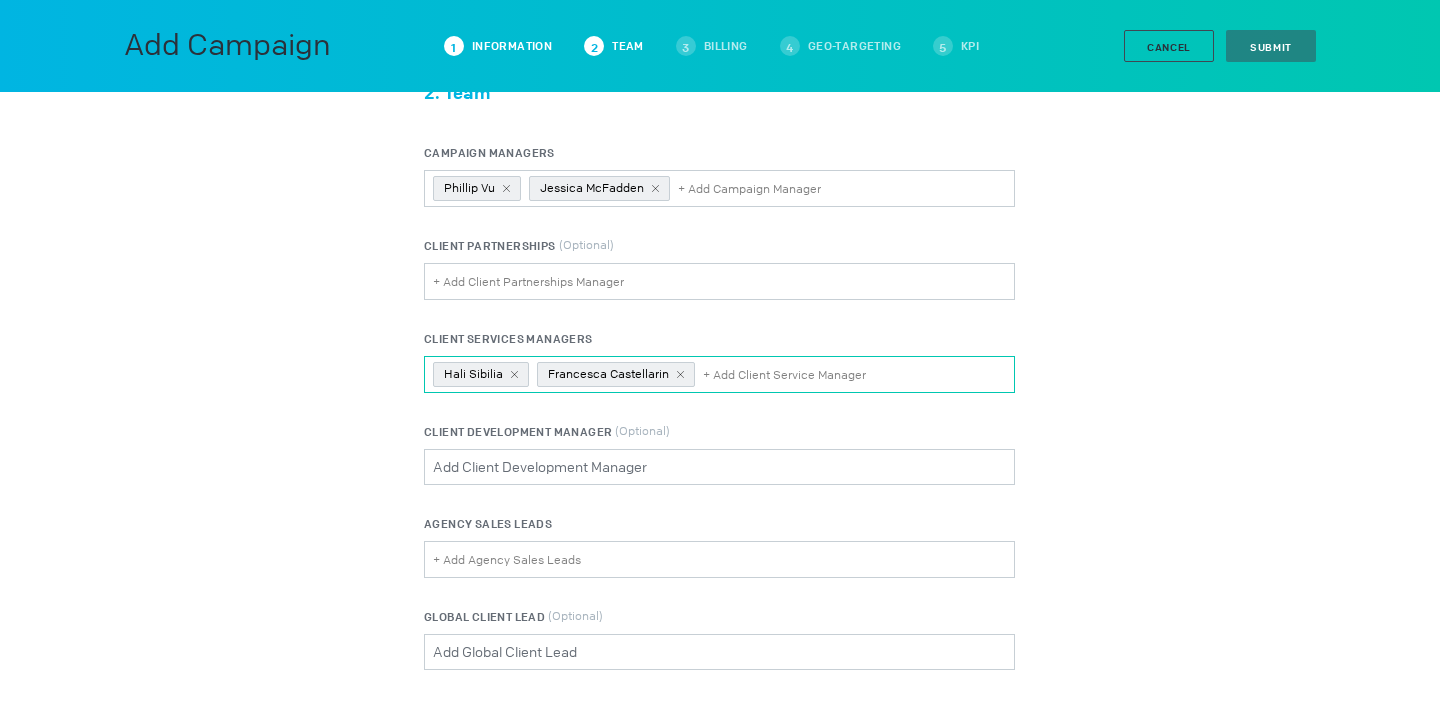 click on "Agency Sales Leads + Add Agency Sales Leads" at bounding box center [530, 281] 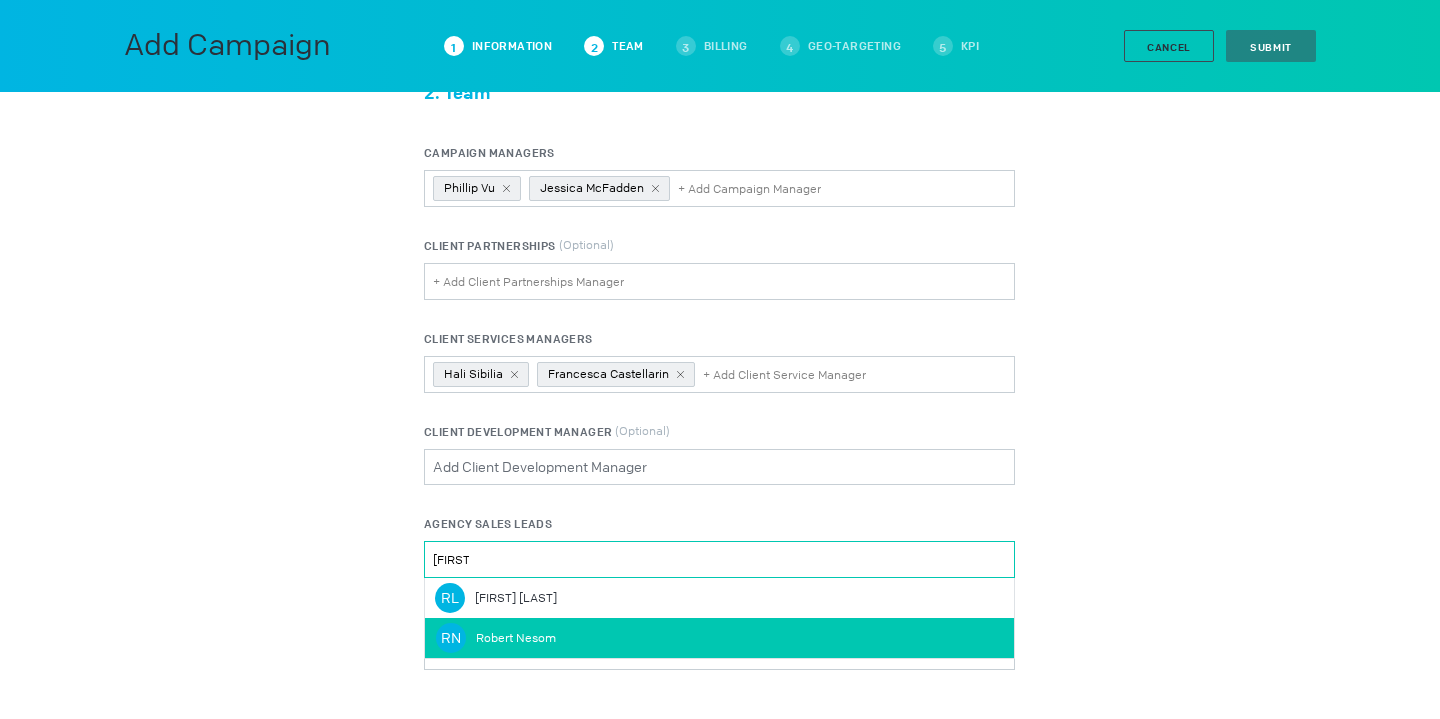 type on "robert" 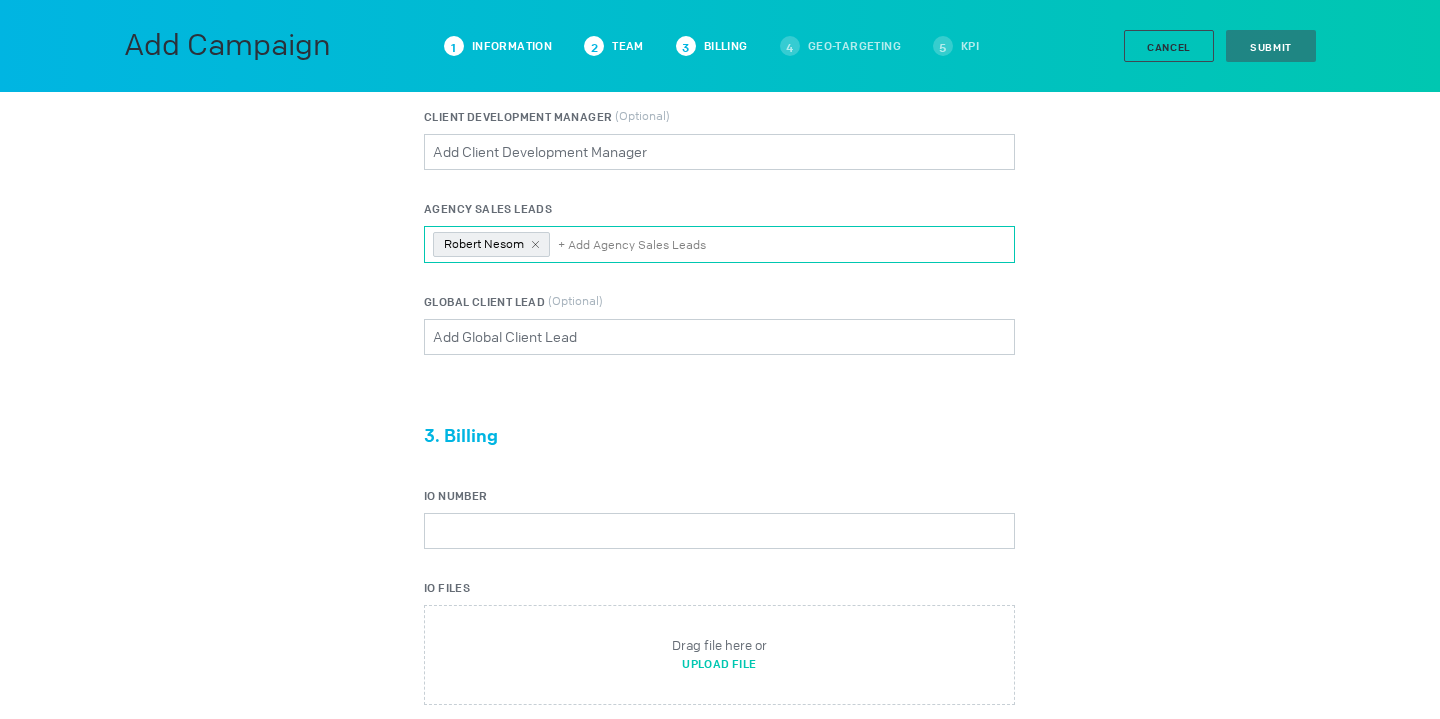 scroll, scrollTop: 1369, scrollLeft: 0, axis: vertical 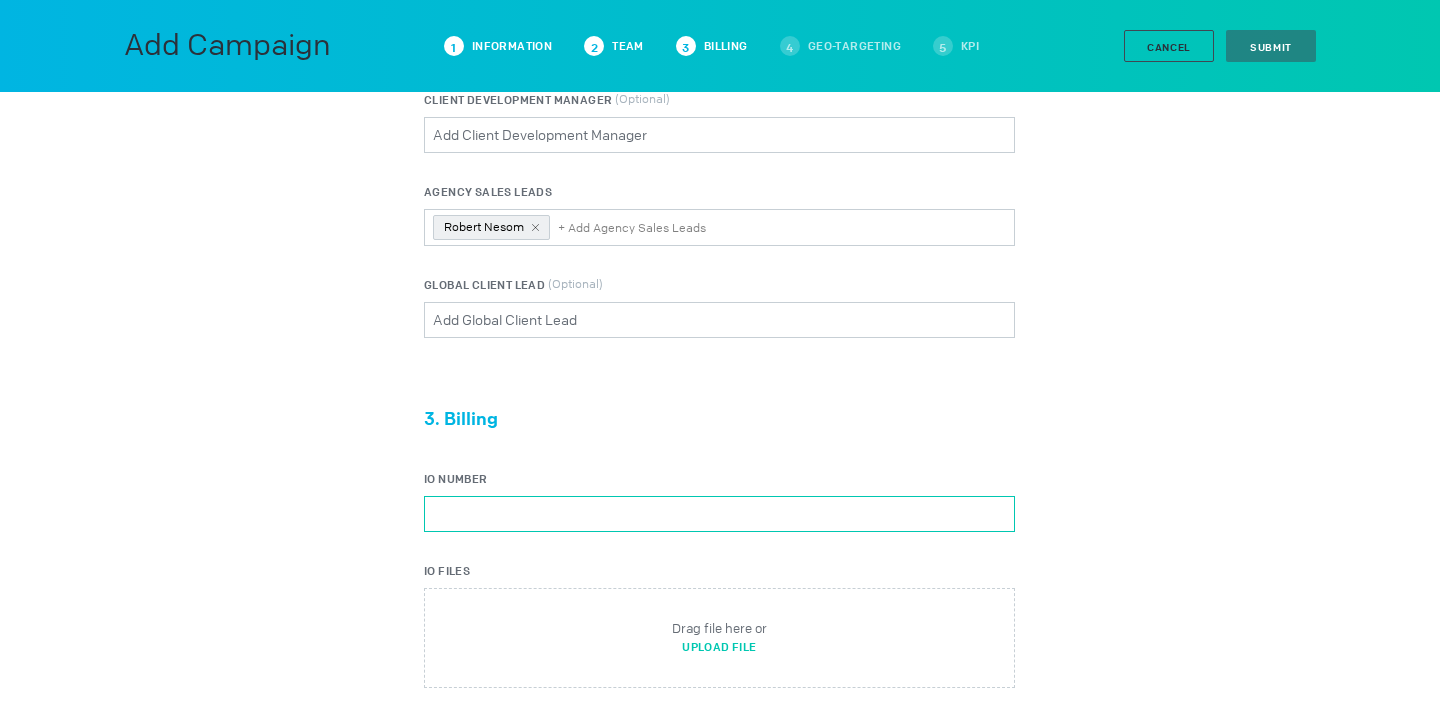 click on "IO Number" at bounding box center [719, 514] 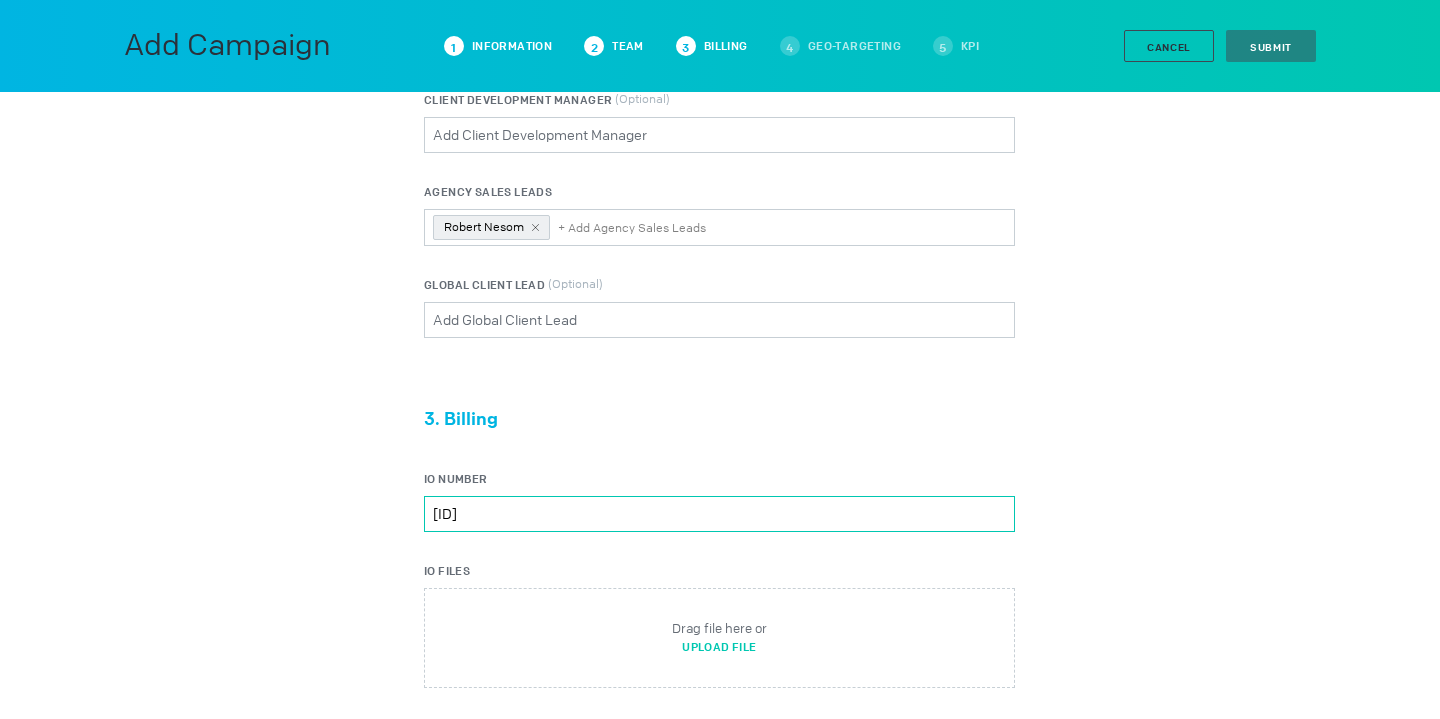 type on "O-5NGXJ" 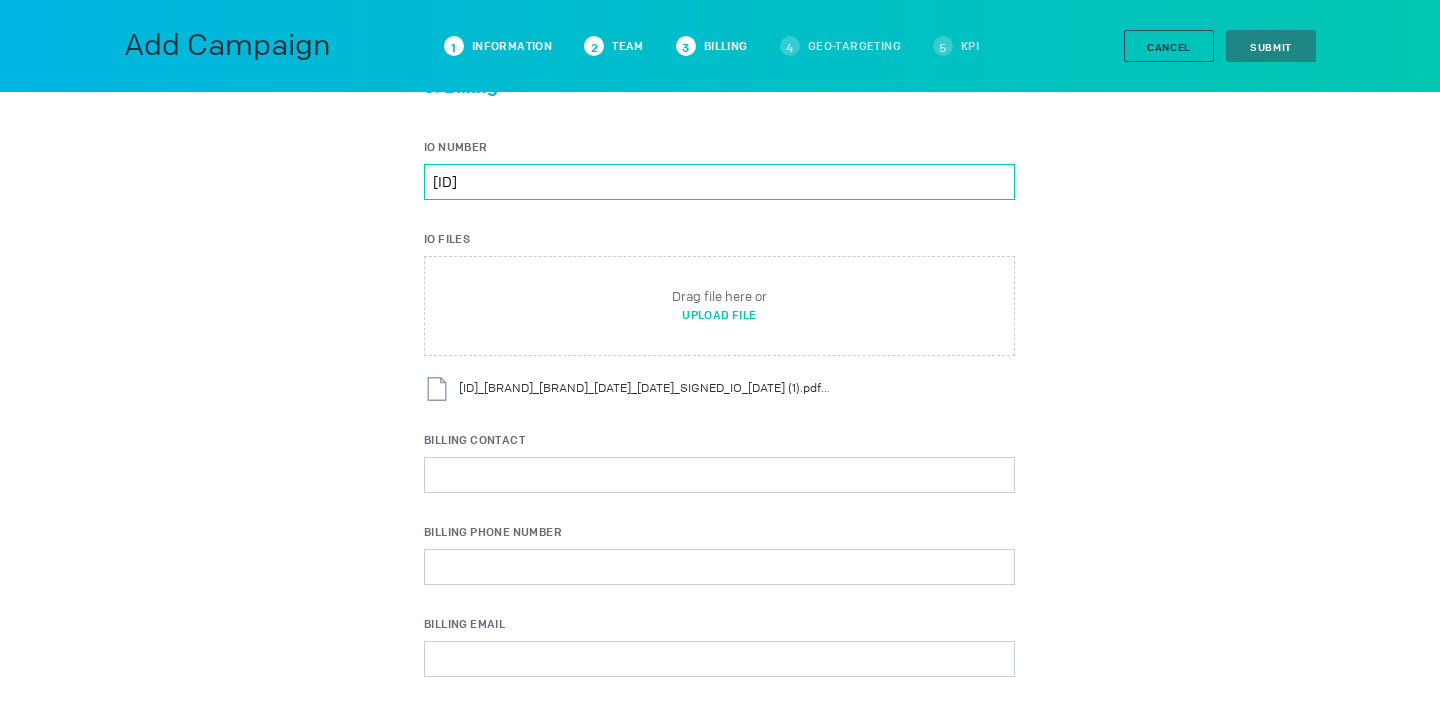 scroll, scrollTop: 1703, scrollLeft: 0, axis: vertical 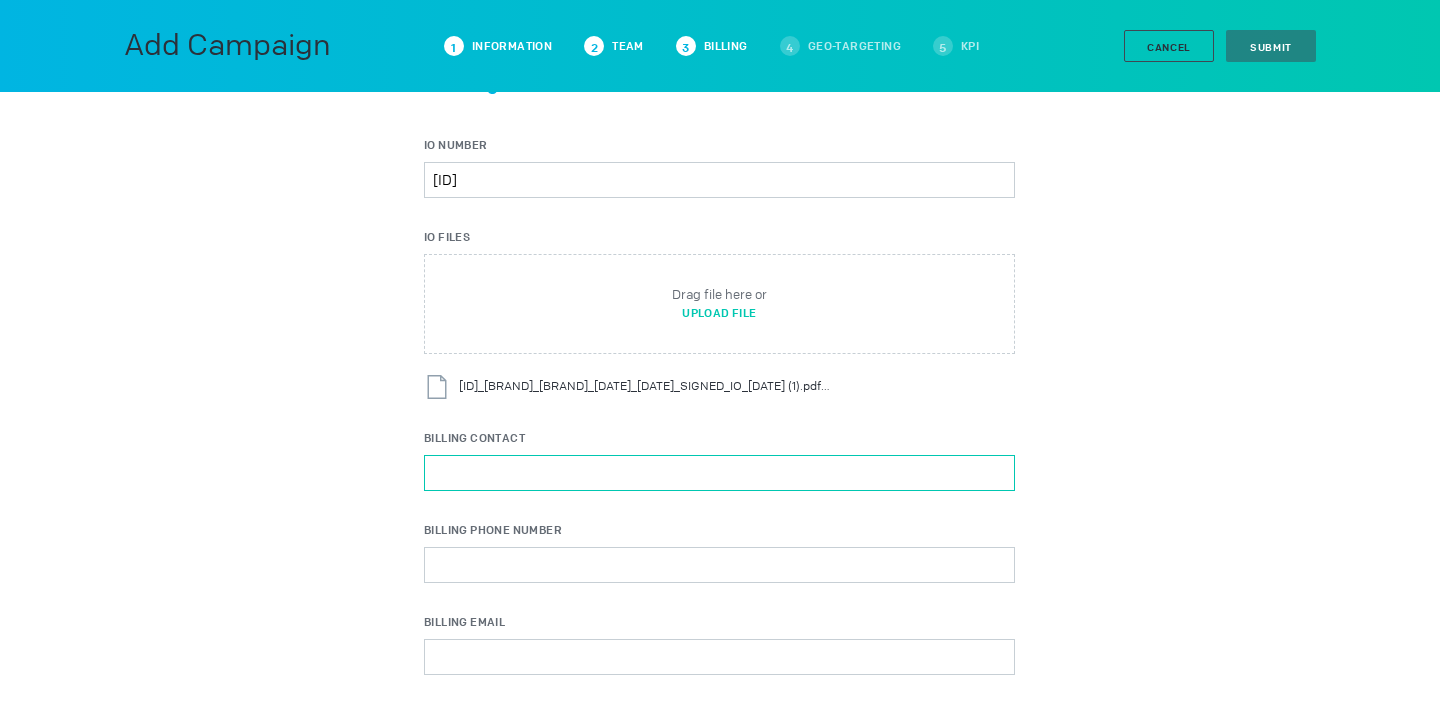 click on "Billing Contact" at bounding box center [719, 473] 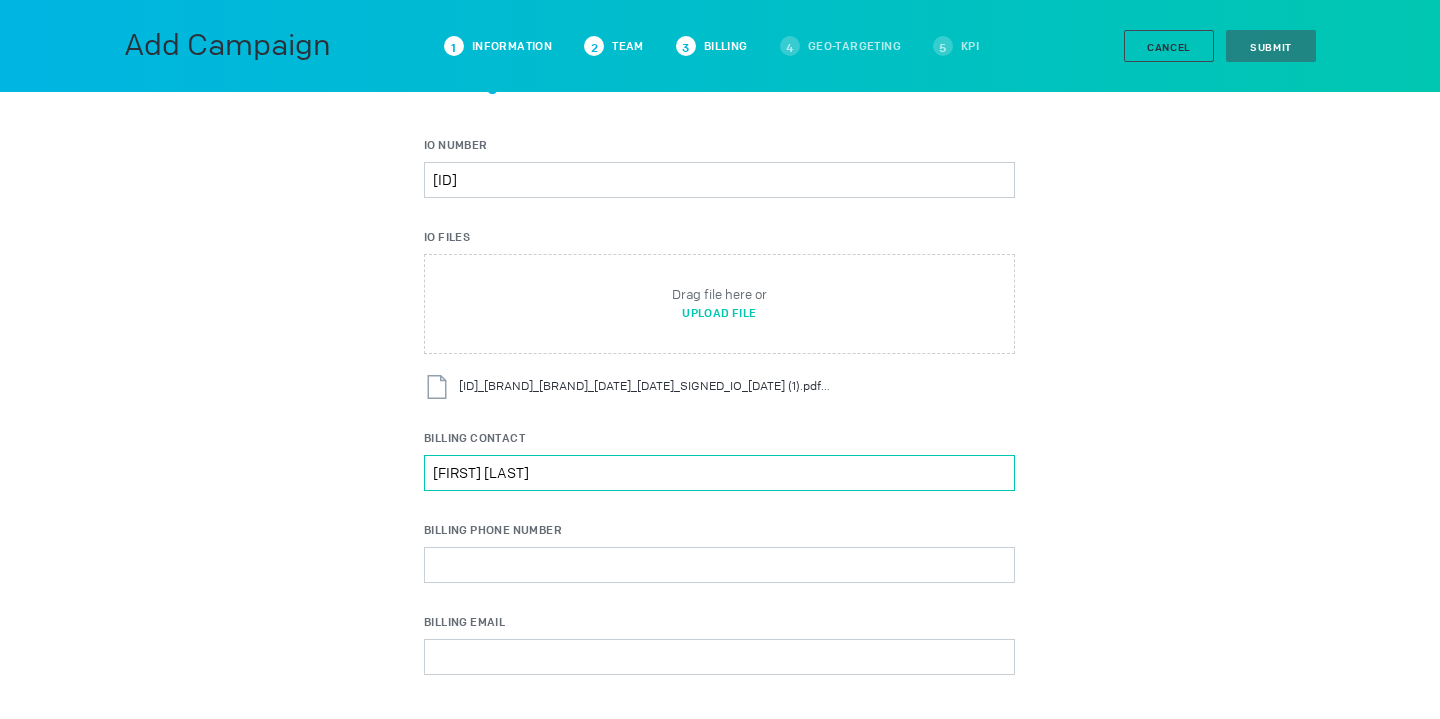 type on "Chloe Ives" 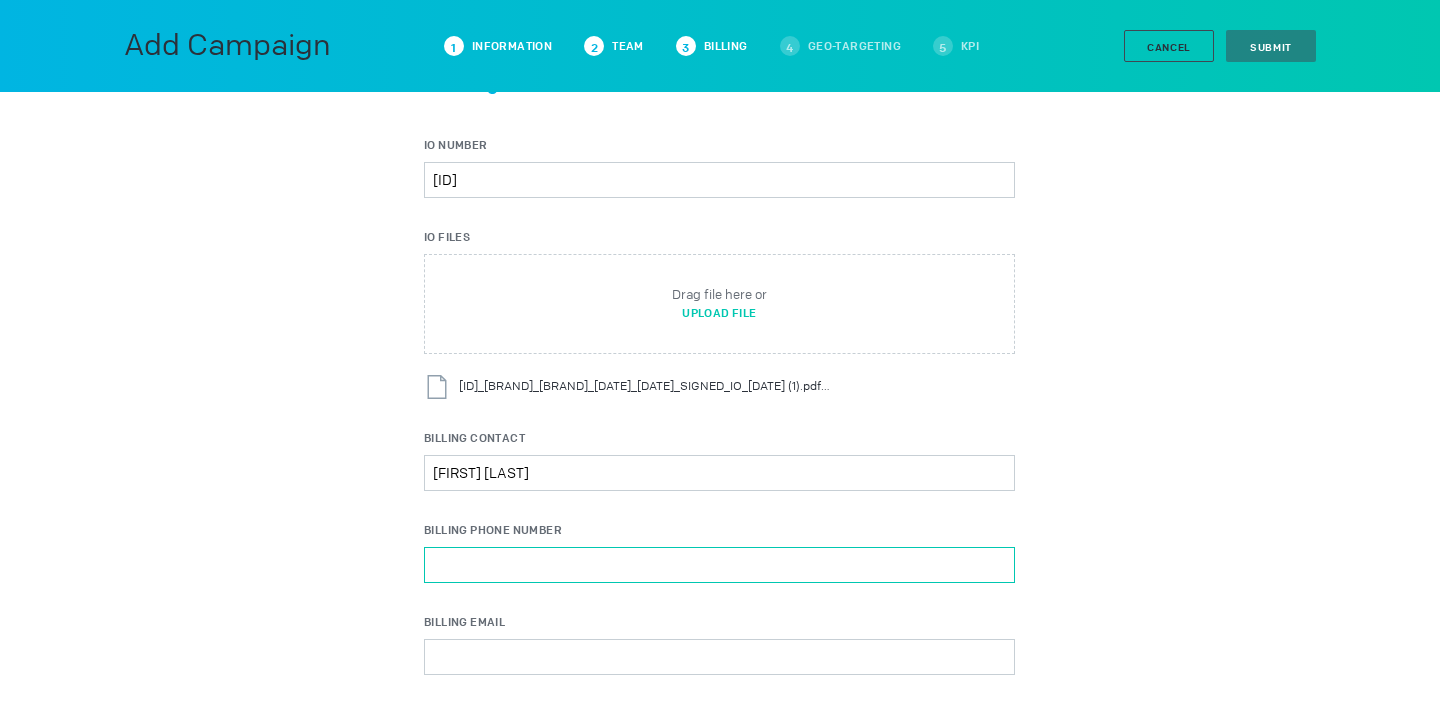 click on "Billing Phone Number" at bounding box center [719, 565] 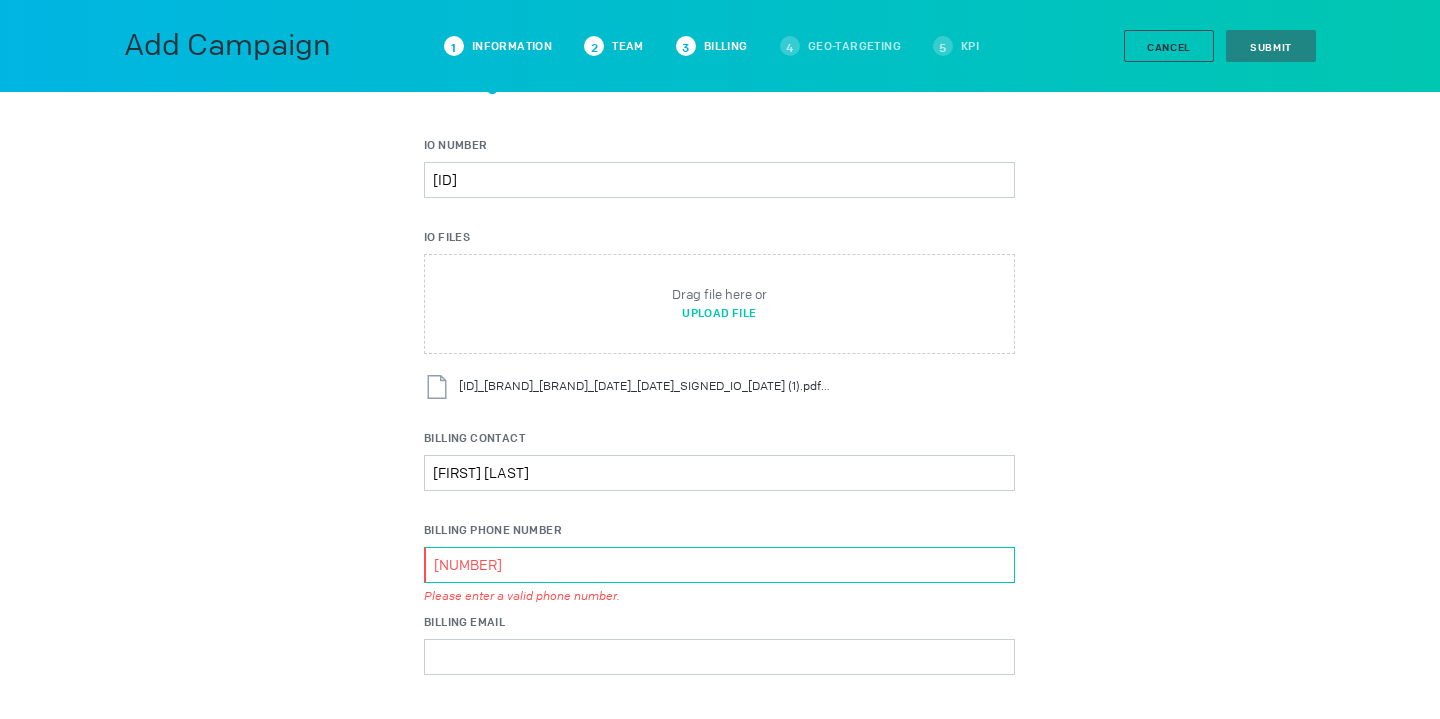 paste on "Chloe.Larriategui@dentsu.com" 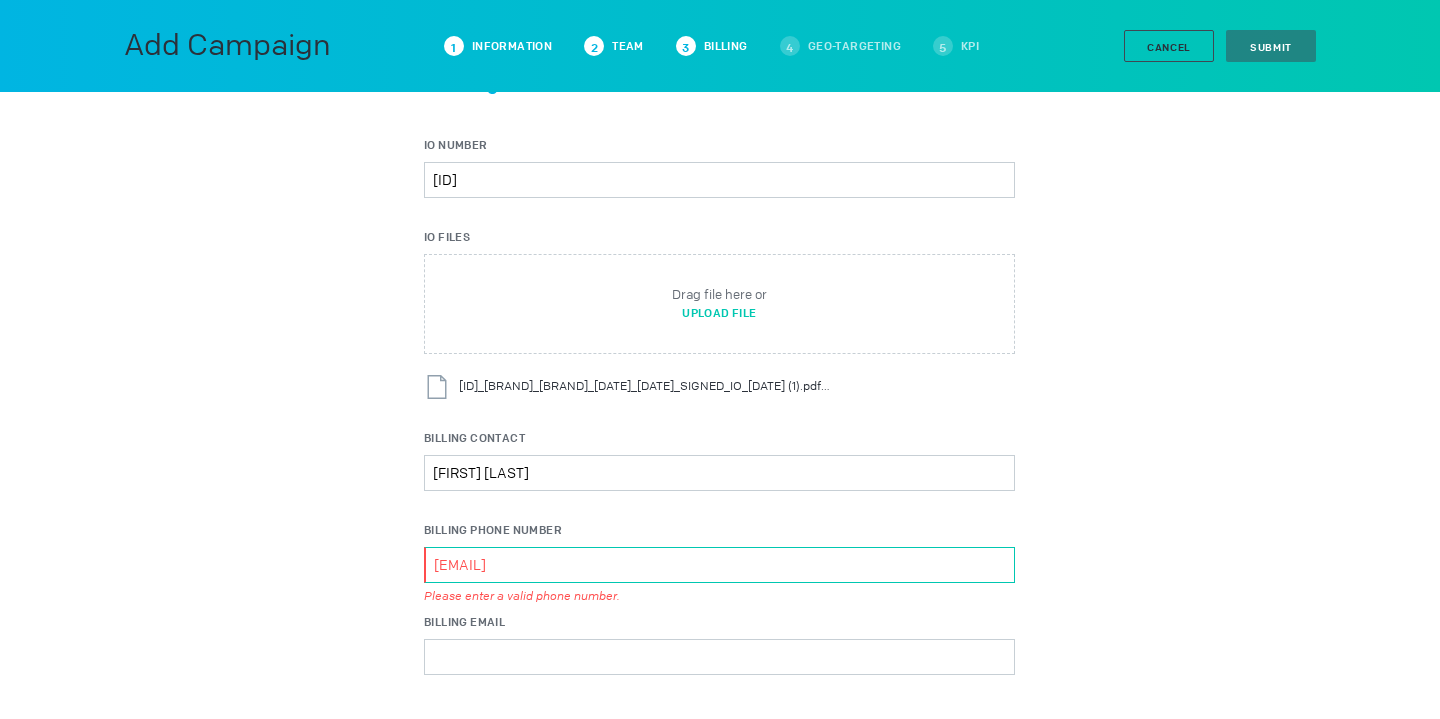 drag, startPoint x: 499, startPoint y: 565, endPoint x: 768, endPoint y: 561, distance: 269.02972 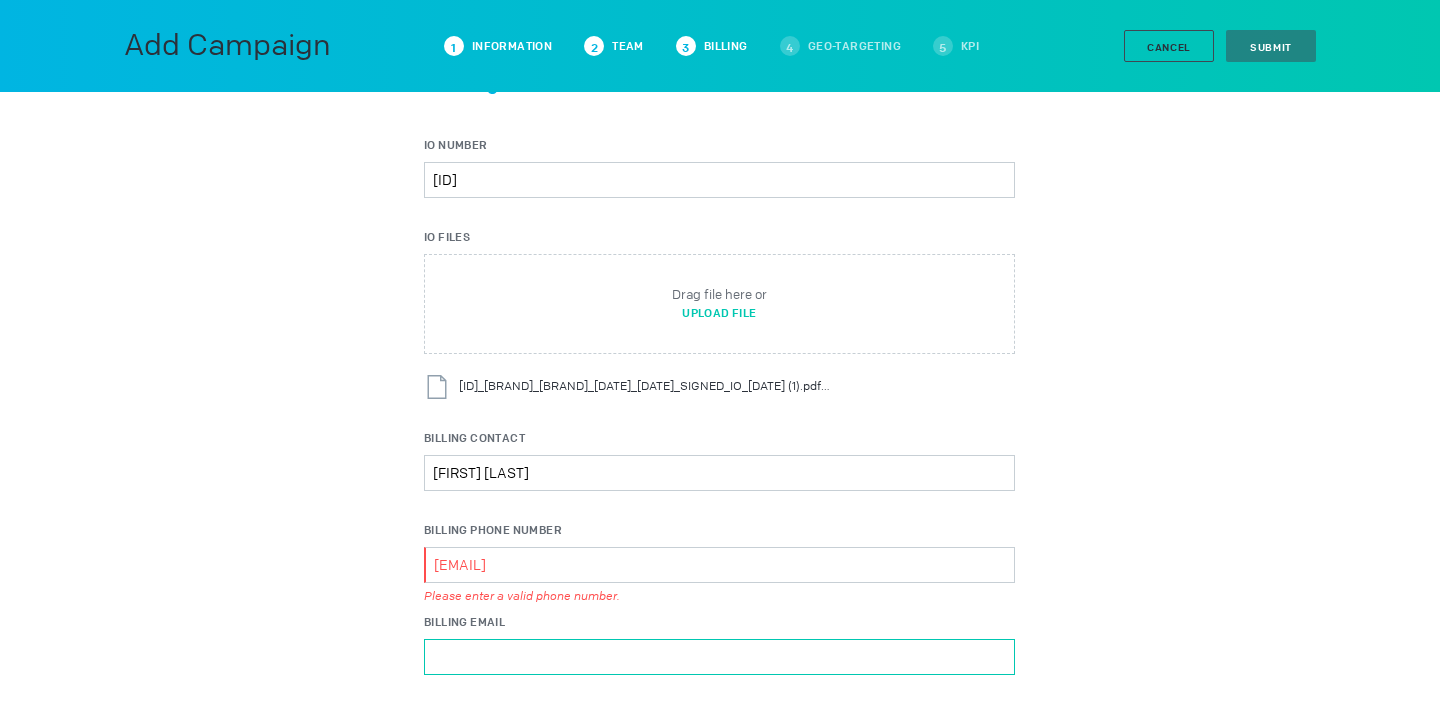 click on "Billing Email" at bounding box center [719, 657] 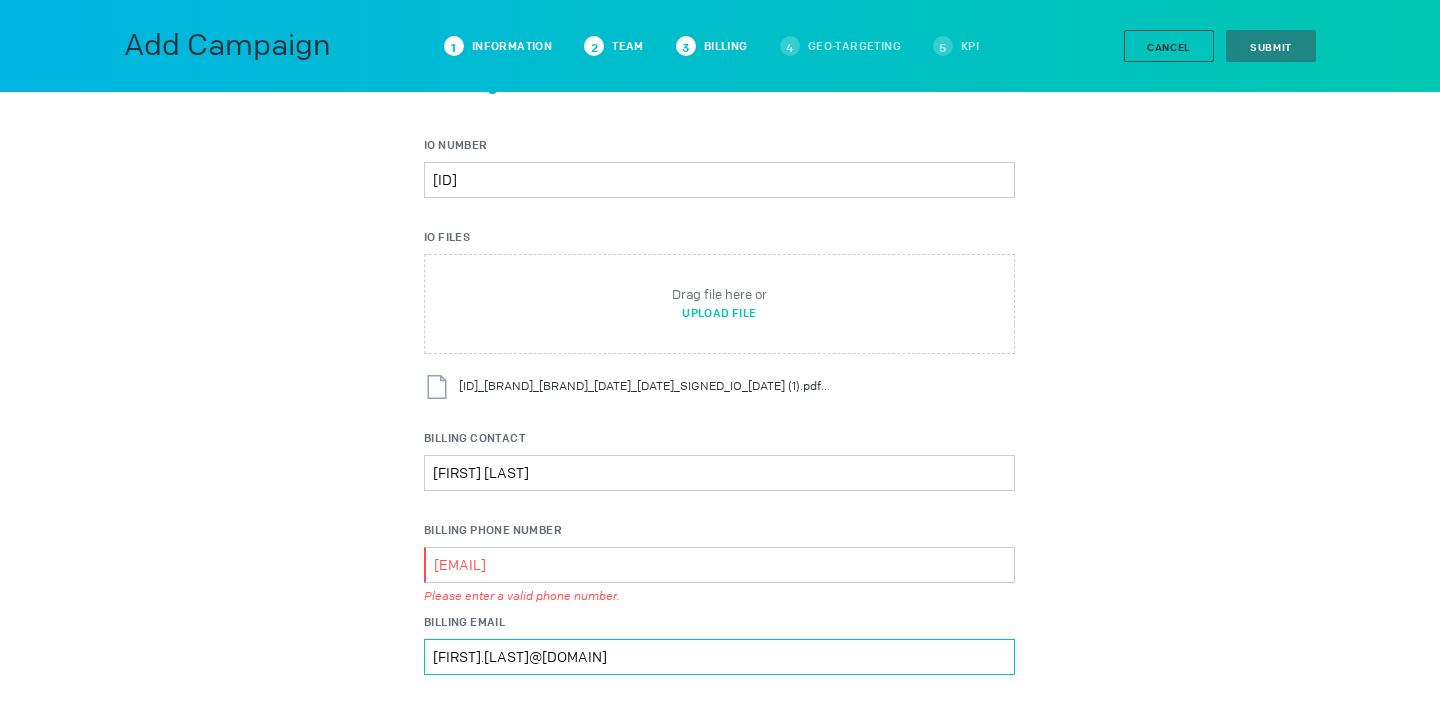 type on "Chloe.Larriategui@dentsu.com" 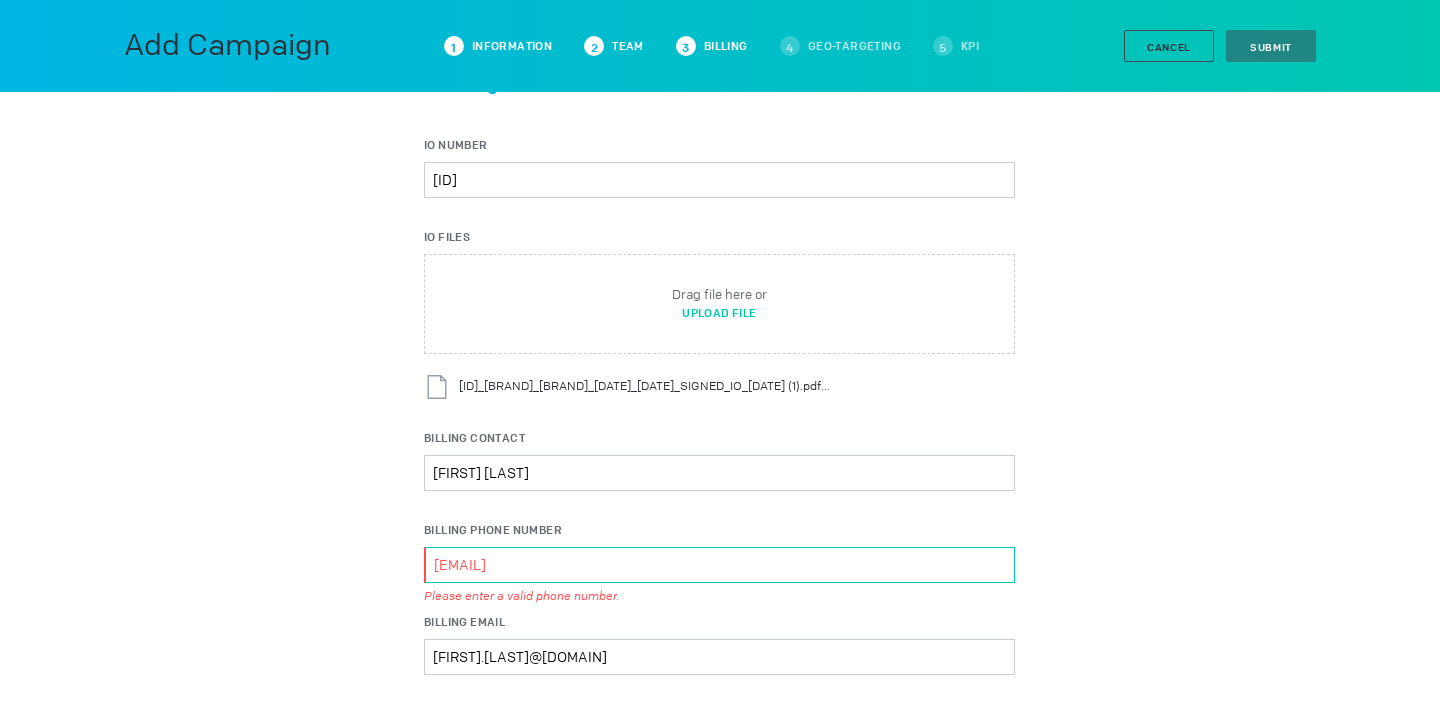 drag, startPoint x: 703, startPoint y: 563, endPoint x: 497, endPoint y: 563, distance: 206 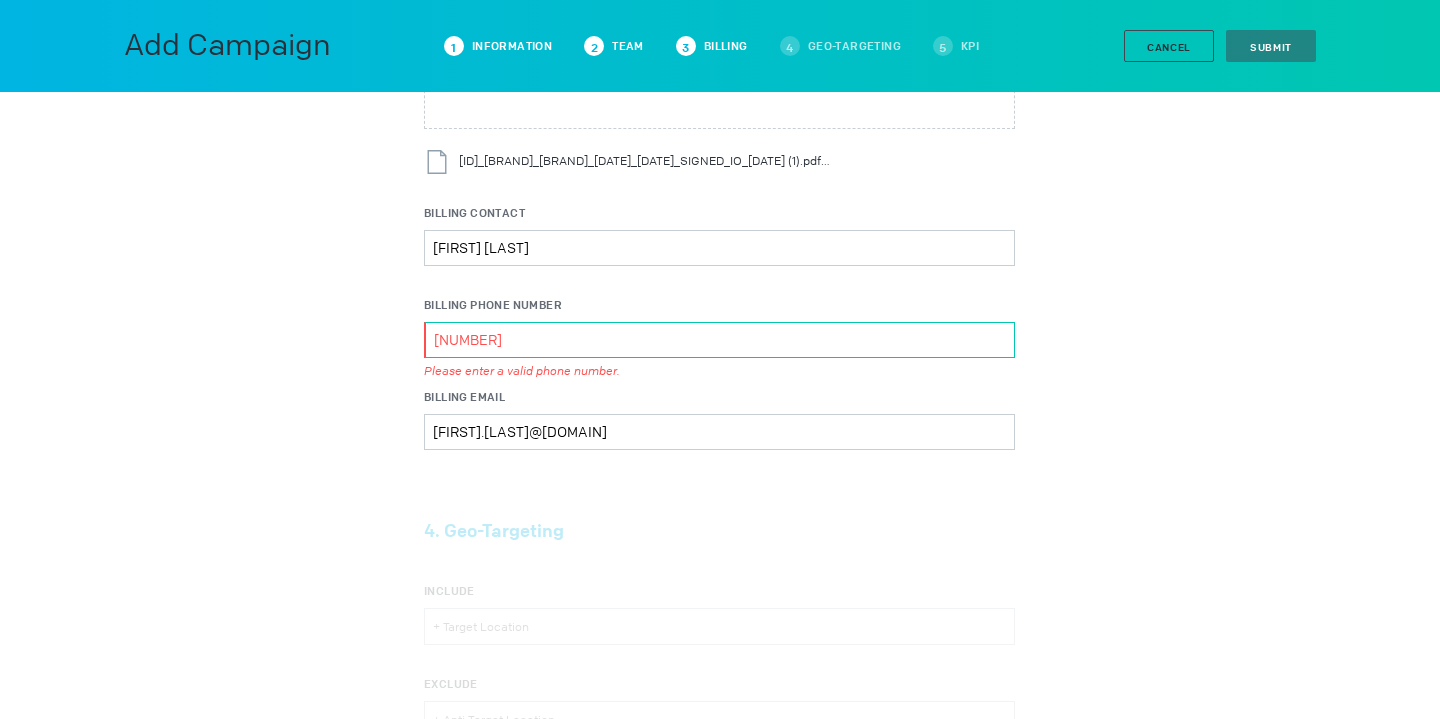 scroll, scrollTop: 1945, scrollLeft: 0, axis: vertical 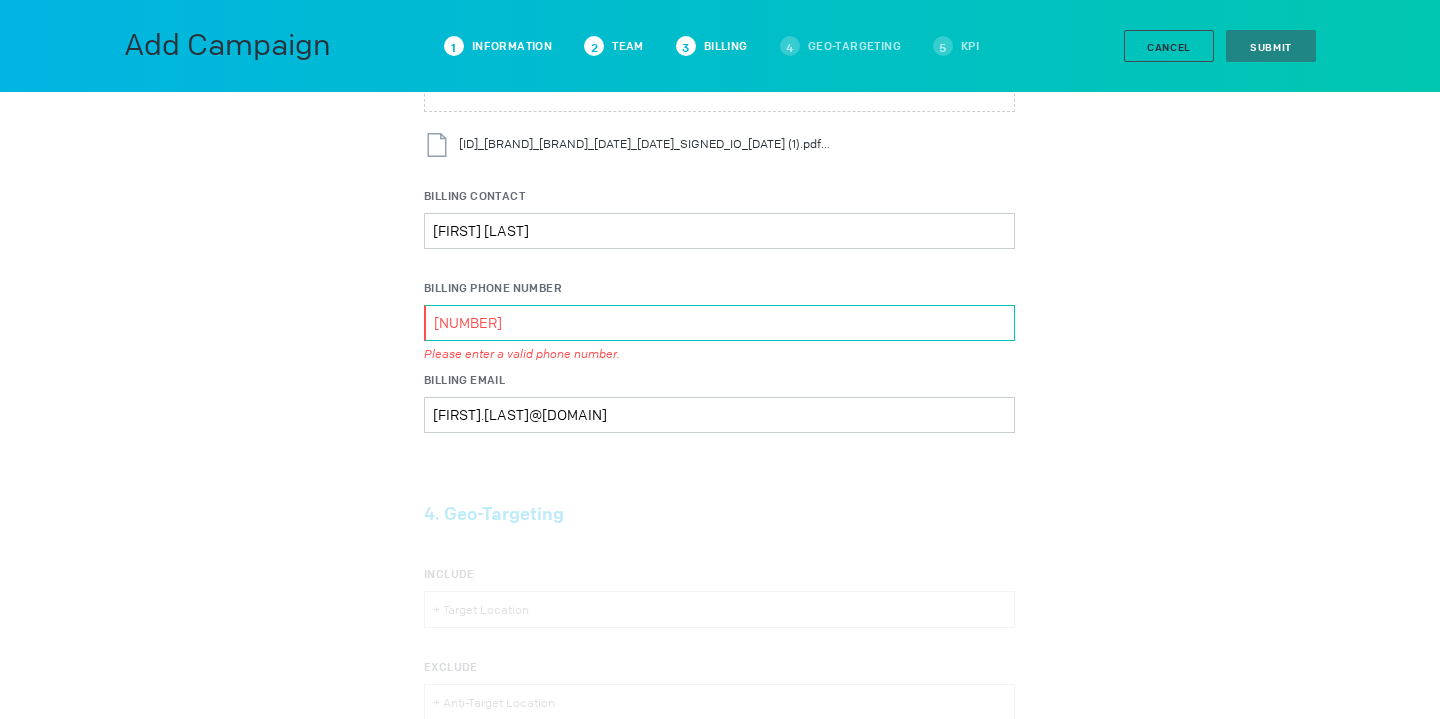 drag, startPoint x: 555, startPoint y: 327, endPoint x: 365, endPoint y: 327, distance: 190 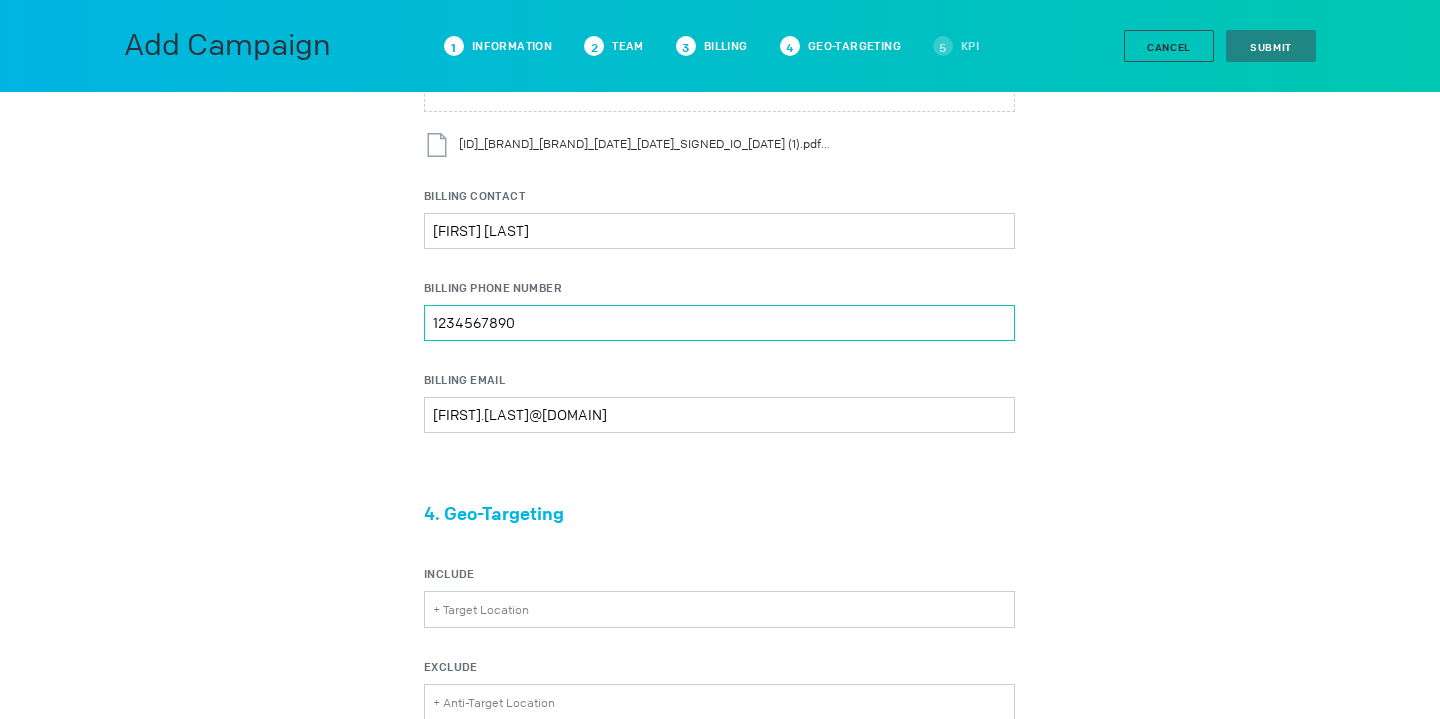 type on "1234567890" 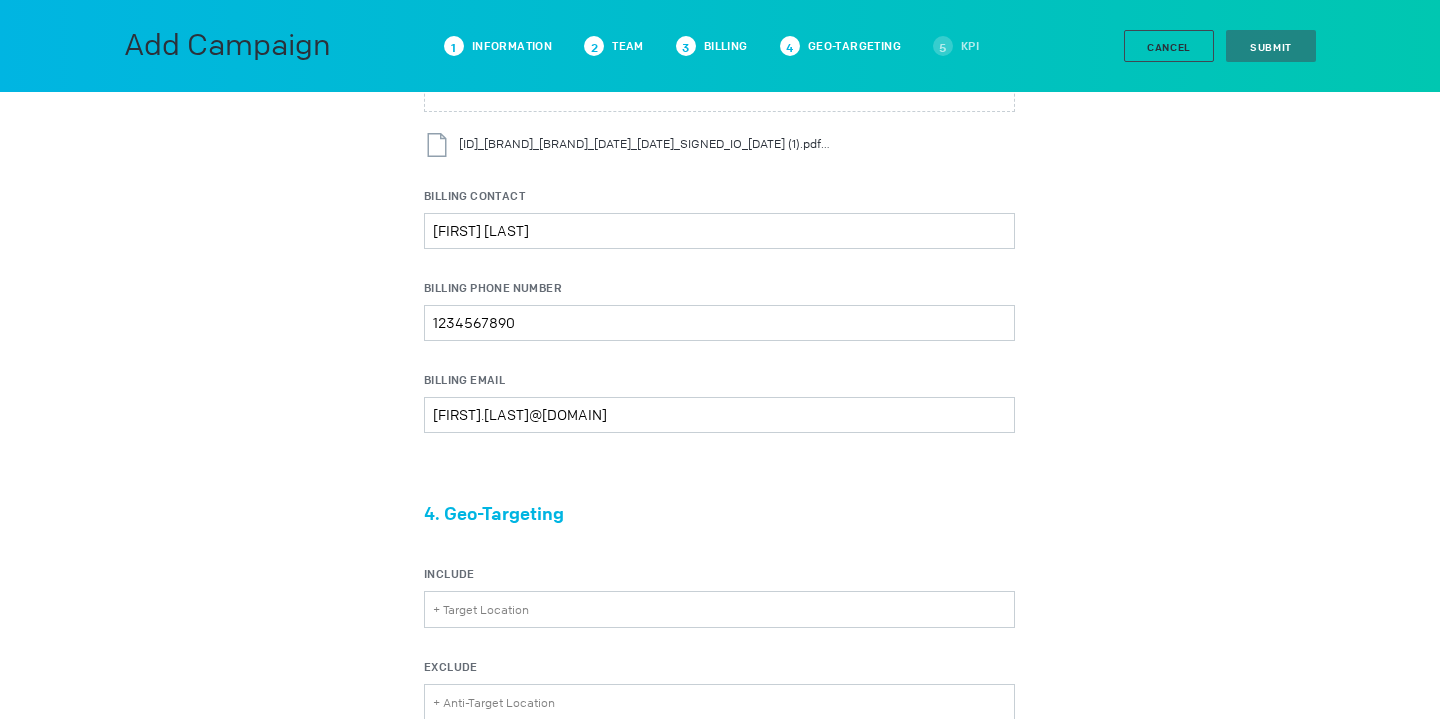 click on "1. Campaign Information Campaign Name MGM+_The Institute_Q3 2025 Is Test? Salesforce ID Salesforce ID should be 18 characters only. 006Rl00000mj93DIAQ Dropbox Link https://marketplace.kargo.com Advertiser MGM+ Please select a valid item Campaign Currency USD Currency Type AED AUD BRL CAD EUR GBP IDR INR JPY KRW MYR NZD PHP SGD THB TRY USD VND Sales Source Agency Please choose one Brand Direct Agency Network Publication Sale Date Jul 08, 2025                                                                                							 July 2025 							 						                          S M T W T F S                                           29 30 1 2 3 4 5 6 7 8 9 10 11 12 13 14 15 16 17 18 19 20 21 22 23 24 25 26 27 28 29 30 31 1 2                                       Clear                  Run of Network? Select Pre and Post-bid Setting WHICH MEASUREMENT VENDOR N/A Please choose one Double Verify IAS N/A WHY? Please choose one Please choose one Blocking Monitoring Agency iProspect Please select a valid item 2. Team" at bounding box center (720, -172) 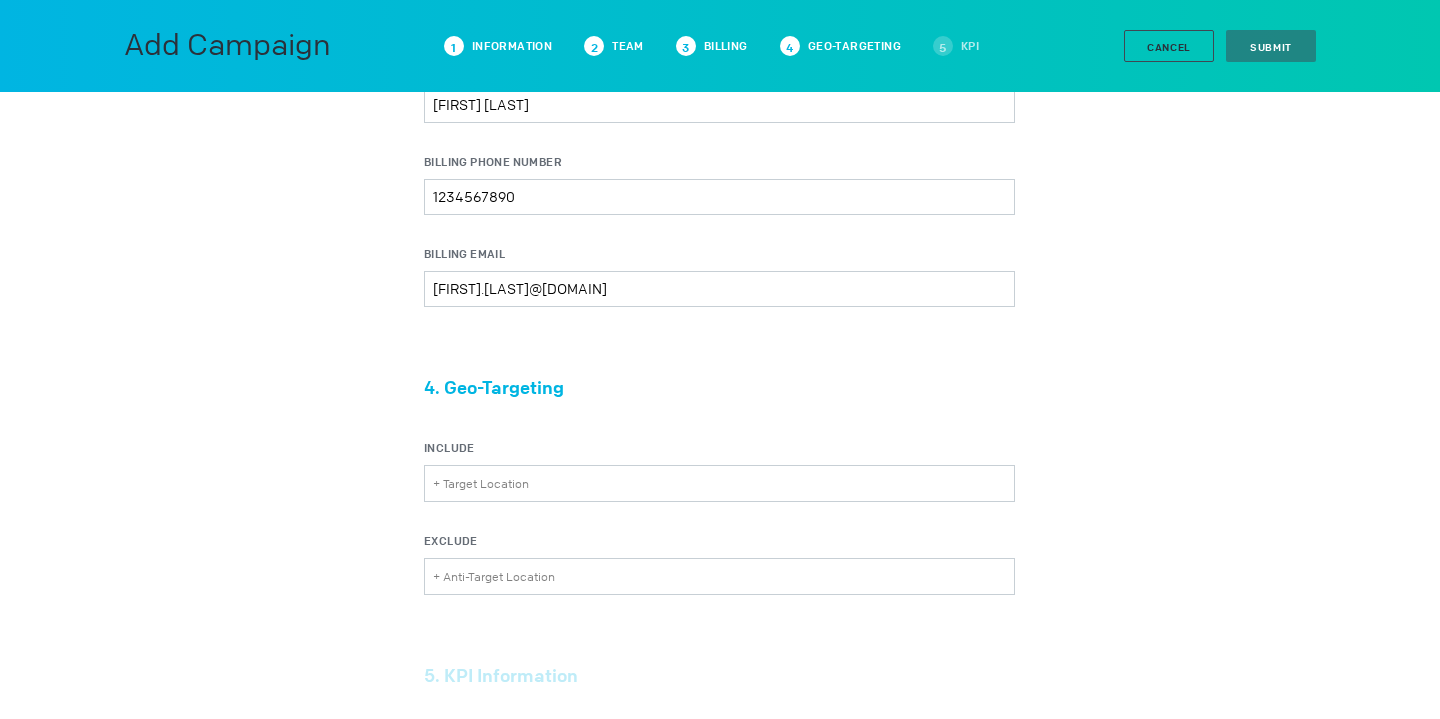 scroll, scrollTop: 2090, scrollLeft: 0, axis: vertical 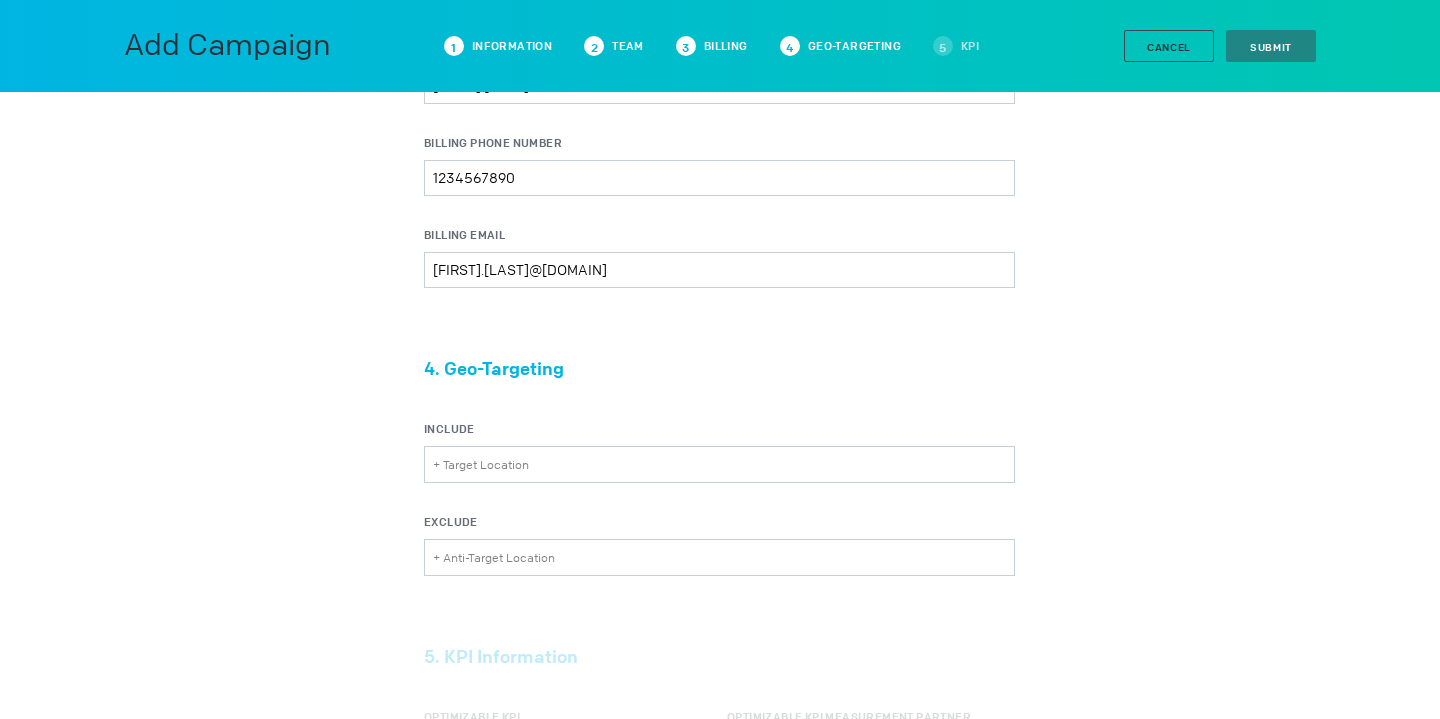 click on "Include + Target Location" at bounding box center (482, 464) 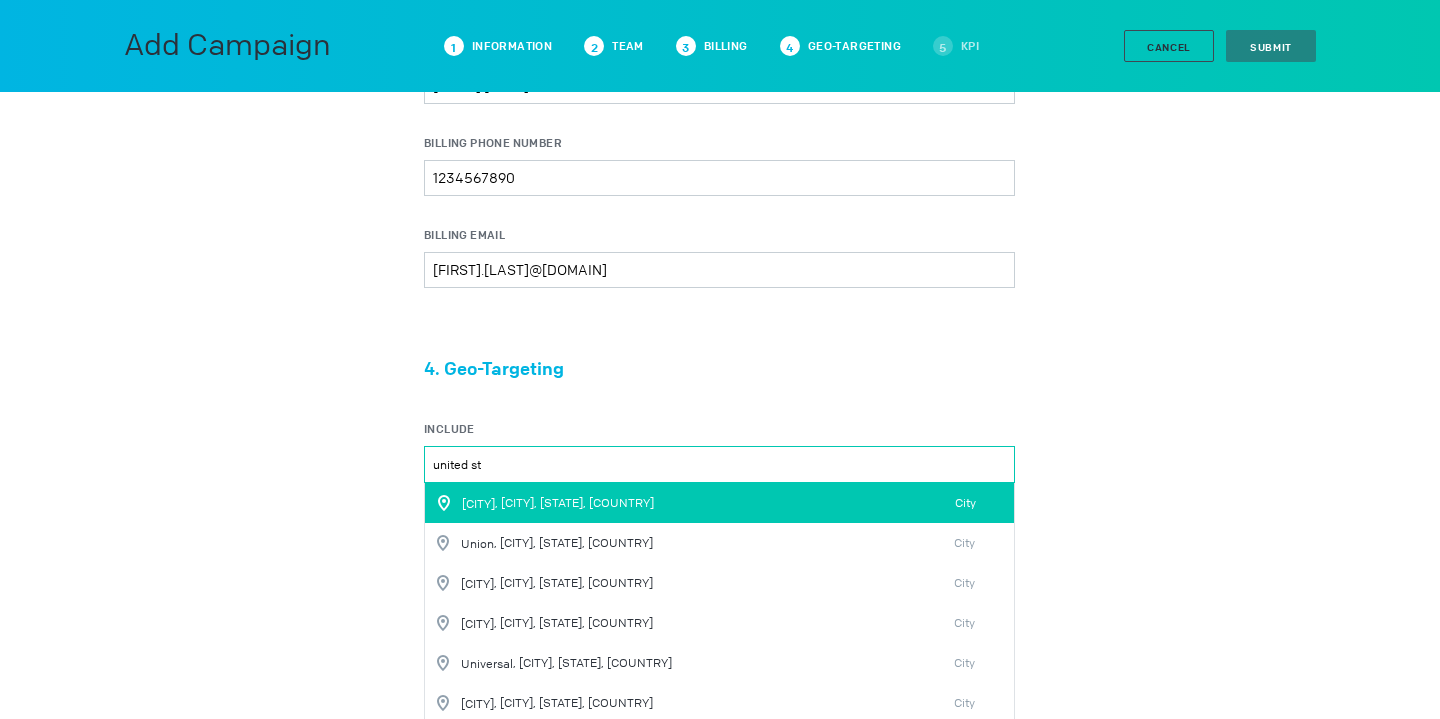 scroll, scrollTop: 0, scrollLeft: 0, axis: both 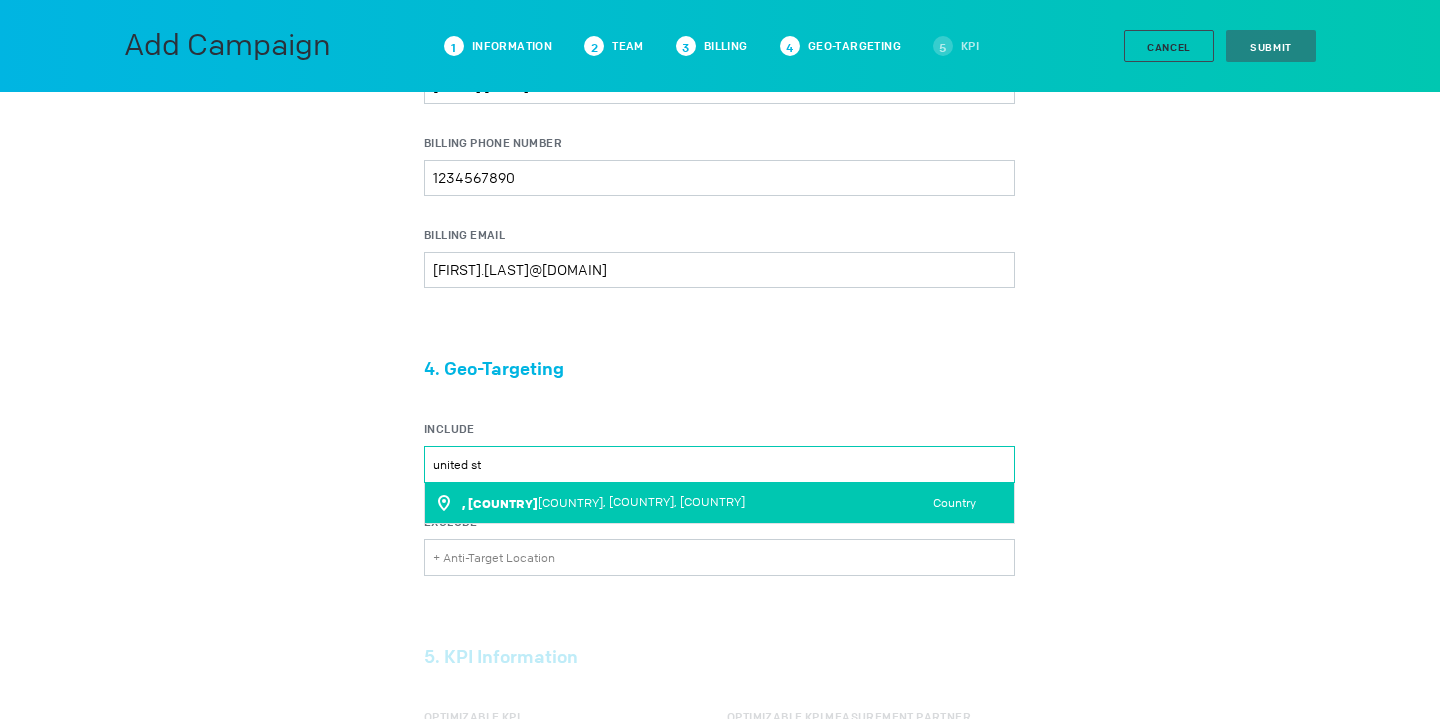 type on "united st" 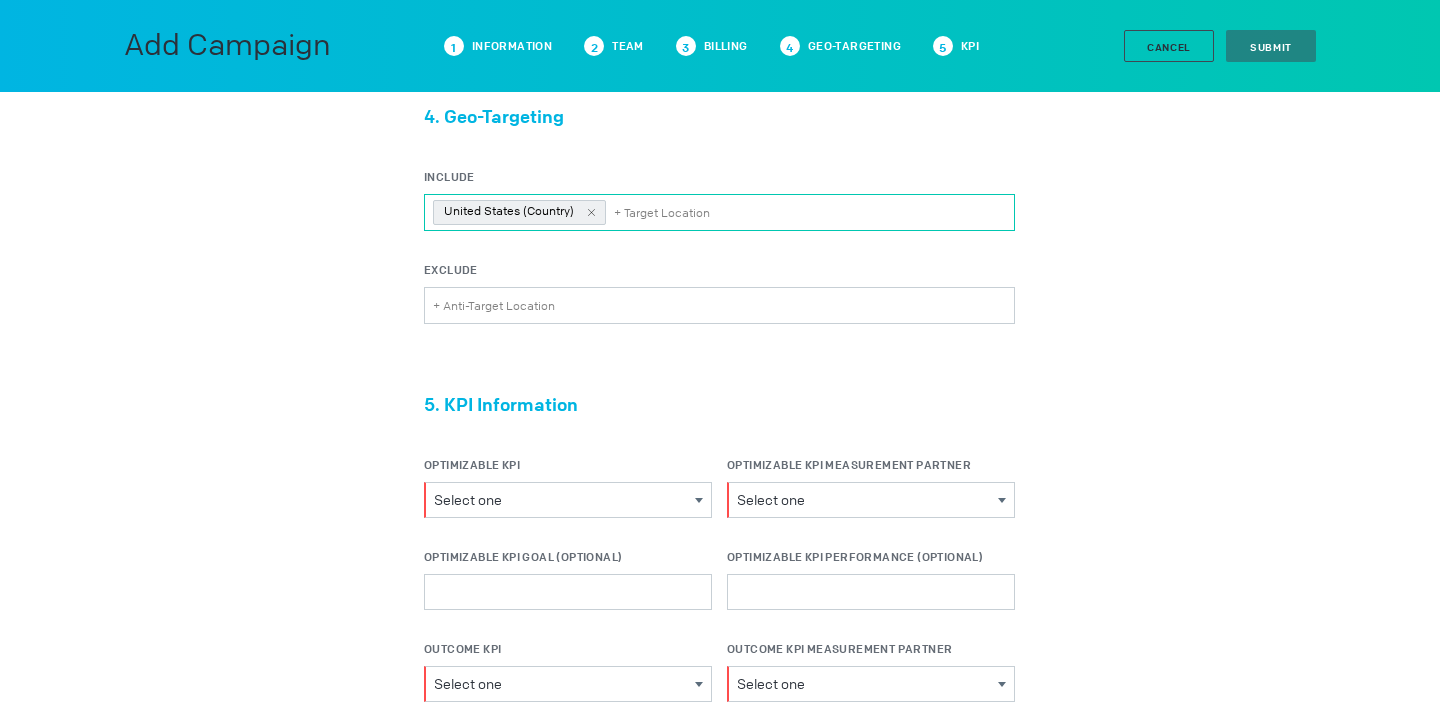 scroll, scrollTop: 2346, scrollLeft: 0, axis: vertical 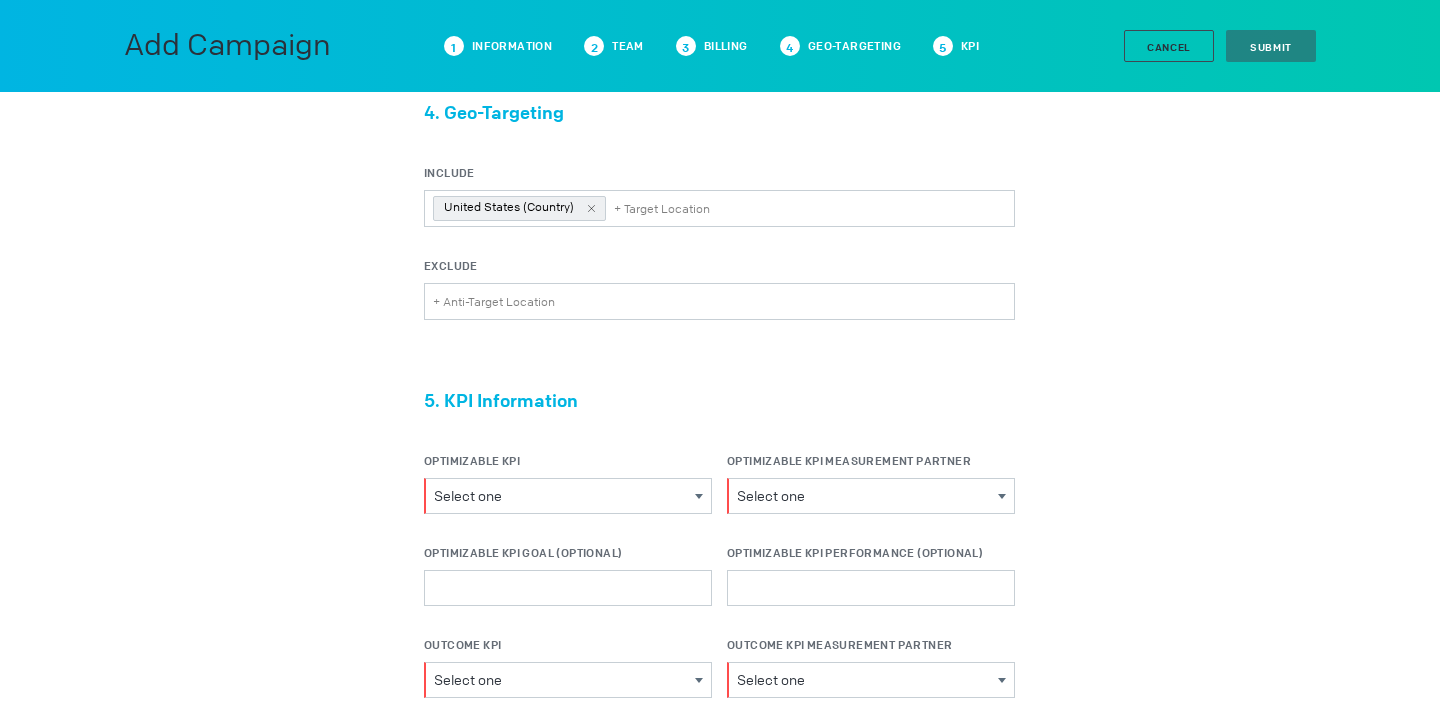 click on "Select one" at bounding box center (564, 496) 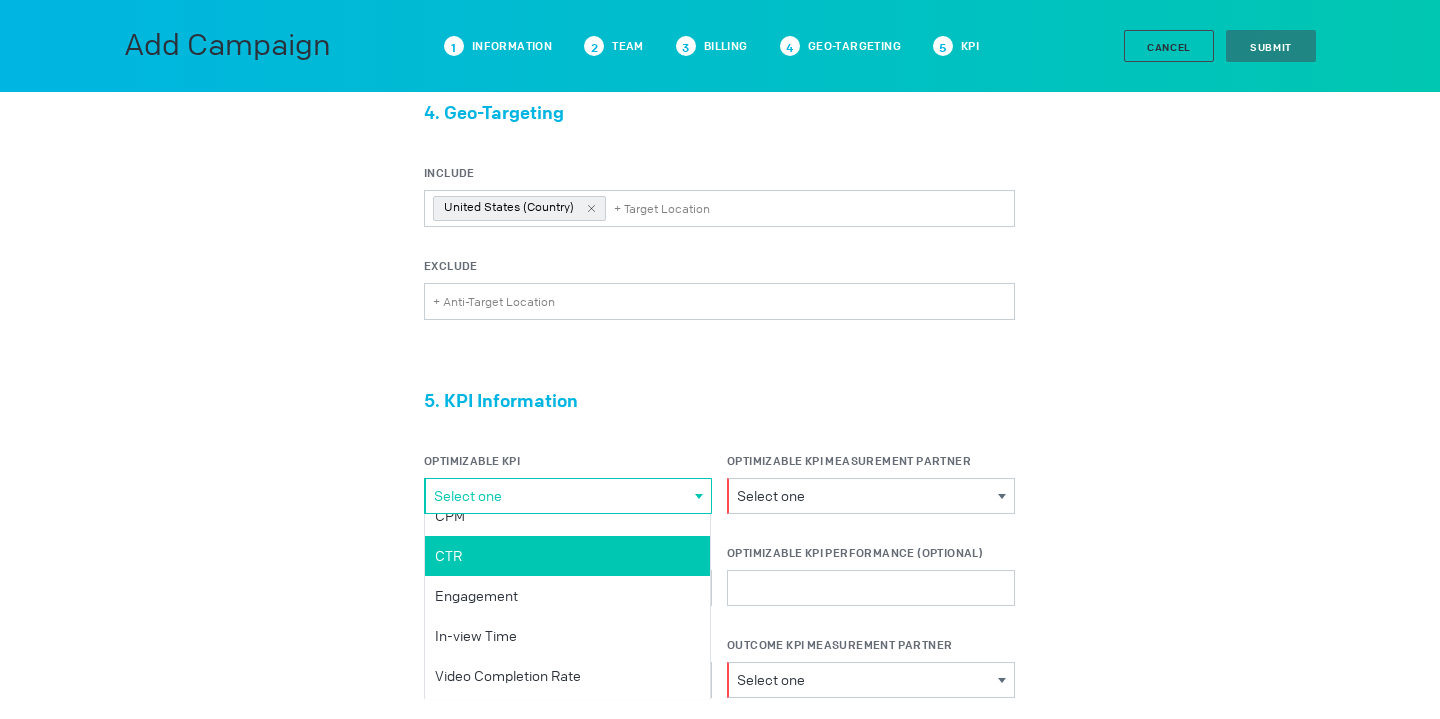 scroll, scrollTop: 96, scrollLeft: 0, axis: vertical 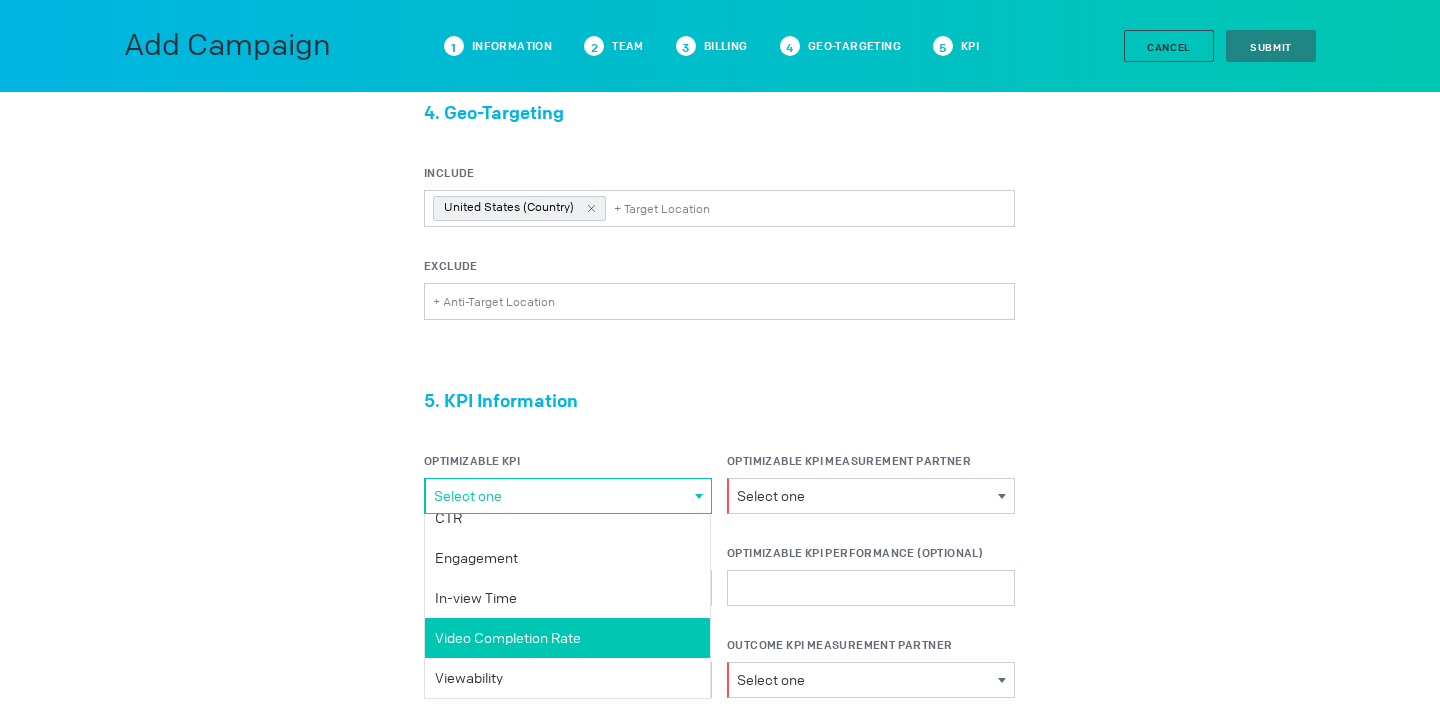 click on "Video Completion Rate" at bounding box center [0, 0] 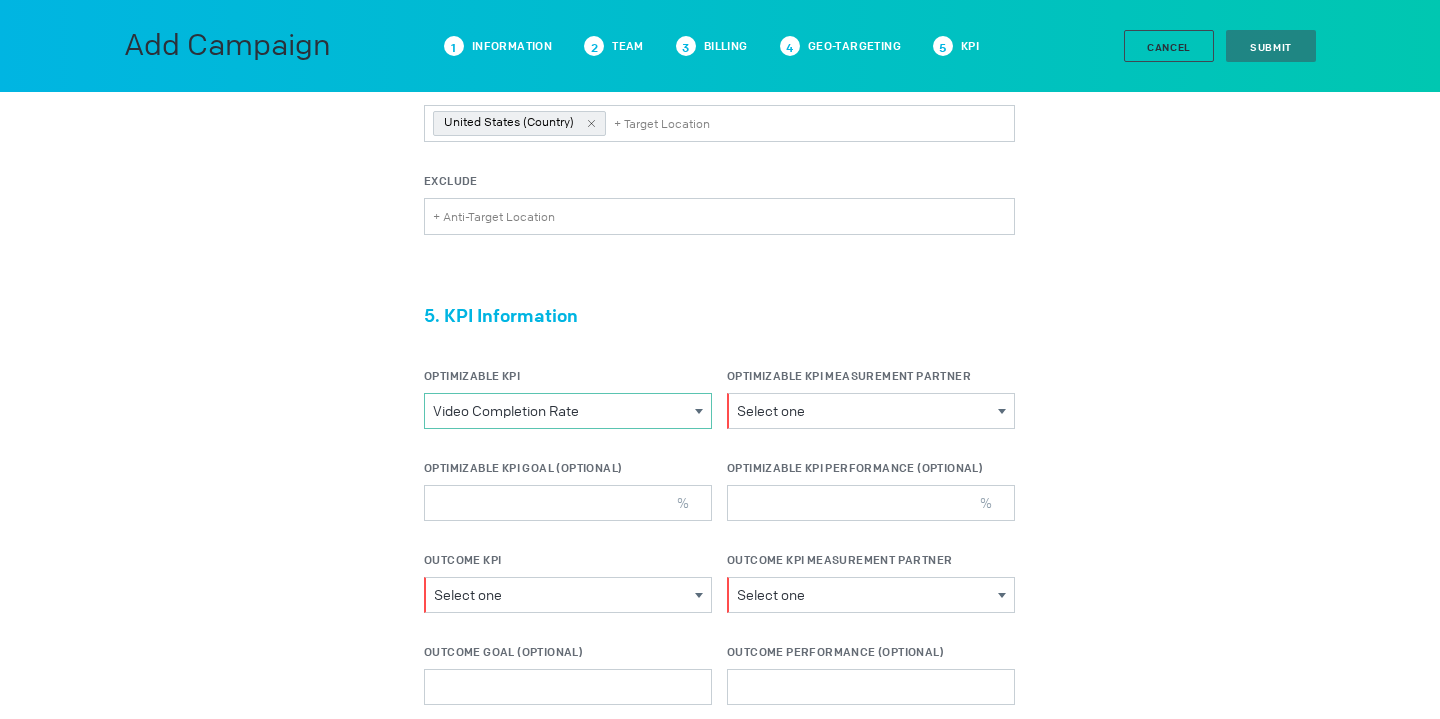 scroll, scrollTop: 2435, scrollLeft: 0, axis: vertical 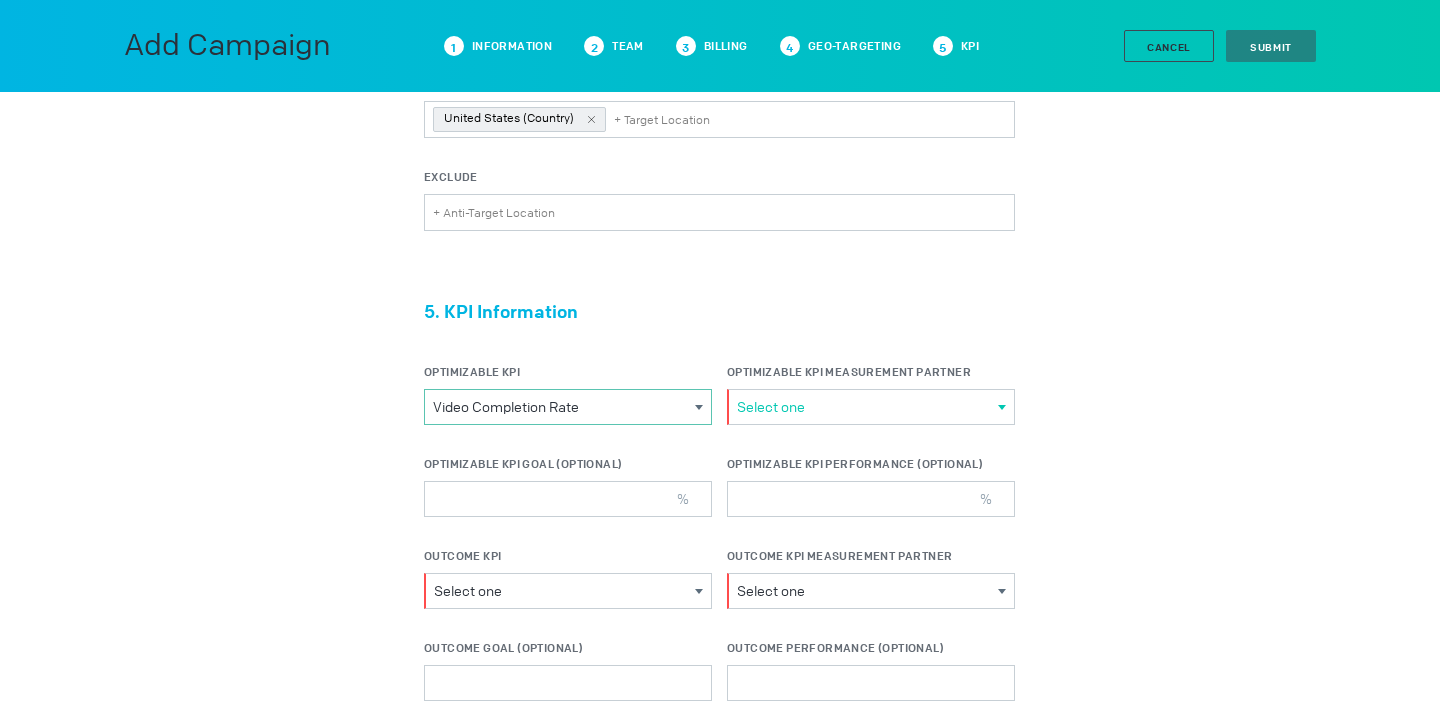 click on "Select one" at bounding box center (867, 407) 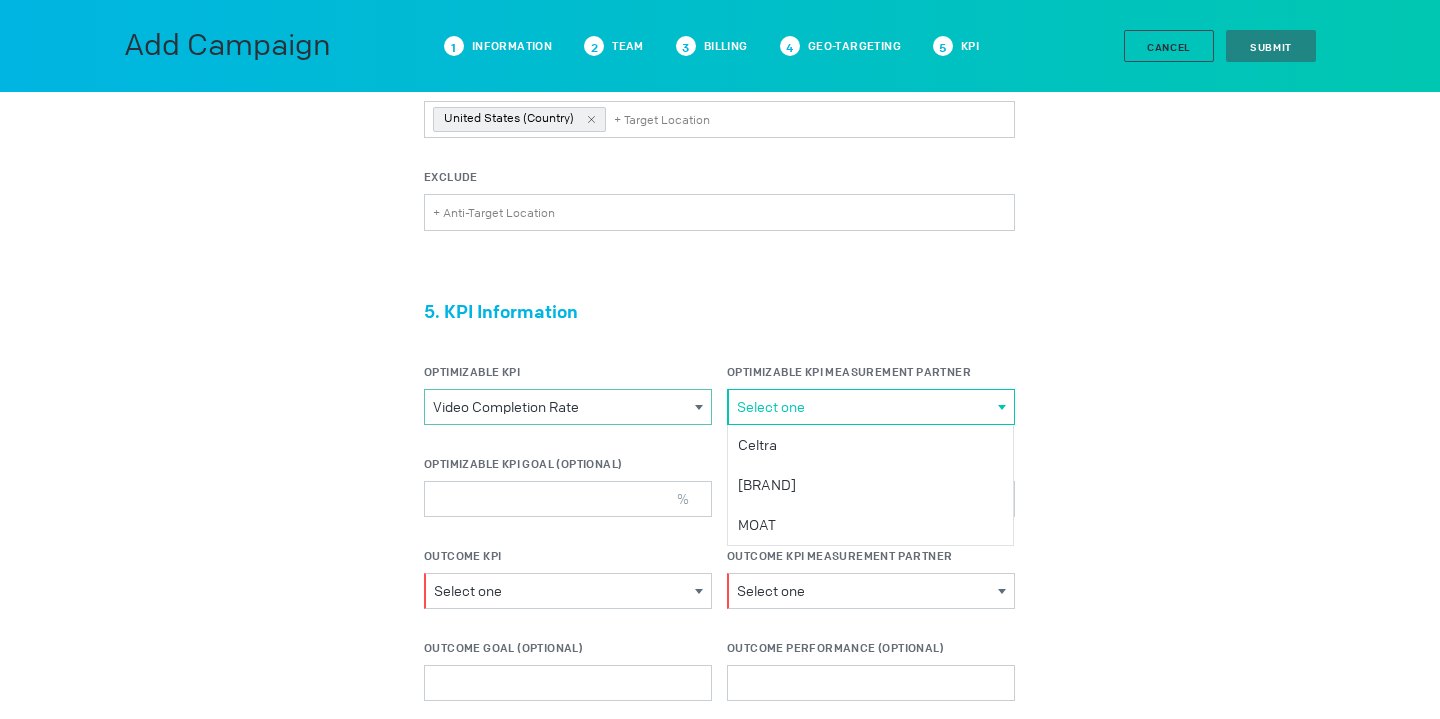 click on "1. Campaign Information Campaign Name MGM+_The Institute_Q3 2025 Is Test? Salesforce ID Salesforce ID should be 18 characters only. 006Rl00000mj93DIAQ Dropbox Link https://marketplace.kargo.com Advertiser MGM+ Please select a valid item Campaign Currency USD Currency Type AED AUD BRL CAD EUR GBP IDR INR JPY KRW MYR NZD PHP SGD THB TRY USD VND Sales Source Agency Please choose one Brand Direct Agency Network Publication Sale Date Jul 08, 2025                                                                                							 July 2025 							 						                          S M T W T F S                                           29 30 1 2 3 4 5 6 7 8 9 10 11 12 13 14 15 16 17 18 19 20 21 22 23 24 25 26 27 28 29 30 31 1 2                                       Clear                  Run of Network? Select Pre and Post-bid Setting WHICH MEASUREMENT VENDOR N/A Please choose one Double Verify IAS N/A WHY? Please choose one Please choose one Blocking Monitoring Agency iProspect Please select a valid item 2. Team" at bounding box center [720, -662] 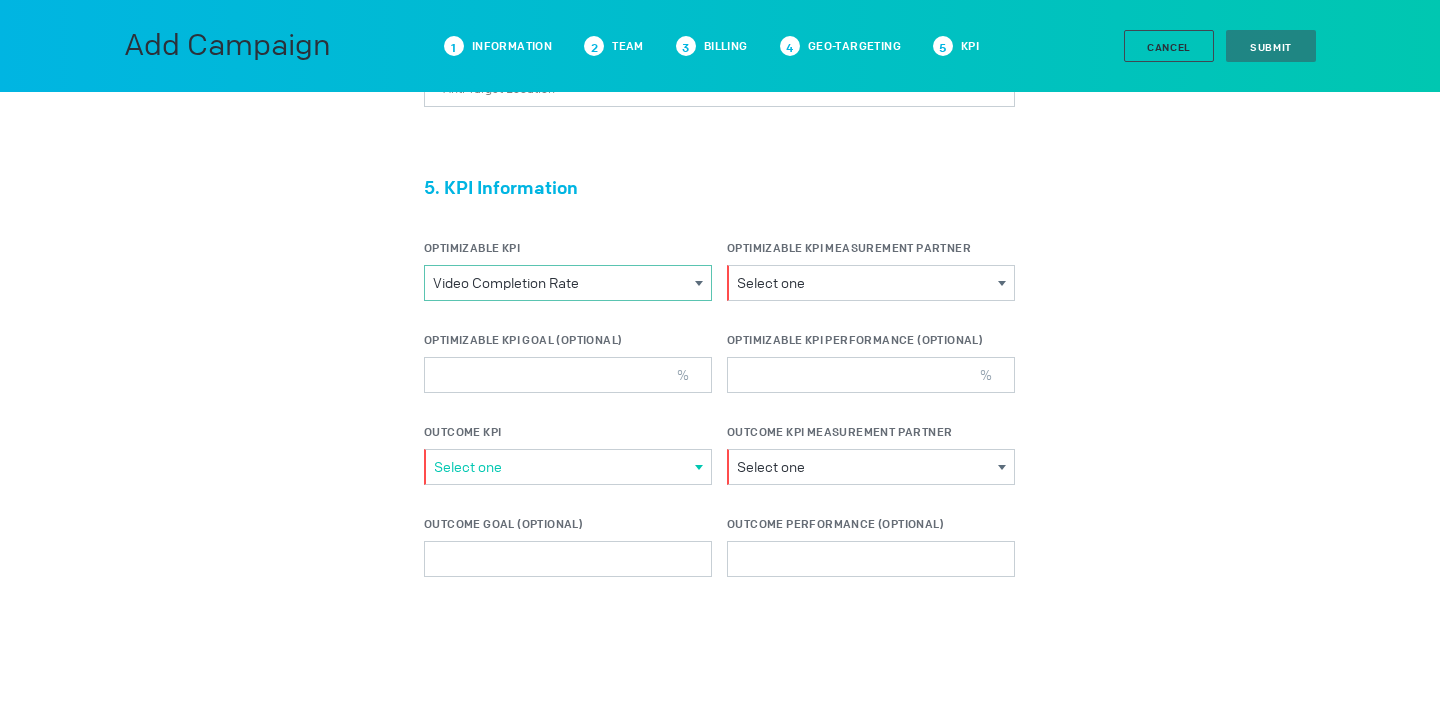 scroll, scrollTop: 2562, scrollLeft: 0, axis: vertical 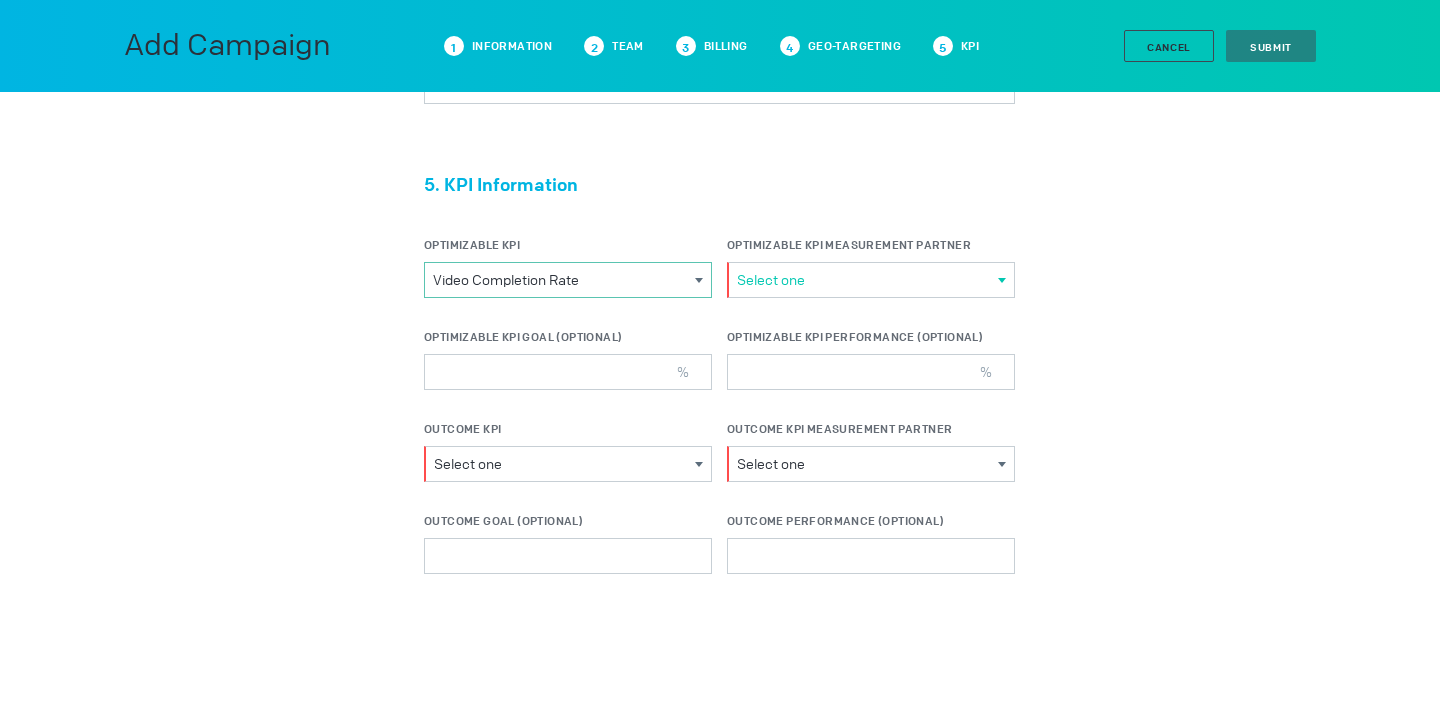 click on "Select one" at bounding box center [867, 280] 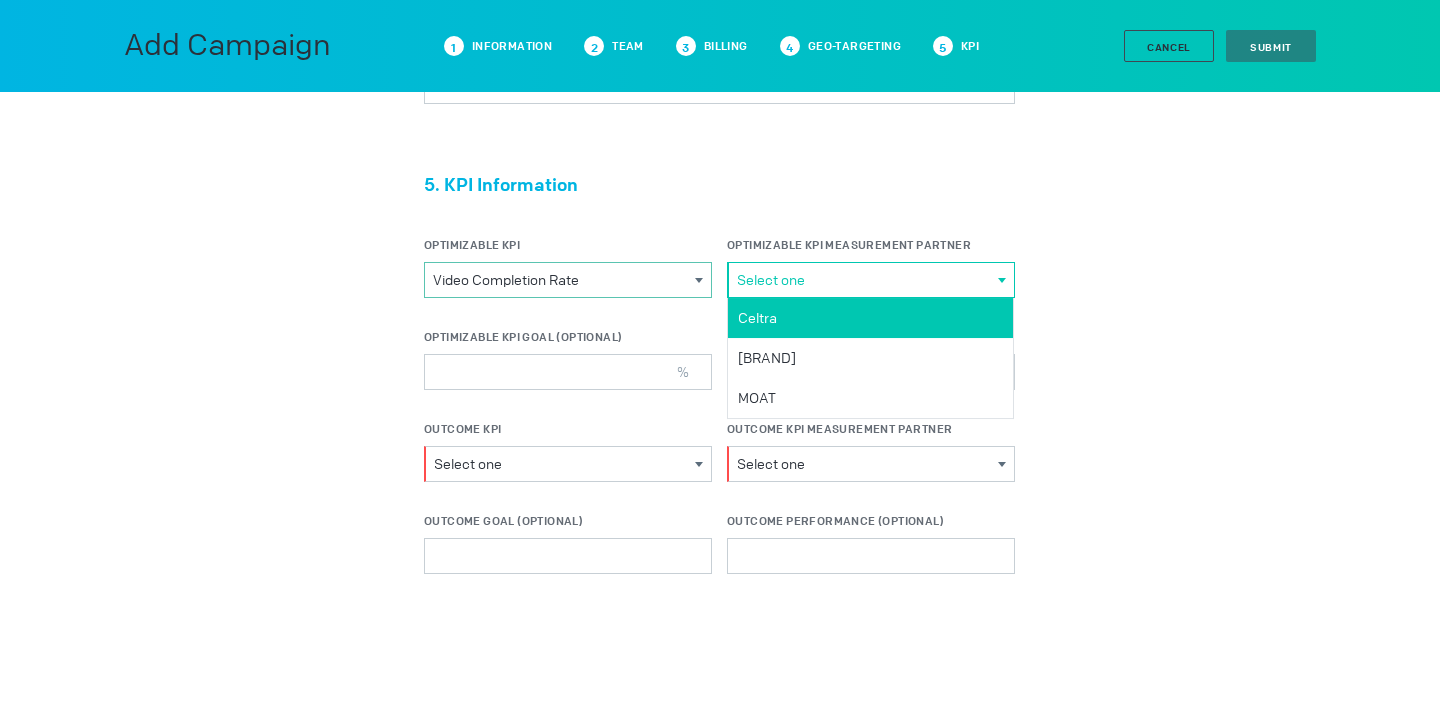 click on "Celtra" at bounding box center (0, 0) 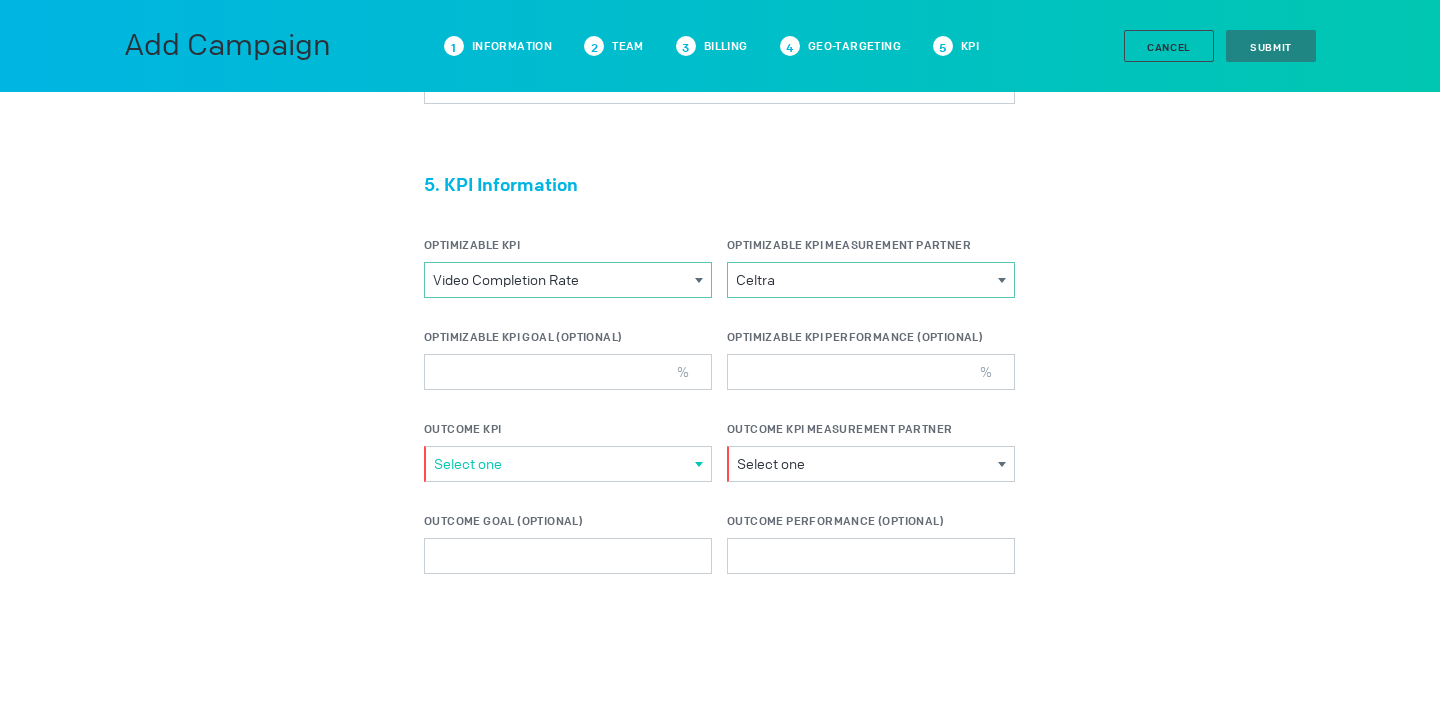 click on "Select one" at bounding box center [564, 464] 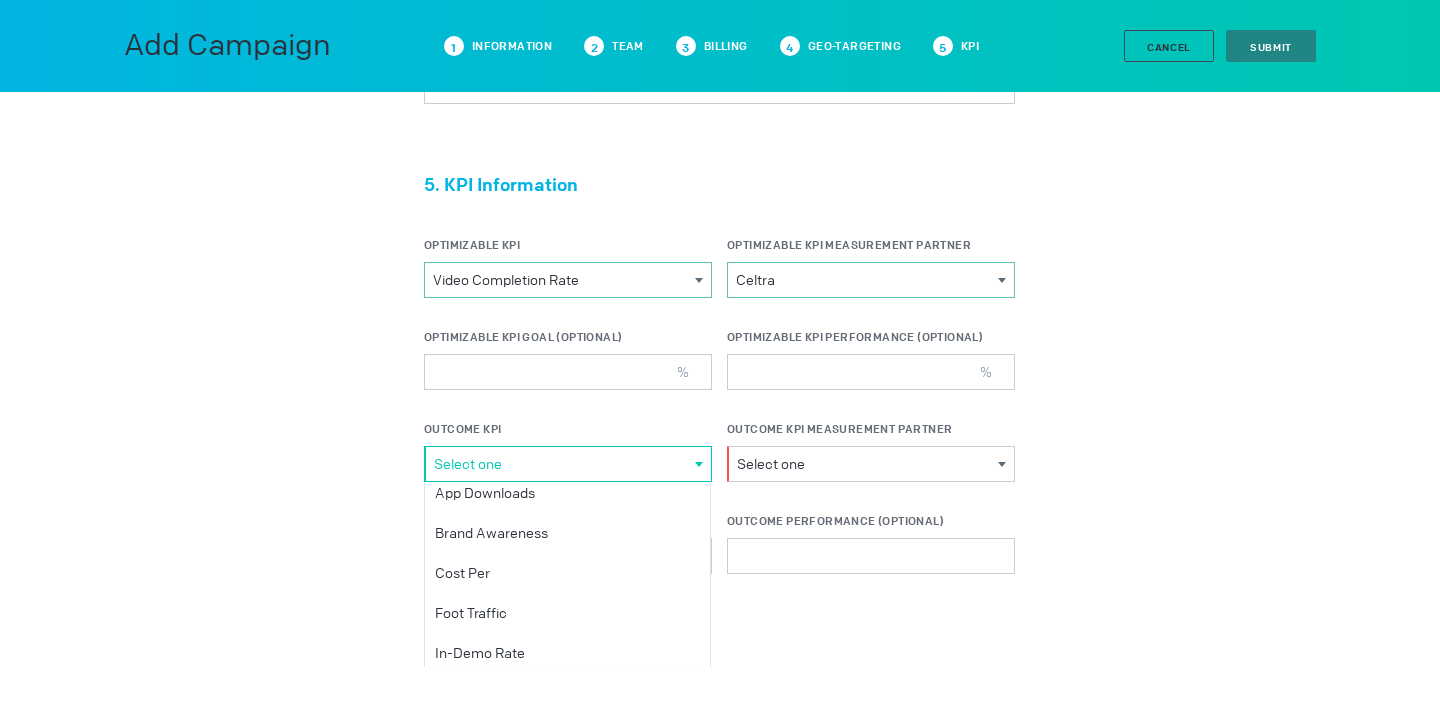 scroll, scrollTop: 0, scrollLeft: 0, axis: both 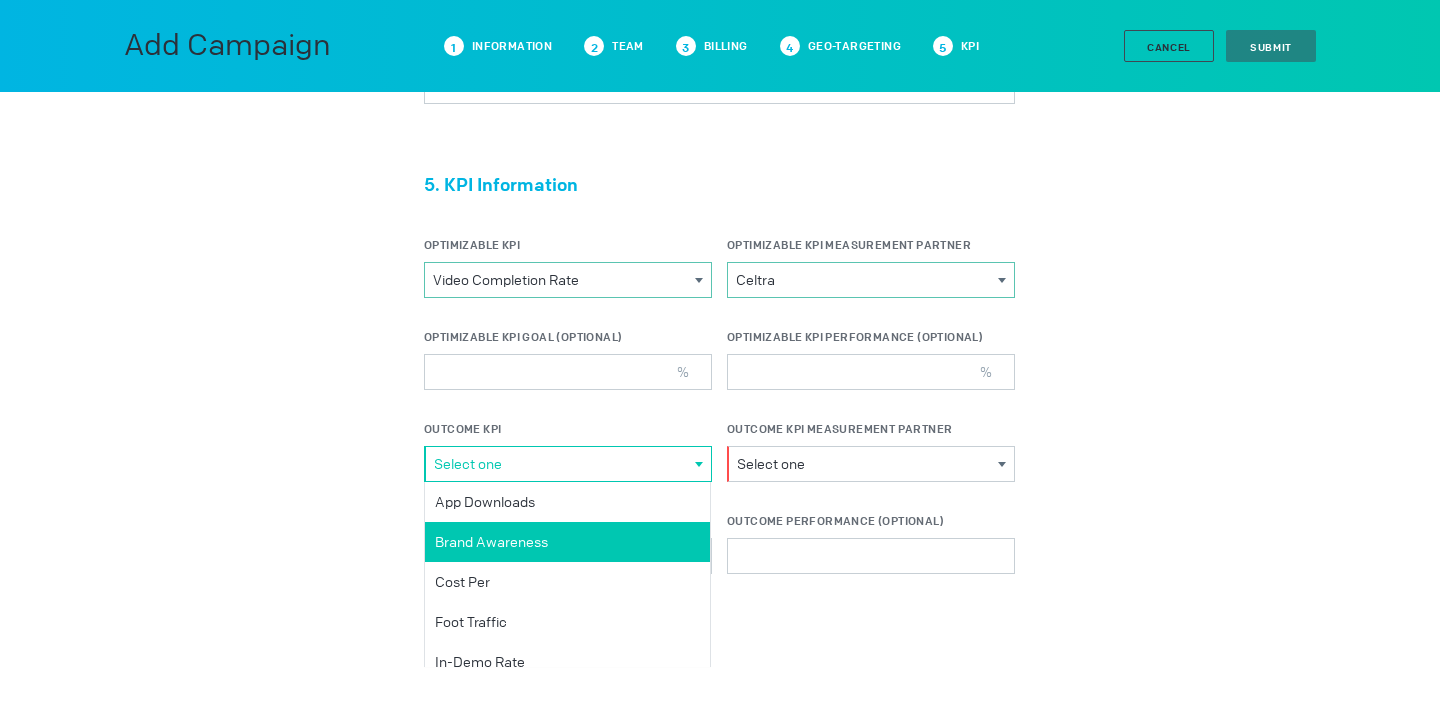 click on "Brand Awareness" at bounding box center [0, 0] 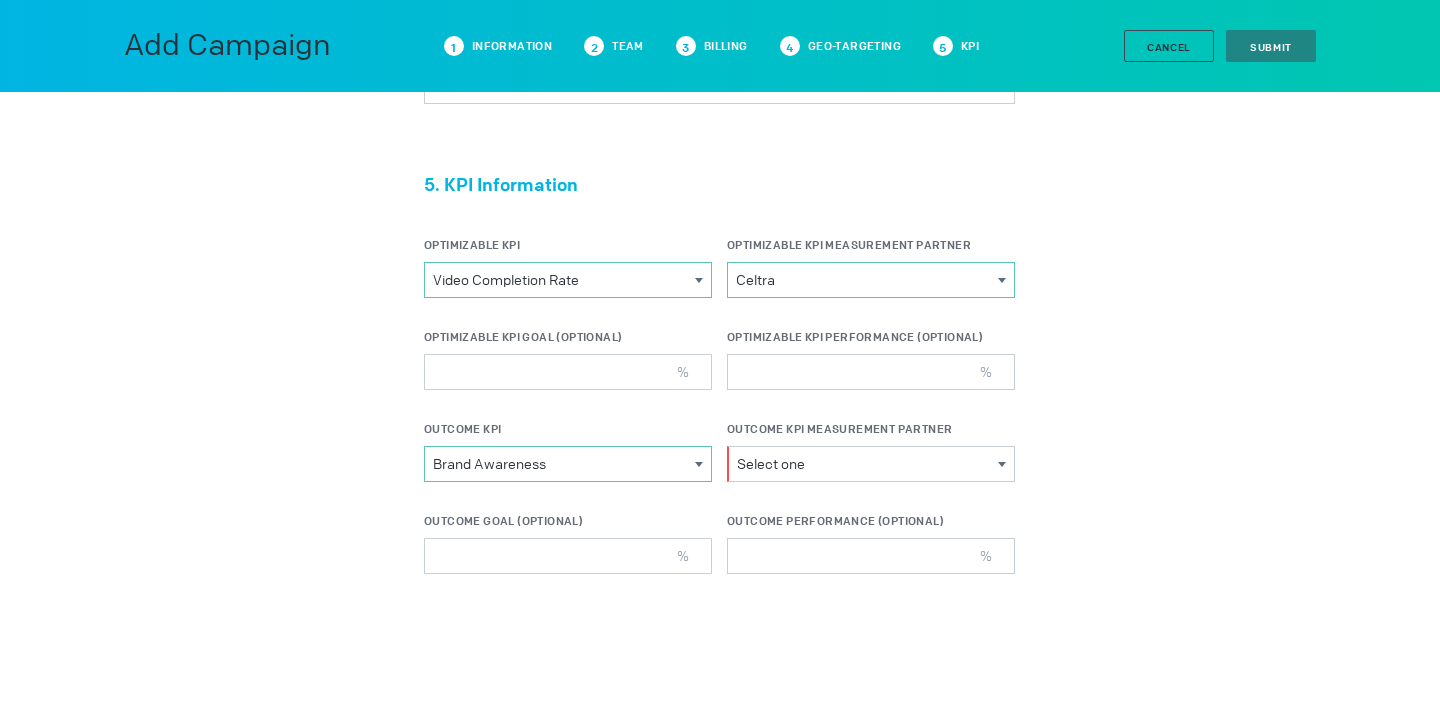 click on "Select one Select one KBR Research Now" at bounding box center [871, 464] 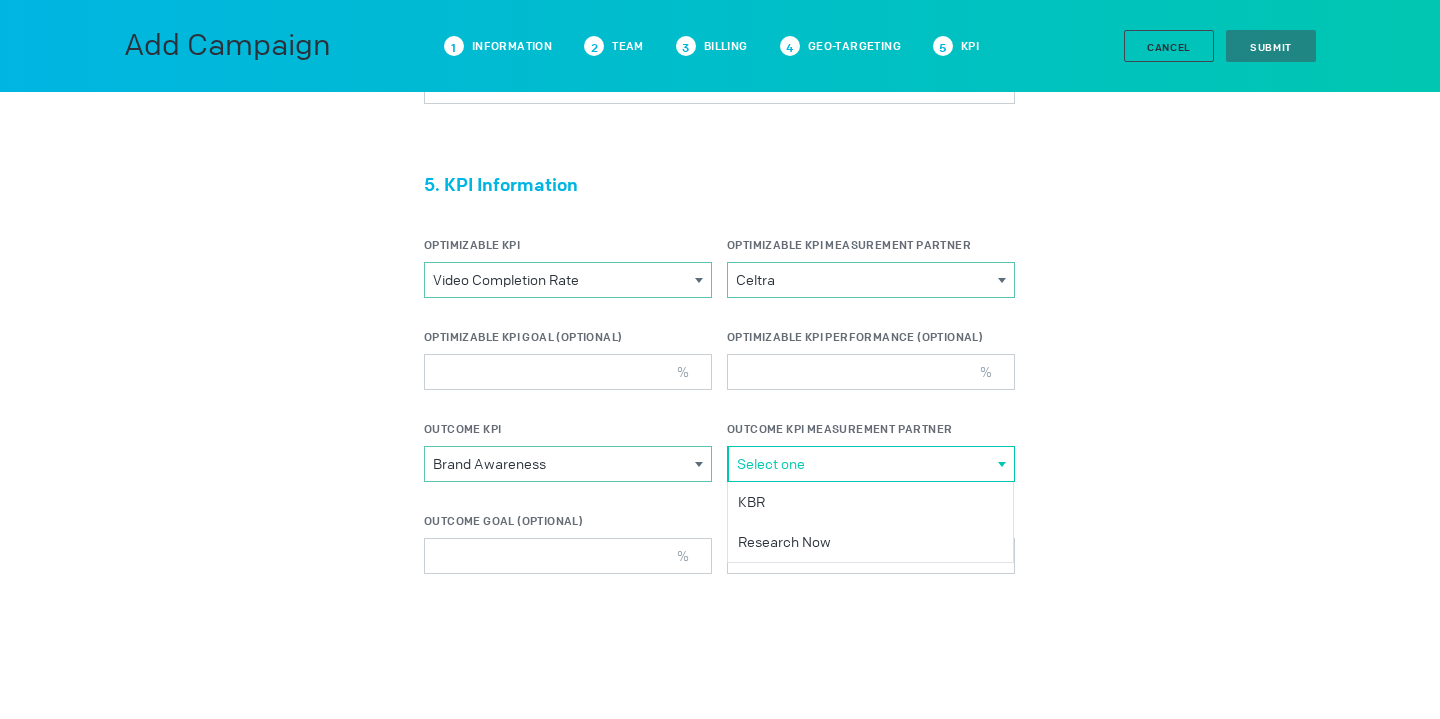 click on "1. Campaign Information Campaign Name MGM+_The Institute_Q3 2025 Is Test? Salesforce ID Salesforce ID should be 18 characters only. 006Rl00000mj93DIAQ Dropbox Link https://marketplace.kargo.com Advertiser MGM+ Please select a valid item Campaign Currency USD Currency Type AED AUD BRL CAD EUR GBP IDR INR JPY KRW MYR NZD PHP SGD THB TRY USD VND Sales Source Agency Please choose one Brand Direct Agency Network Publication Sale Date Jul 08, 2025                                                                                							 July 2025 							 						                          S M T W T F S                                           29 30 1 2 3 4 5 6 7 8 9 10 11 12 13 14 15 16 17 18 19 20 21 22 23 24 25 26 27 28 29 30 31 1 2                                       Clear                  Run of Network? Select Pre and Post-bid Setting WHICH MEASUREMENT VENDOR N/A Please choose one Double Verify IAS N/A WHY? Please choose one Please choose one Blocking Monitoring Agency iProspect Please select a valid item 2. Team" at bounding box center (719, -813) 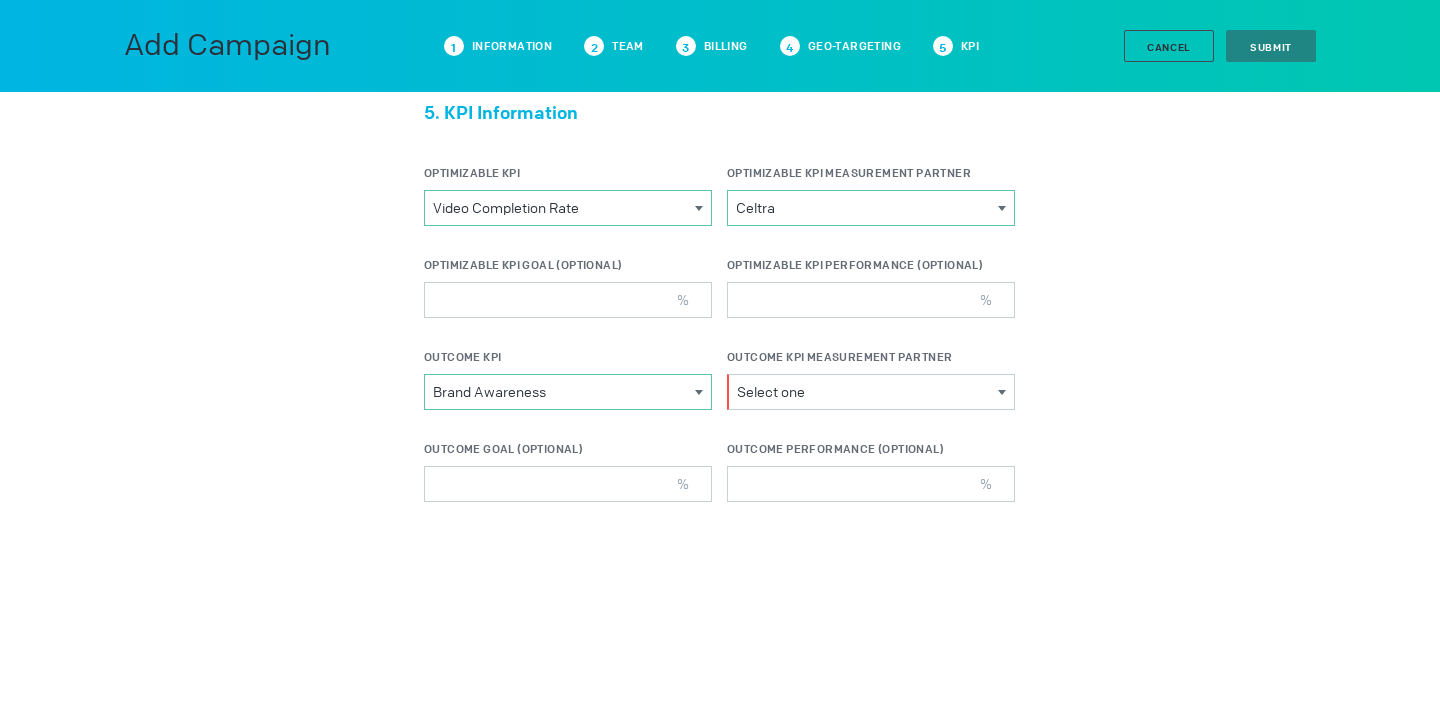 scroll, scrollTop: 2627, scrollLeft: 0, axis: vertical 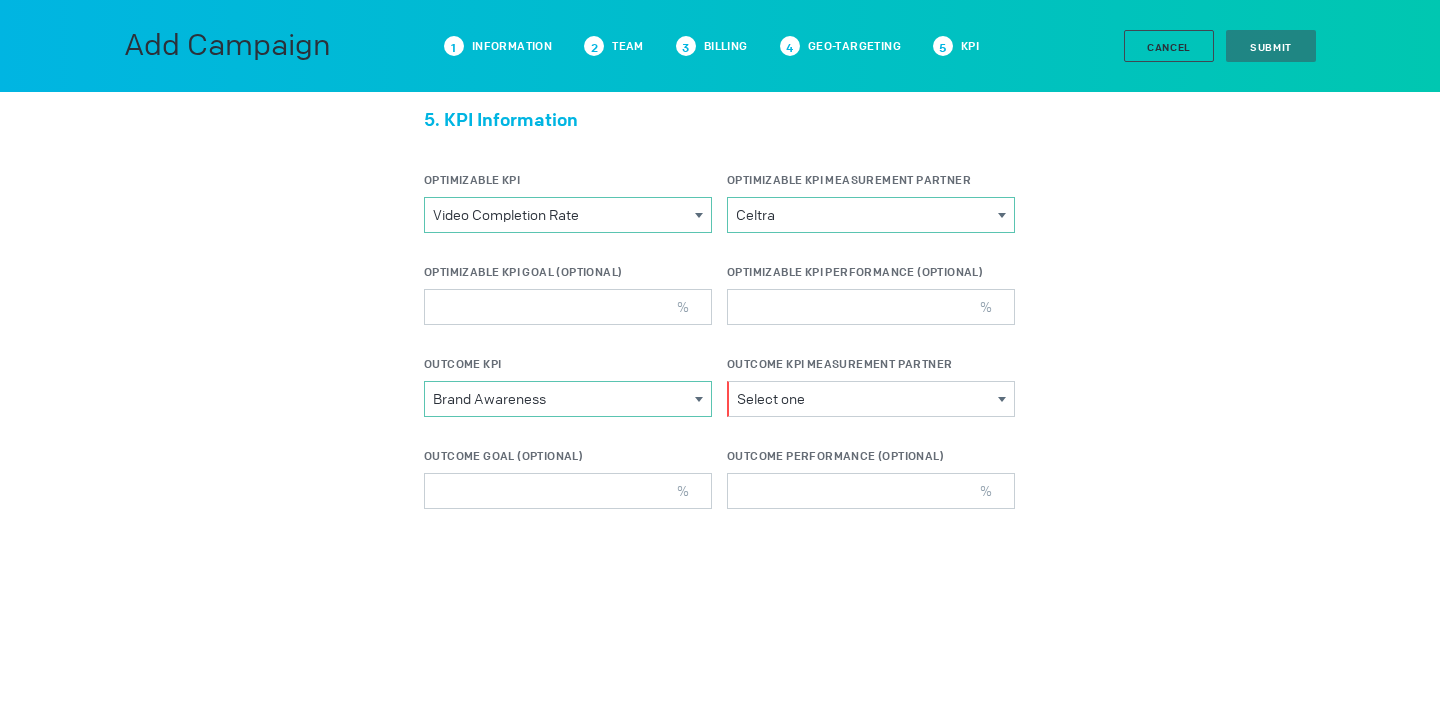 click on "Video Completion Rate Select one Brand Safety Rate CPM CTR Engagement In-view Time Video Completion Rate Viewability" at bounding box center [568, 215] 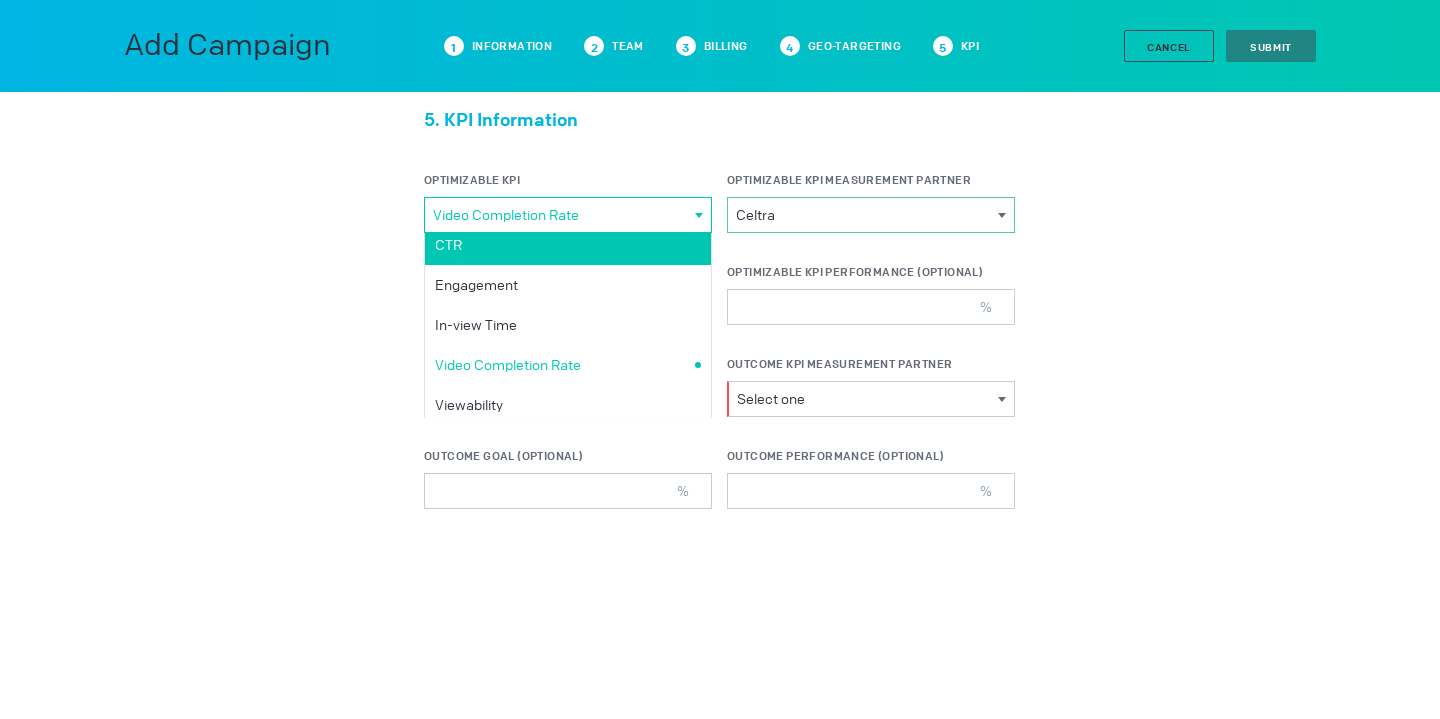 scroll, scrollTop: 96, scrollLeft: 0, axis: vertical 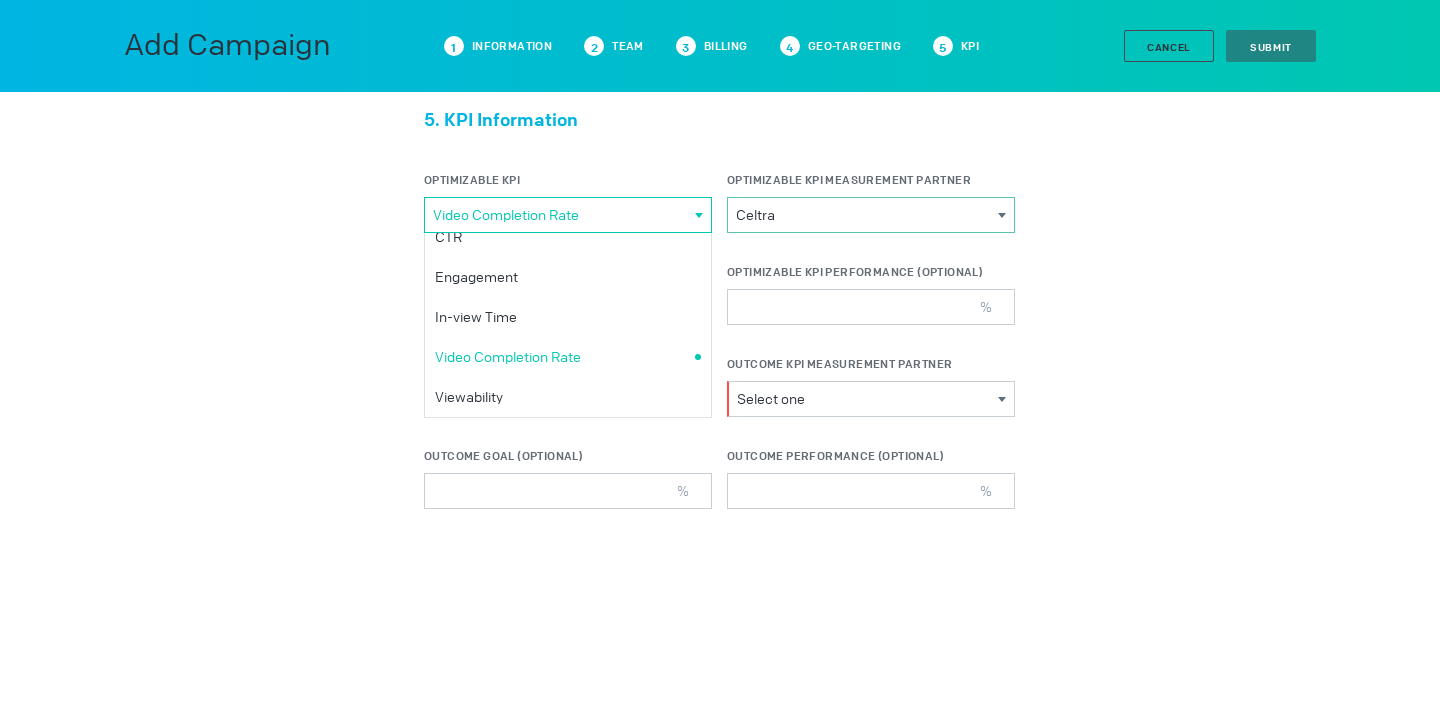 click on "1. Campaign Information Campaign Name MGM+_The Institute_Q3 2025 Is Test? Salesforce ID Salesforce ID should be 18 characters only. 006Rl00000mj93DIAQ Dropbox Link https://marketplace.kargo.com Advertiser MGM+ Please select a valid item Campaign Currency USD Currency Type AED AUD BRL CAD EUR GBP IDR INR JPY KRW MYR NZD PHP SGD THB TRY USD VND Sales Source Agency Please choose one Brand Direct Agency Network Publication Sale Date Jul 08, 2025                                                                                							 July 2025 							 						                          S M T W T F S                                           29 30 1 2 3 4 5 6 7 8 9 10 11 12 13 14 15 16 17 18 19 20 21 22 23 24 25 26 27 28 29 30 31 1 2                                       Clear                  Run of Network? Select Pre and Post-bid Setting WHICH MEASUREMENT VENDOR N/A Please choose one Double Verify IAS N/A WHY? Please choose one Please choose one Blocking Monitoring Agency iProspect Please select a valid item 2. Team" at bounding box center [720, -854] 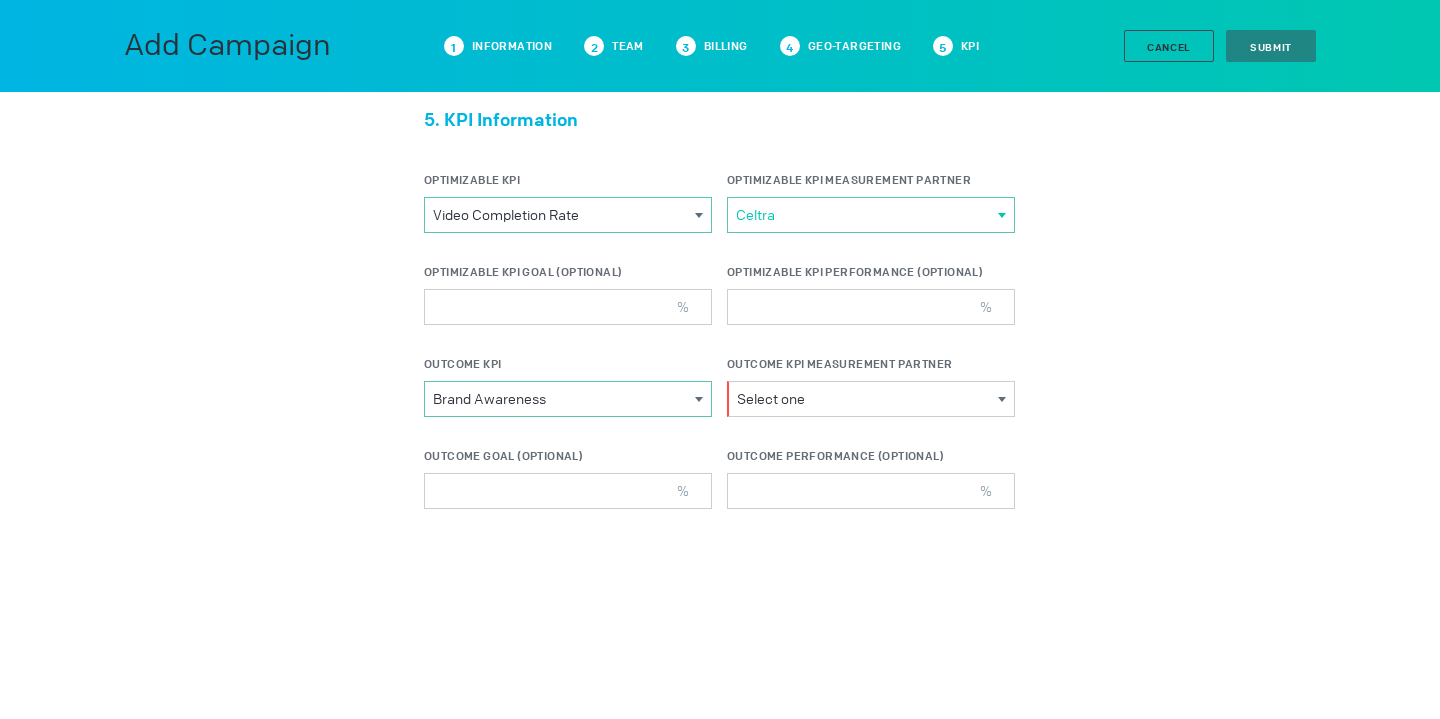 click on "Celtra" at bounding box center [564, 215] 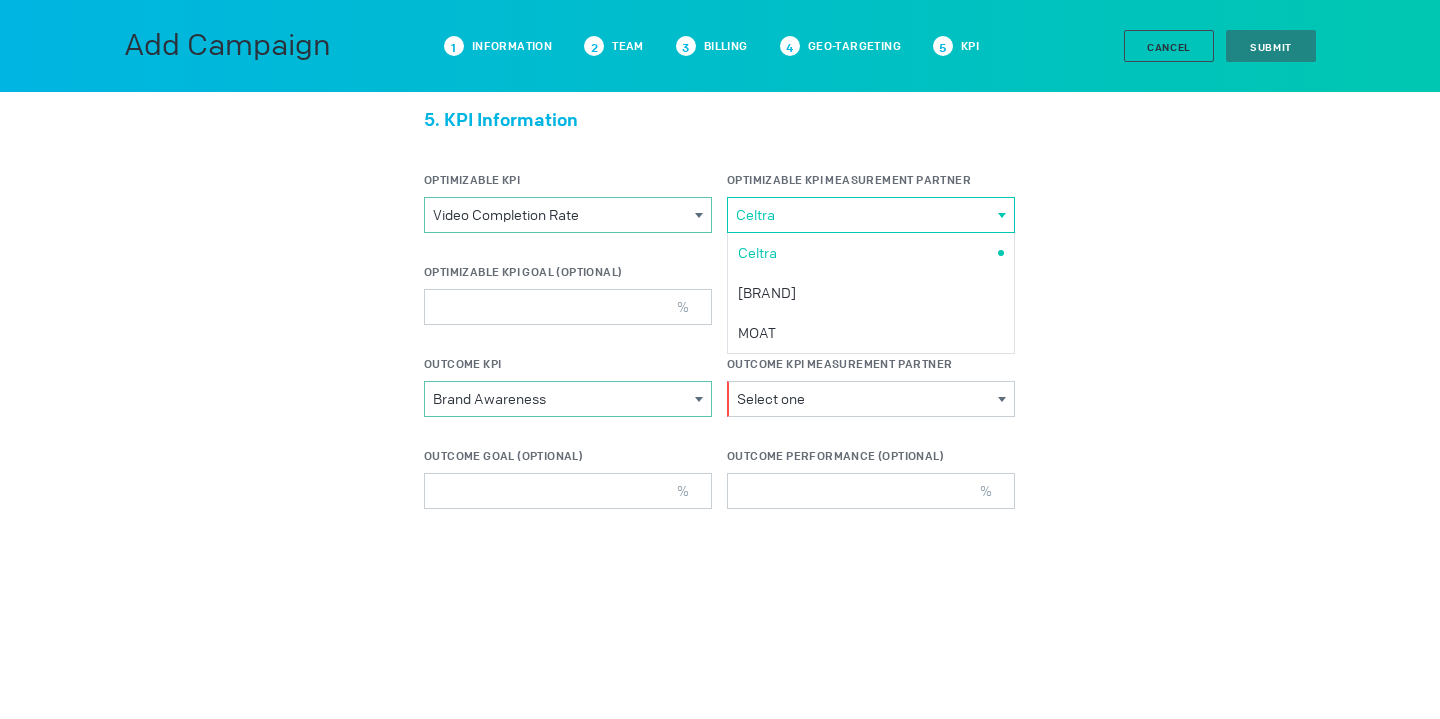 click on "1. Campaign Information Campaign Name MGM+_The Institute_Q3 2025 Is Test? Salesforce ID Salesforce ID should be 18 characters only. 006Rl00000mj93DIAQ Dropbox Link https://marketplace.kargo.com Advertiser MGM+ Please select a valid item Campaign Currency USD Currency Type AED AUD BRL CAD EUR GBP IDR INR JPY KRW MYR NZD PHP SGD THB TRY USD VND Sales Source Agency Please choose one Brand Direct Agency Network Publication Sale Date Jul 08, 2025                                                                                							 July 2025 							 						                          S M T W T F S                                           29 30 1 2 3 4 5 6 7 8 9 10 11 12 13 14 15 16 17 18 19 20 21 22 23 24 25 26 27 28 29 30 31 1 2                                       Clear                  Run of Network? Select Pre and Post-bid Setting WHICH MEASUREMENT VENDOR N/A Please choose one Double Verify IAS N/A WHY? Please choose one Please choose one Blocking Monitoring Agency iProspect Please select a valid item 2. Team" at bounding box center [720, -854] 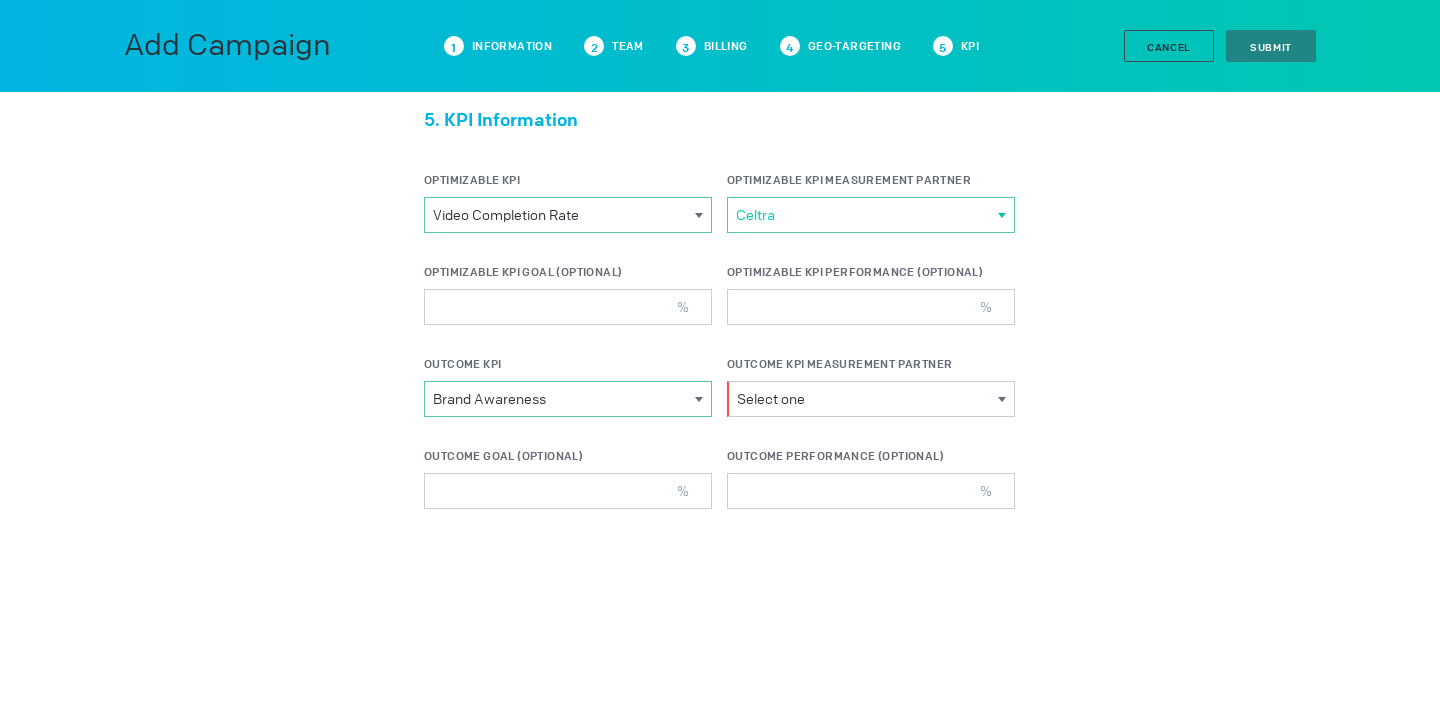 click on "Celtra" at bounding box center (564, 215) 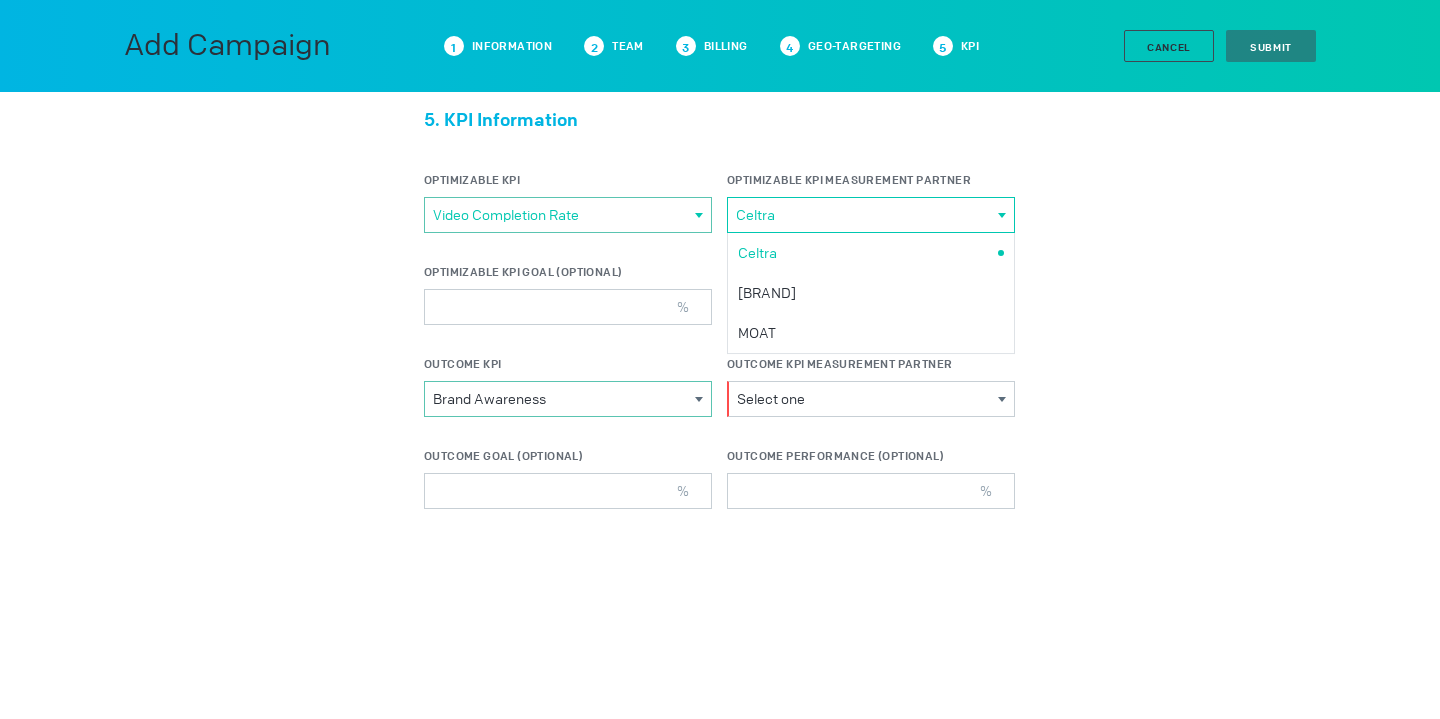 click on "Video Completion Rate" at bounding box center (564, 215) 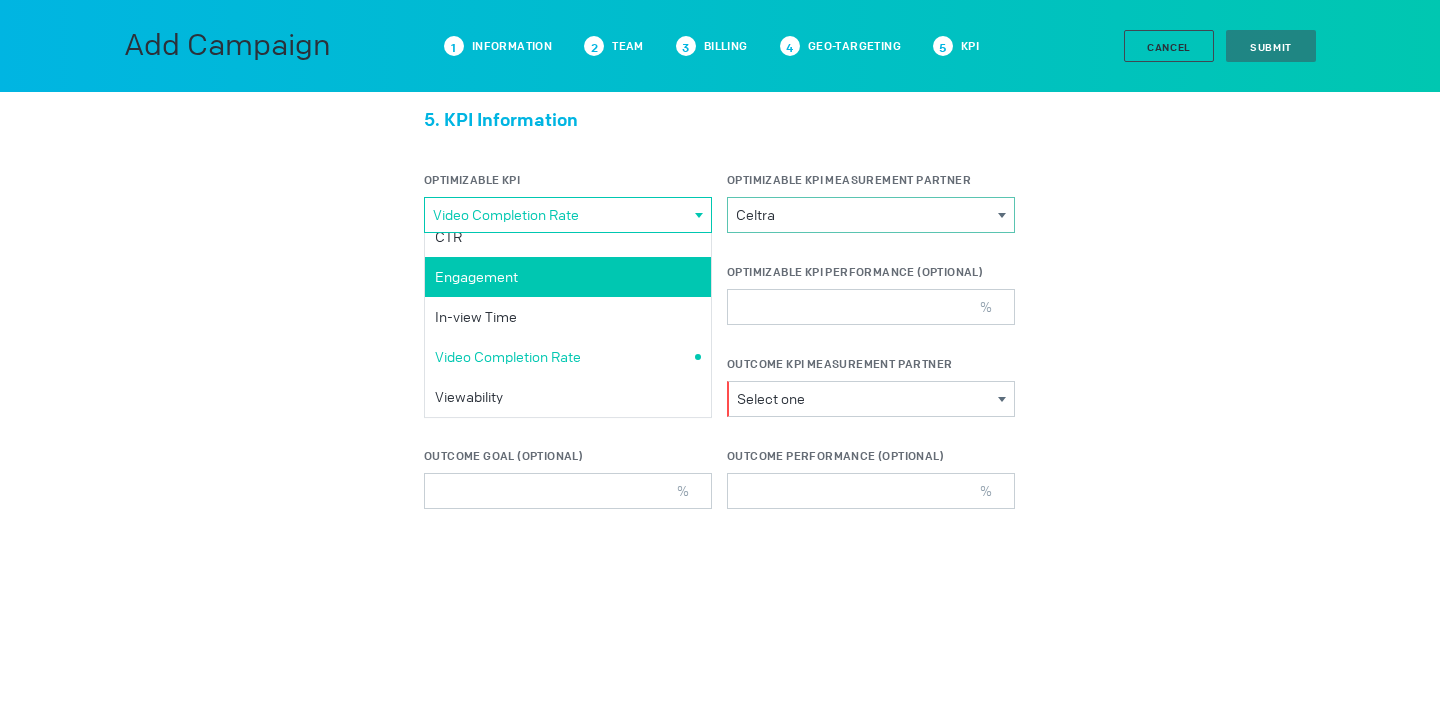 scroll, scrollTop: 0, scrollLeft: 0, axis: both 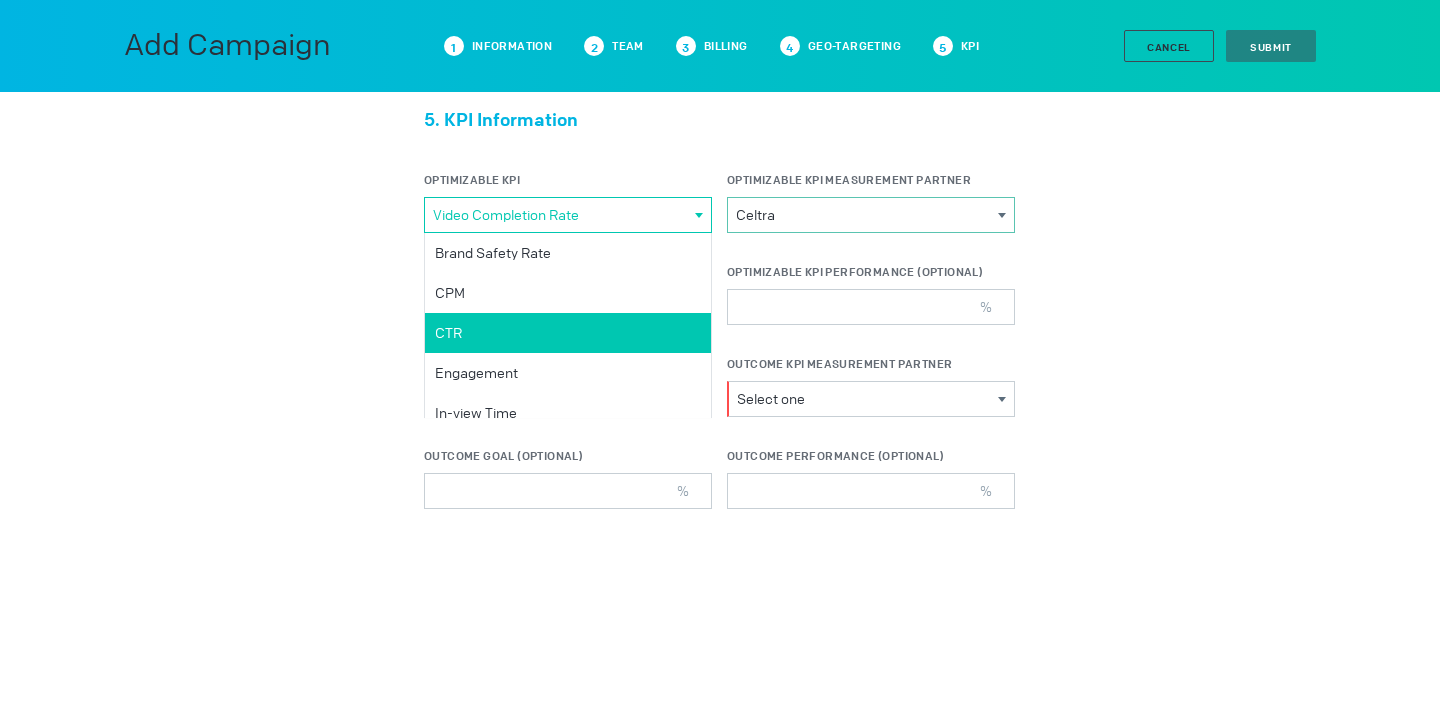 click on "CTR" at bounding box center (0, 0) 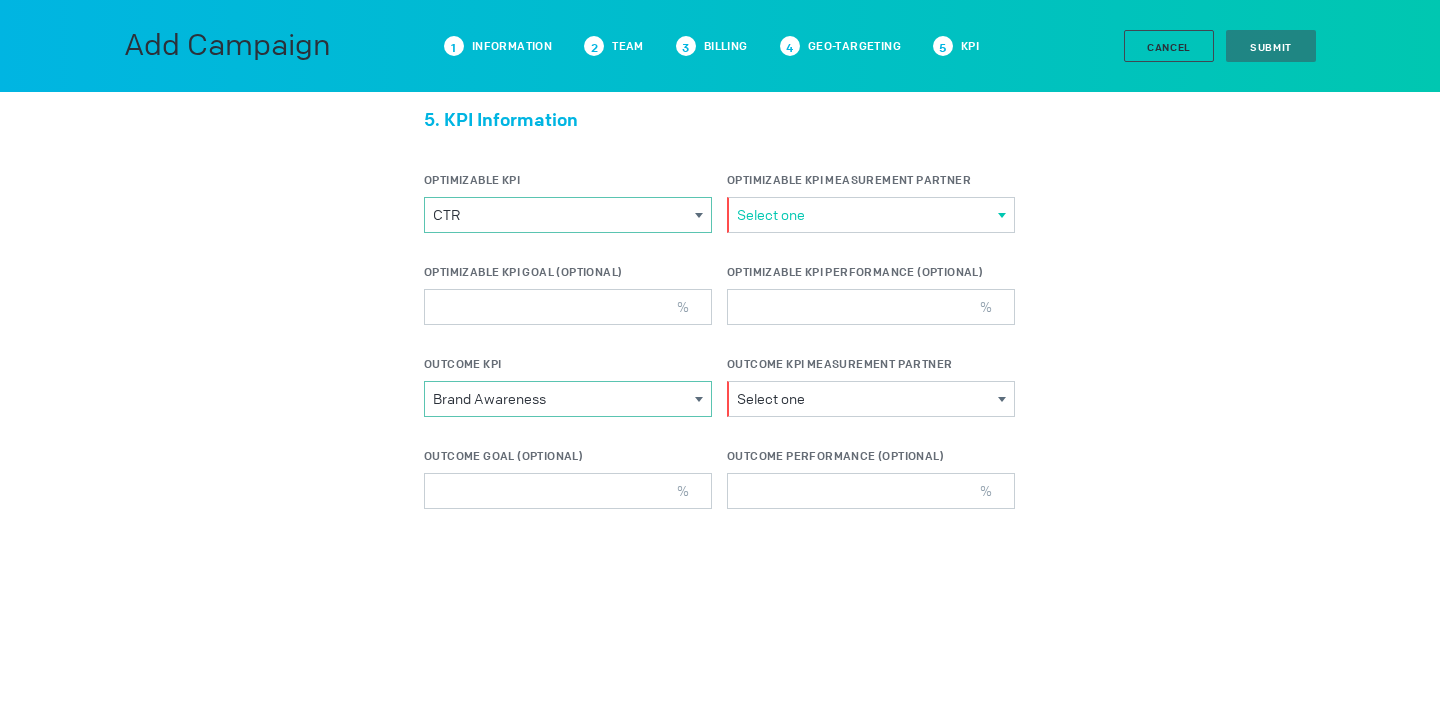 click on "Select one" at bounding box center (867, 215) 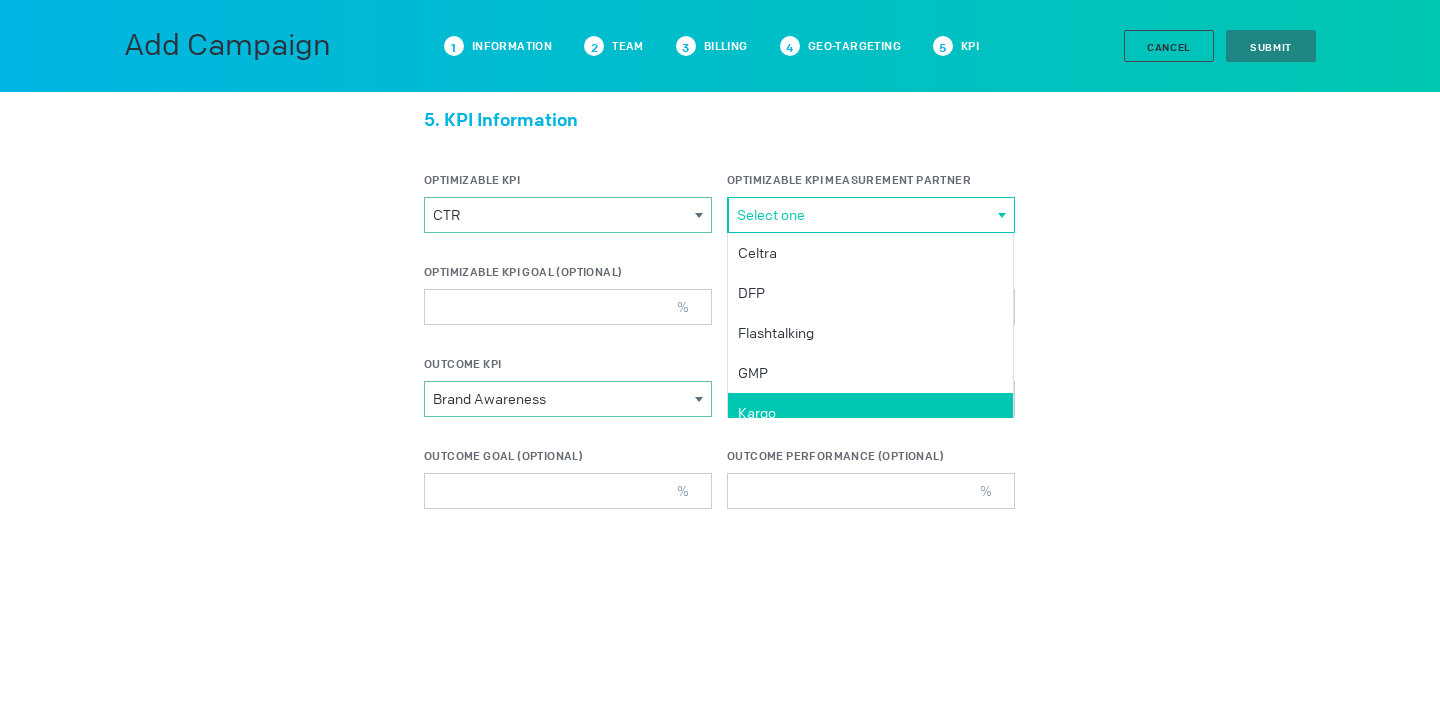 click on "Kargo" at bounding box center (0, 0) 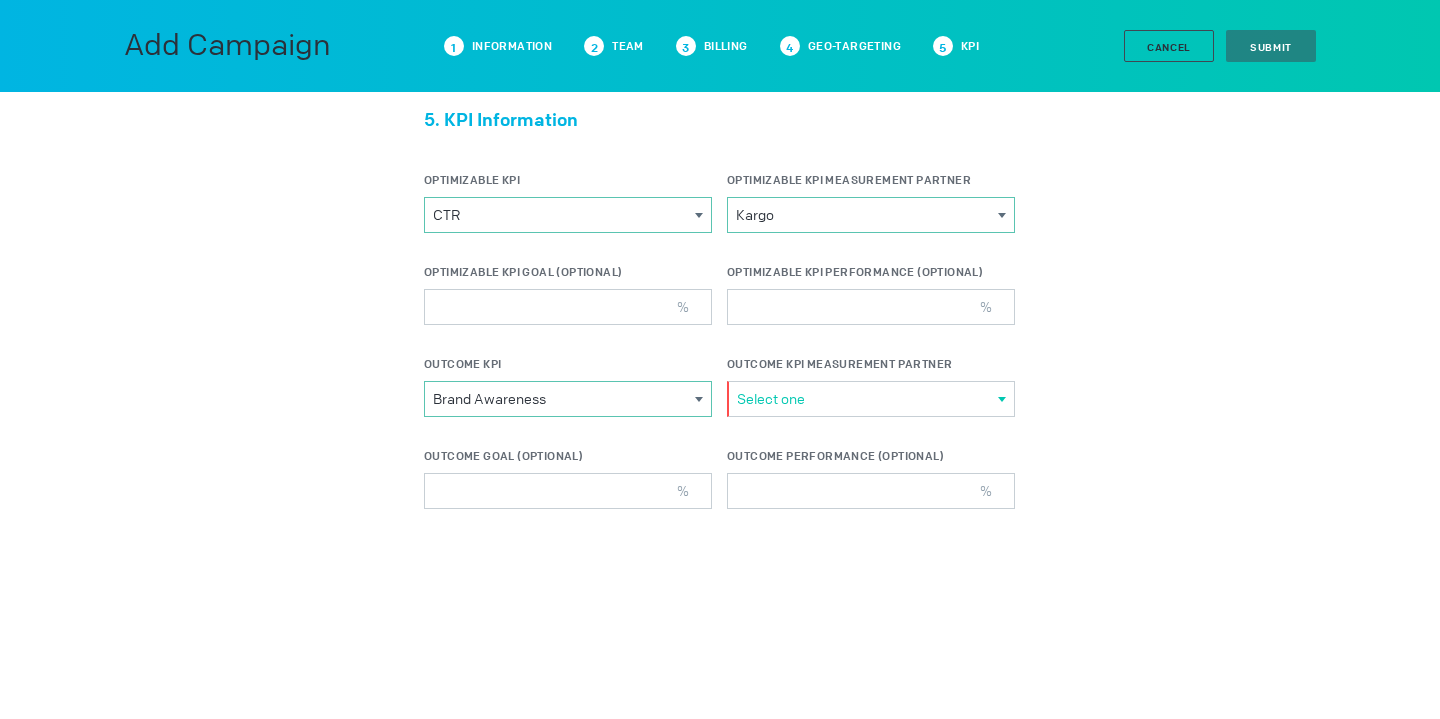 click on "Select one" at bounding box center (867, 399) 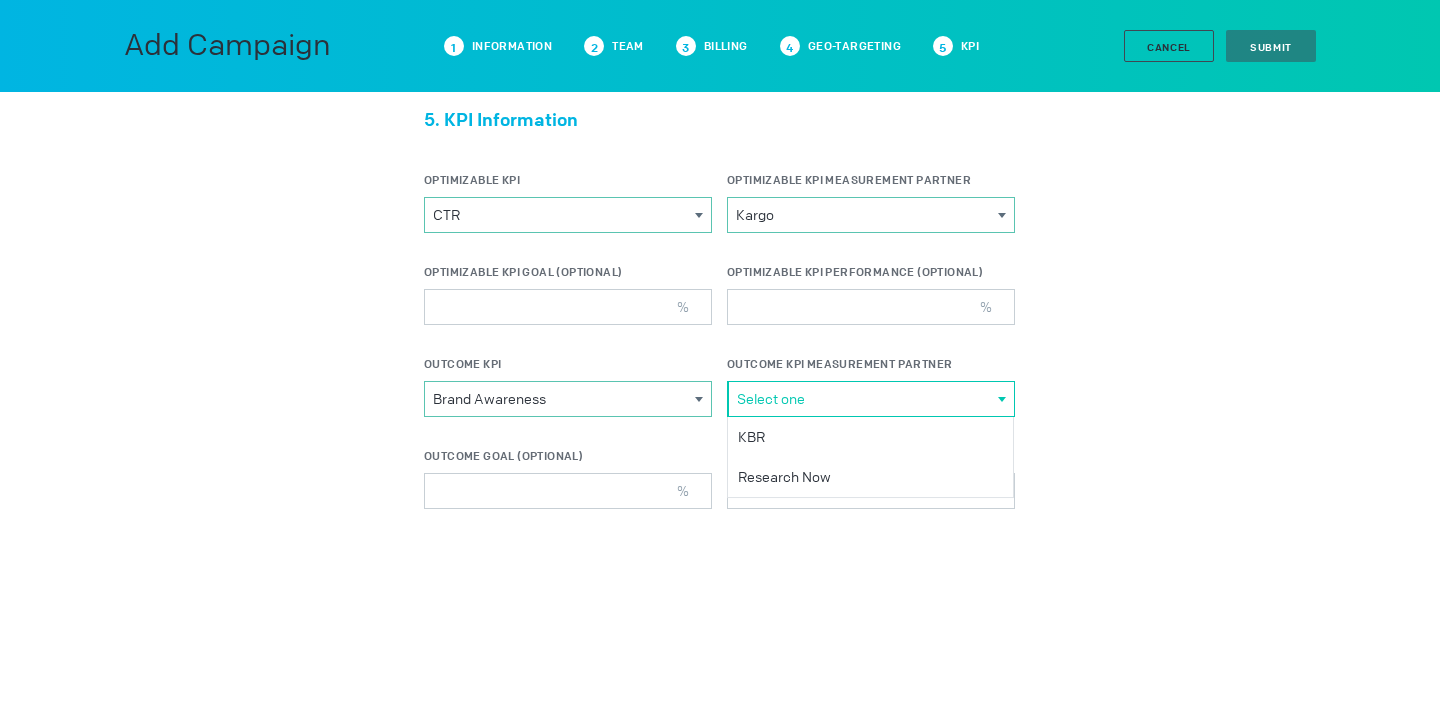 click on "1. Campaign Information Campaign Name MGM+_The Institute_Q3 2025 Is Test? Salesforce ID Salesforce ID should be 18 characters only. 006Rl00000mj93DIAQ Dropbox Link https://marketplace.kargo.com Advertiser MGM+ Please select a valid item Campaign Currency USD Currency Type AED AUD BRL CAD EUR GBP IDR INR JPY KRW MYR NZD PHP SGD THB TRY USD VND Sales Source Agency Please choose one Brand Direct Agency Network Publication Sale Date Jul 08, 2025                                                                                							 July 2025 							 						                          S M T W T F S                                           29 30 1 2 3 4 5 6 7 8 9 10 11 12 13 14 15 16 17 18 19 20 21 22 23 24 25 26 27 28 29 30 31 1 2                                       Clear                  Run of Network? Select Pre and Post-bid Setting WHICH MEASUREMENT VENDOR N/A Please choose one Double Verify IAS N/A WHY? Please choose one Please choose one Blocking Monitoring Agency iProspect Please select a valid item 2. Team" at bounding box center (719, -878) 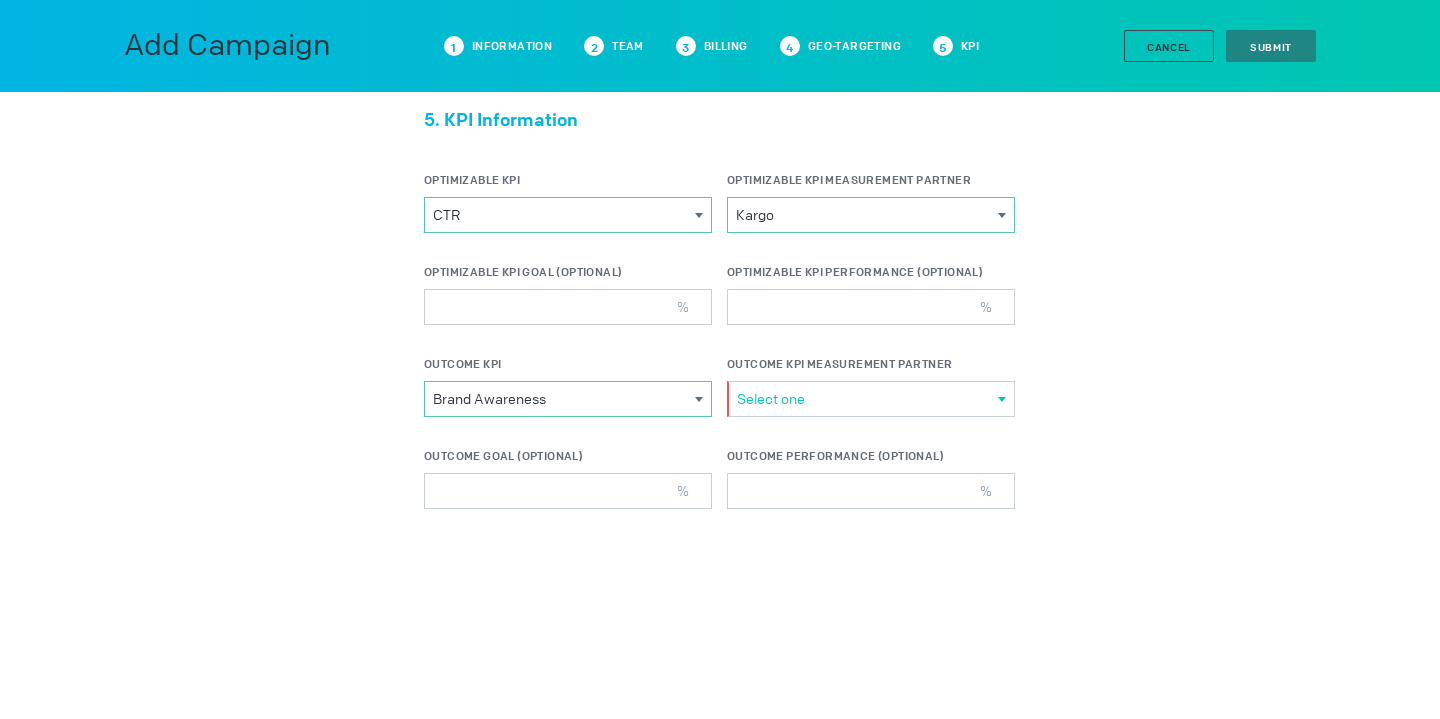 click on "Select one" at bounding box center [867, 399] 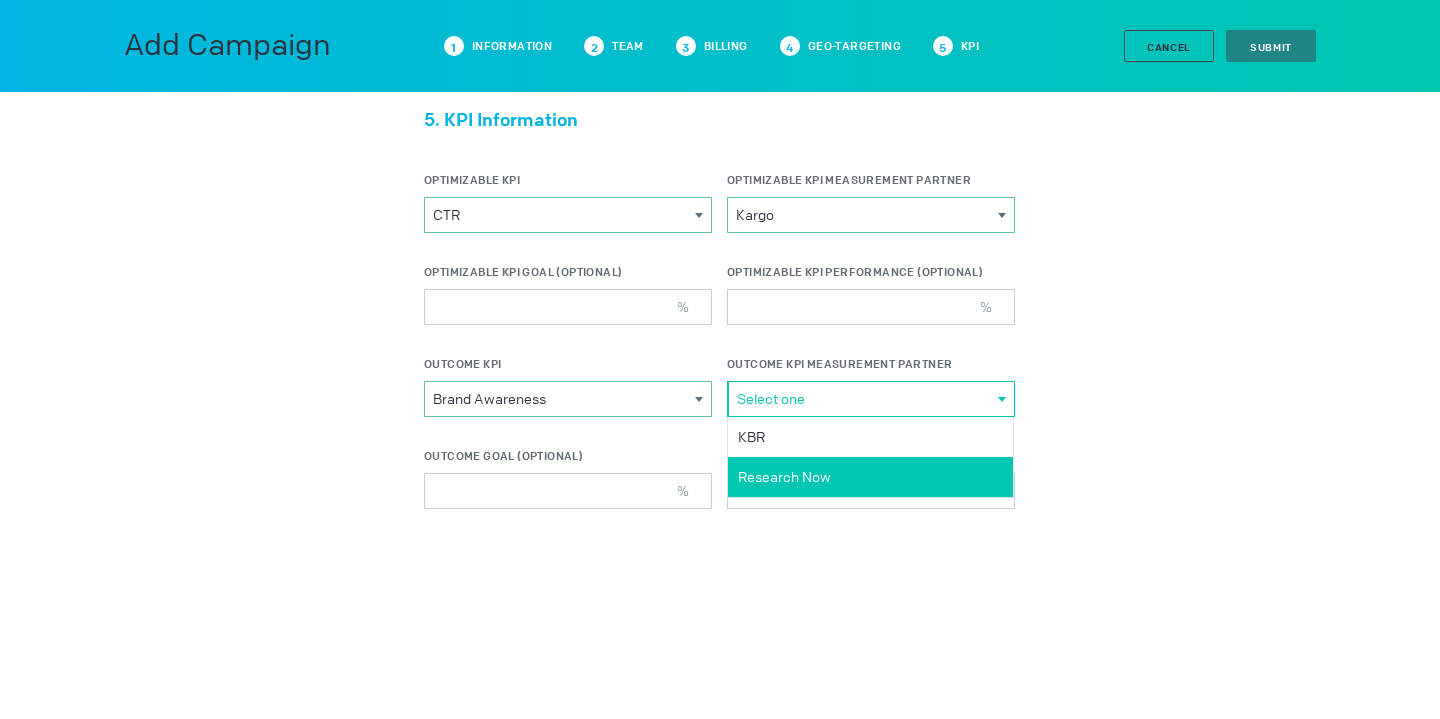 click on "Research Now" at bounding box center [0, 0] 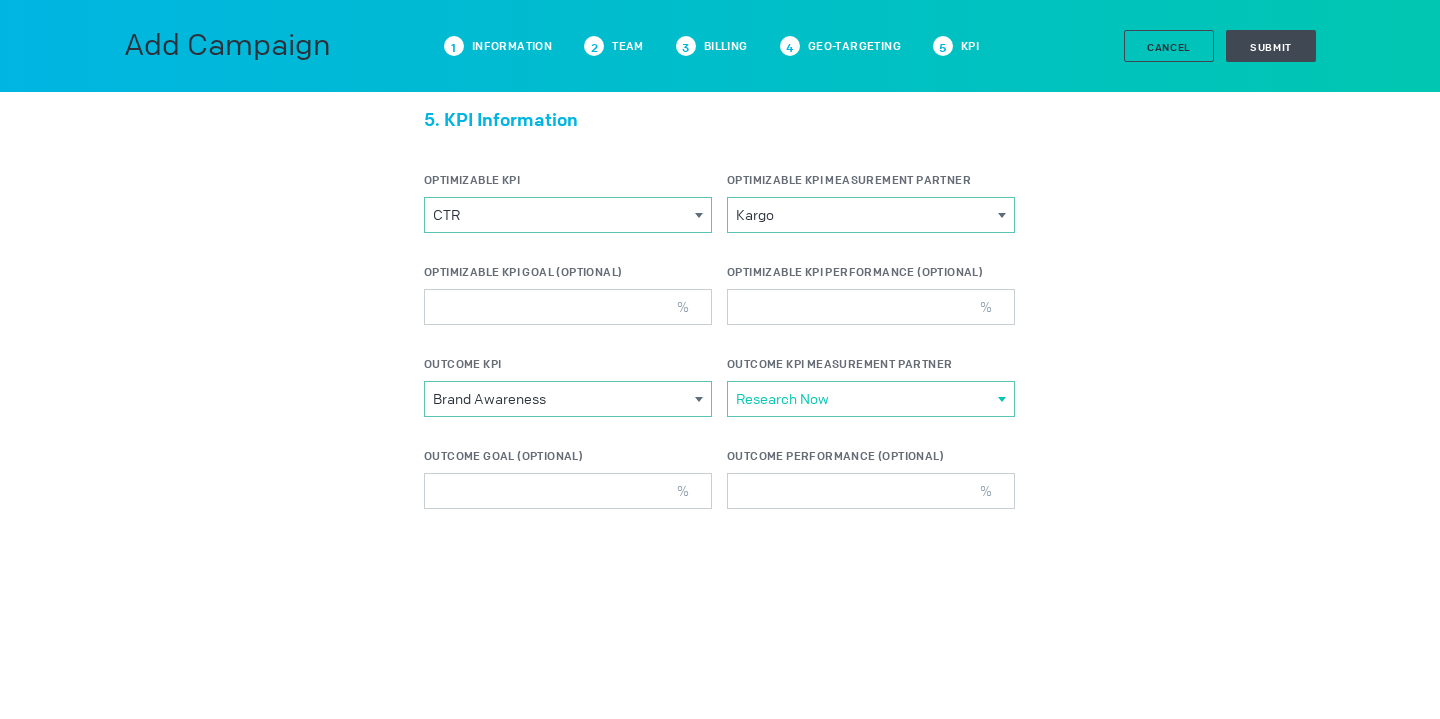 click on "Research Now" at bounding box center [564, 215] 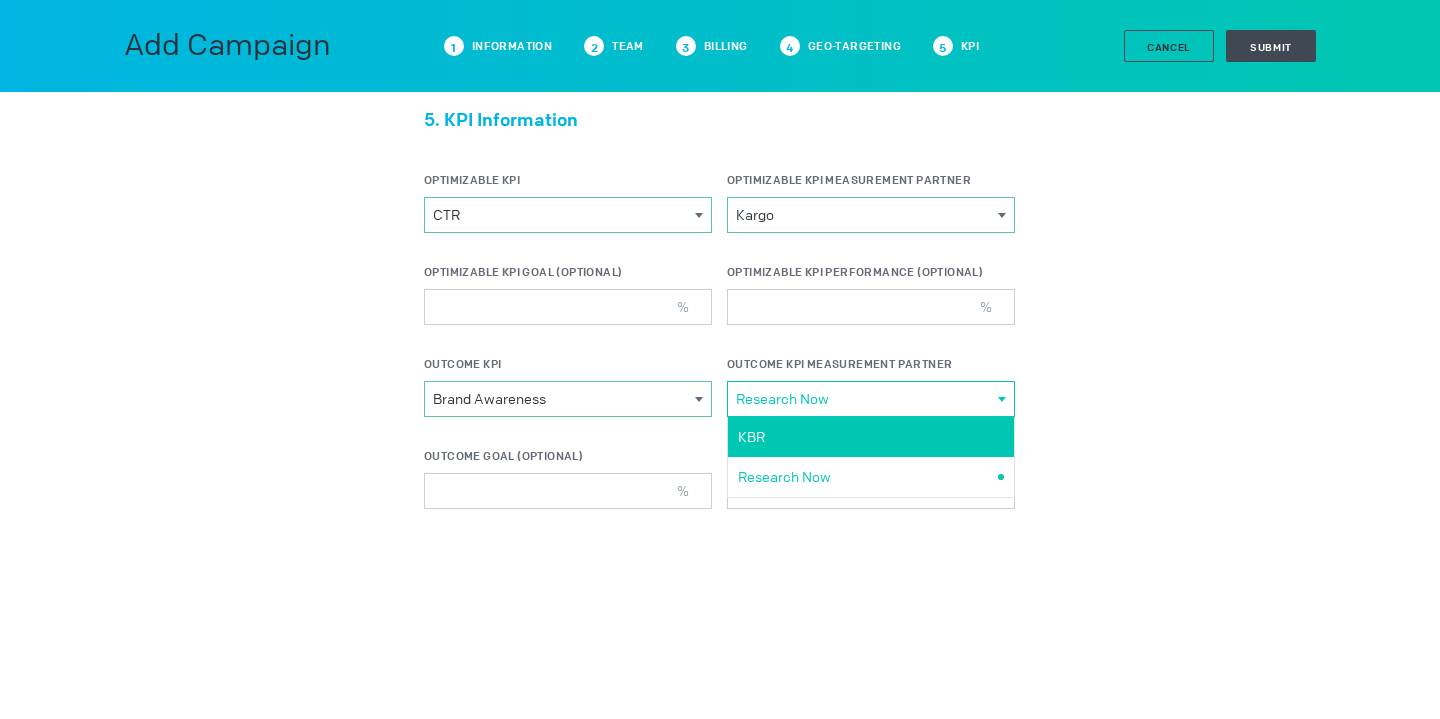 click on "KBR" at bounding box center [0, 0] 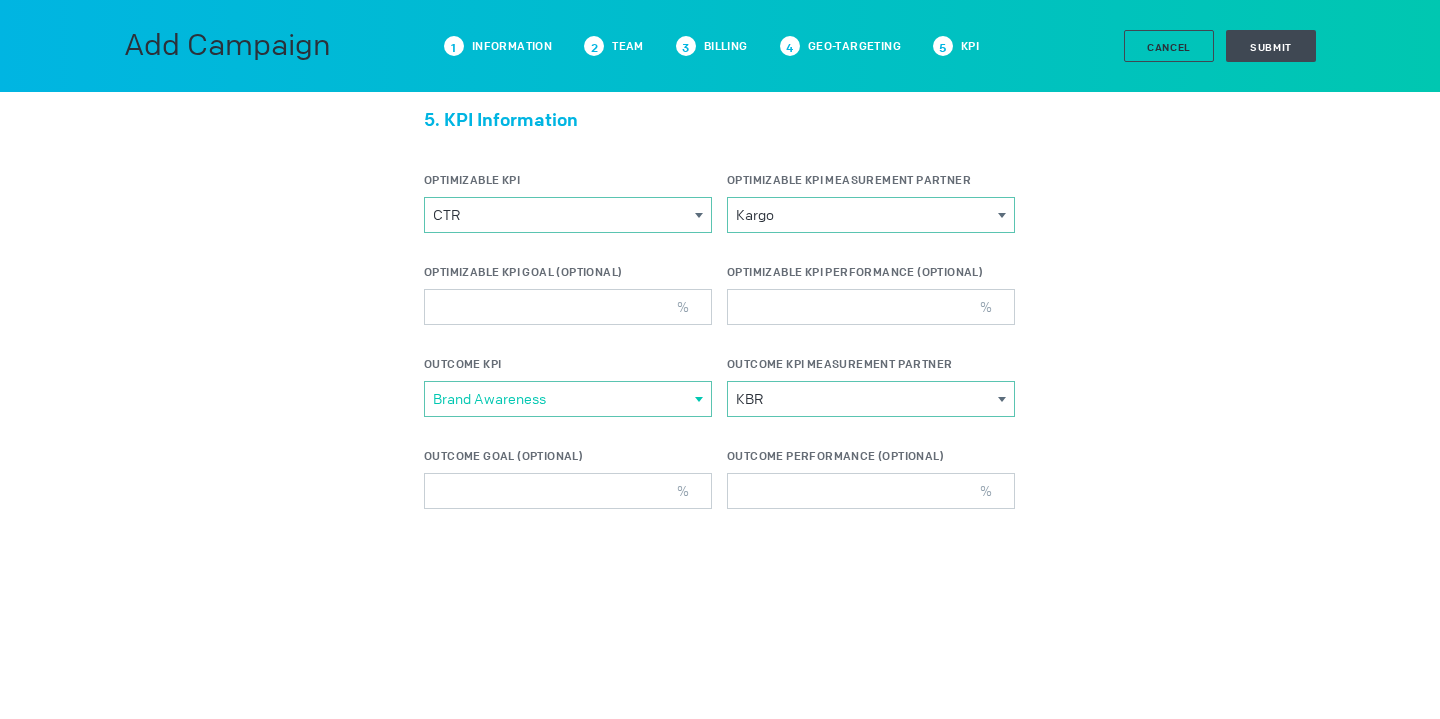 click on "Brand Awareness" at bounding box center [564, 215] 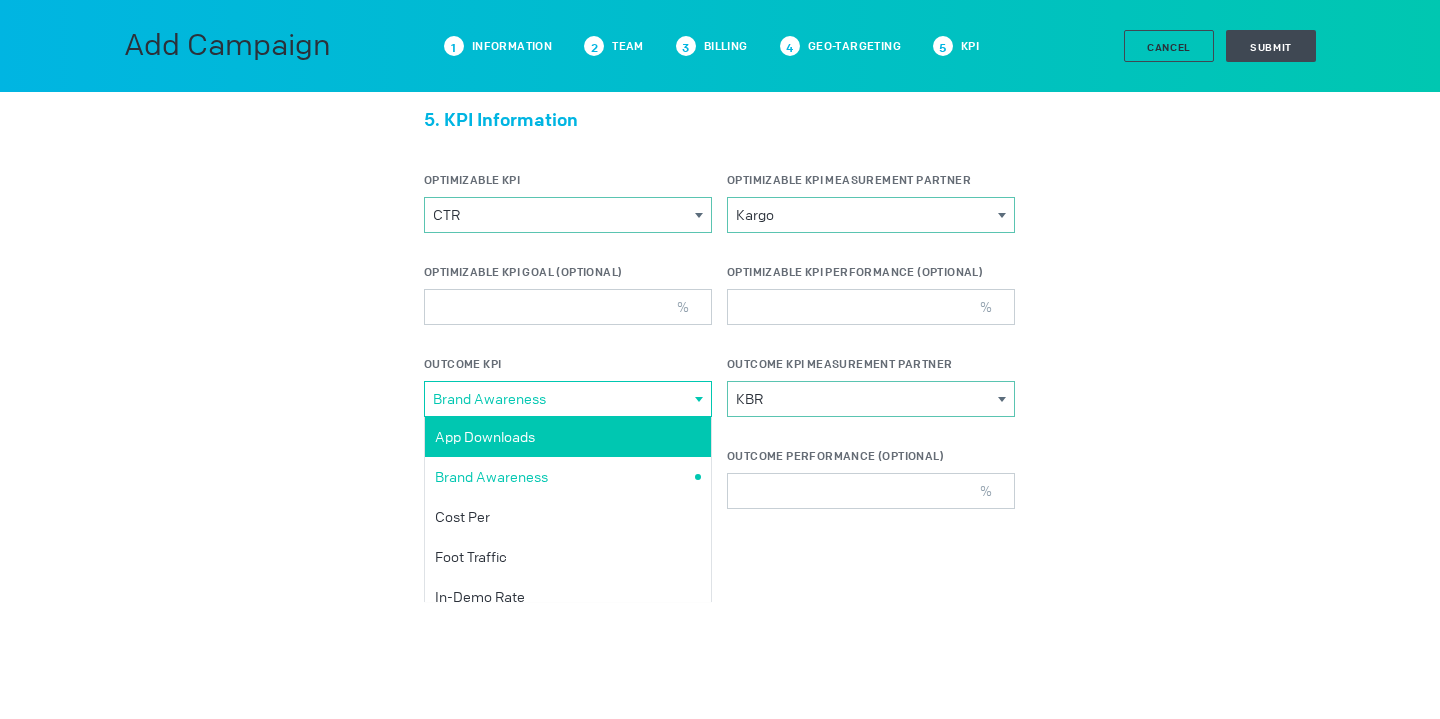 click on "App Downloads" at bounding box center (0, 0) 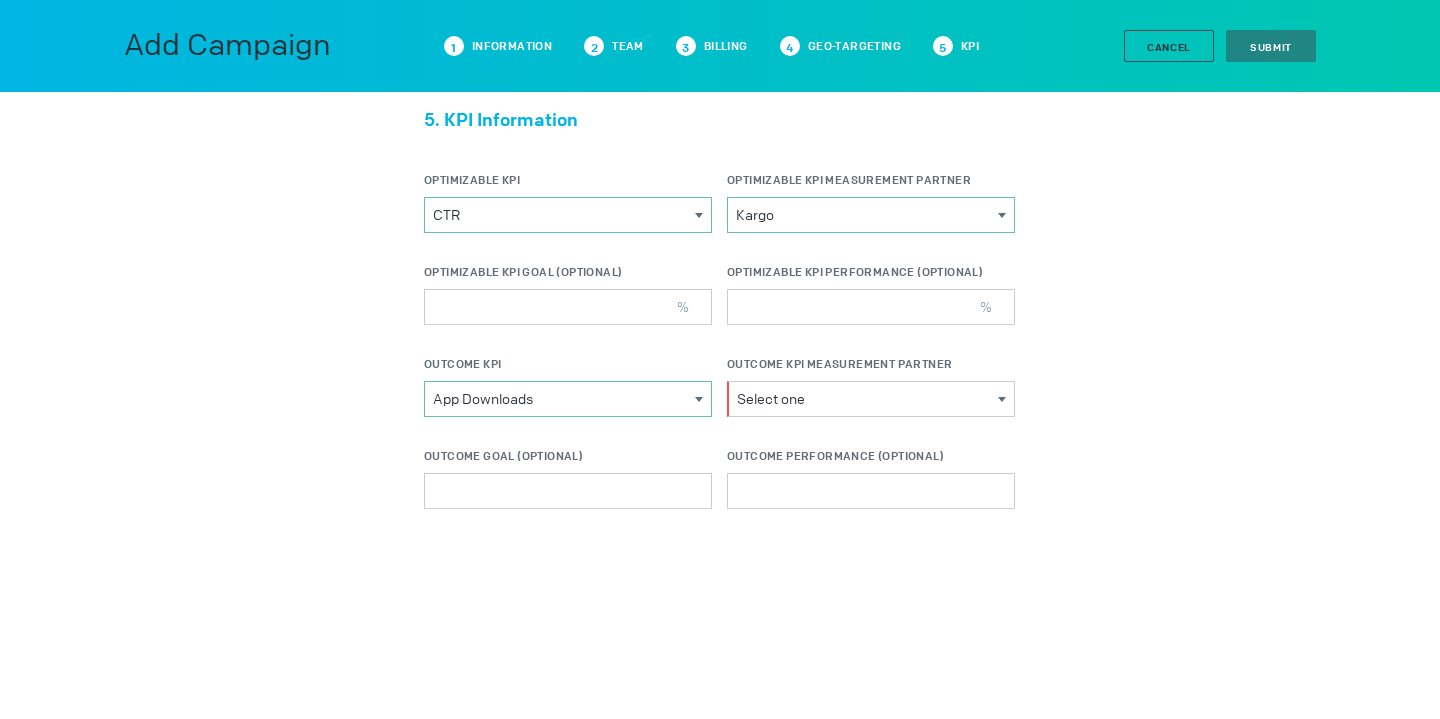 click on "OUTCOME KPI App Downloads Select one App Downloads Brand Awareness Cost Per Foot Traffic In-Demo Rate Landing Page Conversion Rate Sales Lift Scale Against Priority Data Unique reach / Frequency None OUTCOME KPI MEASUREMENT PARTNER Select one Select one Kochava" at bounding box center (719, 401) 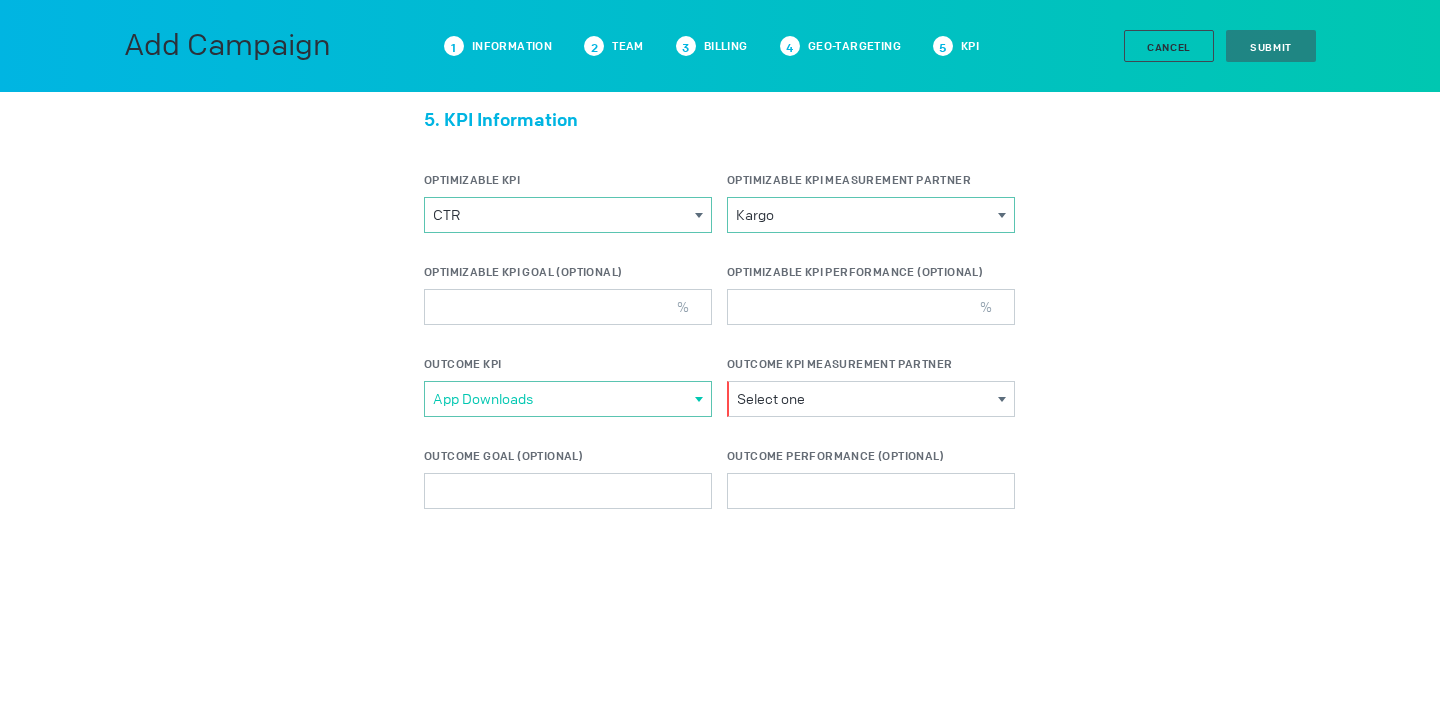 click on "App Downloads" at bounding box center [564, 215] 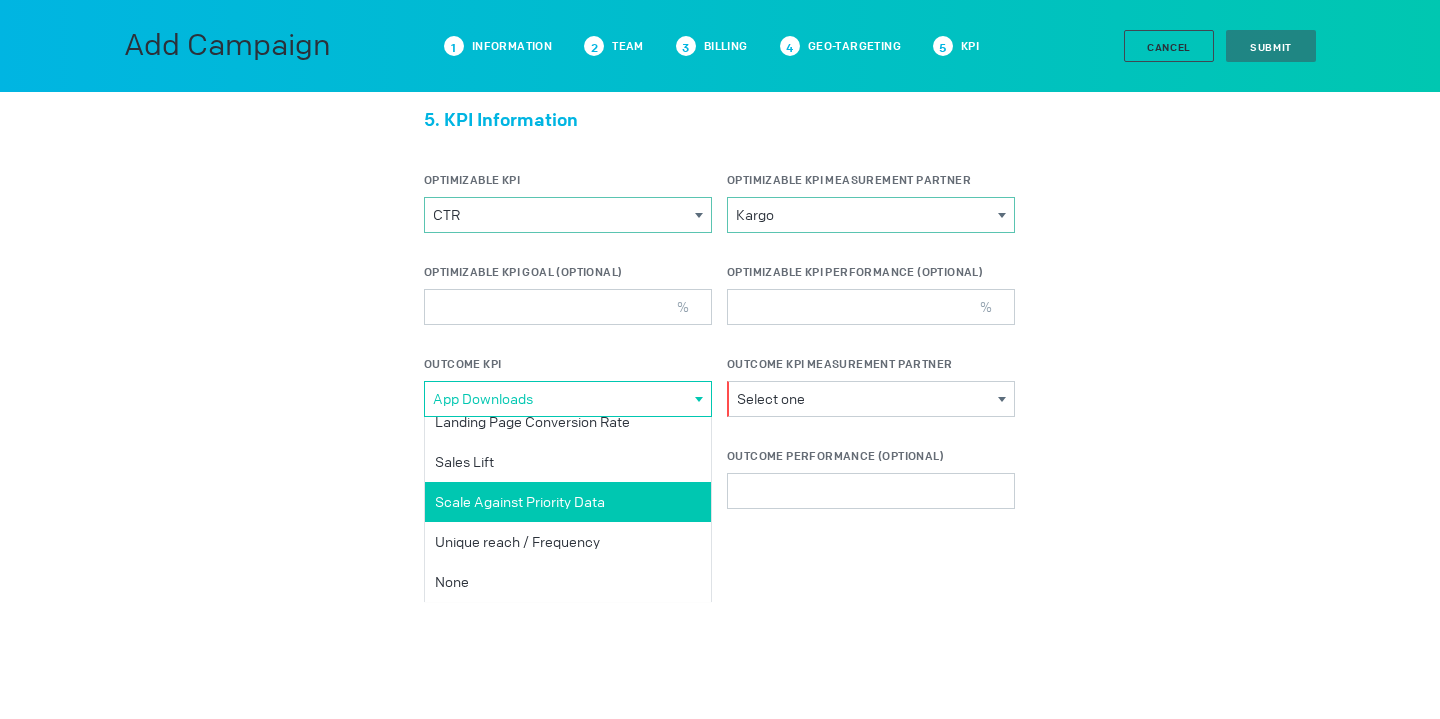 scroll, scrollTop: 216, scrollLeft: 0, axis: vertical 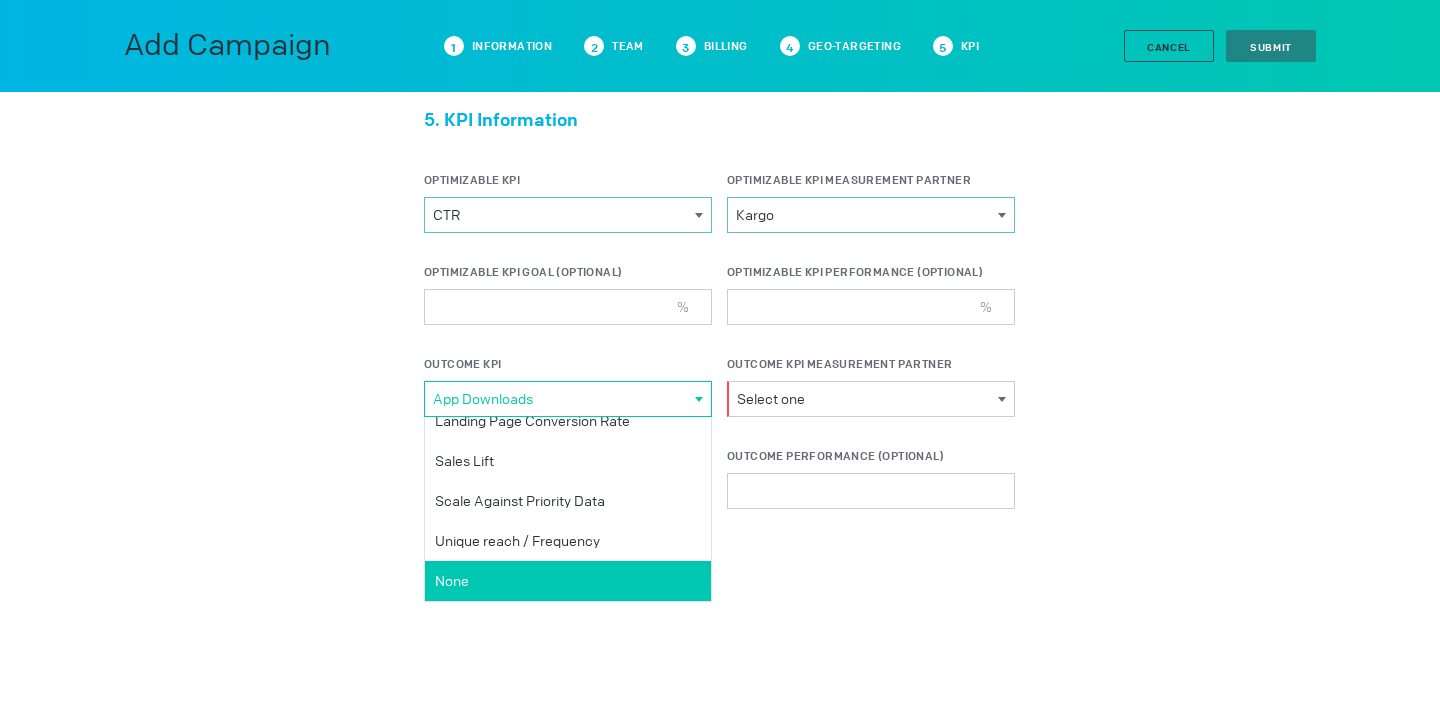click on "None" at bounding box center [0, 0] 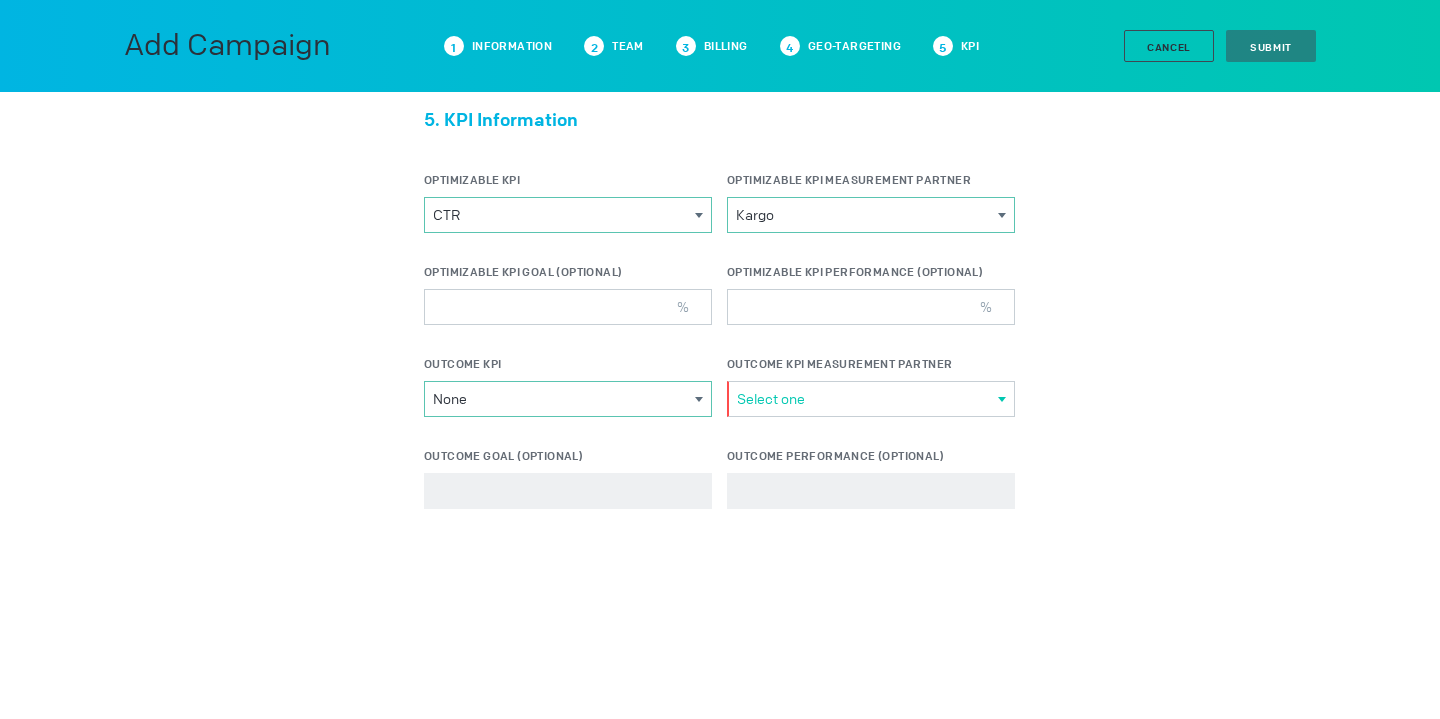 click on "Select one" at bounding box center [867, 399] 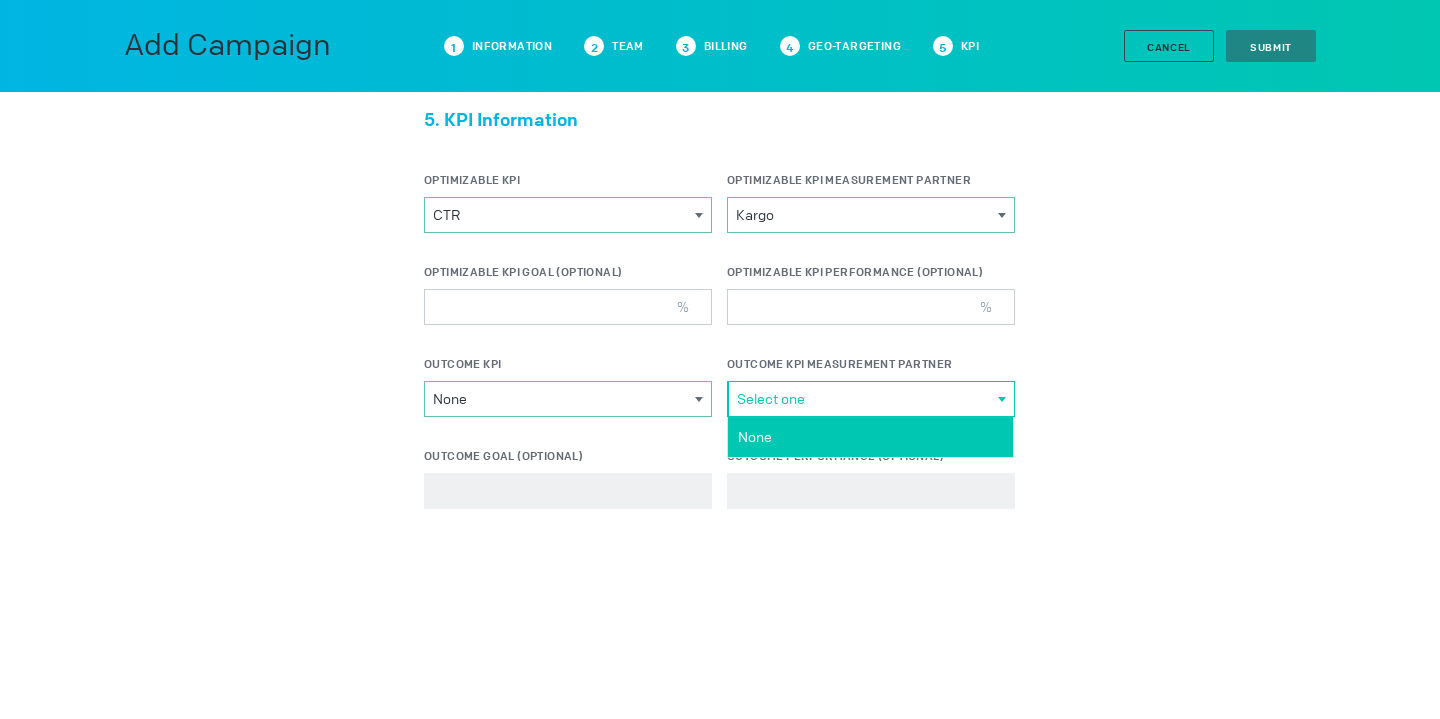click on "None" at bounding box center (0, 0) 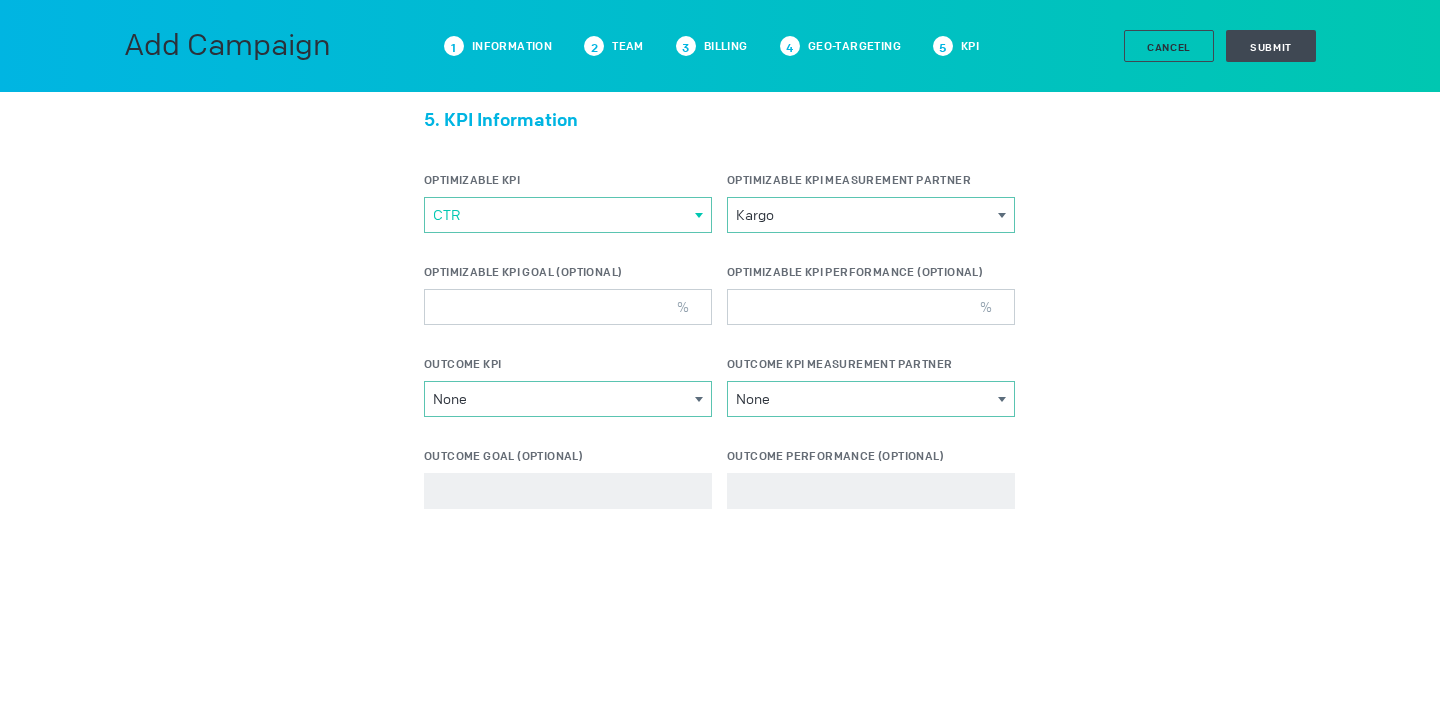 click on "CTR" at bounding box center (564, 215) 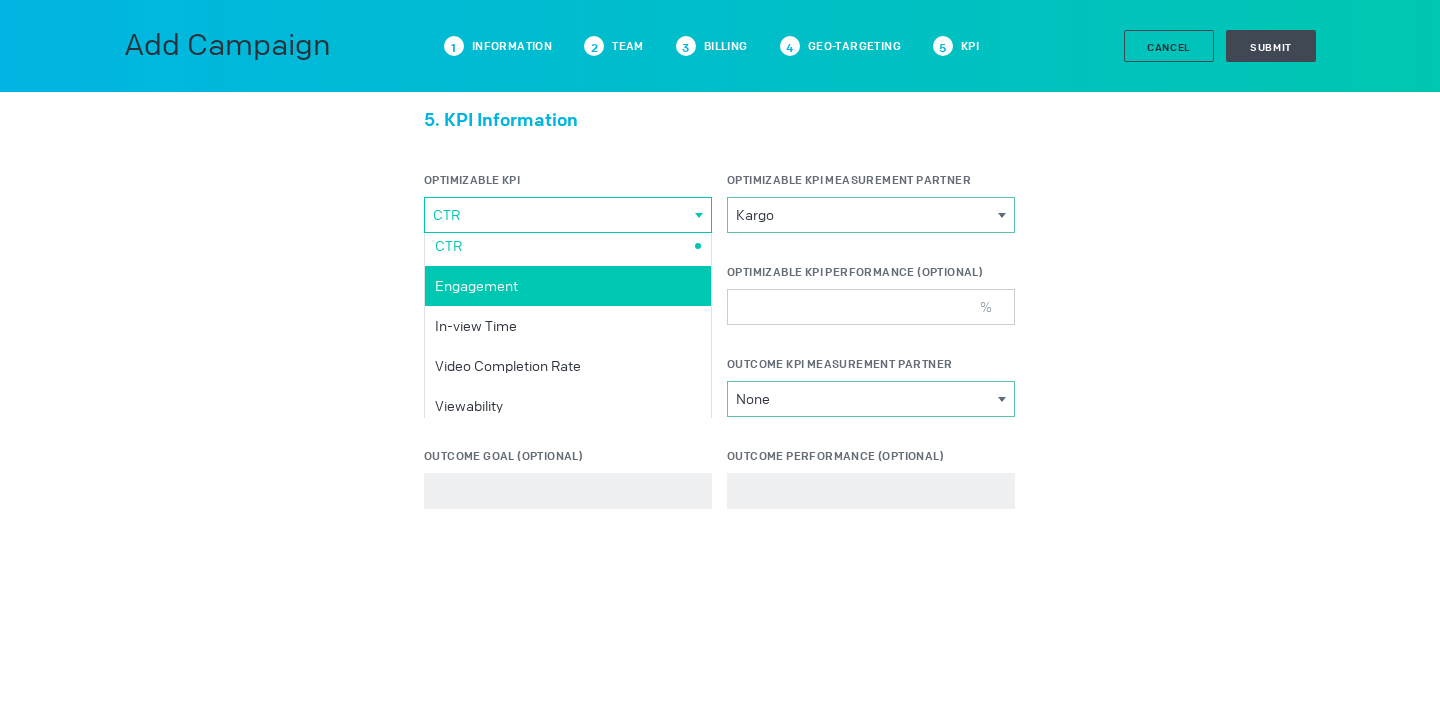 scroll, scrollTop: 91, scrollLeft: 0, axis: vertical 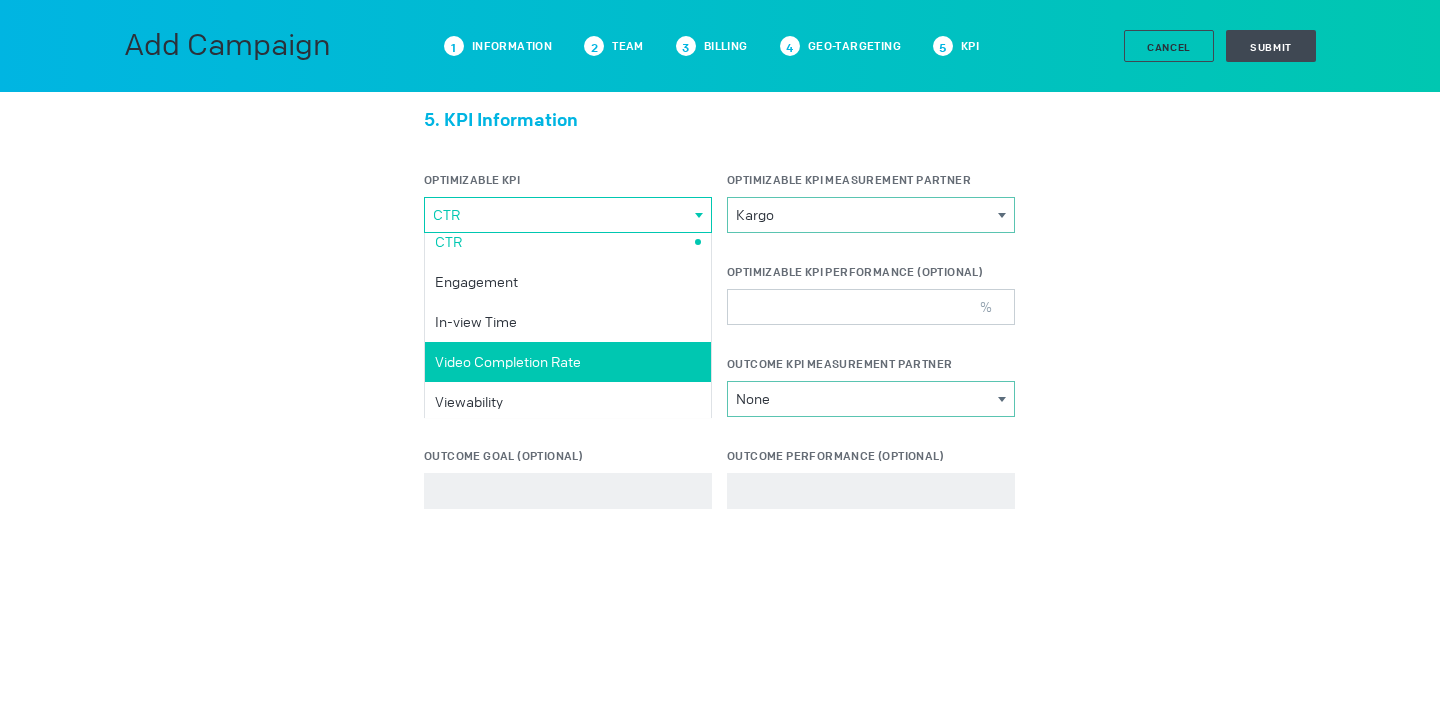 click on "Video Completion Rate" at bounding box center (0, 0) 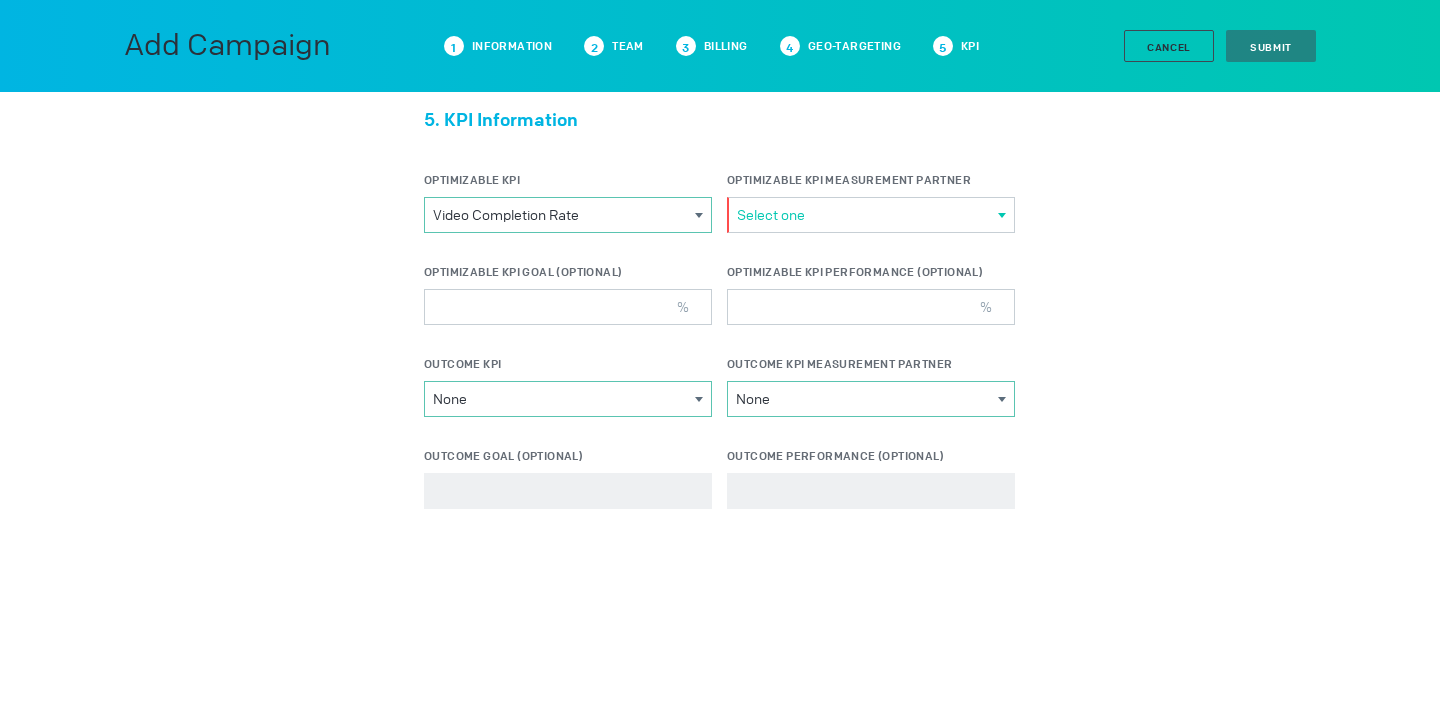click on "Select one" at bounding box center (867, 215) 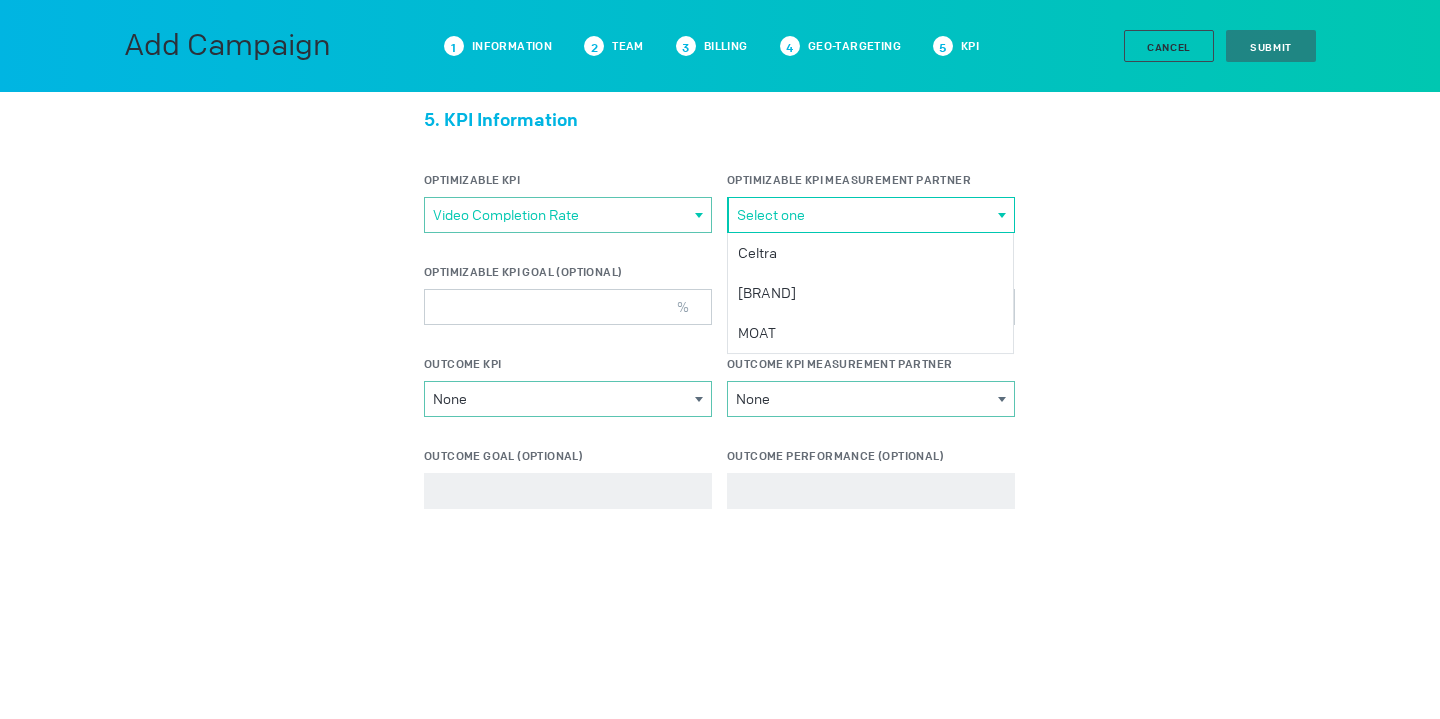 click on "Video Completion Rate" at bounding box center [564, 215] 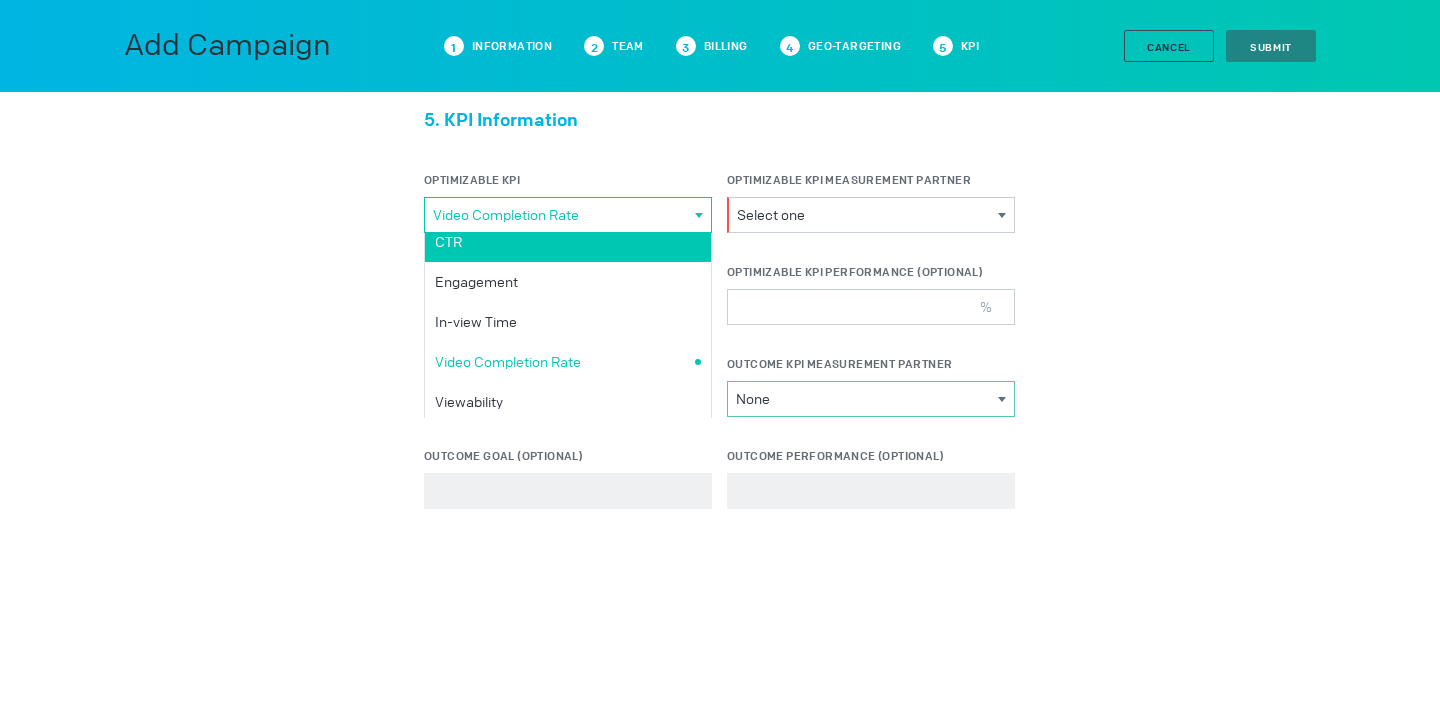 click on "CTR" at bounding box center (0, 0) 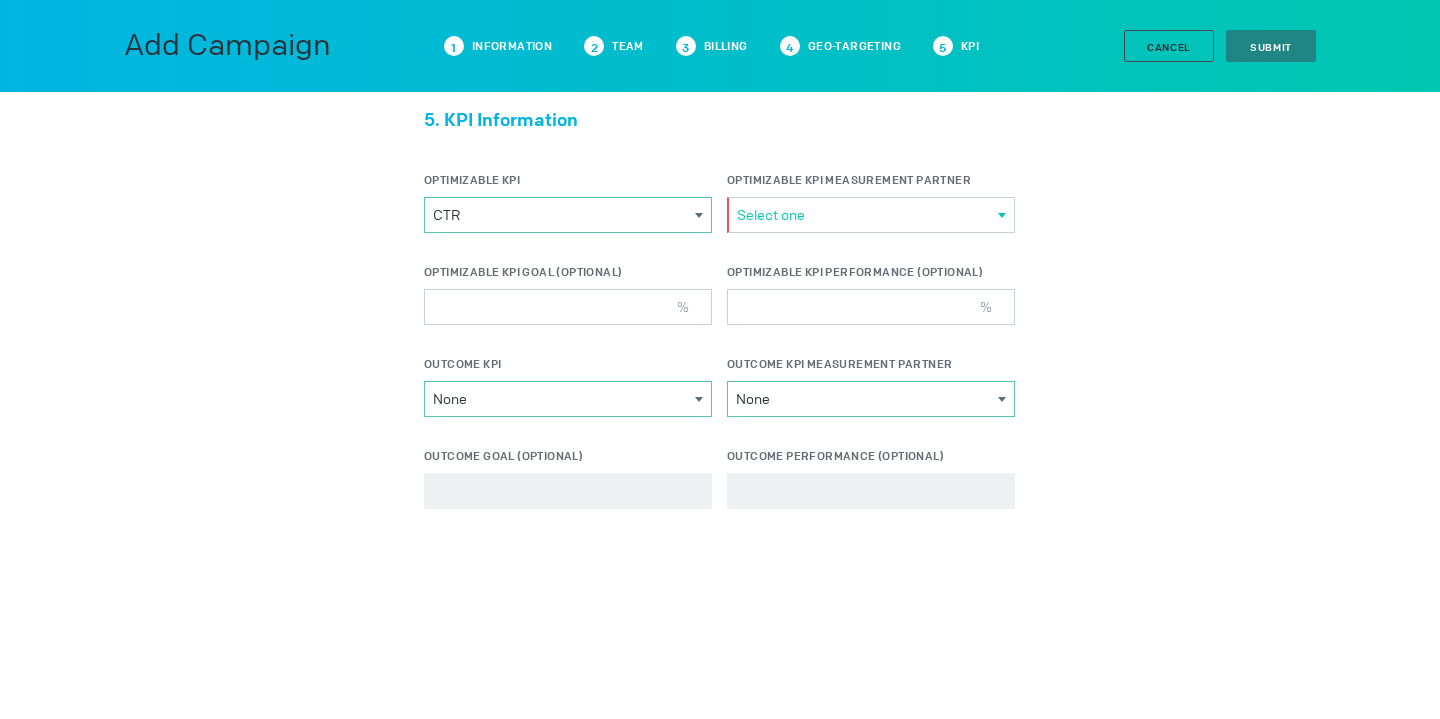 click on "Select one" at bounding box center [867, 215] 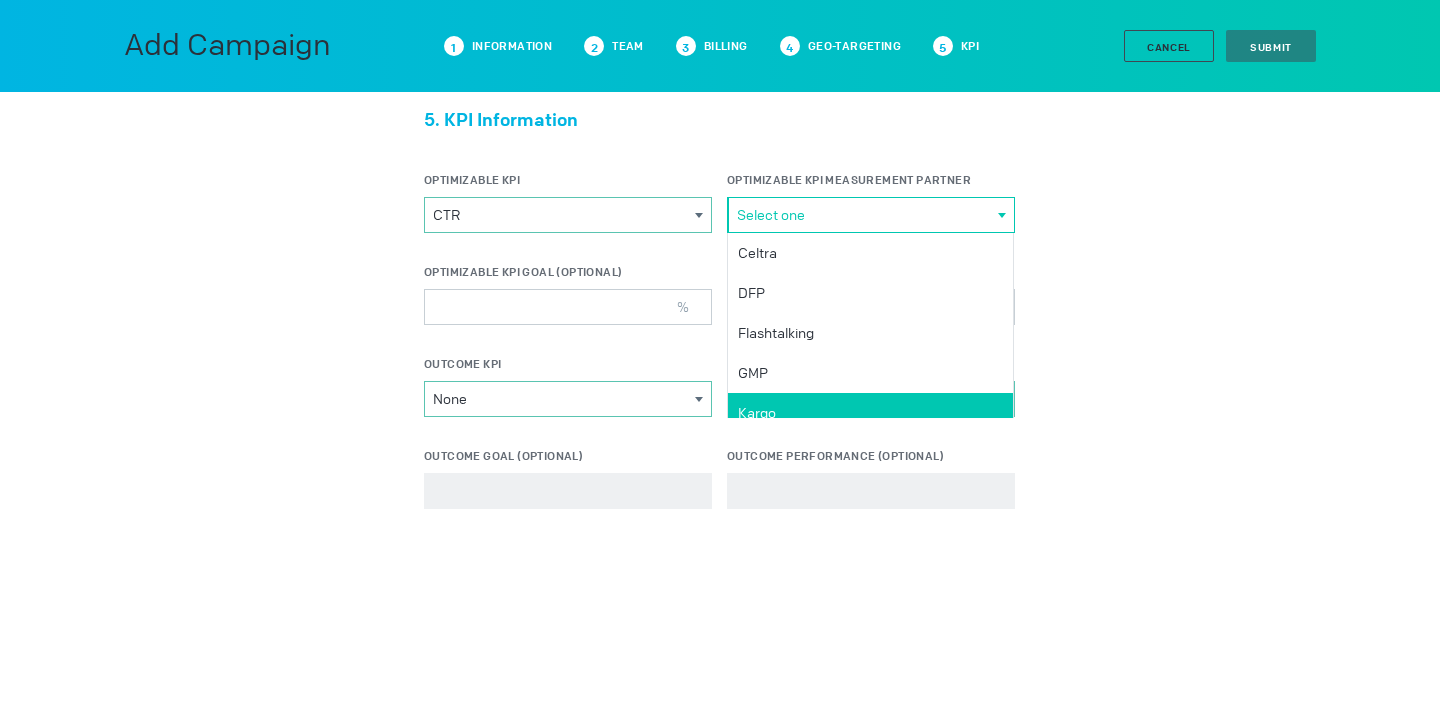 click on "Kargo" at bounding box center (0, 0) 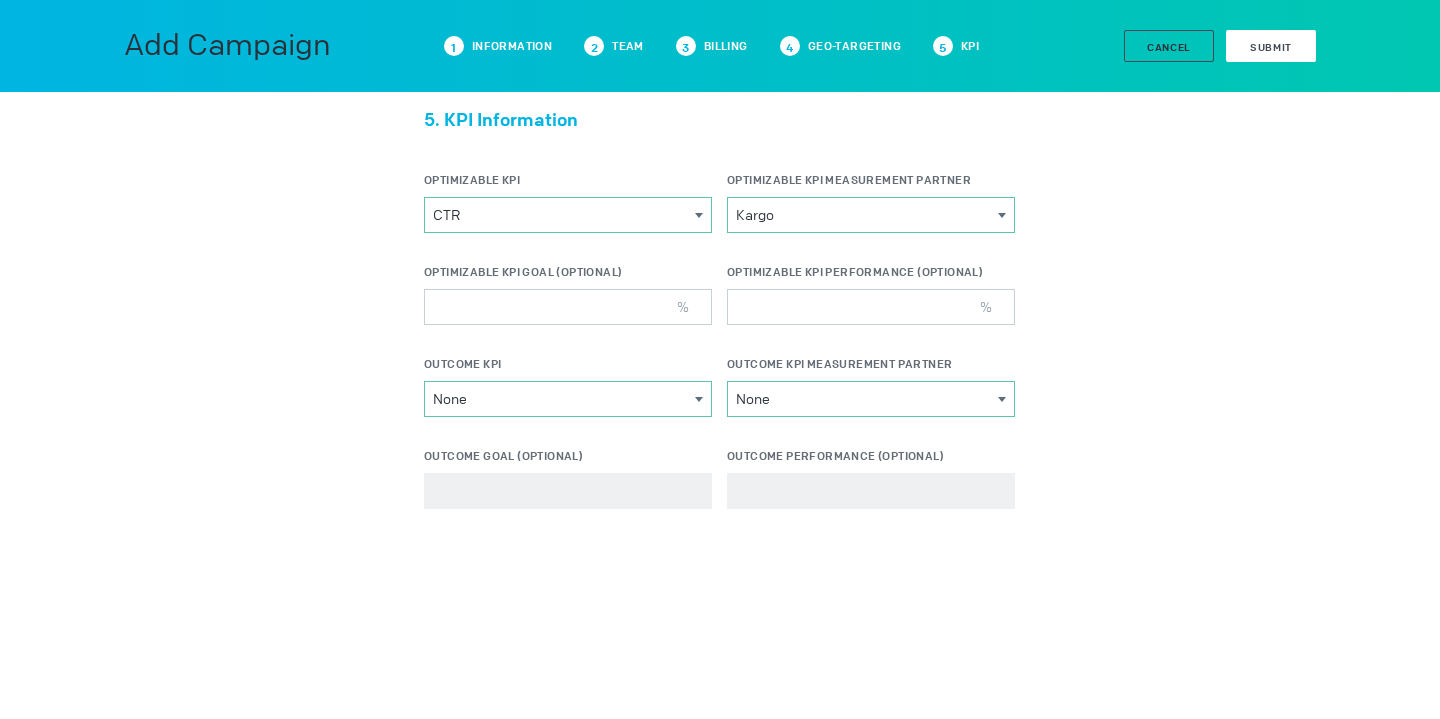 click on "Submit" at bounding box center (1271, 46) 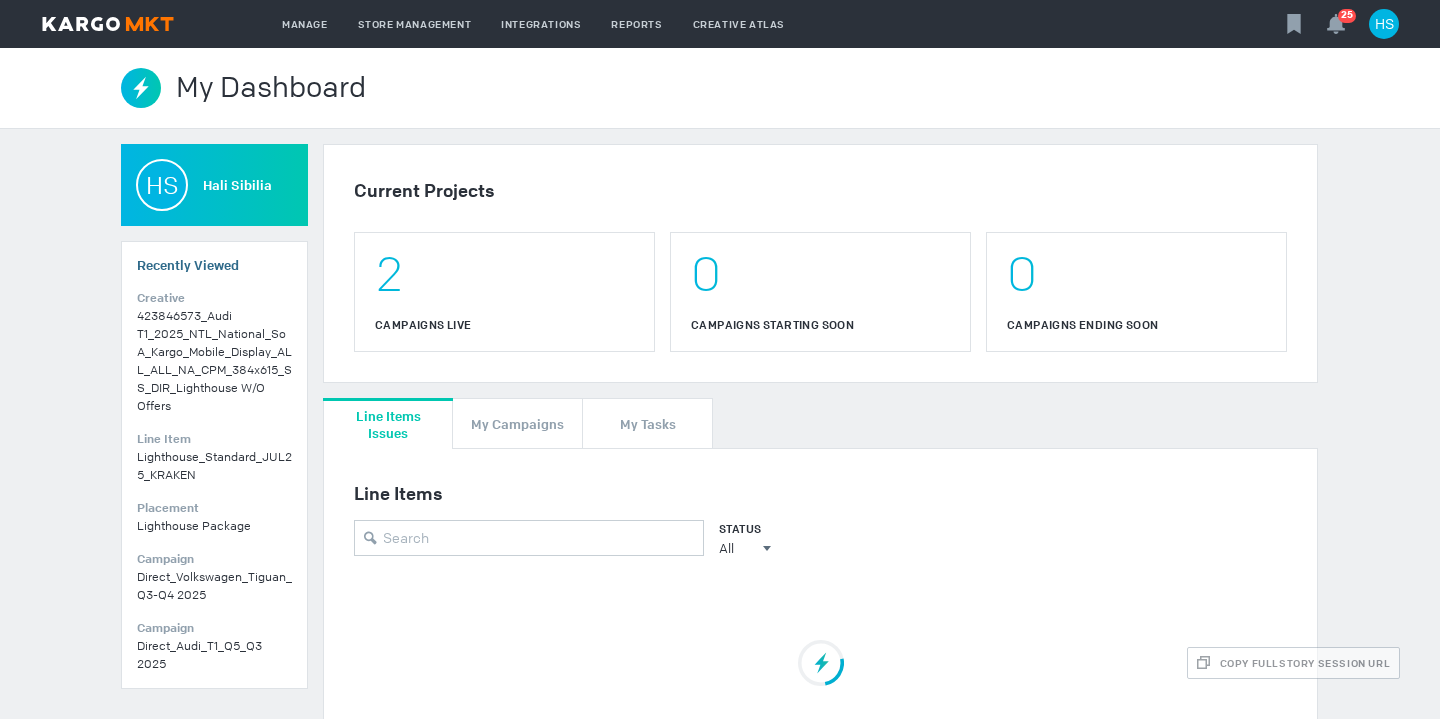 scroll, scrollTop: 0, scrollLeft: 0, axis: both 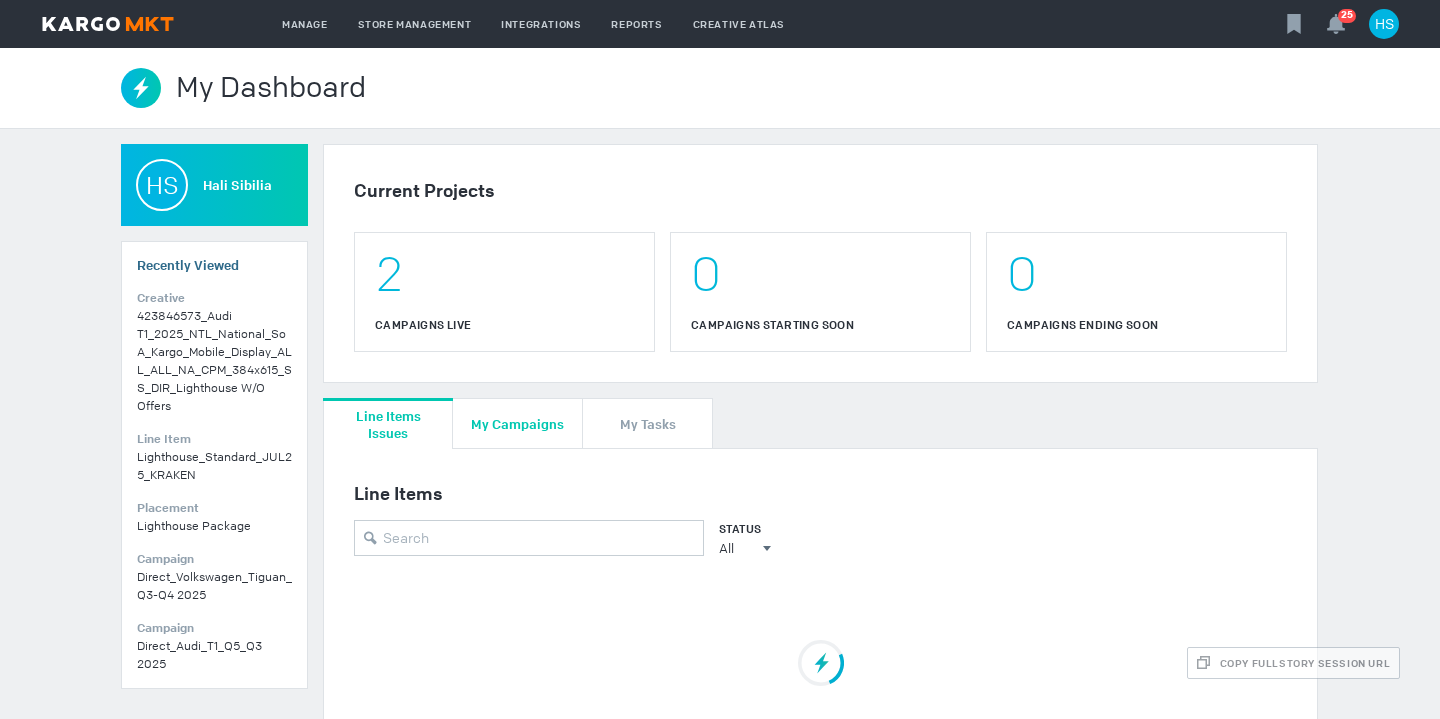 click on "My Campaigns" at bounding box center [517, 423] 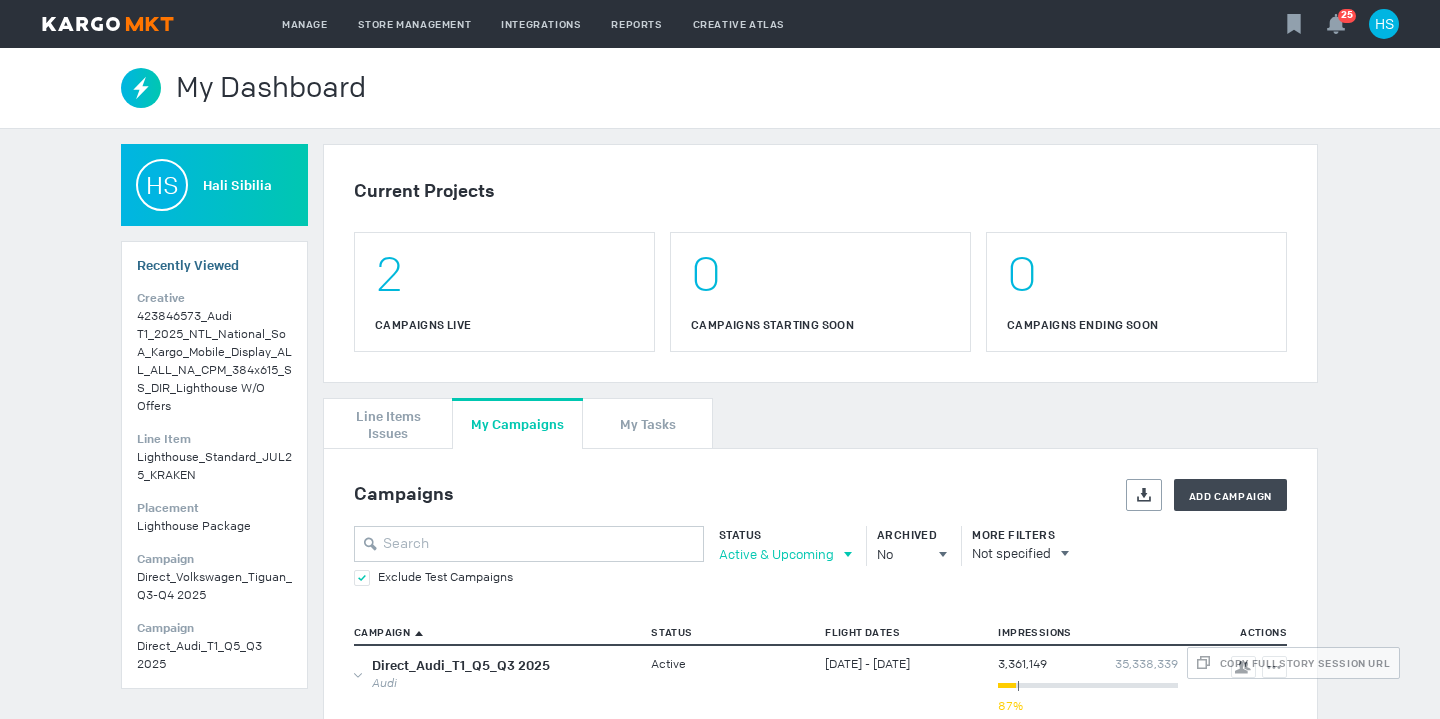 click on "Active & Upcoming" at bounding box center (776, 554) 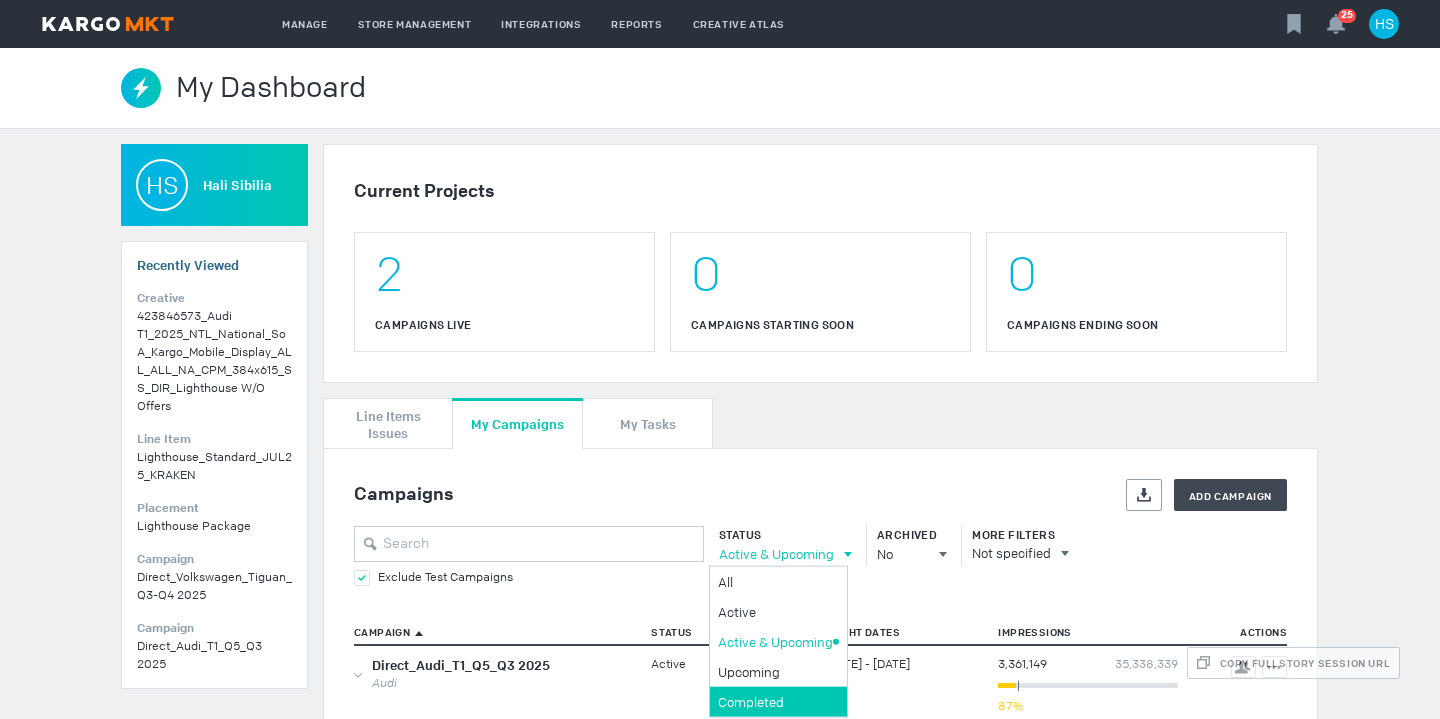 click on "Completed" at bounding box center [0, 0] 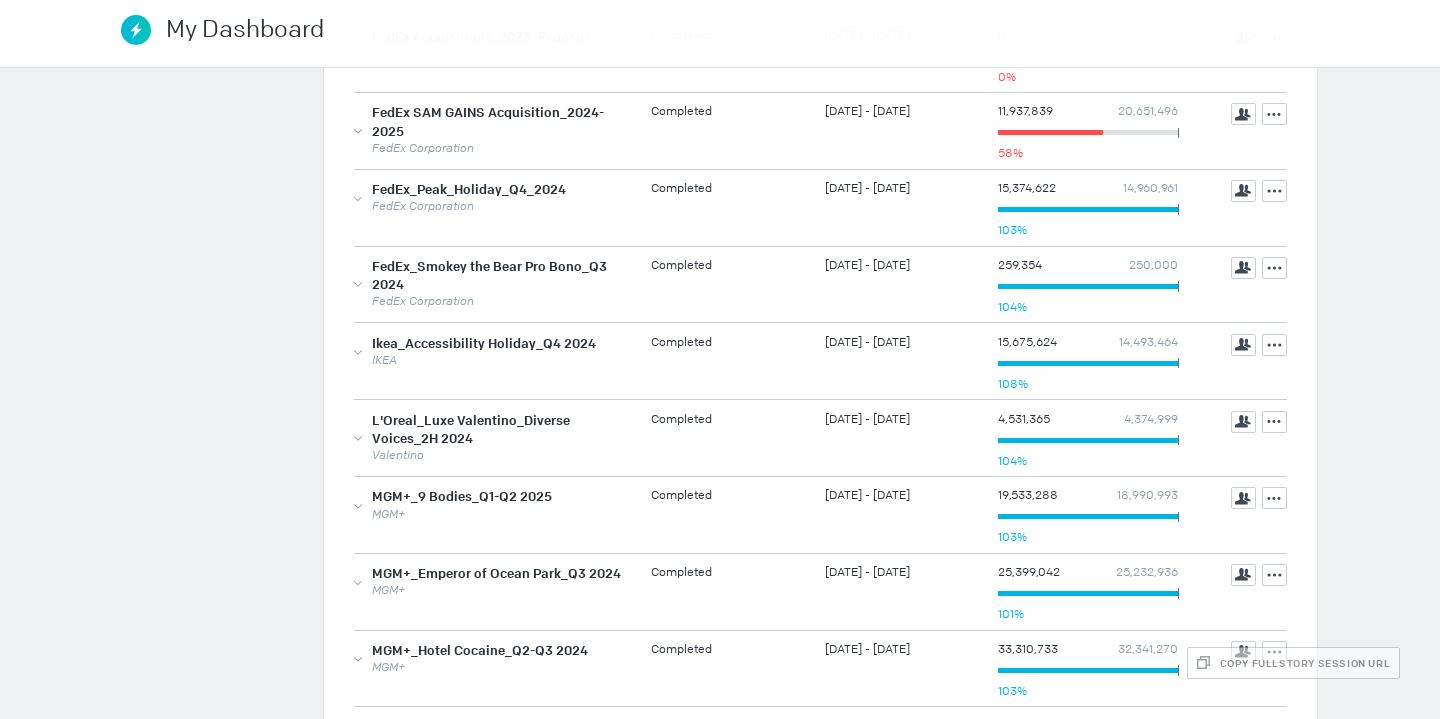 scroll, scrollTop: 1331, scrollLeft: 0, axis: vertical 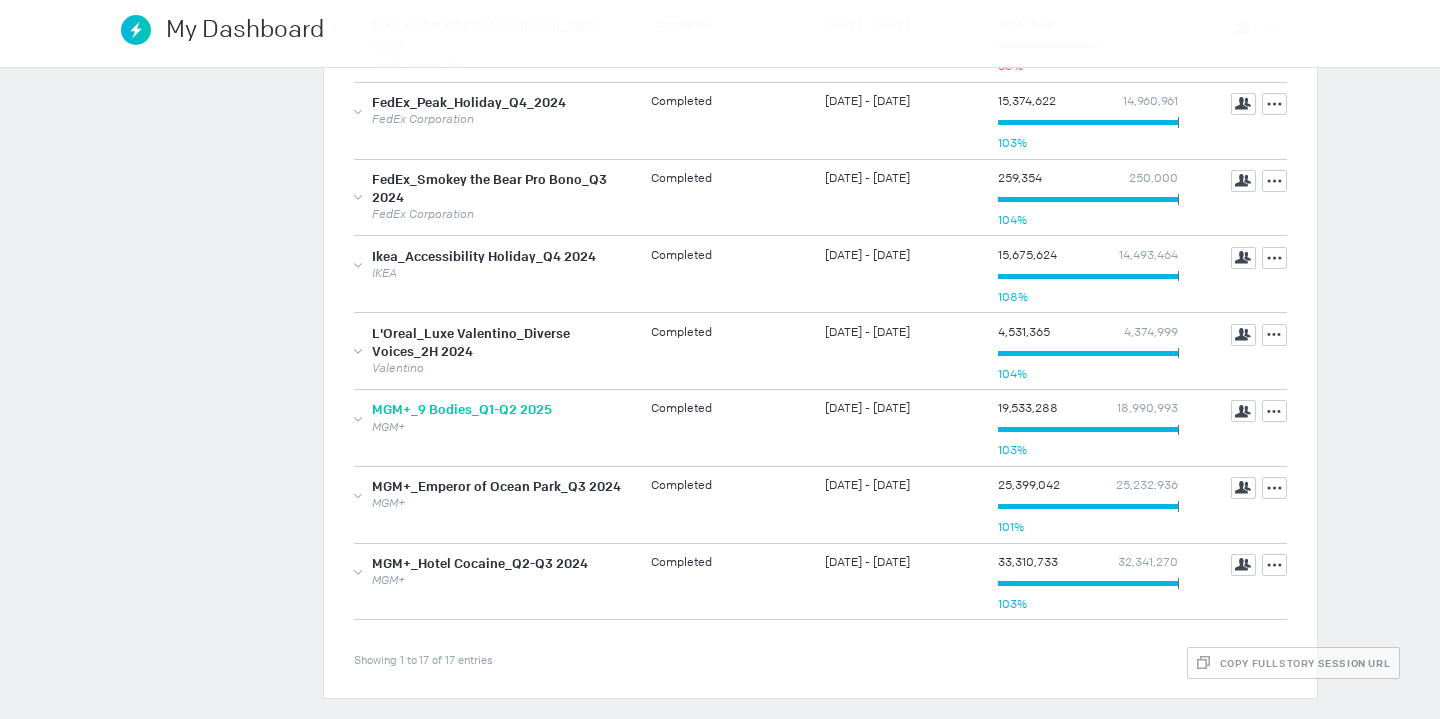 click on "MGM+_9 Bodies_Q1-Q2 2025" at bounding box center [462, 410] 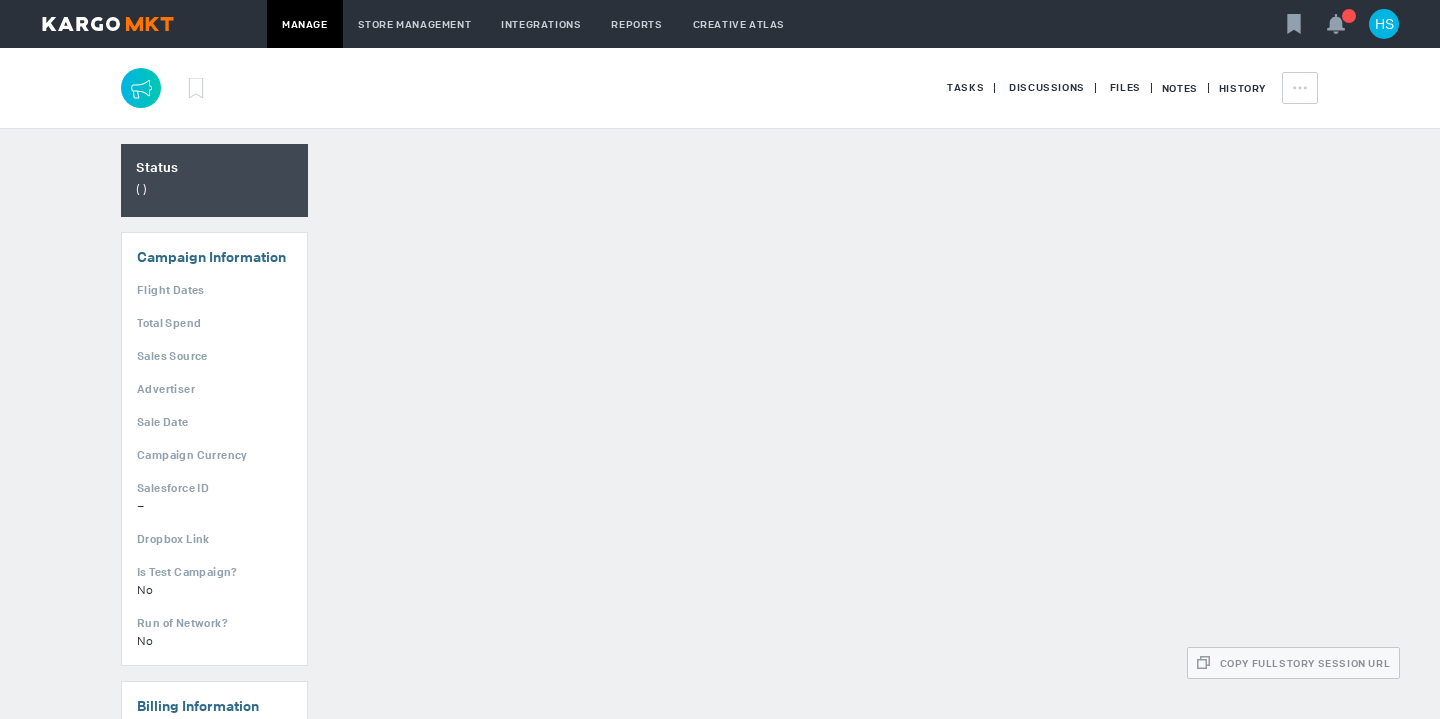 scroll, scrollTop: 0, scrollLeft: 0, axis: both 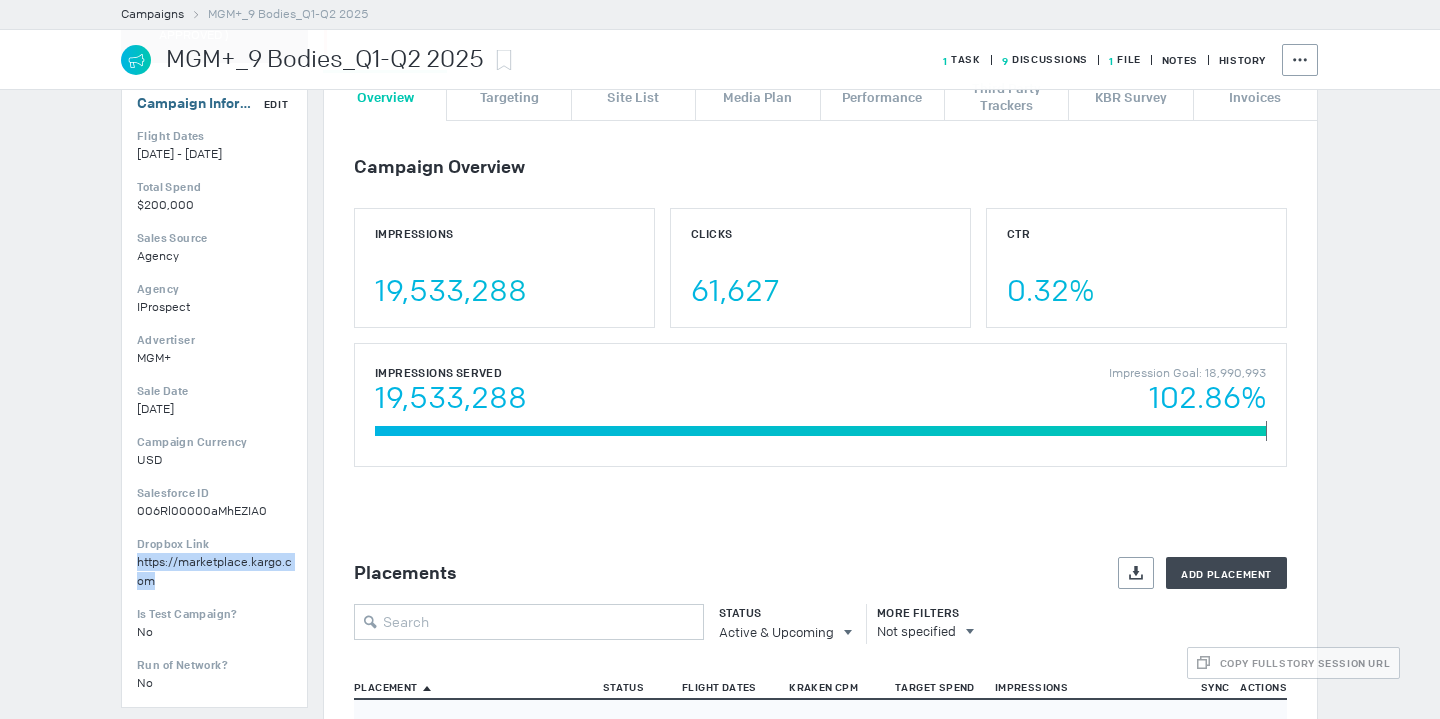 drag, startPoint x: 176, startPoint y: 580, endPoint x: 136, endPoint y: 564, distance: 43.081318 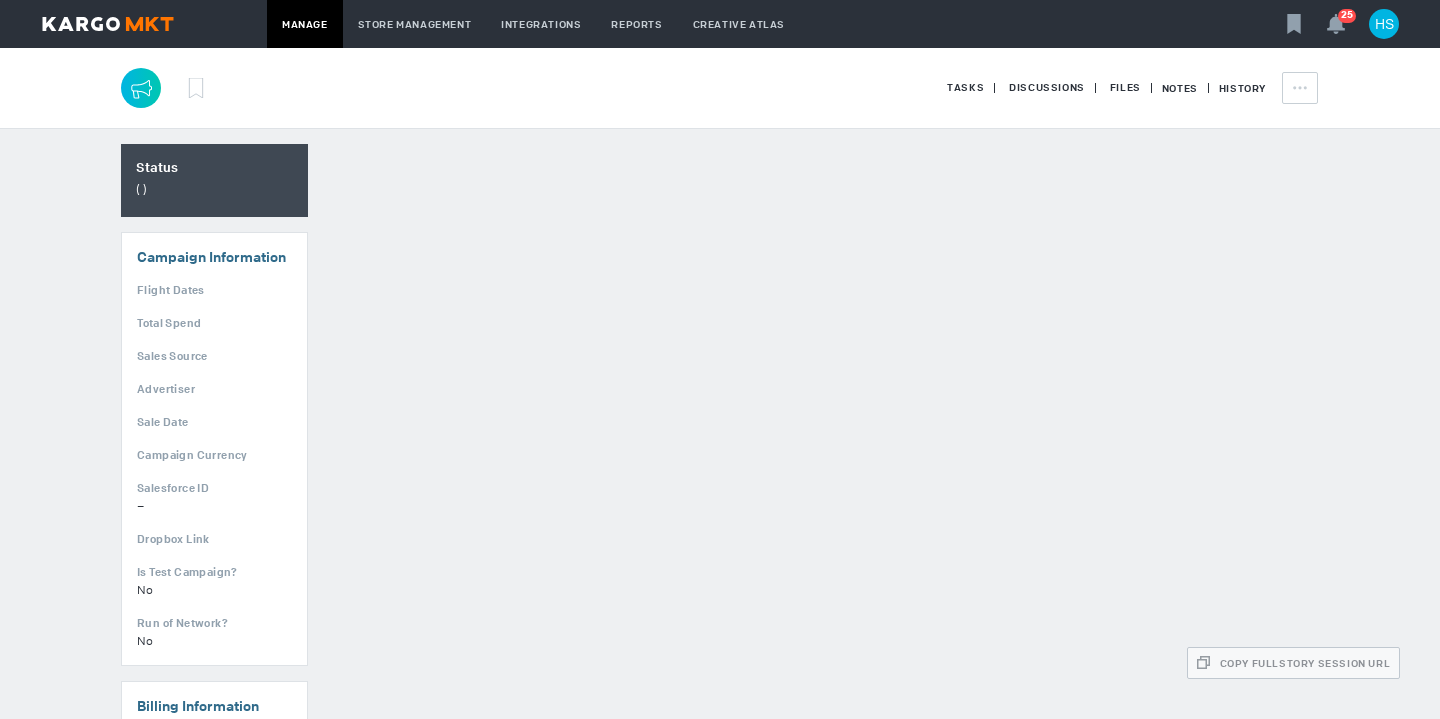 scroll, scrollTop: 0, scrollLeft: 0, axis: both 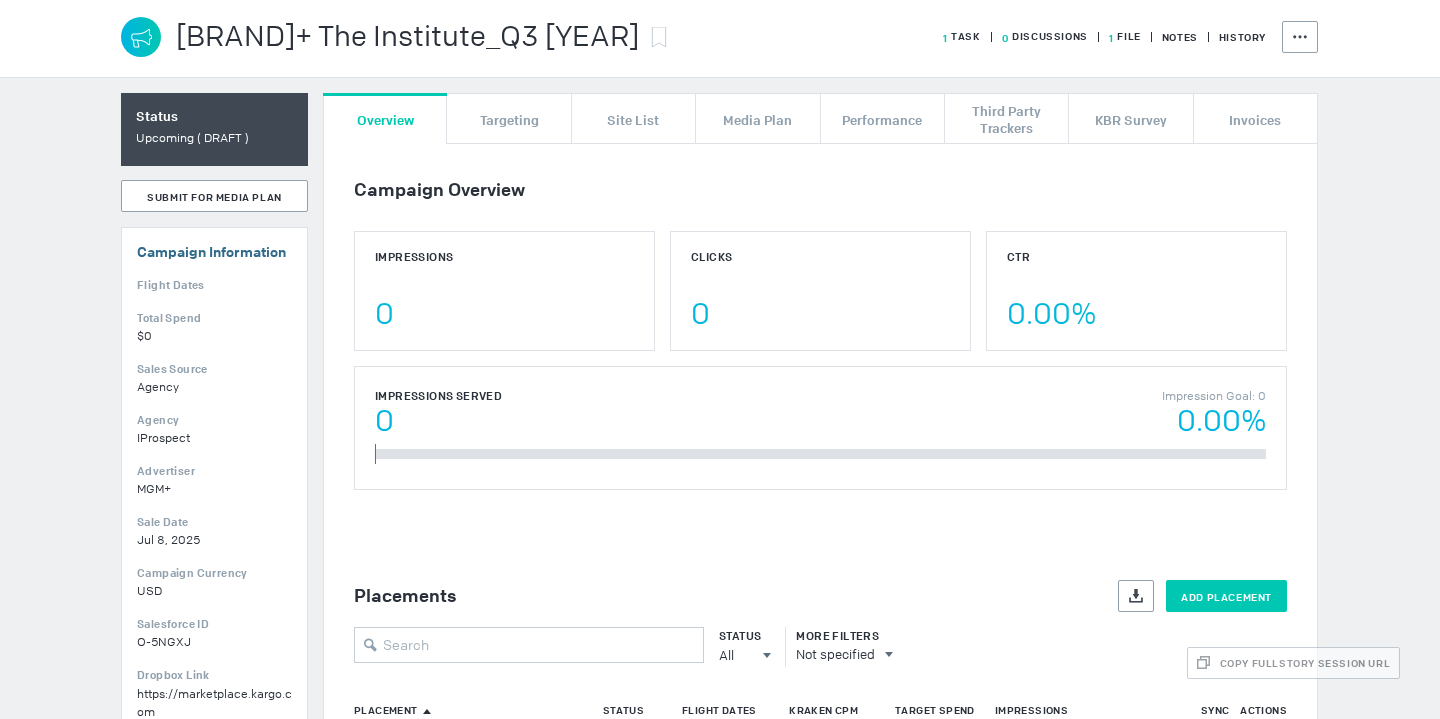 click on "Add Placement" at bounding box center [1226, 596] 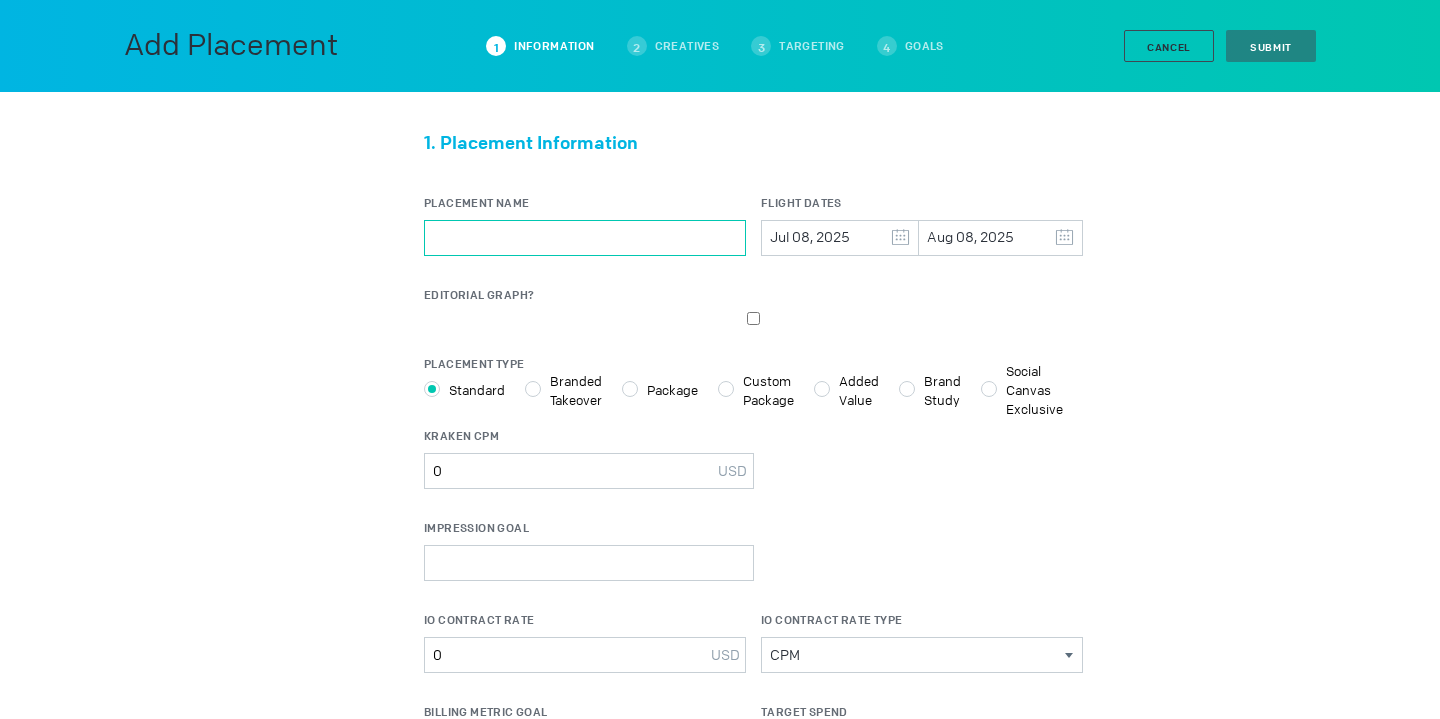click on "Placement Name" at bounding box center (585, 238) 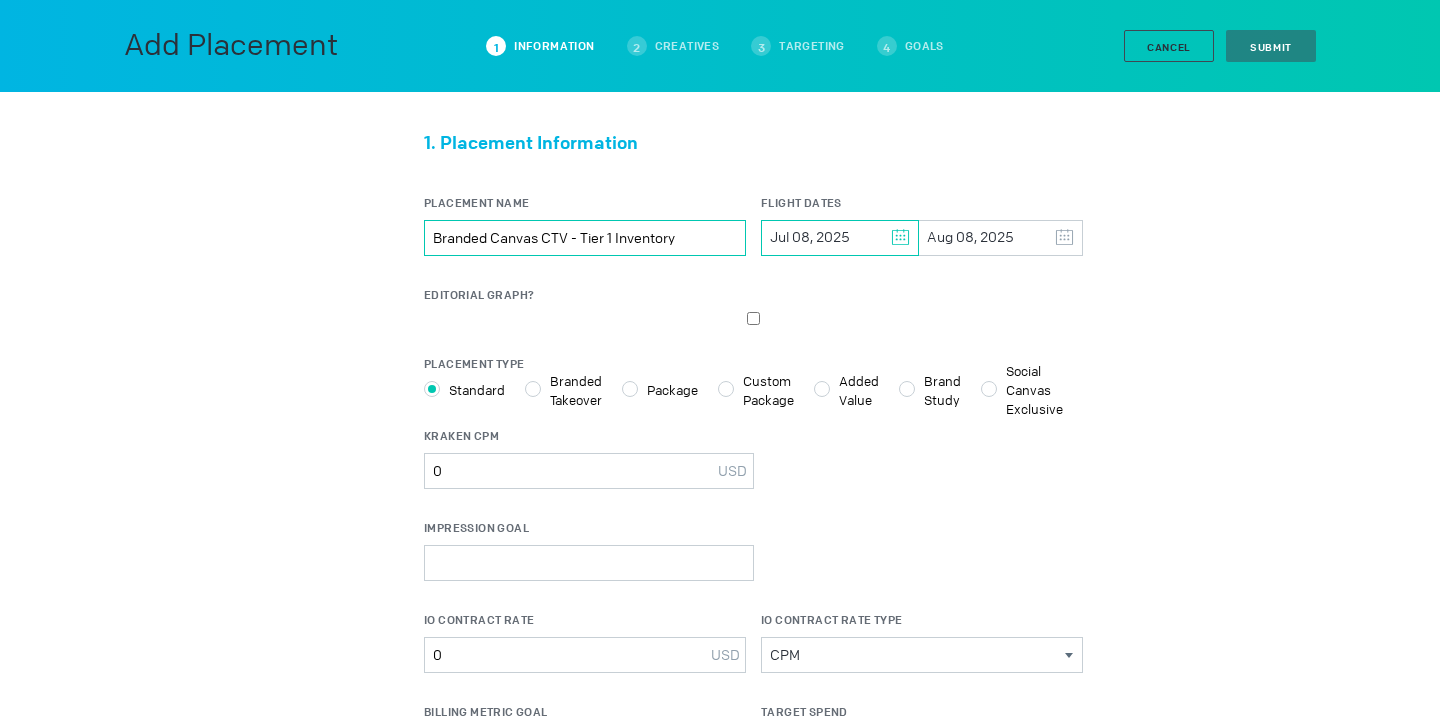 type on "Branded Canvas CTV - Tier 1 Inventory" 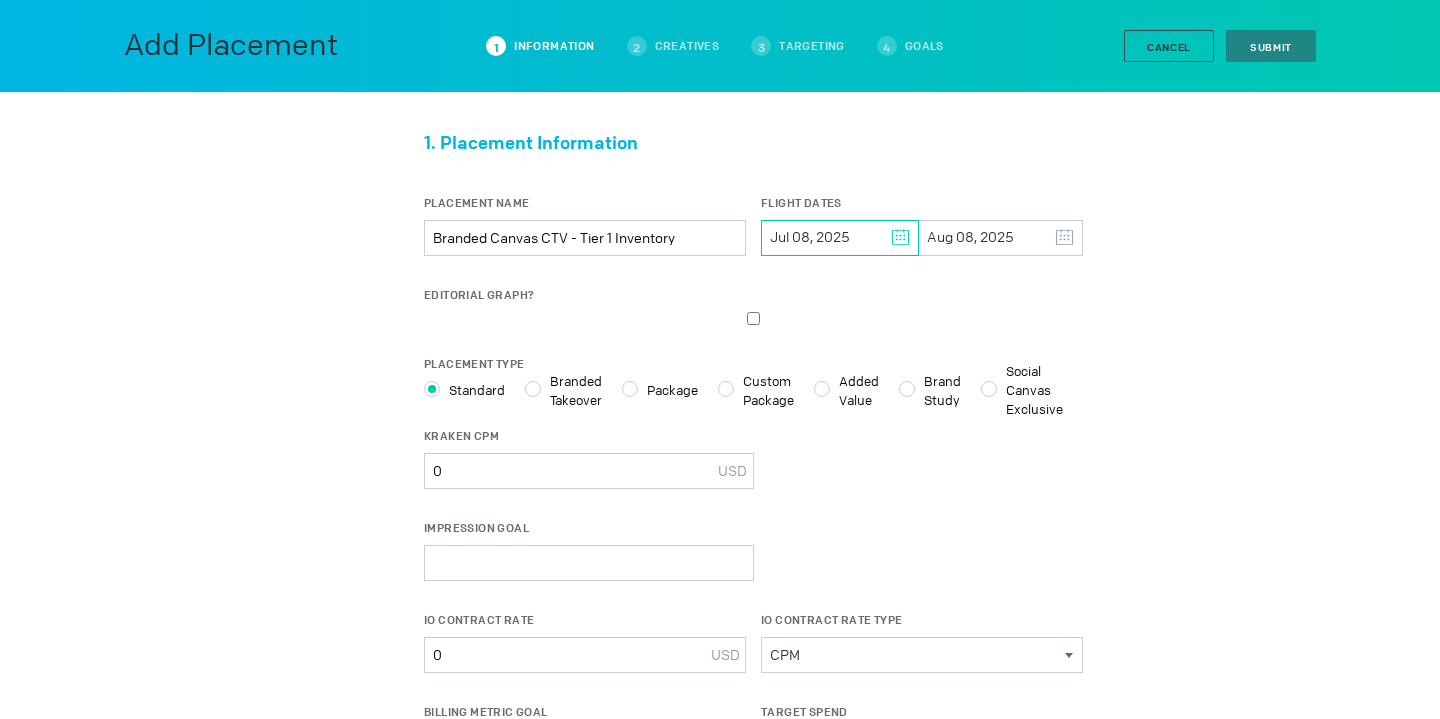 click at bounding box center [900, 237] 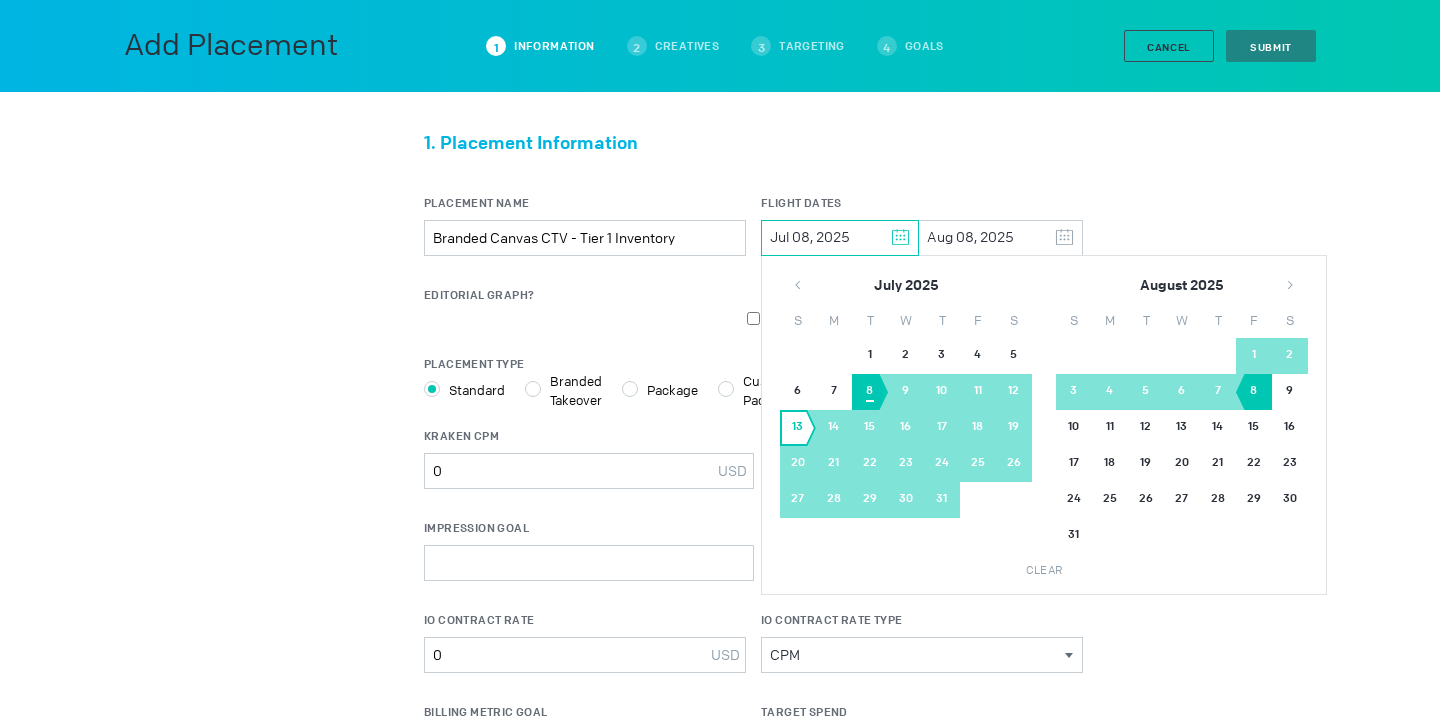 click on "13" at bounding box center (798, 428) 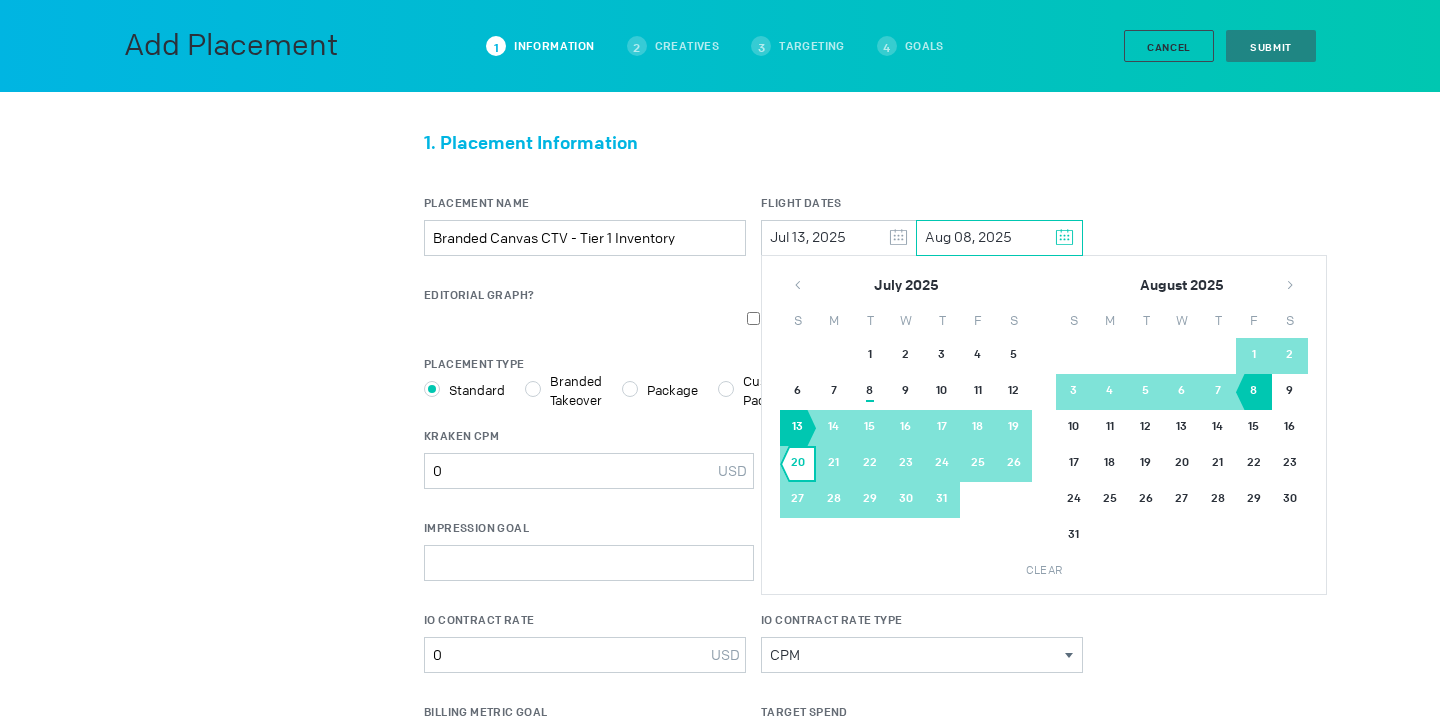 click on "20" at bounding box center (798, 464) 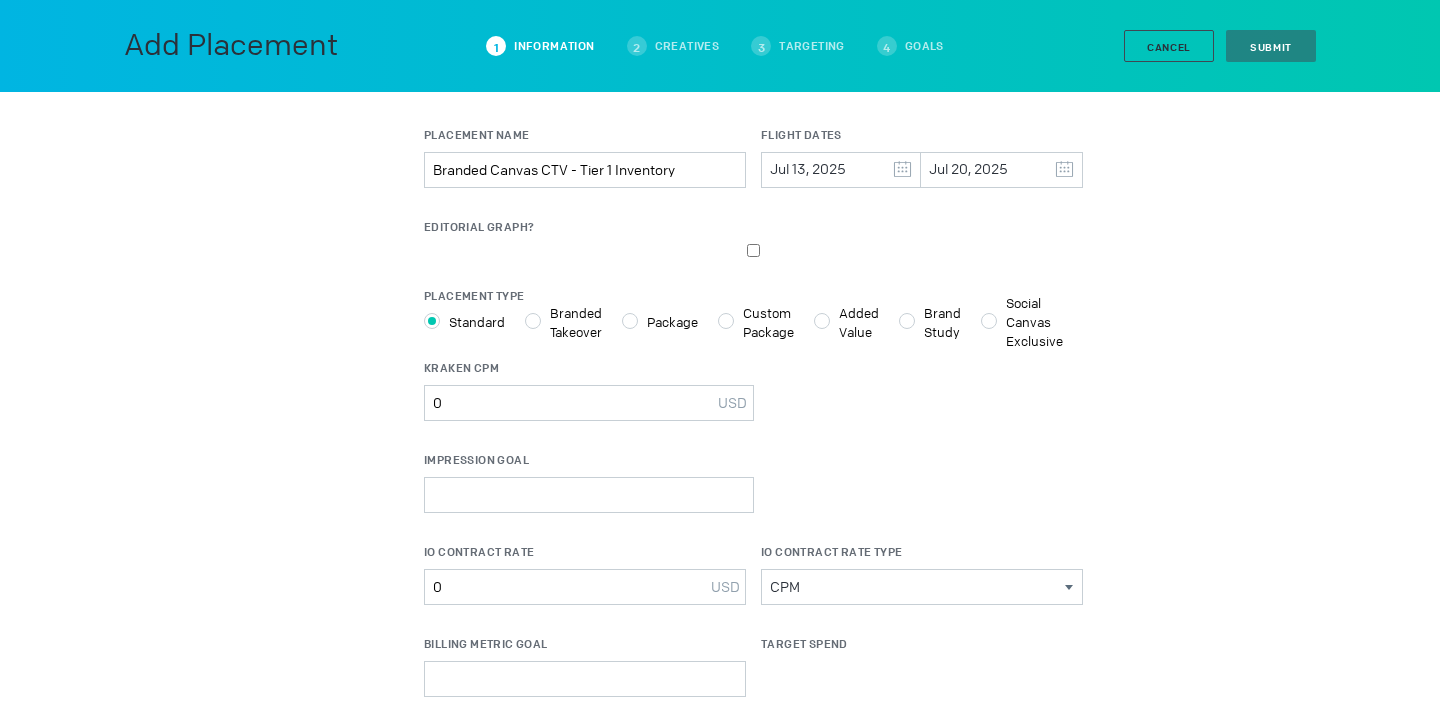 scroll, scrollTop: 109, scrollLeft: 0, axis: vertical 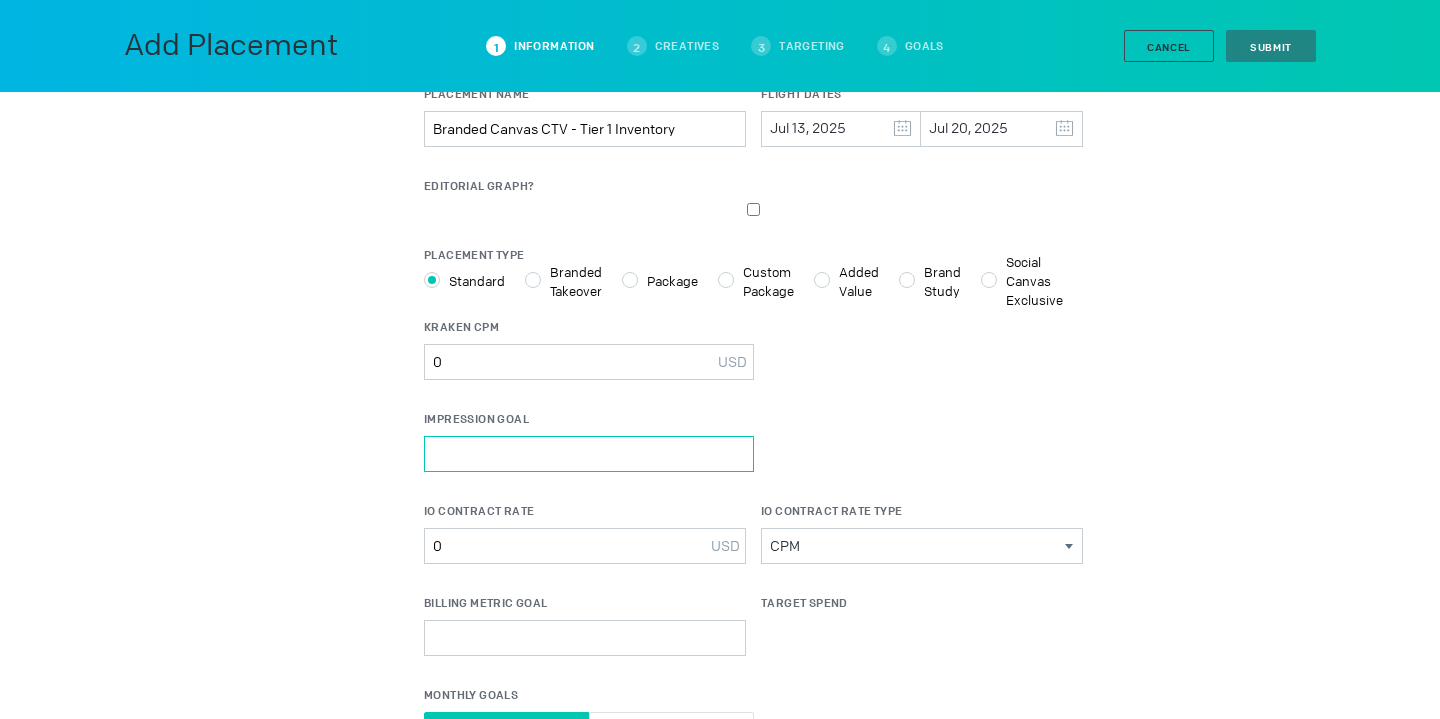 click on "Impression Goal" at bounding box center (589, 454) 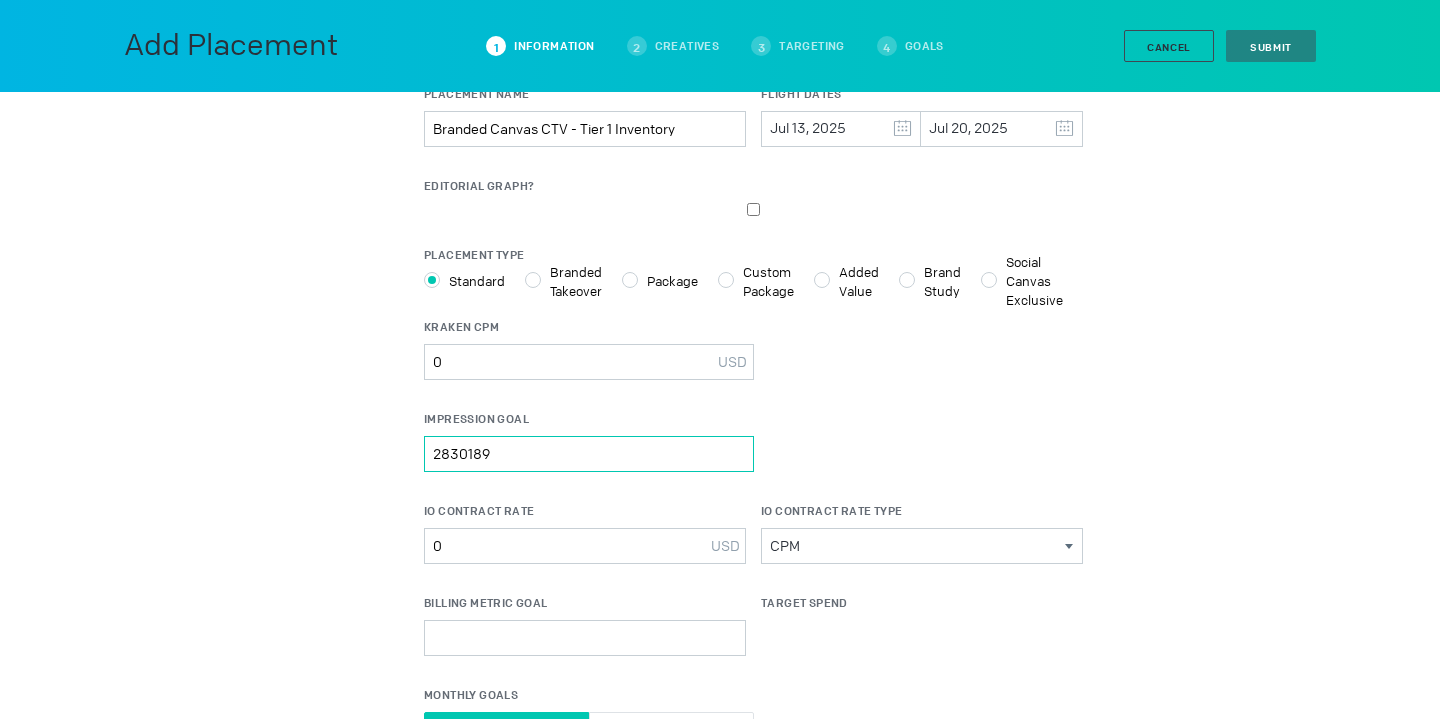 type on "2830189" 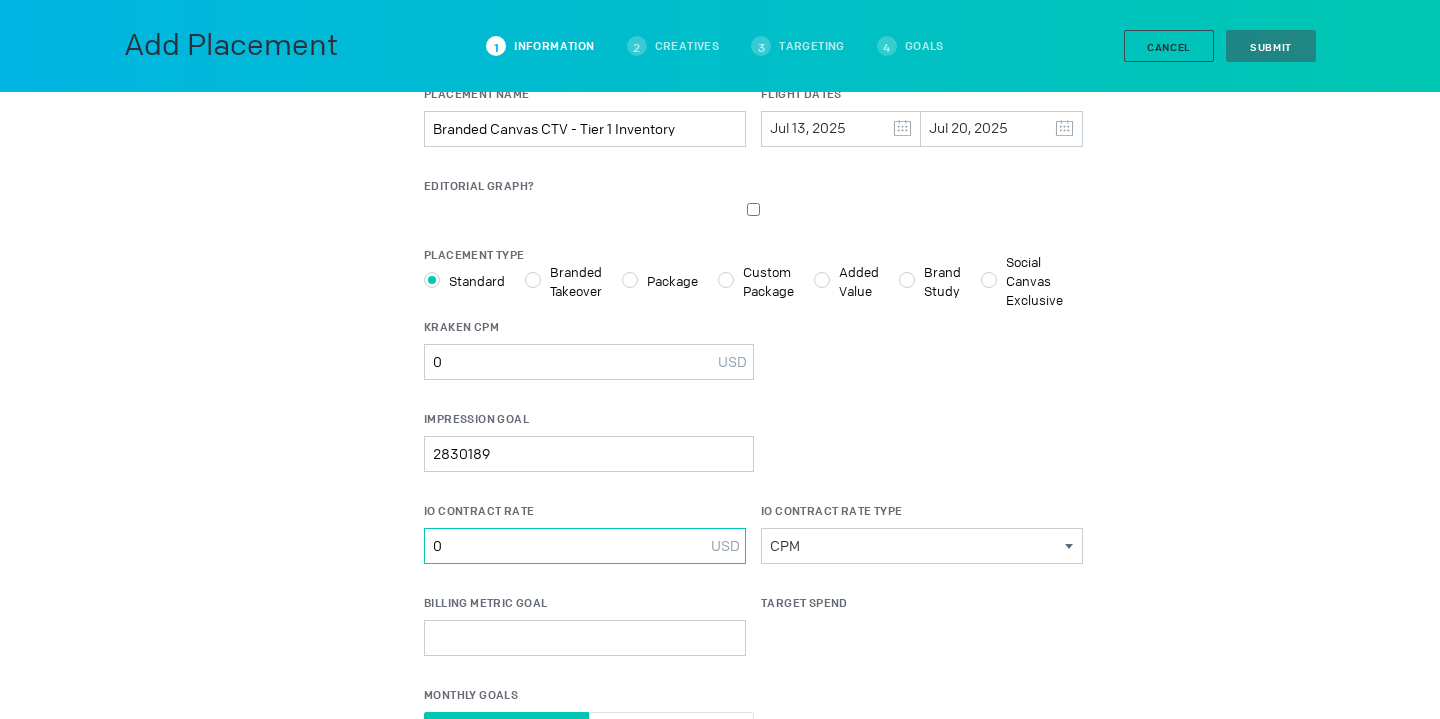 drag, startPoint x: 451, startPoint y: 542, endPoint x: 430, endPoint y: 542, distance: 21 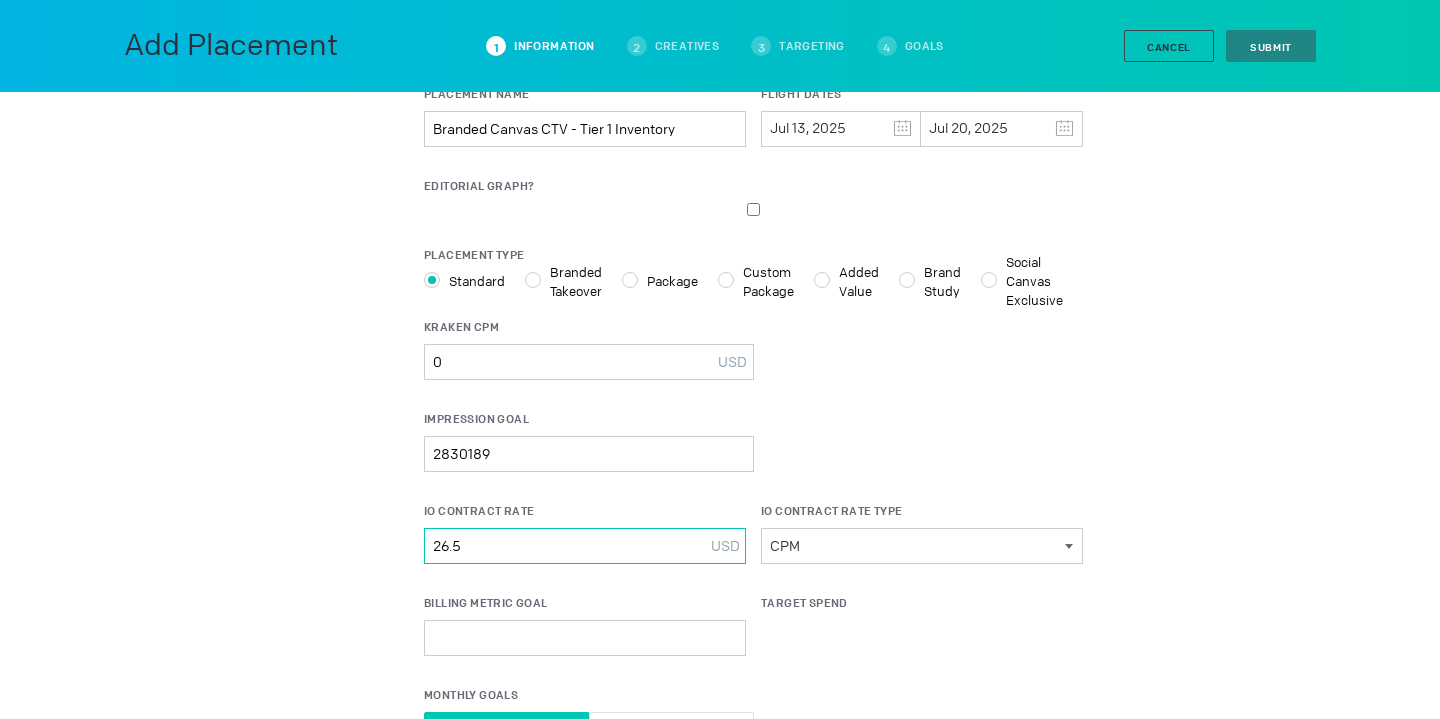 type on "26.5" 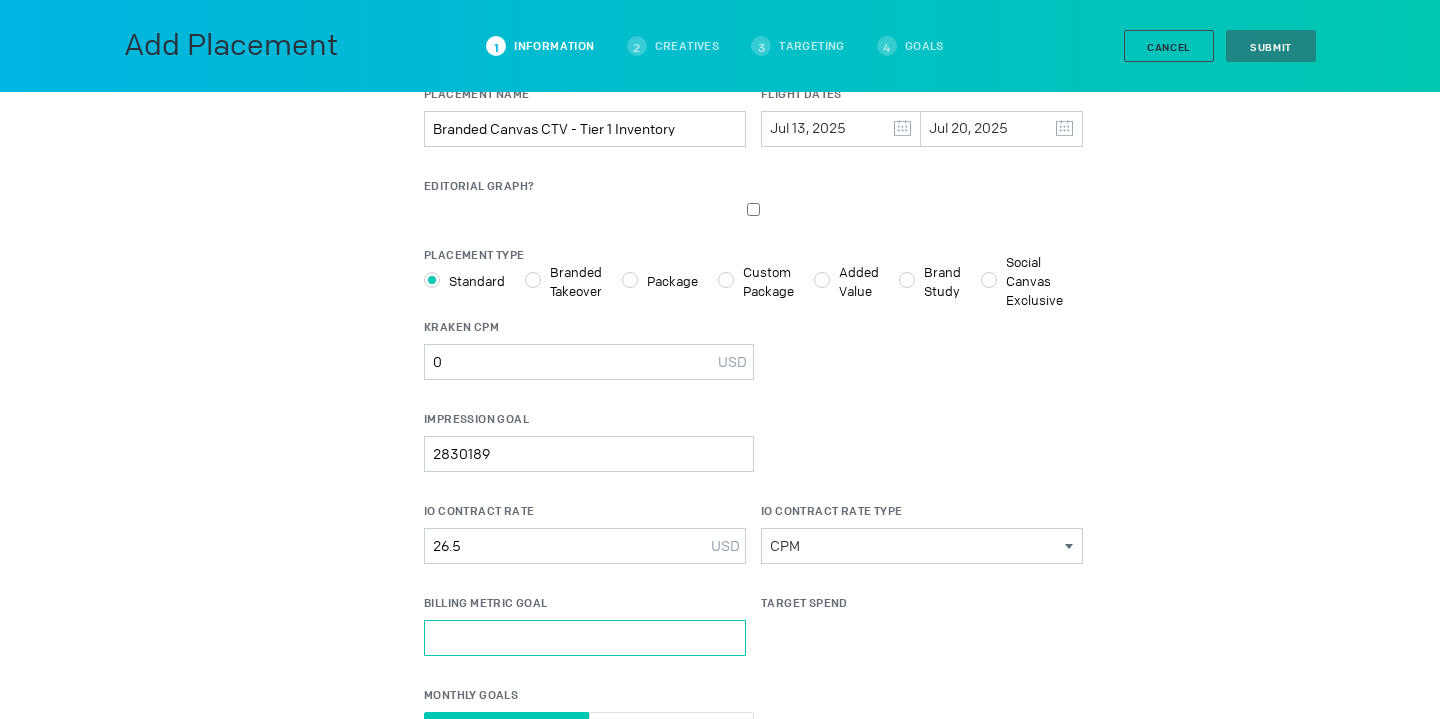 click on "Billing Metric Goal" at bounding box center [585, 638] 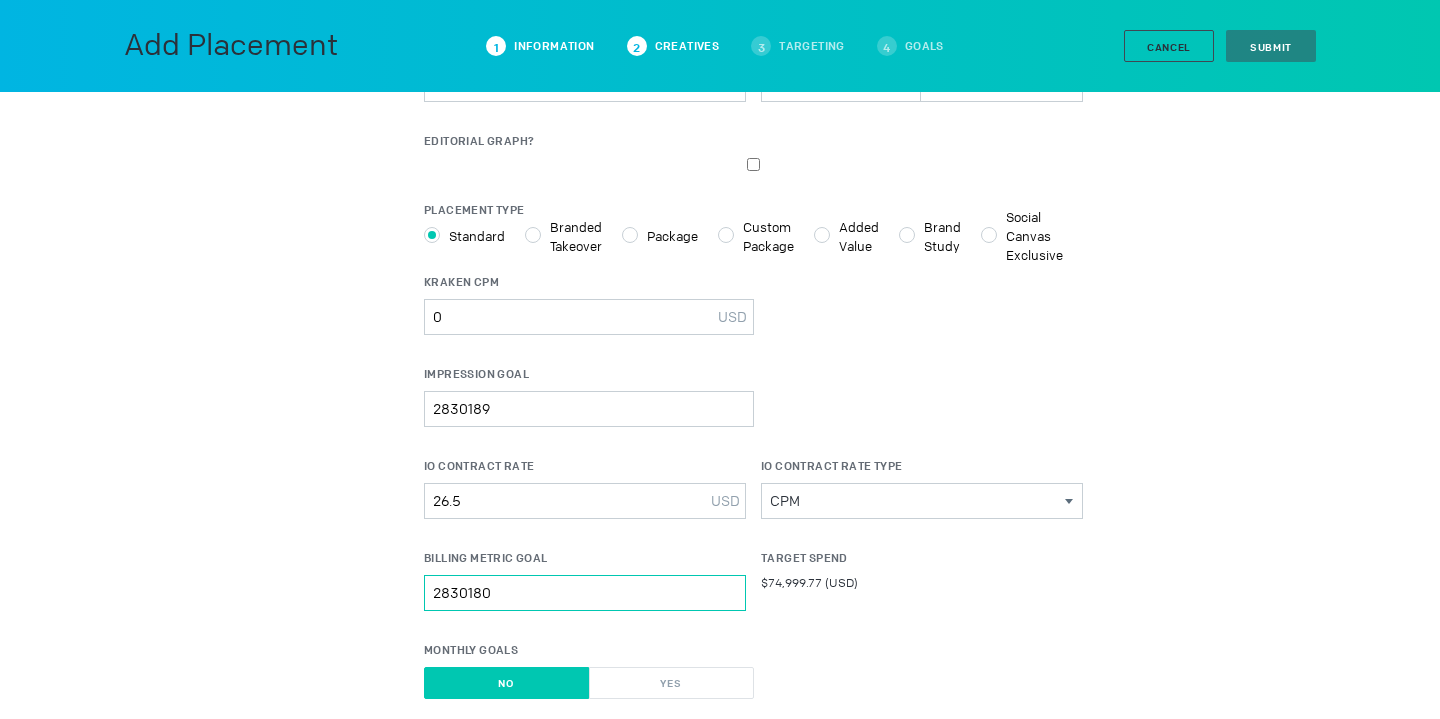 scroll, scrollTop: 160, scrollLeft: 0, axis: vertical 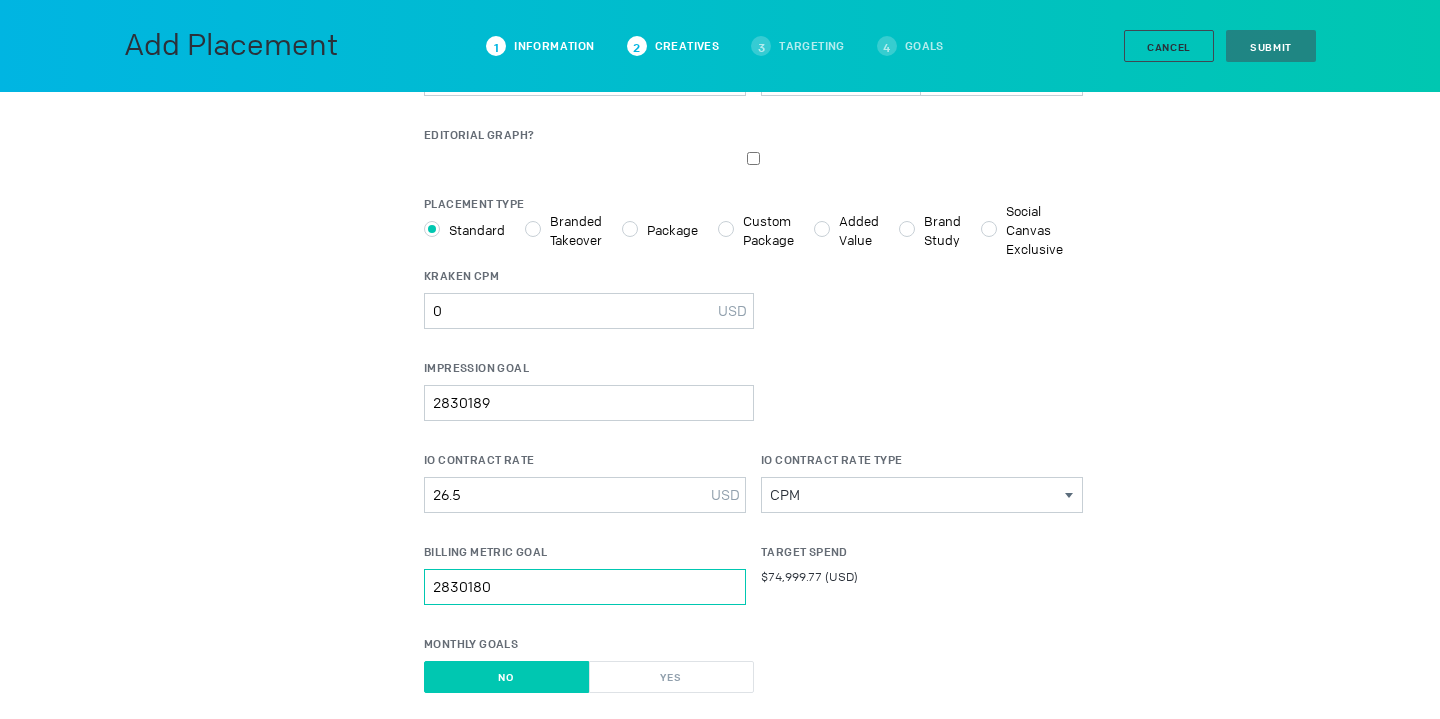 drag, startPoint x: 496, startPoint y: 587, endPoint x: 422, endPoint y: 586, distance: 74.00676 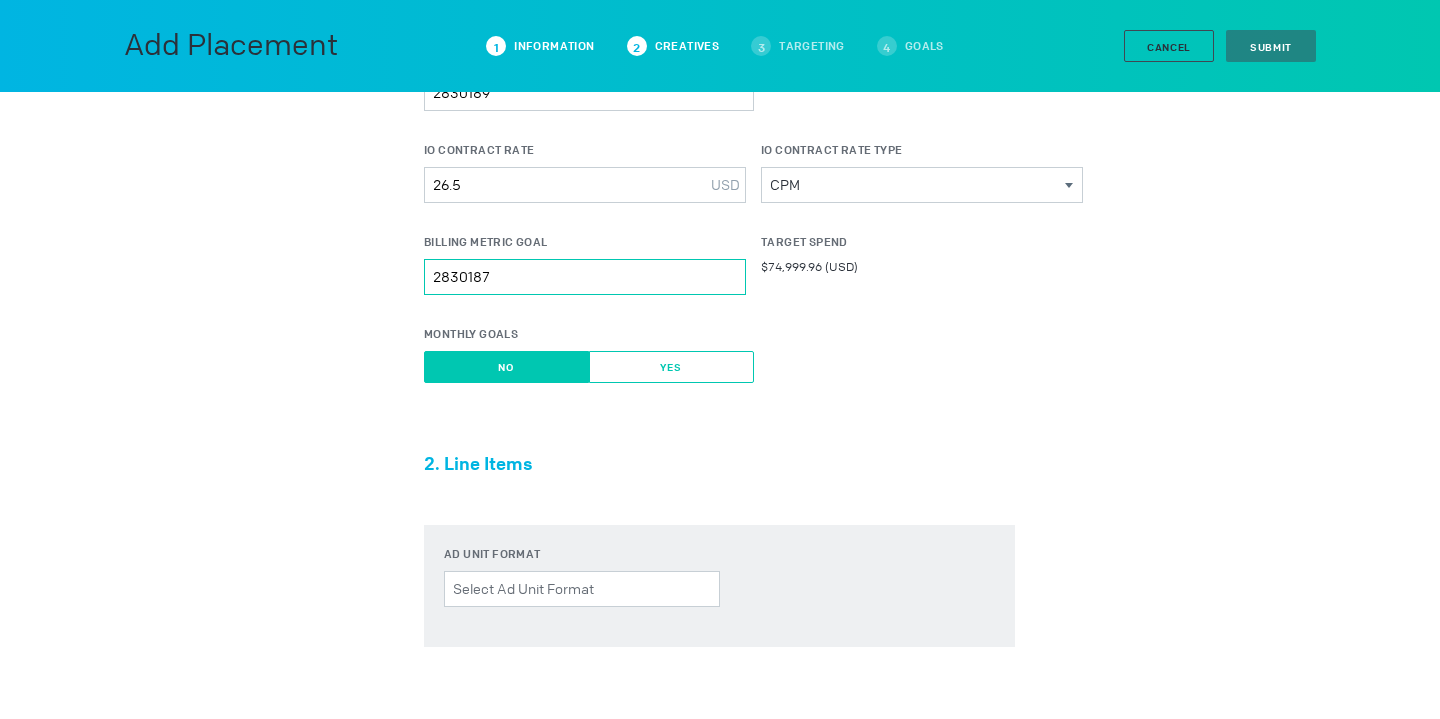 type on "2830187" 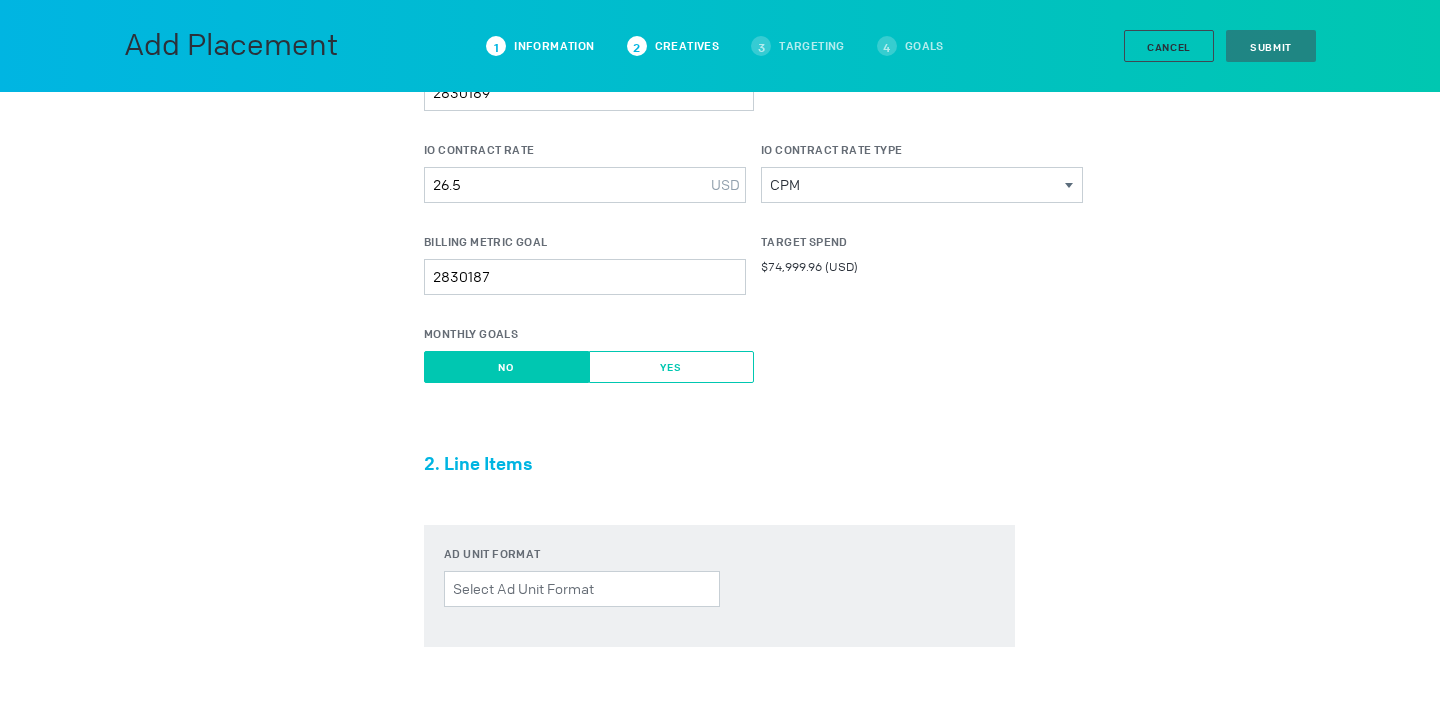 click on "Yes" at bounding box center [671, 367] 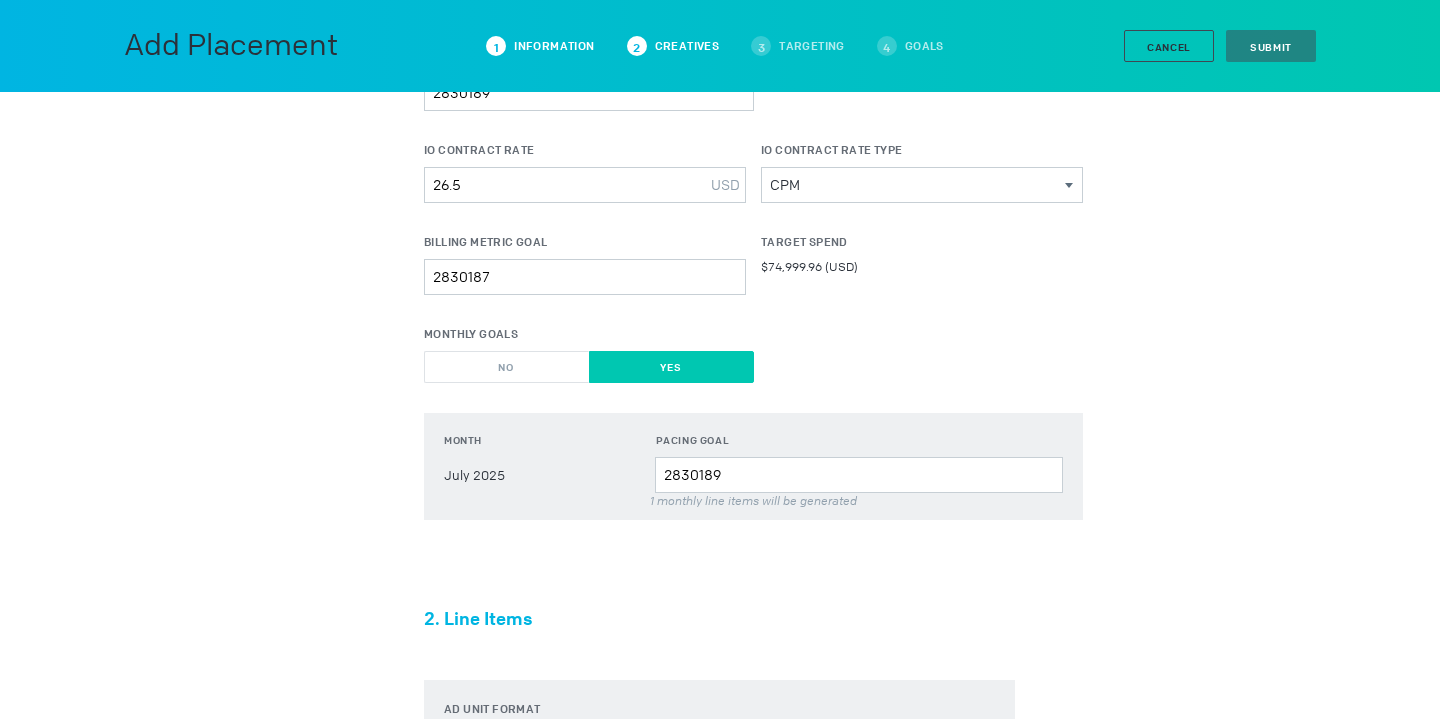 scroll, scrollTop: 625, scrollLeft: 0, axis: vertical 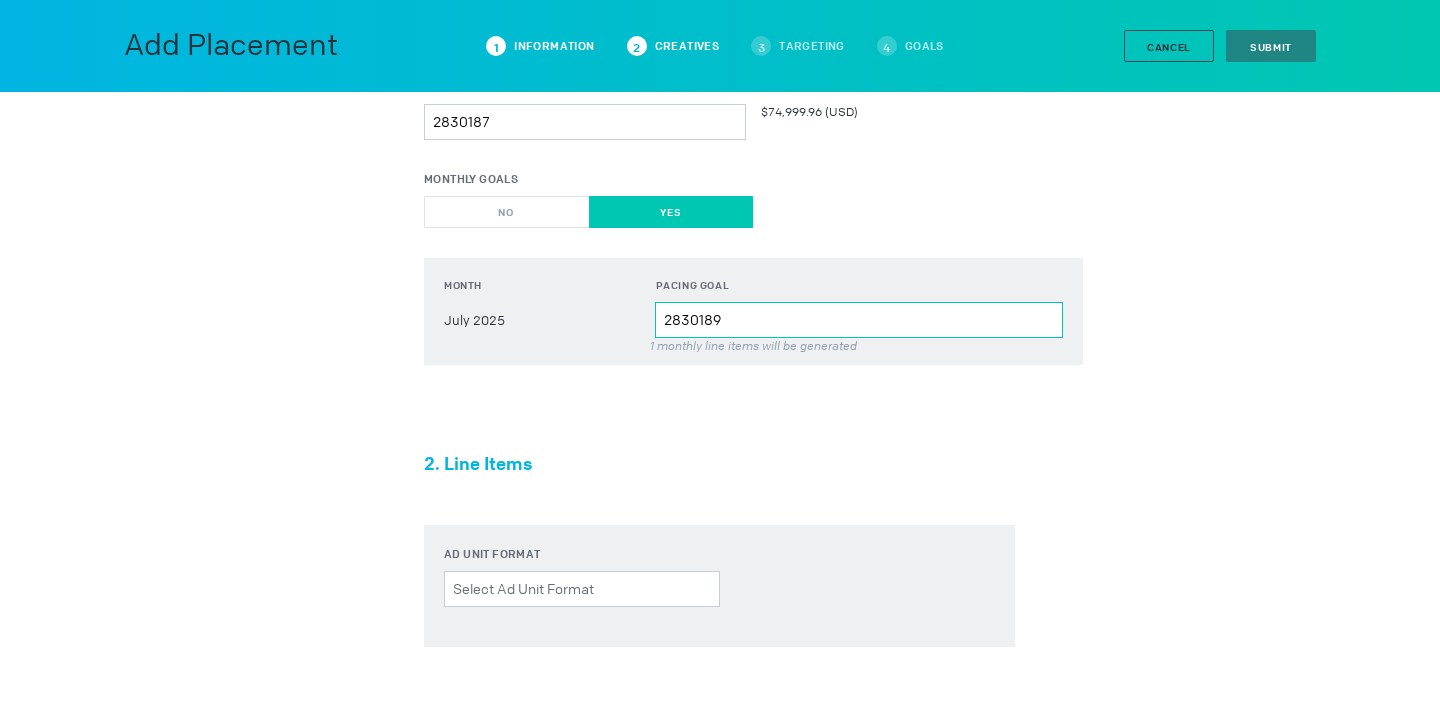 drag, startPoint x: 726, startPoint y: 320, endPoint x: 656, endPoint y: 320, distance: 70 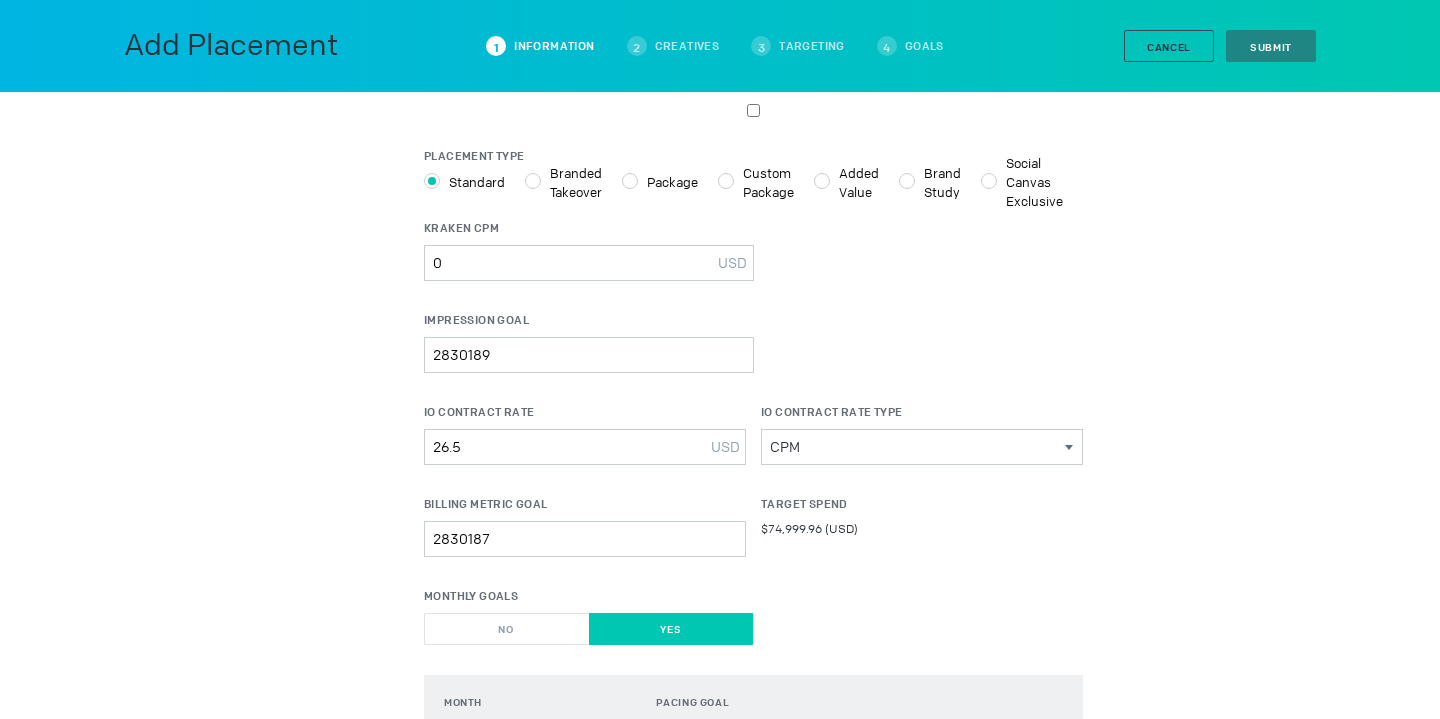 scroll, scrollTop: 212, scrollLeft: 0, axis: vertical 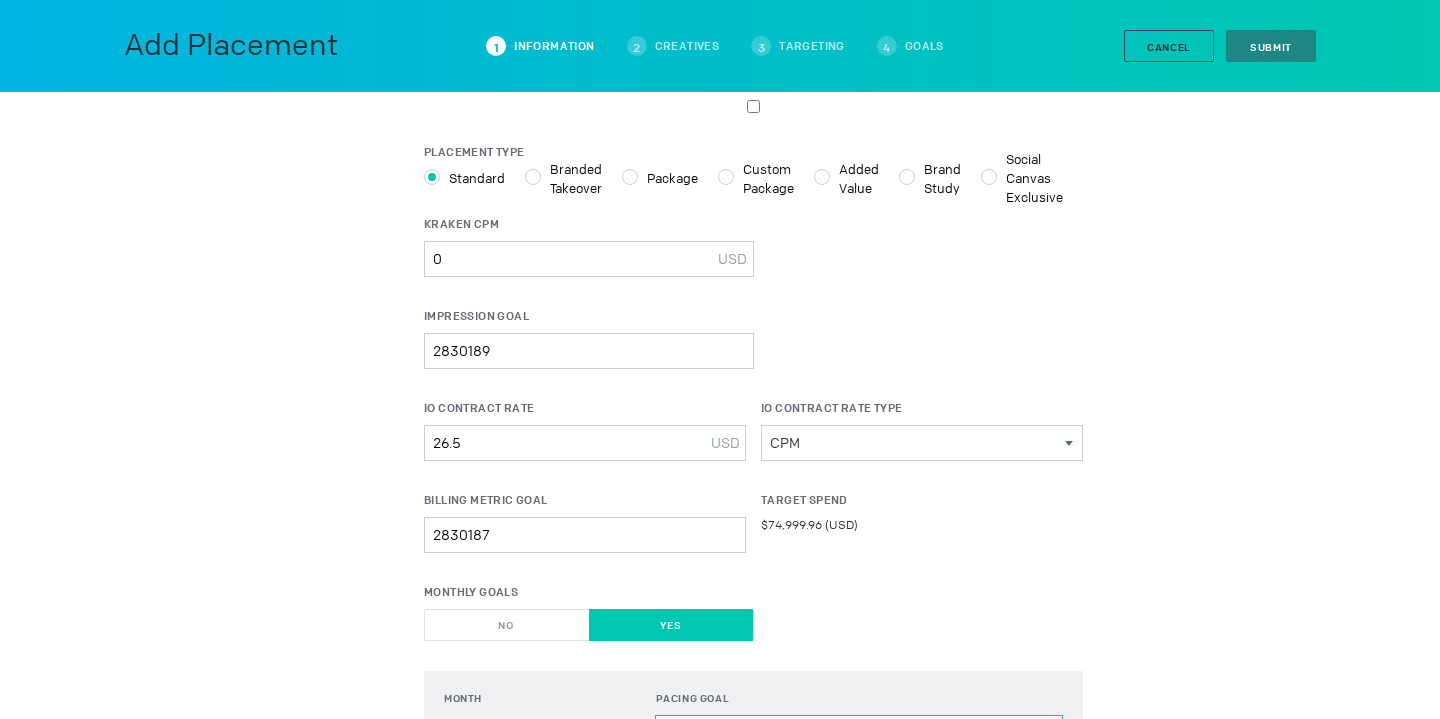 type on "2830198" 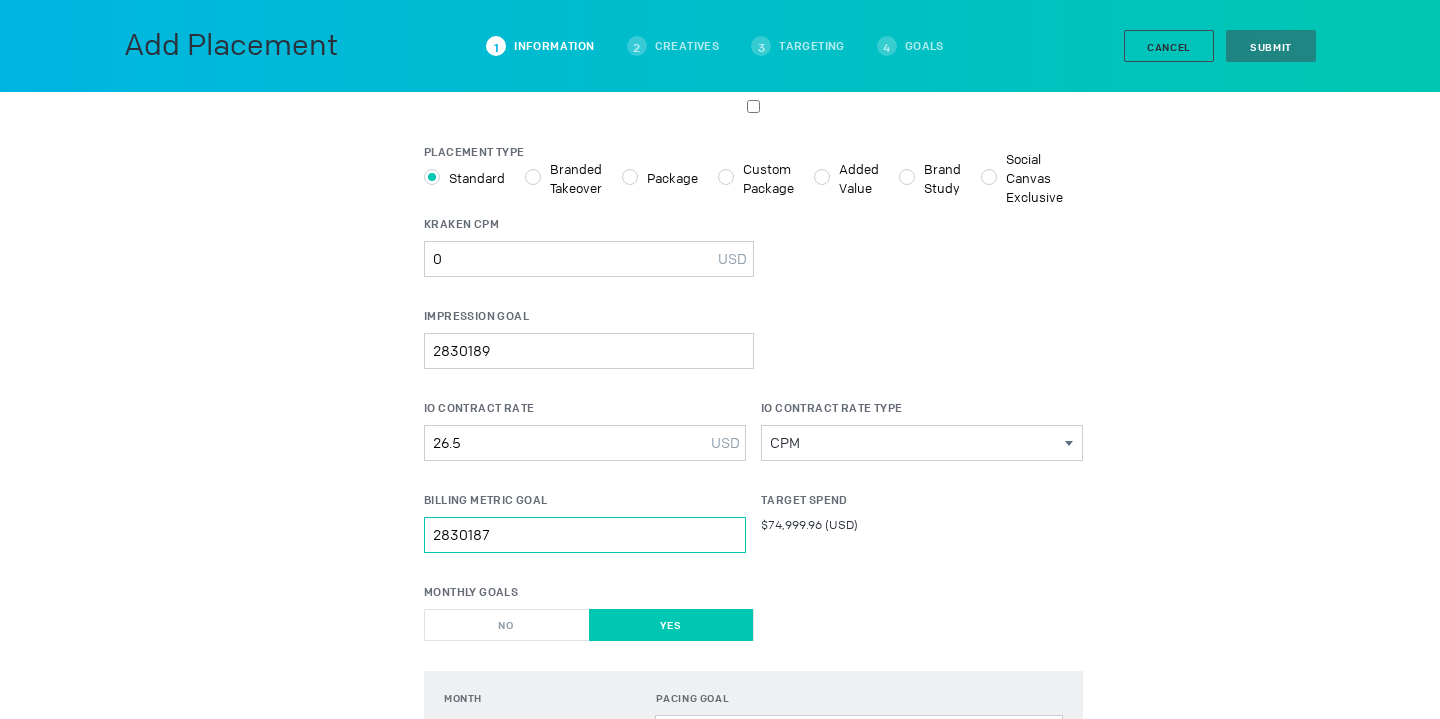drag, startPoint x: 497, startPoint y: 538, endPoint x: 397, endPoint y: 537, distance: 100.005 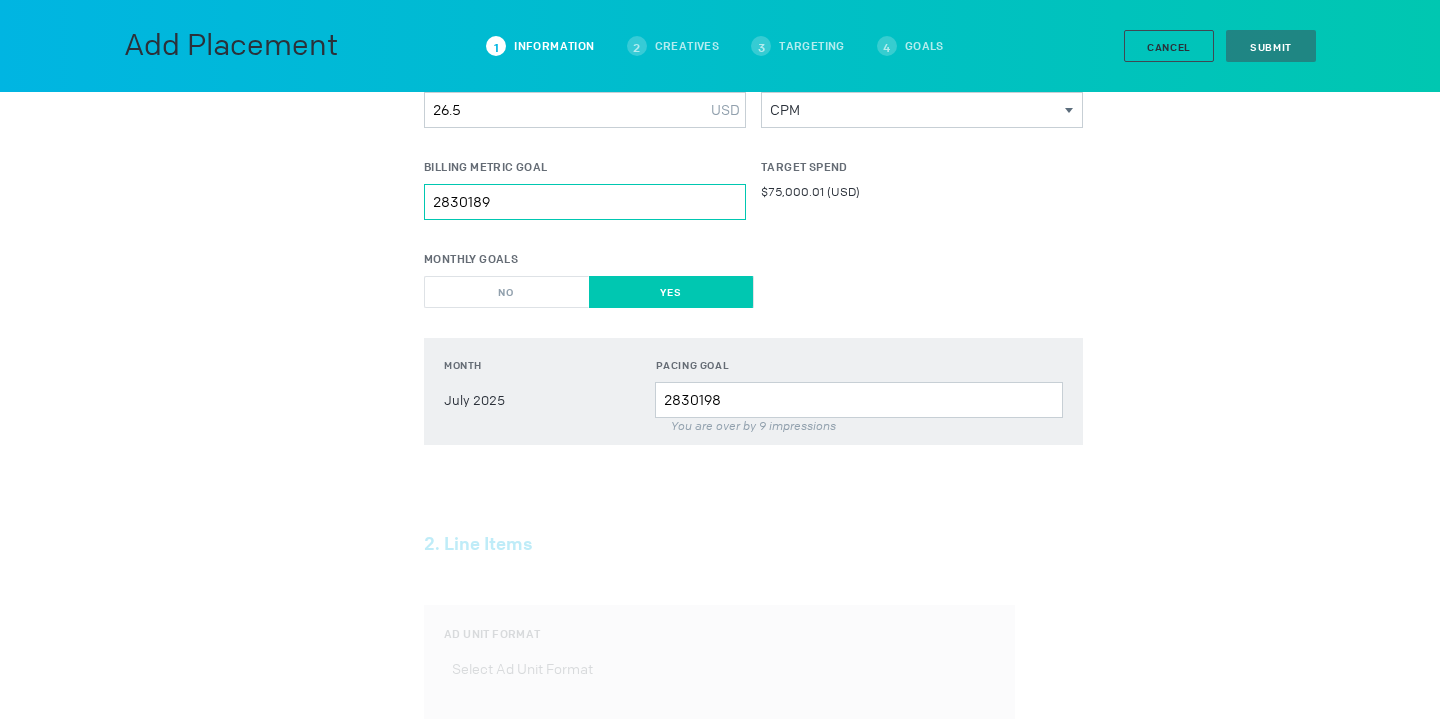 scroll, scrollTop: 547, scrollLeft: 0, axis: vertical 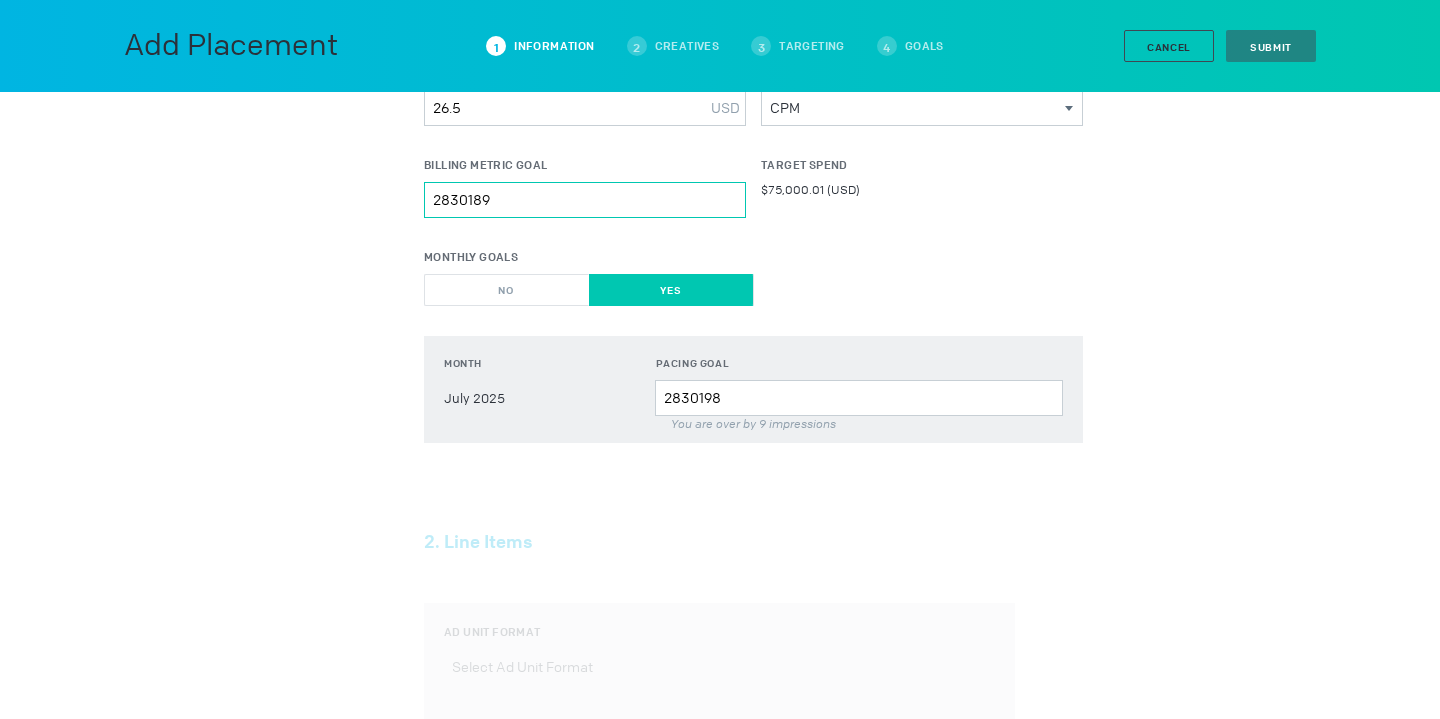 type on "2830189" 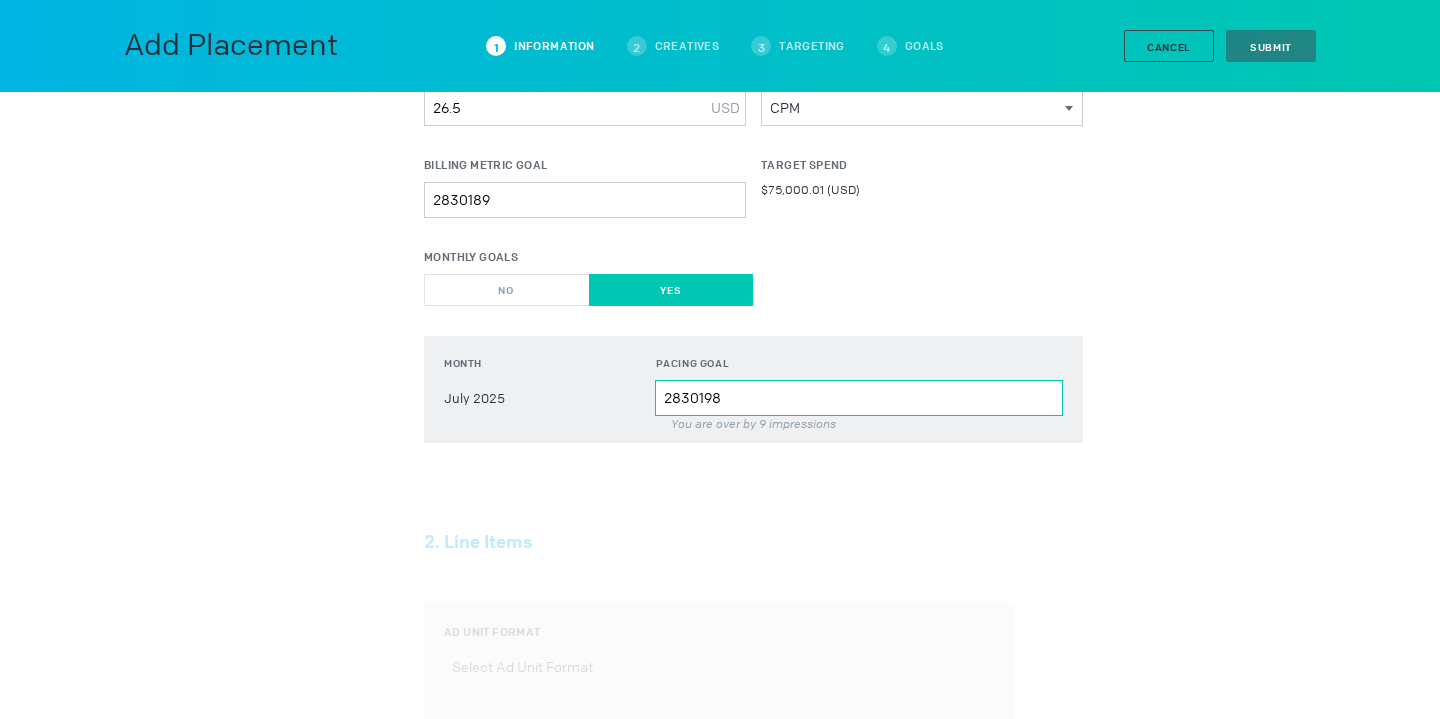drag, startPoint x: 749, startPoint y: 391, endPoint x: 609, endPoint y: 391, distance: 140 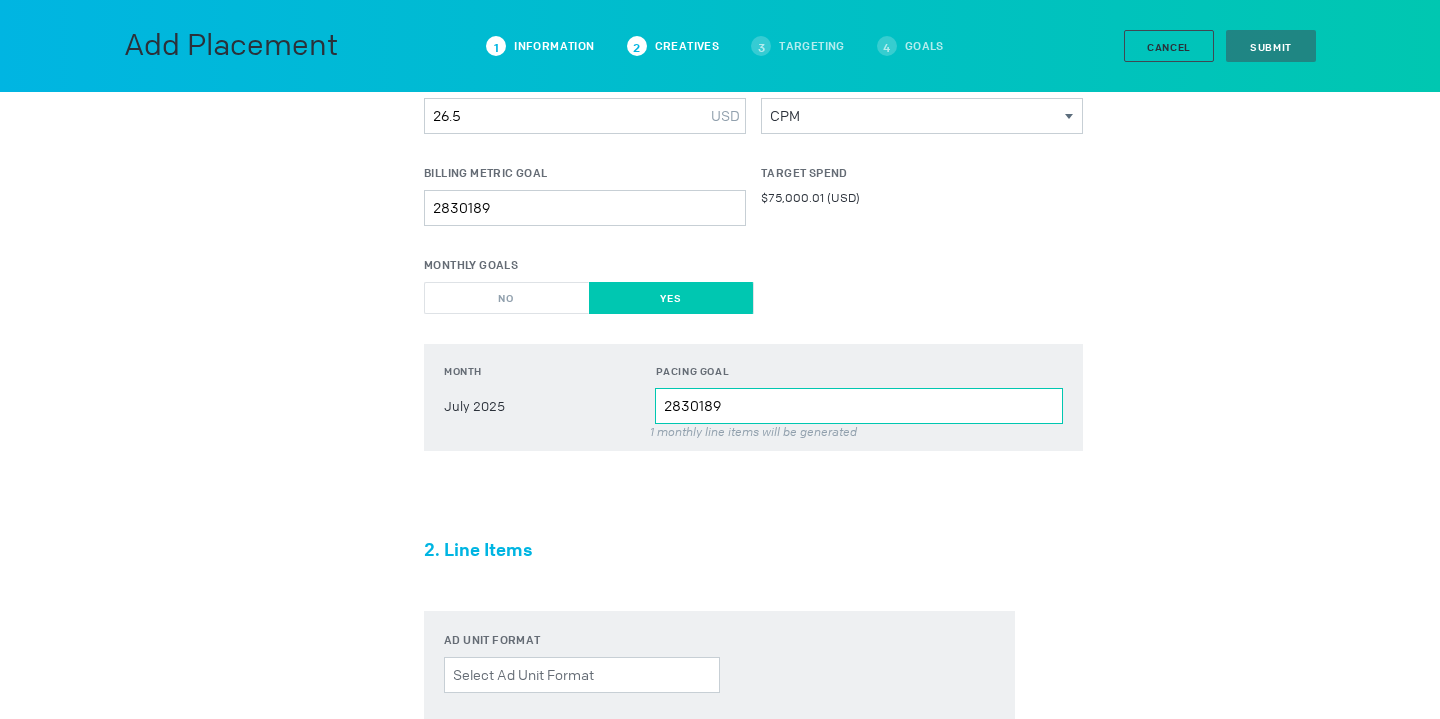 type on "2830189" 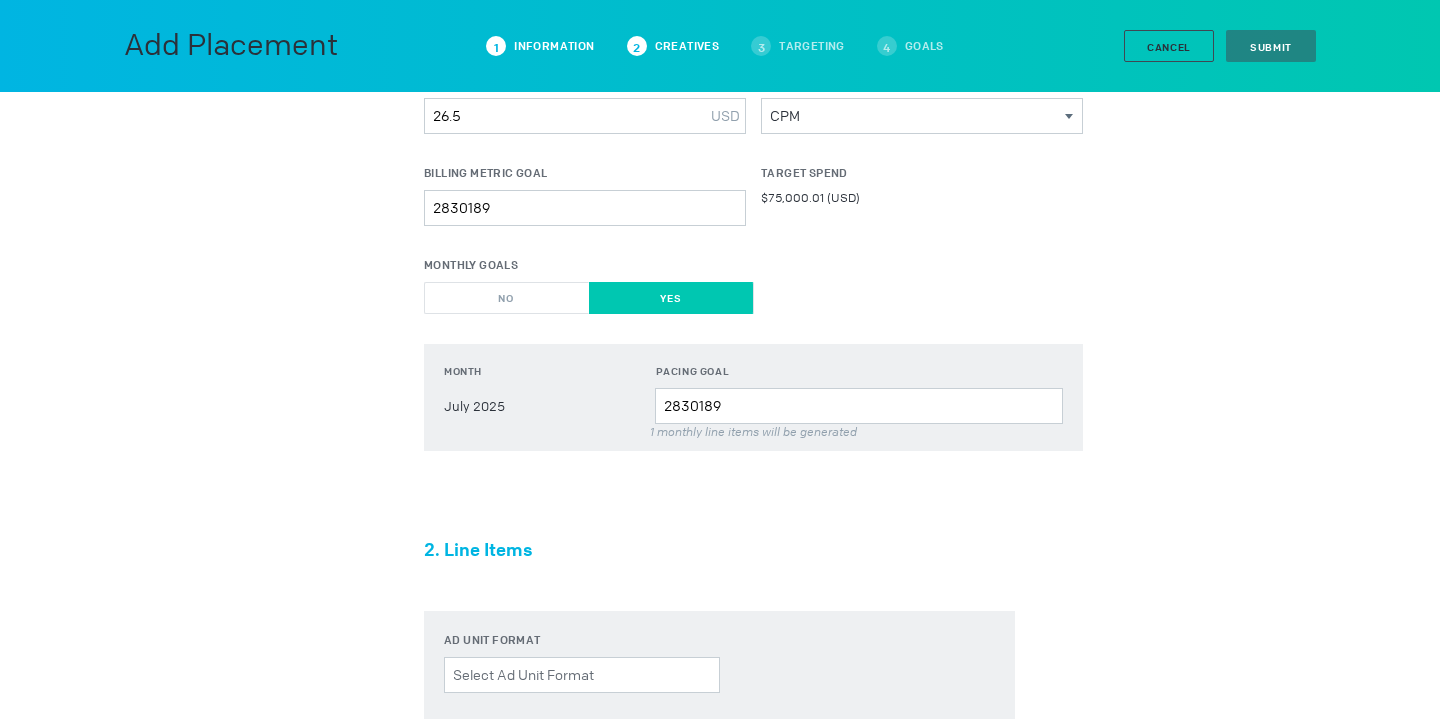 click on "1. Placement Information Placement Name Branded Canvas CTV - Tier 1 Inventory Flight Dates Jul 13, 2025    Jul 20, 2025                                                                                 							 July 2025 							 						                          S M T W T F S                                           29 30 1 2 3 4 5 6 7 8 9 10 11 12 13 14 15 16 17 18 19 20 21 22 23 24 25 26 27 28 29 30 31 1 2                                                                                             							 August 2025 							 						                          S M T W T F S                                           27 28 29 30 31 1 2 3 4 5 6 7 8 9 10 11 12 13 14 15 16 17 18 19 20 21 22 23 24 25 26 27 28 29 30 31 1 2 3 4 5 6                                       Clear                  Editorial Graph? Placement Type Standard    Branded Takeover    Package    Custom Package    Added Value    Brand Study    Social Canvas Exclusive  Kraken CPM 0 USD Input value should be less than $100 USD. Impression Goal 2830189 26.5" at bounding box center [719, 381] 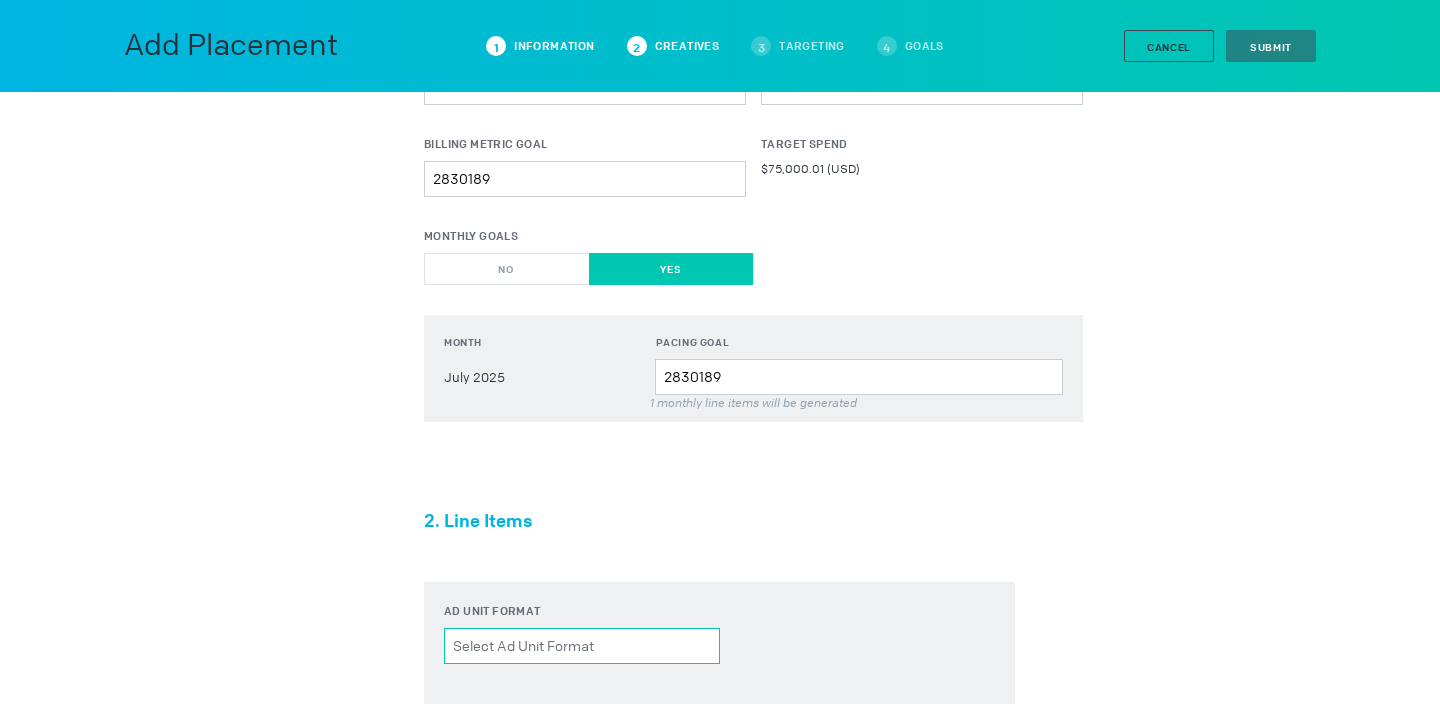 click on "Ad unit format Please select a valid item" at bounding box center (582, 646) 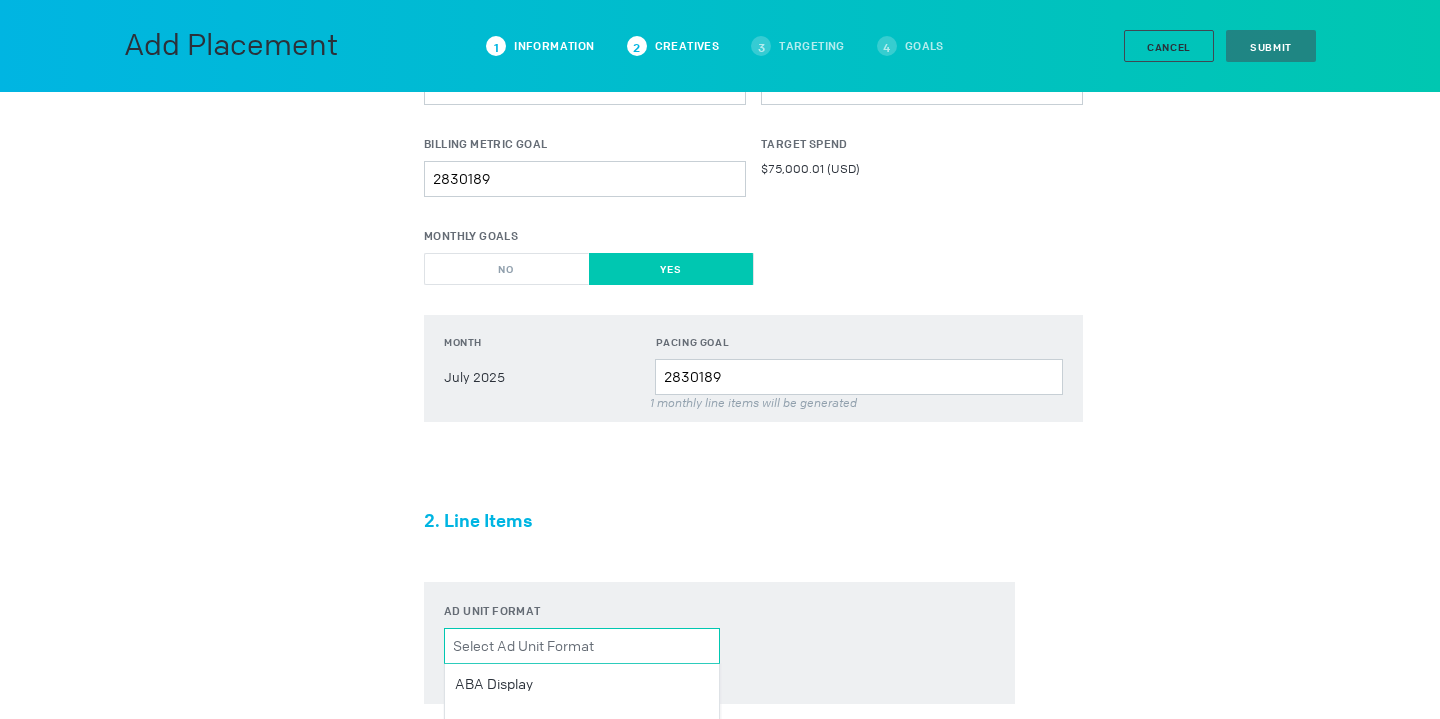 scroll, scrollTop: 585, scrollLeft: 0, axis: vertical 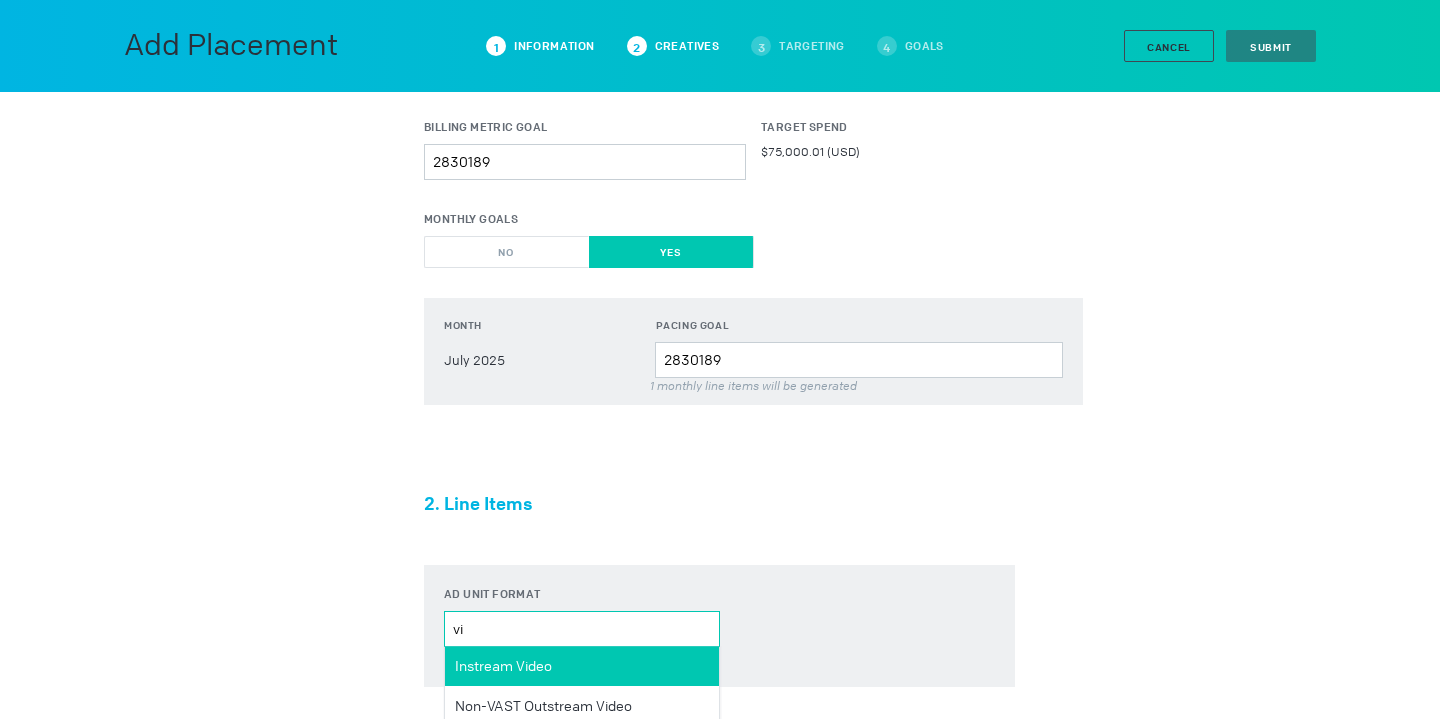 type on "vi" 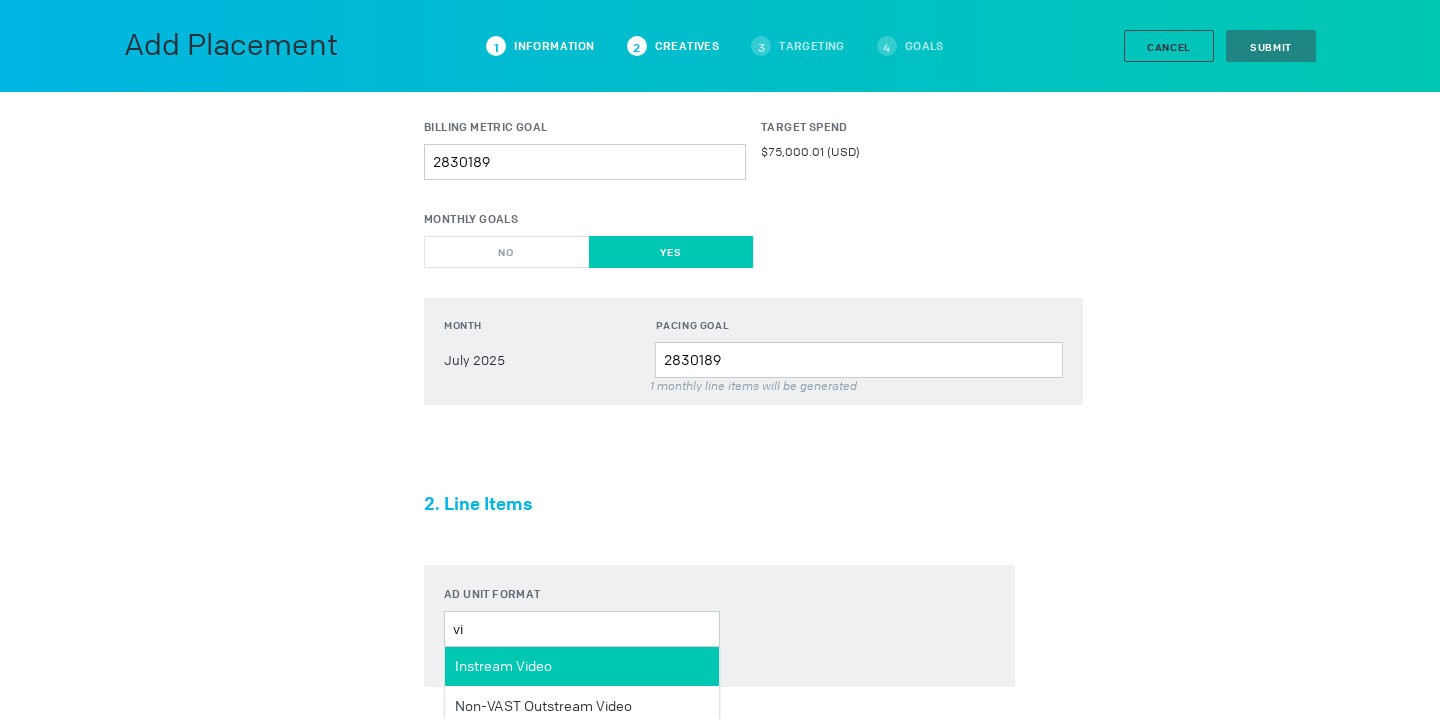 click on "Instream Video" at bounding box center [582, 666] 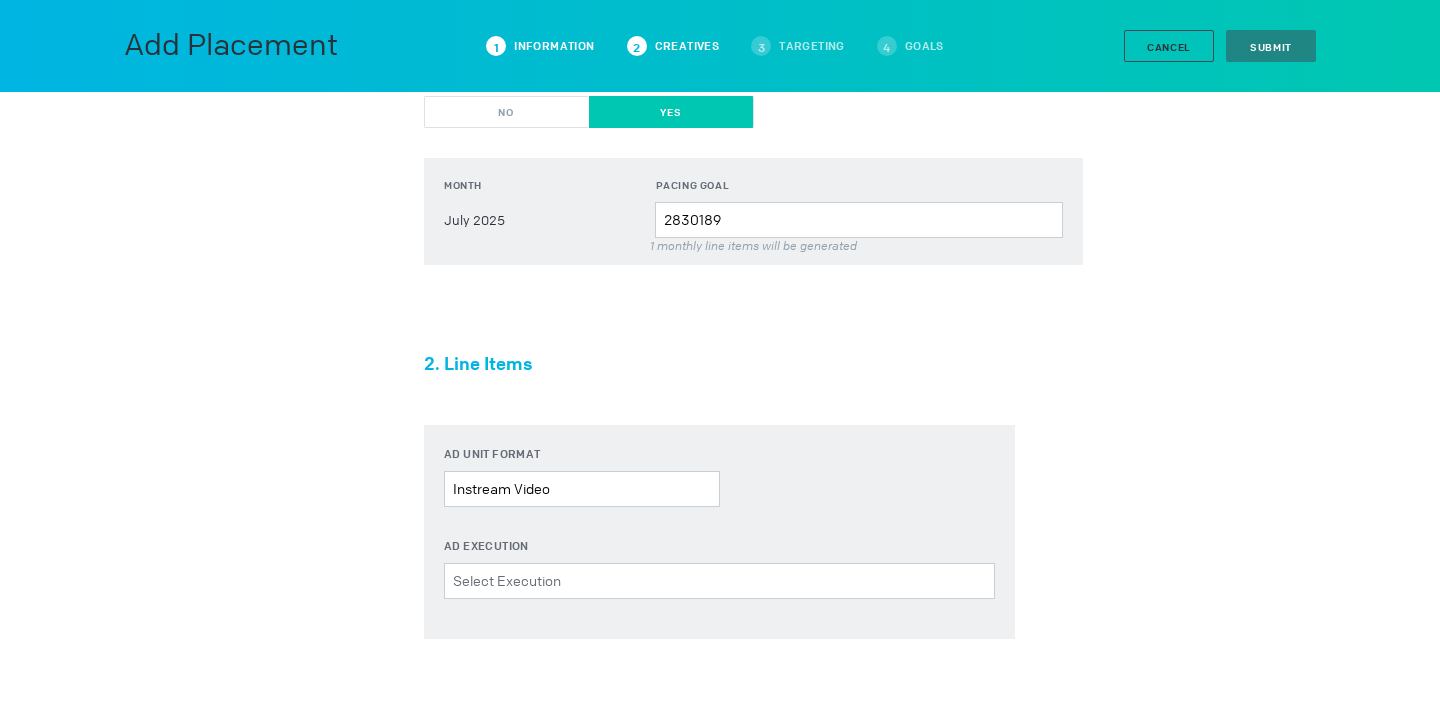 scroll, scrollTop: 726, scrollLeft: 0, axis: vertical 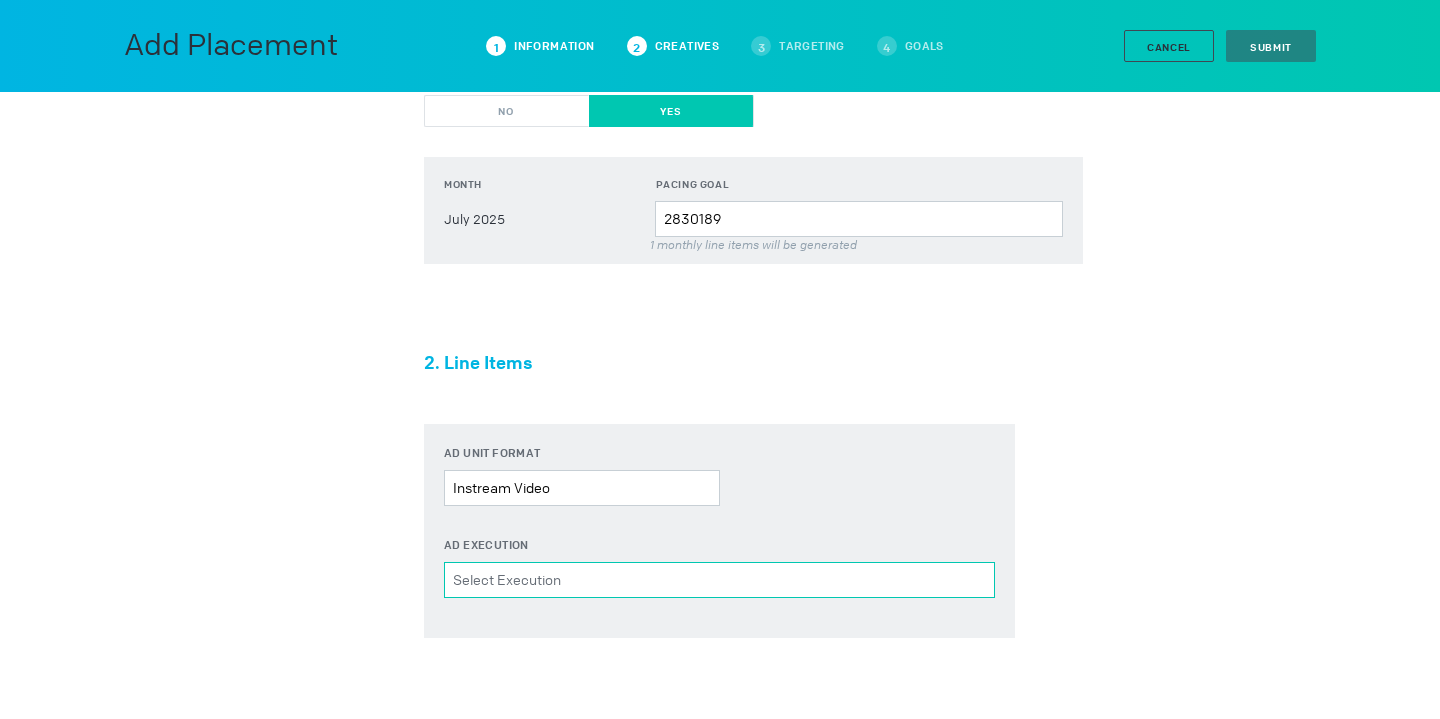 click on "Ad Execution Please select a valid item" at bounding box center [719, 580] 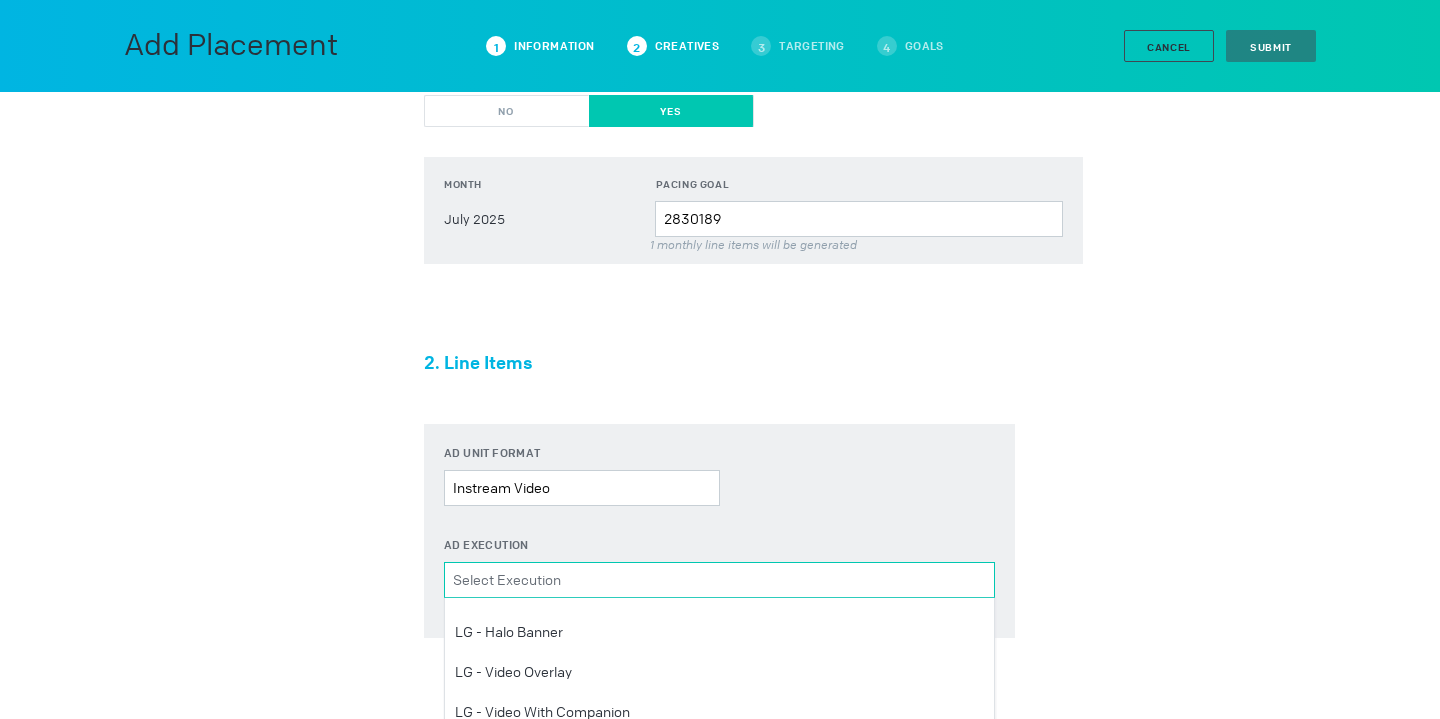 scroll, scrollTop: 282, scrollLeft: 0, axis: vertical 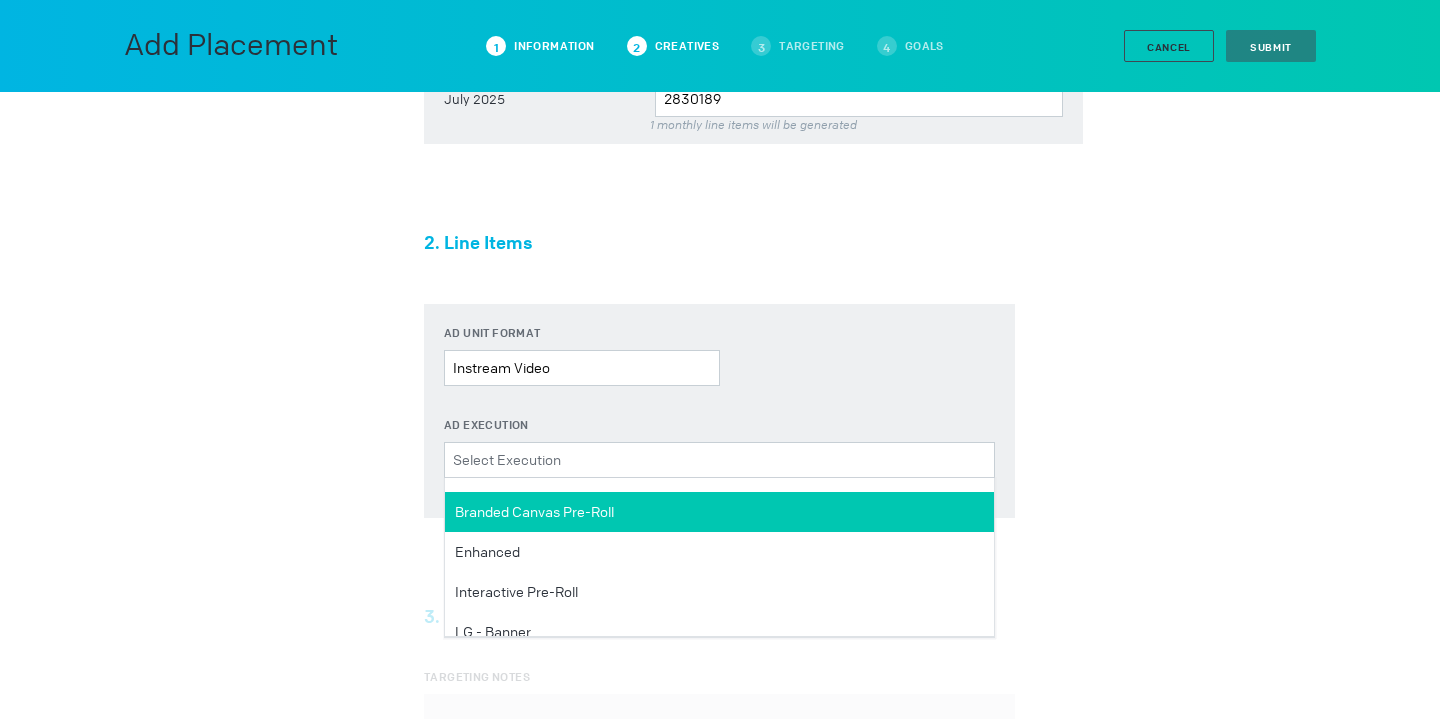 click on "Enhanced" at bounding box center [719, 552] 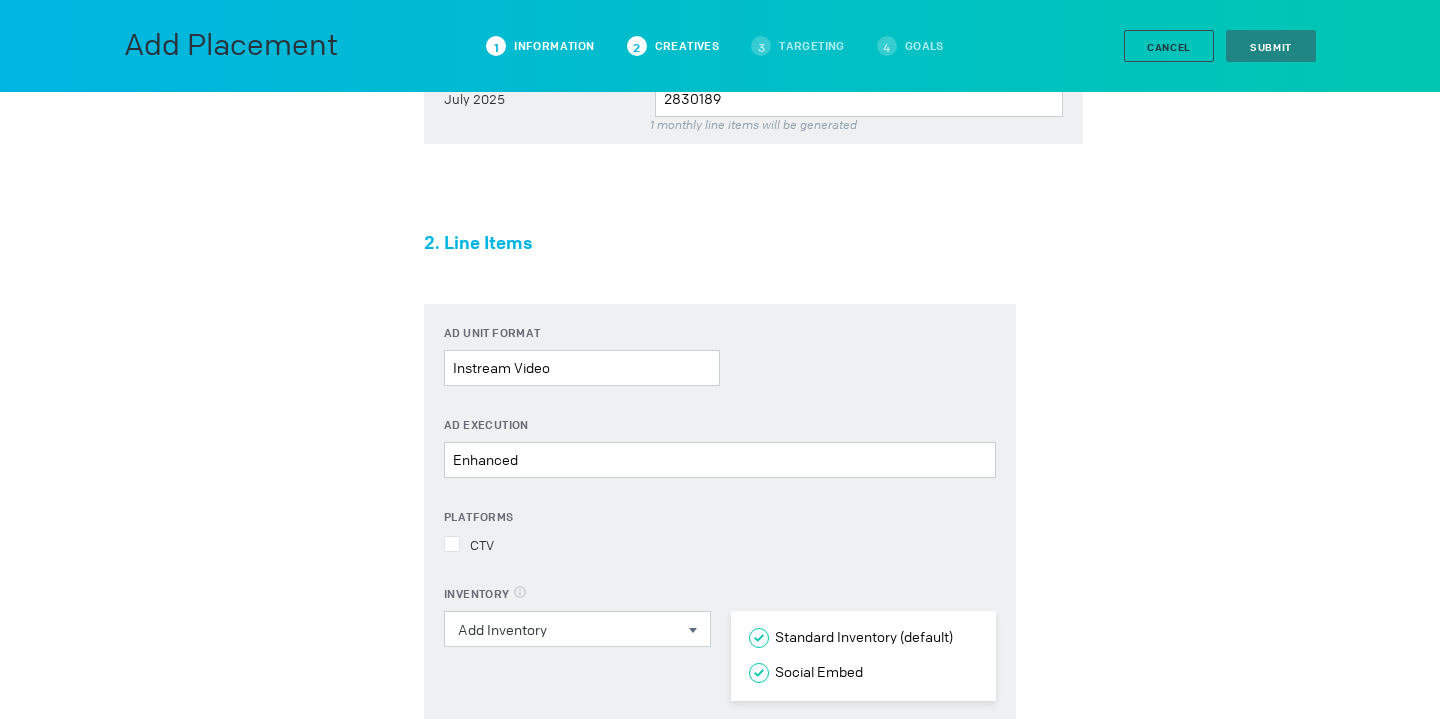 click at bounding box center [452, 544] 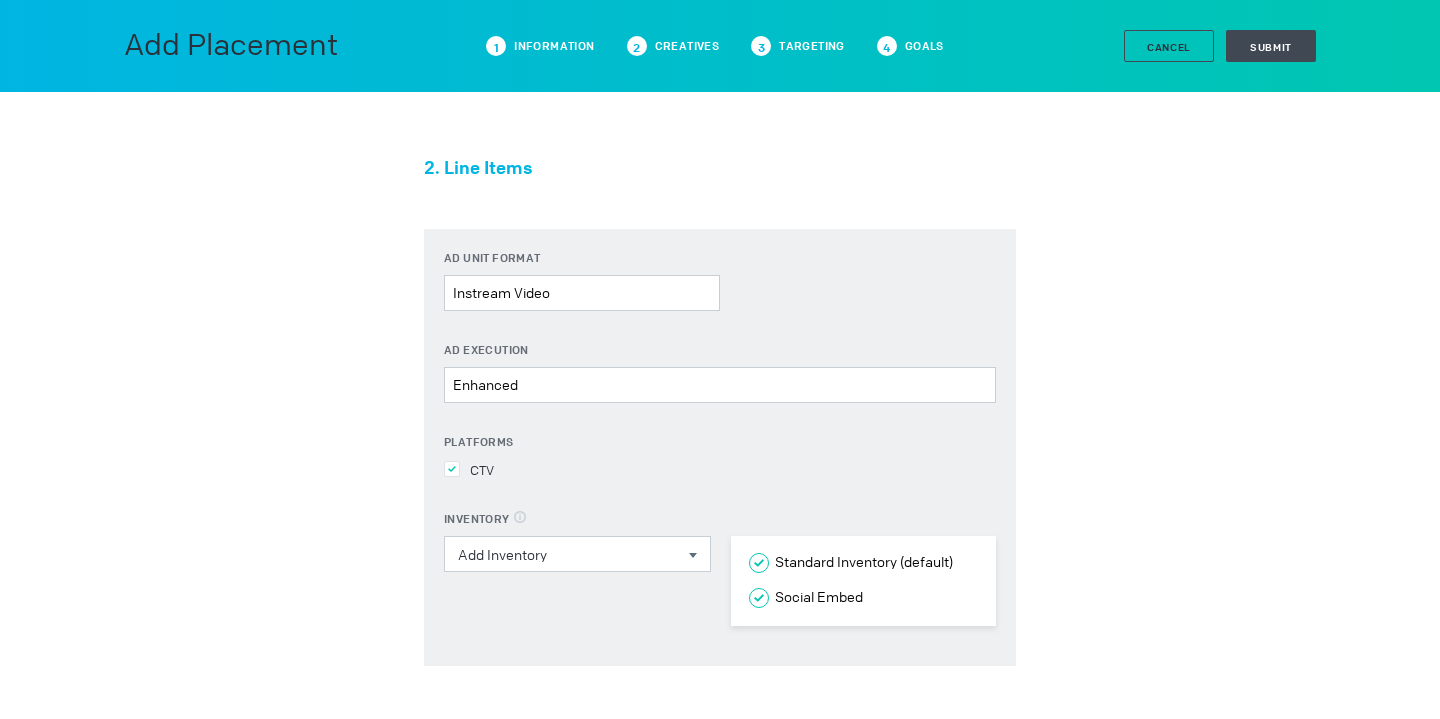 scroll, scrollTop: 940, scrollLeft: 0, axis: vertical 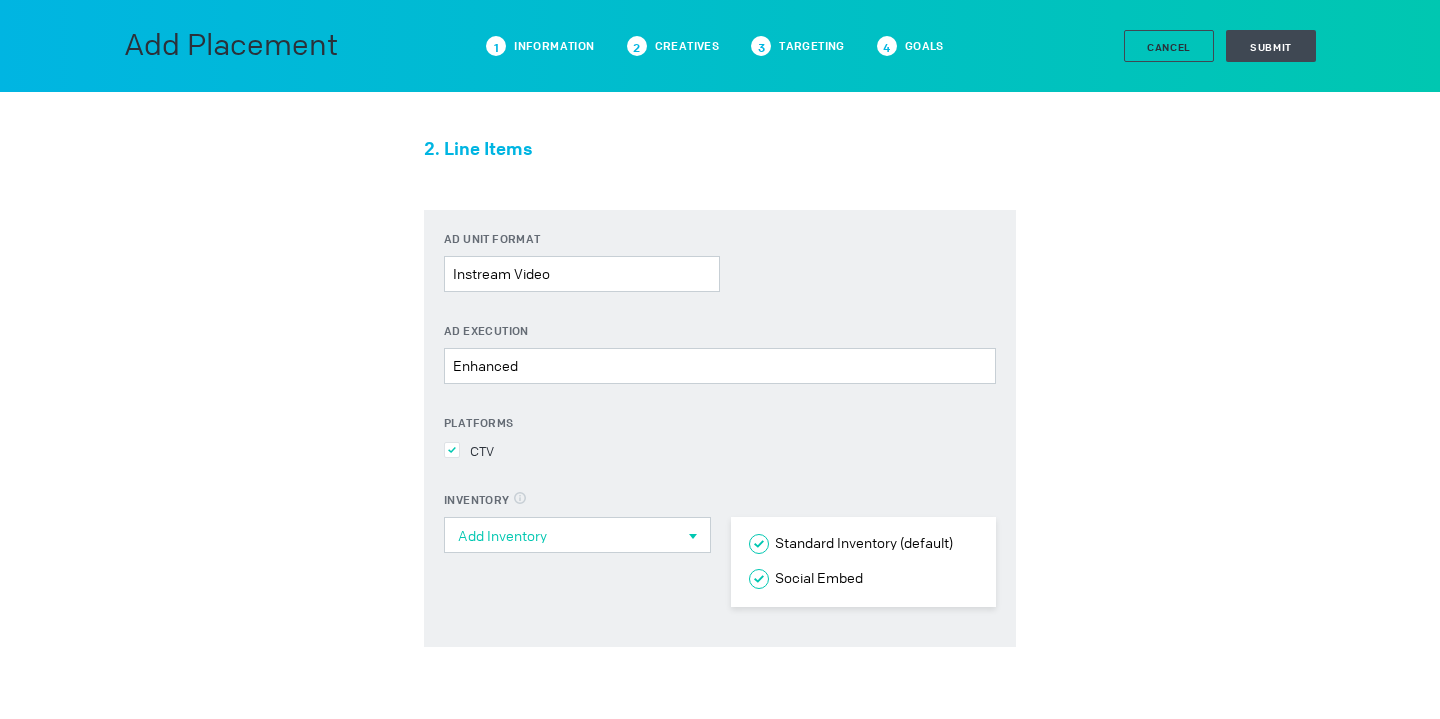click on "Add Inventory" at bounding box center (570, 536) 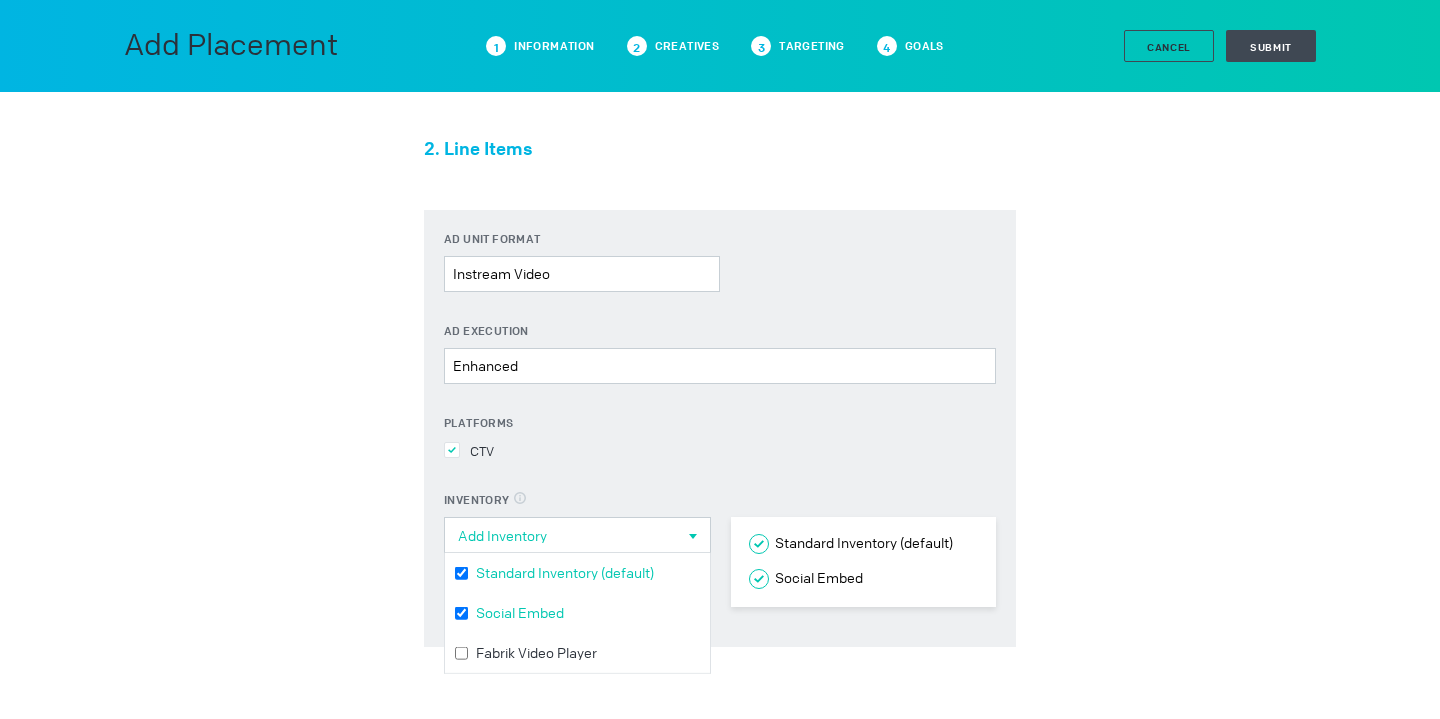 click on "Ad unit format Instream Video Please select a valid item Ad Execution Enhanced Please select a valid item Platforms CTV Inventory Spotlight inventory has a limited supply of compatible formats. Add Inventory   Standard Inventory (default) ß   Social Embed ß" at bounding box center (720, 428) 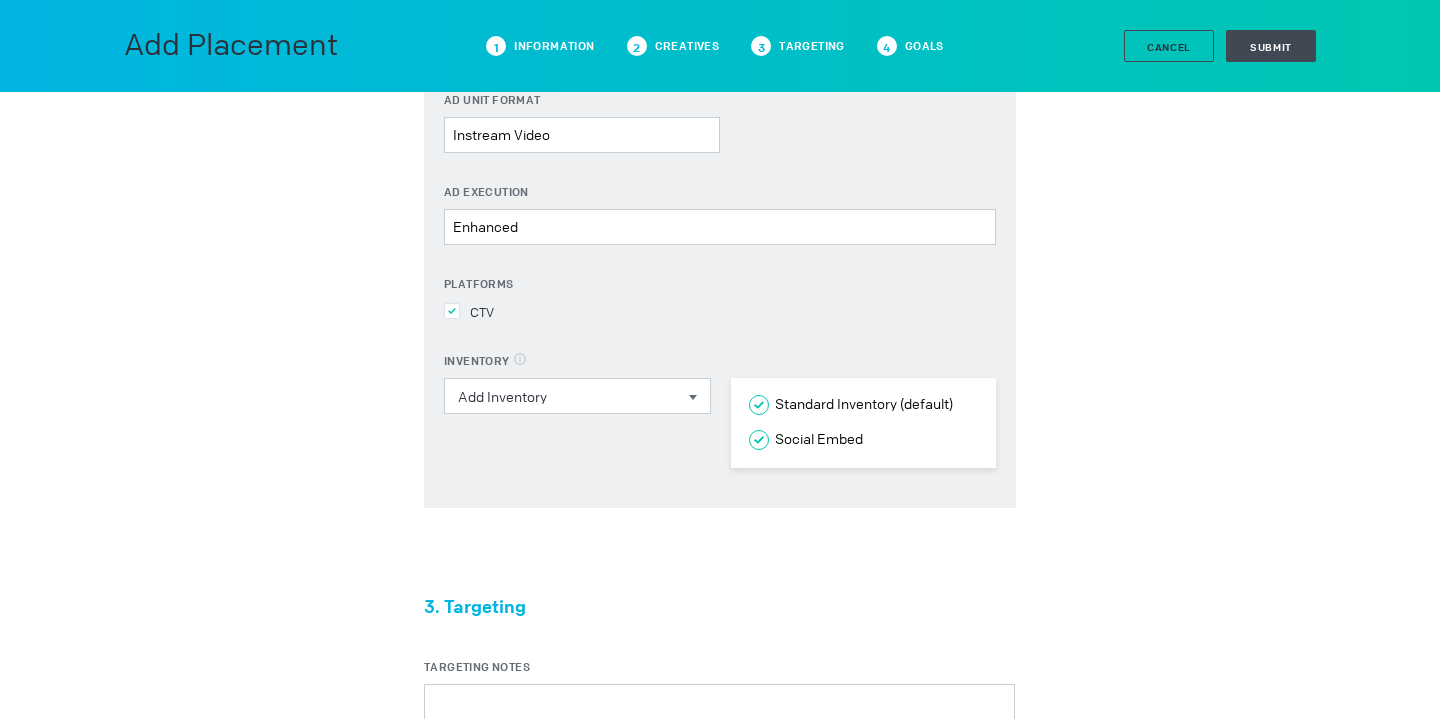 scroll, scrollTop: 1251, scrollLeft: 0, axis: vertical 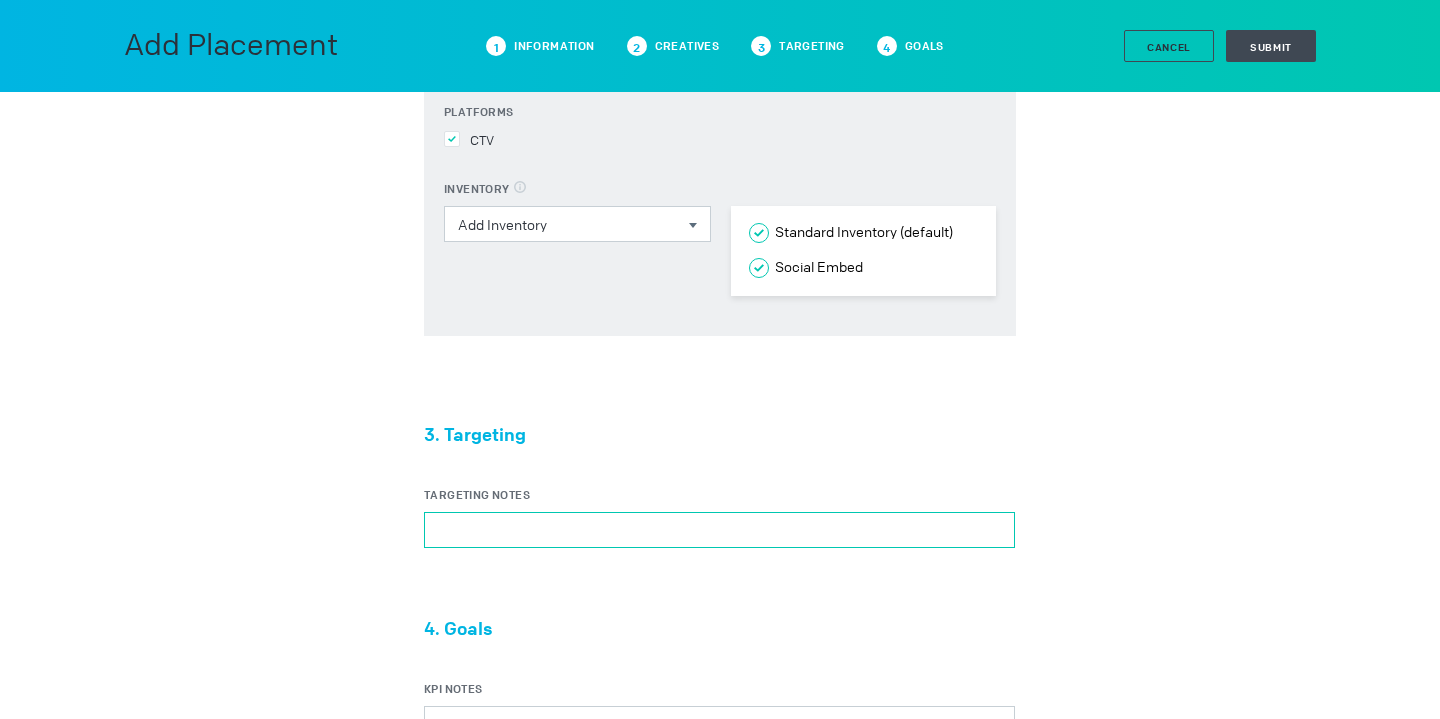 click on "Targeting Notes" at bounding box center [719, 530] 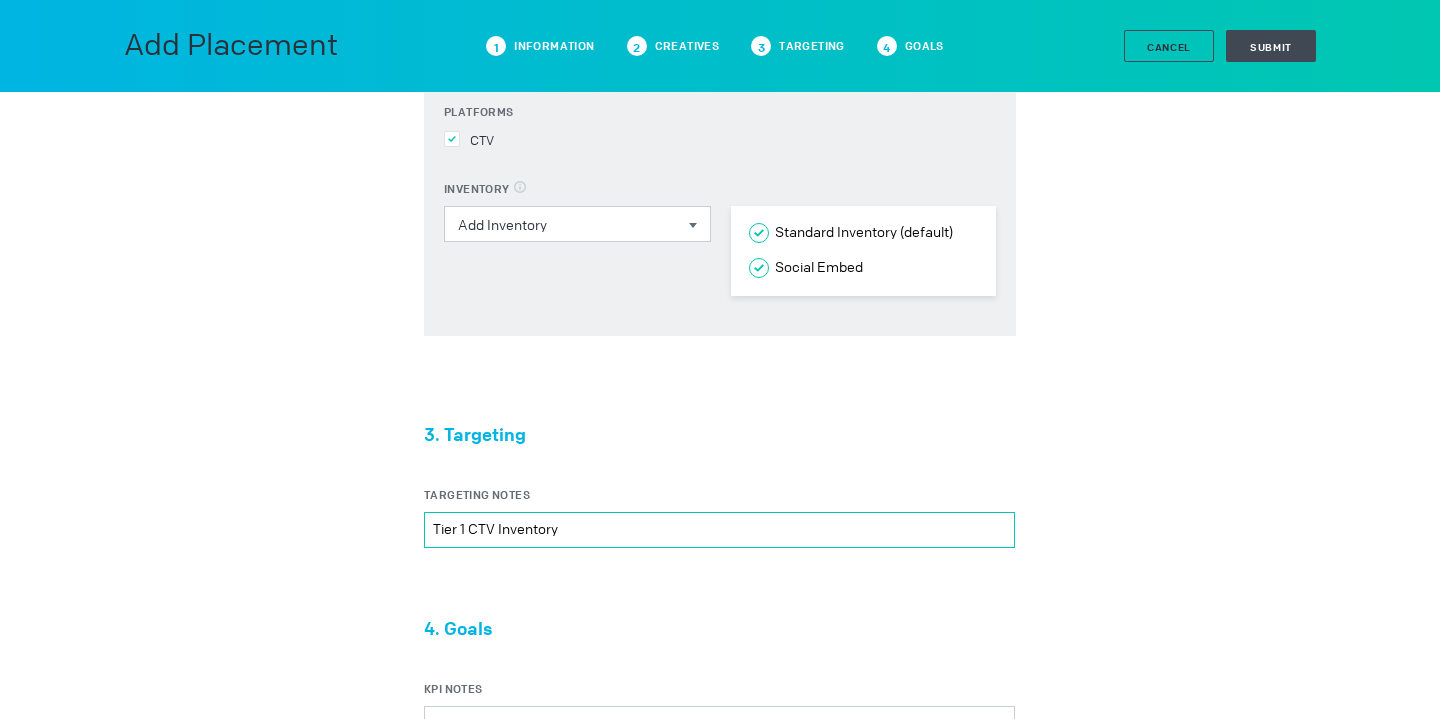 scroll, scrollTop: 1366, scrollLeft: 0, axis: vertical 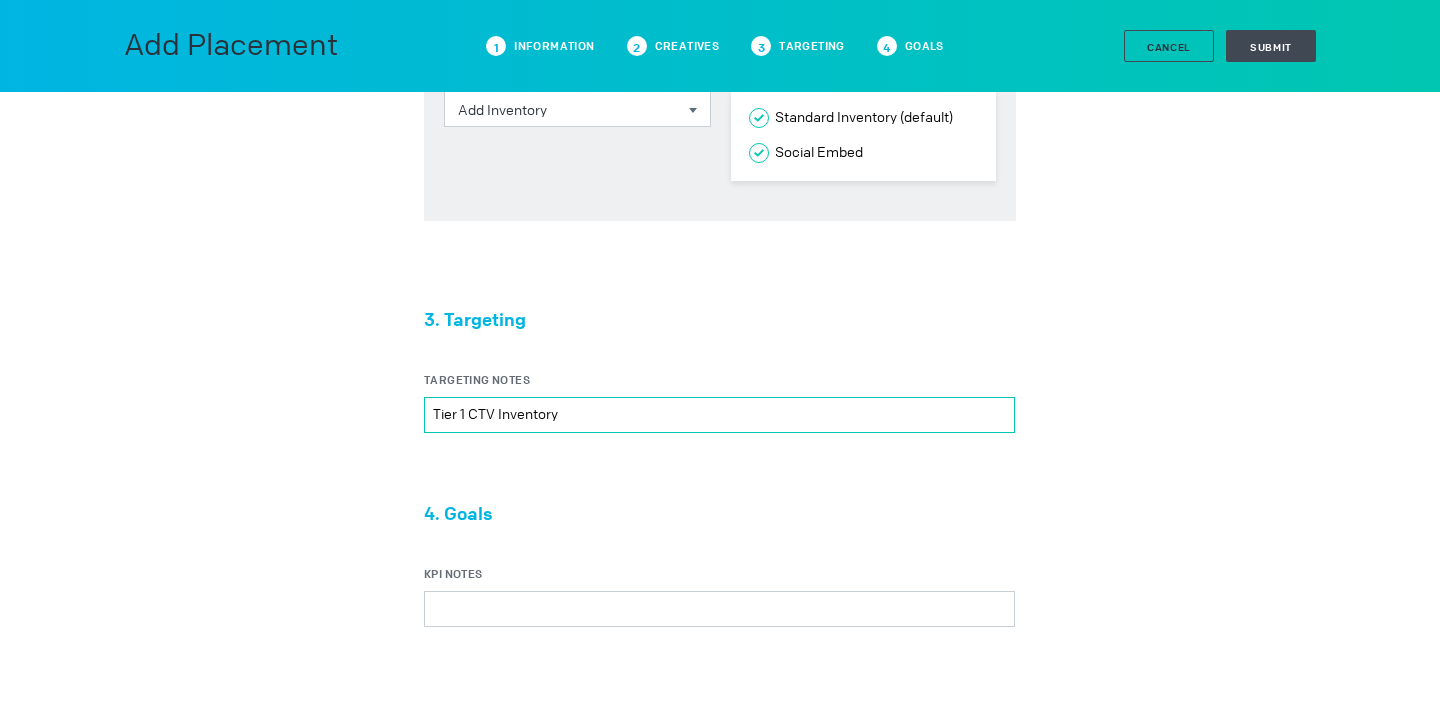 type on "Tier 1 CTV Inventory" 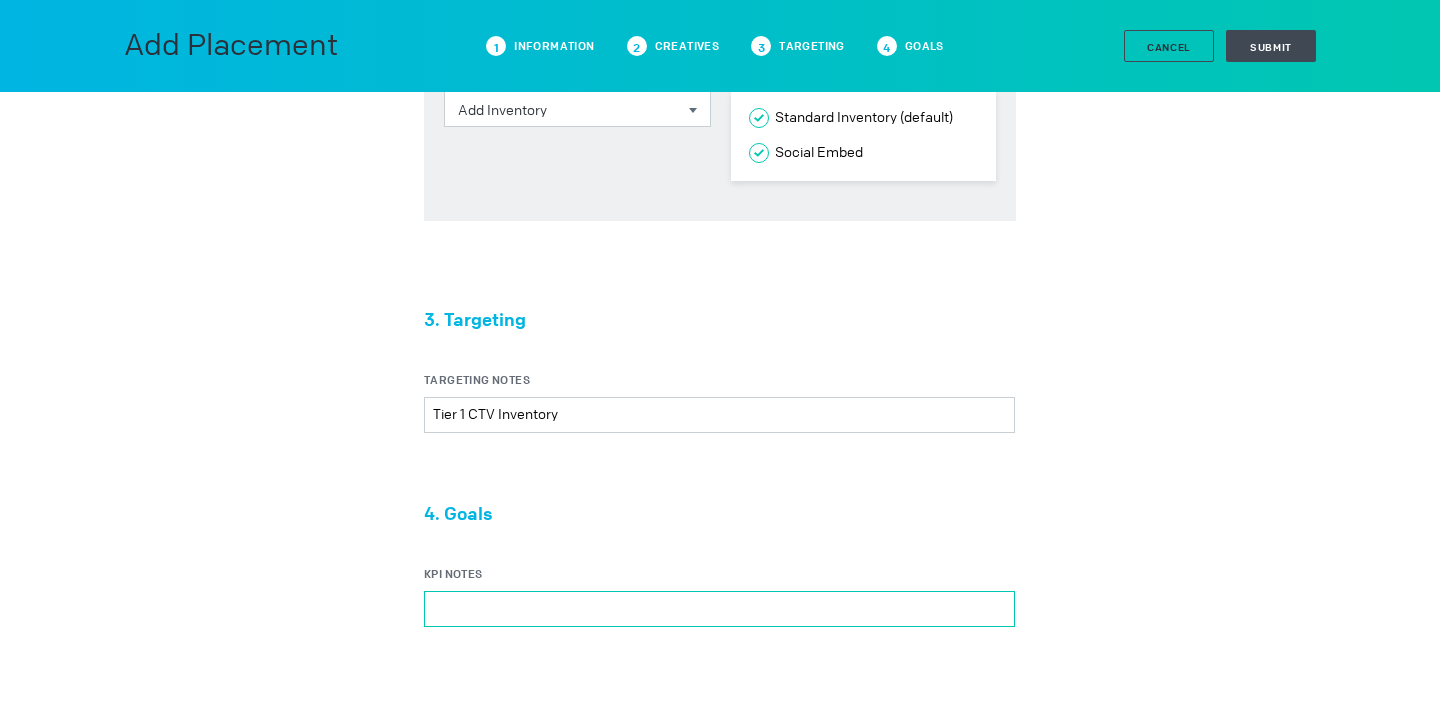 click on "KPI Notes" at bounding box center (719, 609) 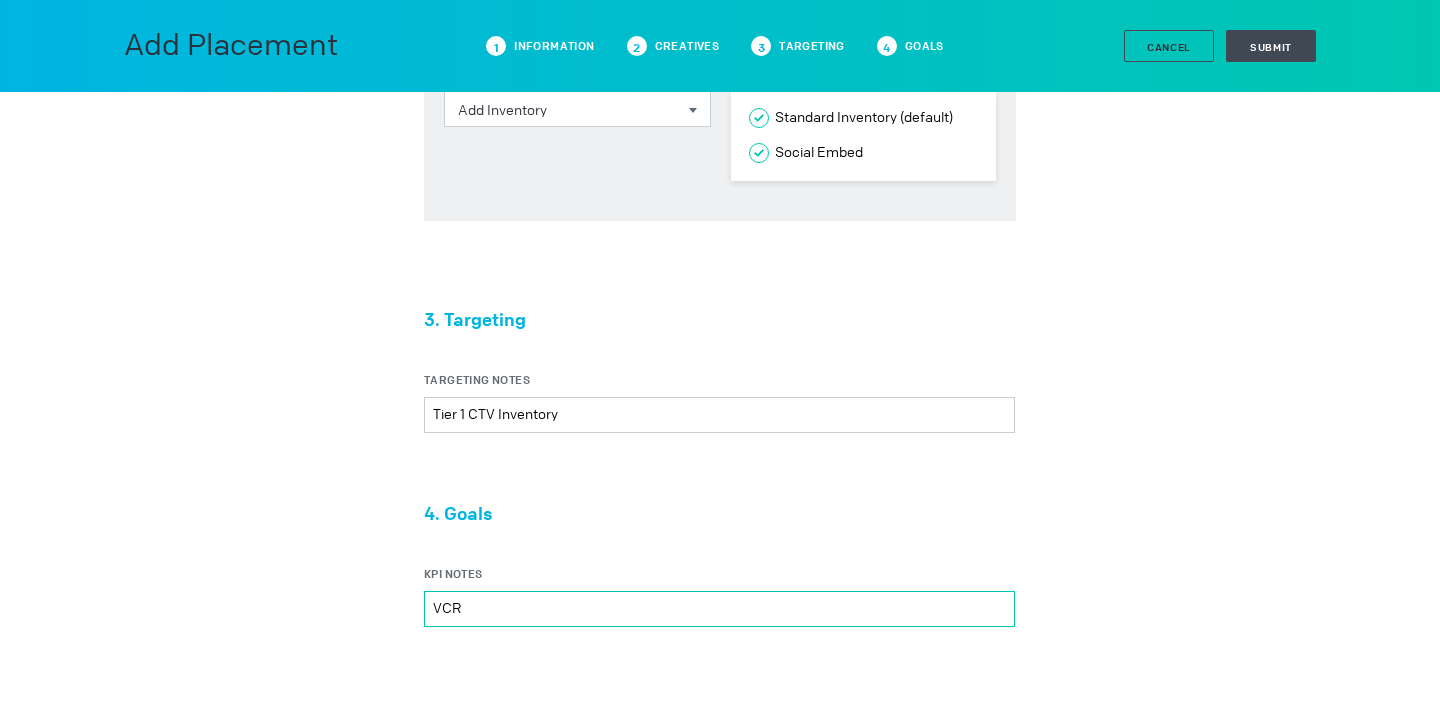 scroll, scrollTop: 1591, scrollLeft: 0, axis: vertical 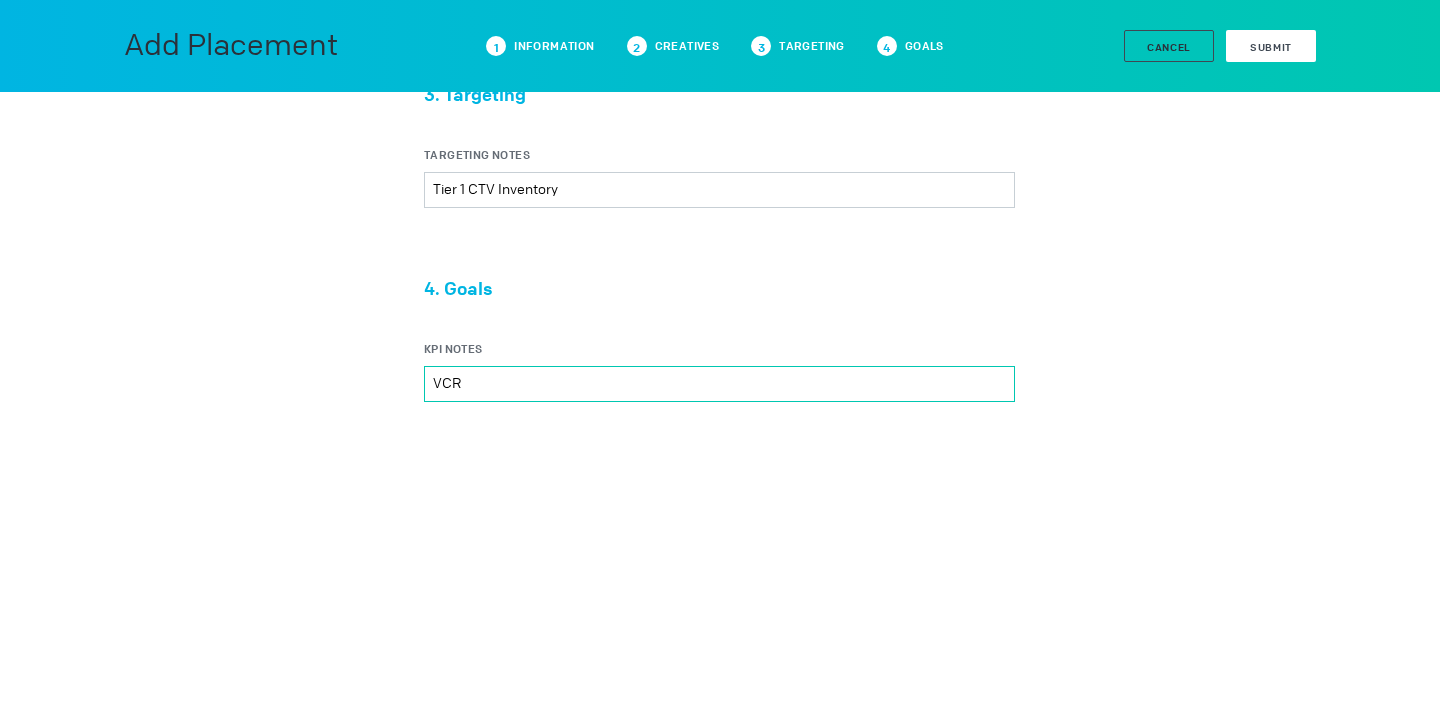 type on "VCR" 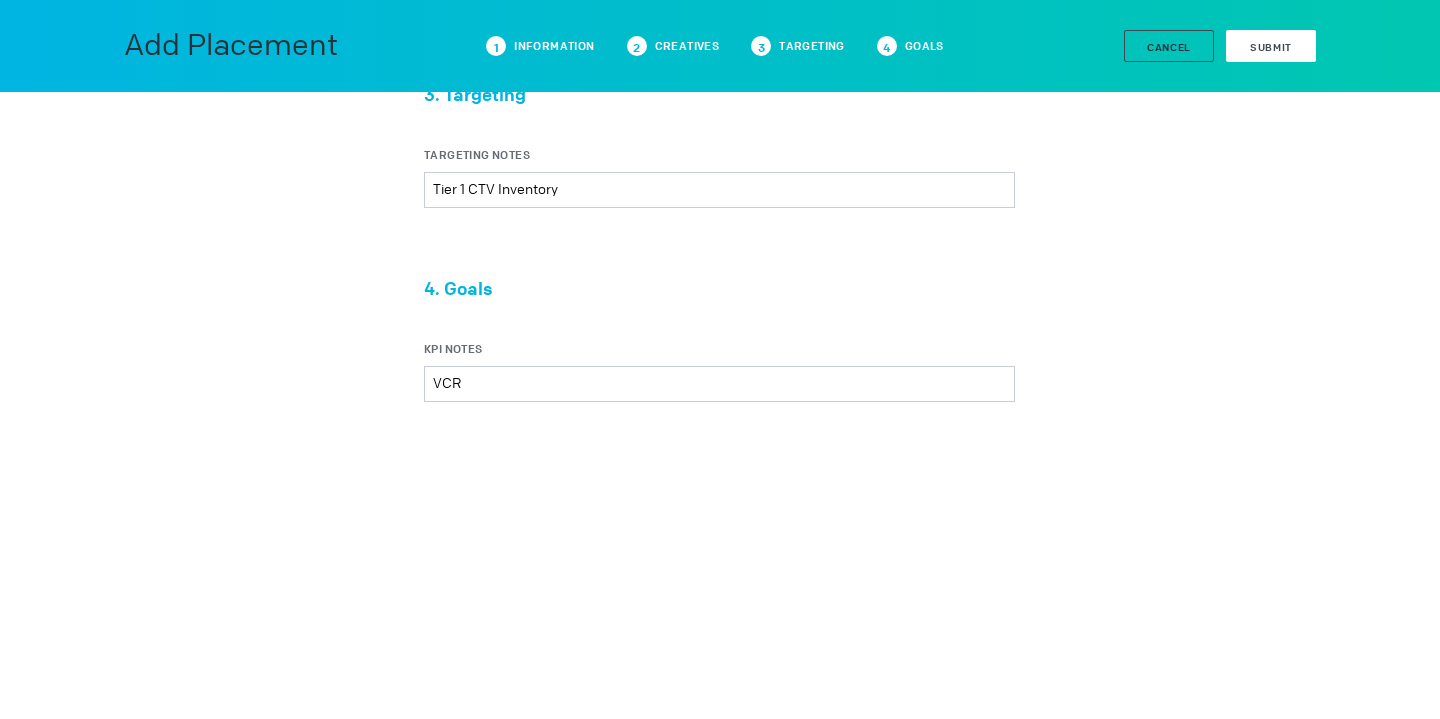 click on "Submit" at bounding box center [1271, 46] 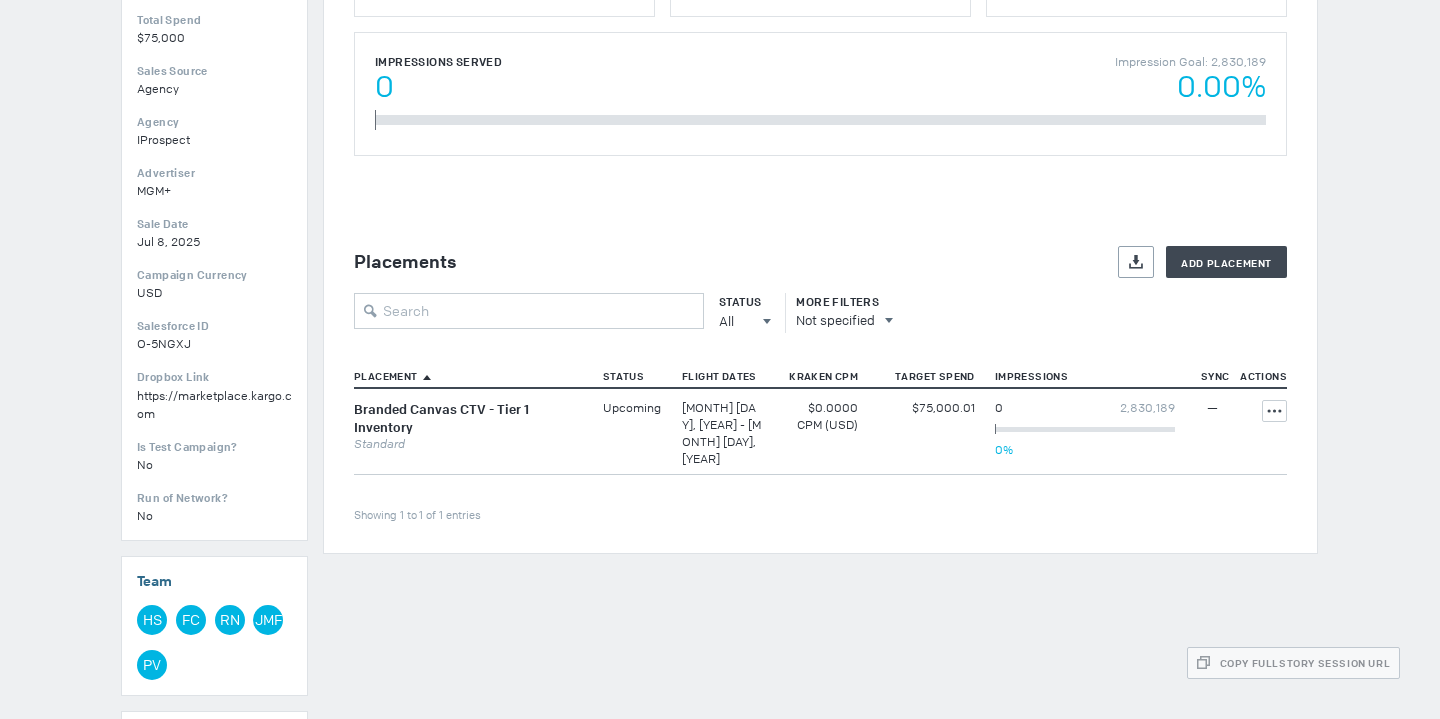scroll, scrollTop: 0, scrollLeft: 0, axis: both 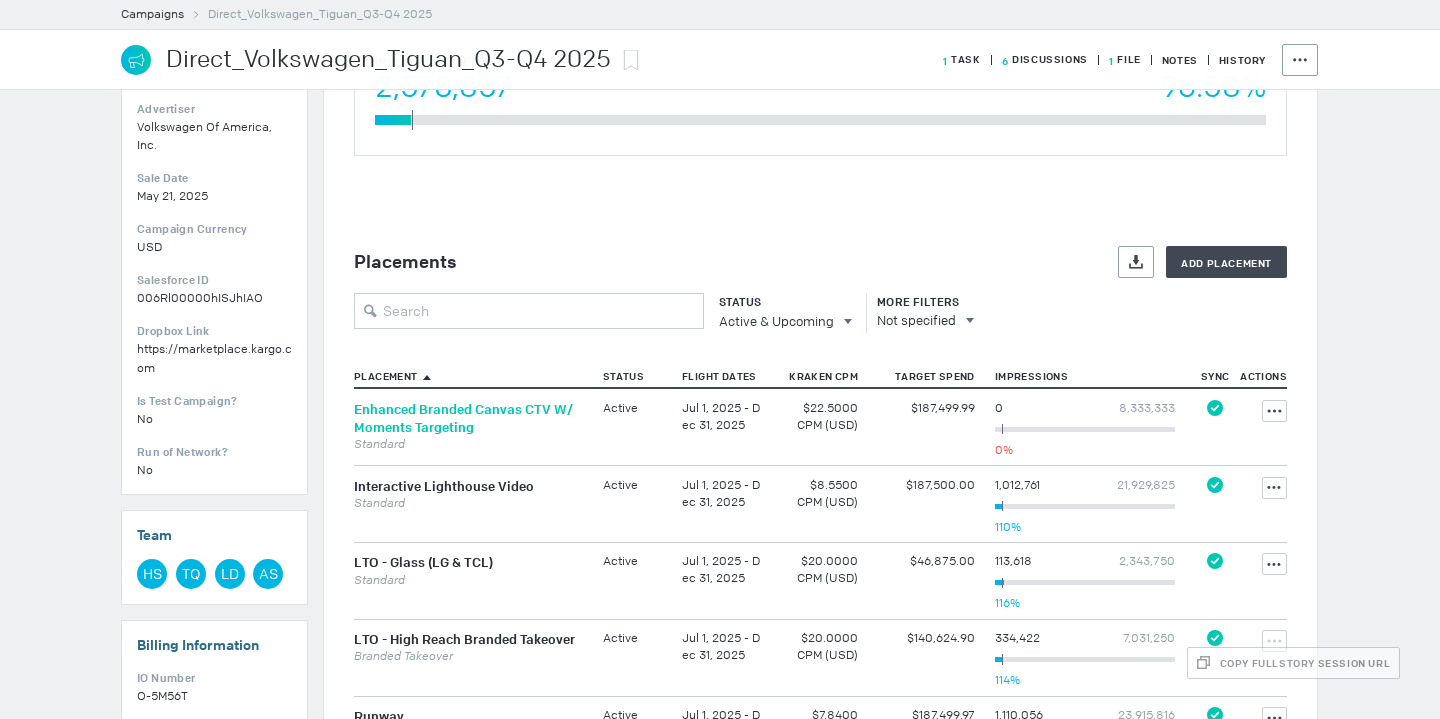 click on "Enhanced Branded Canvas CTV W/ Moments Targeting" at bounding box center (463, 418) 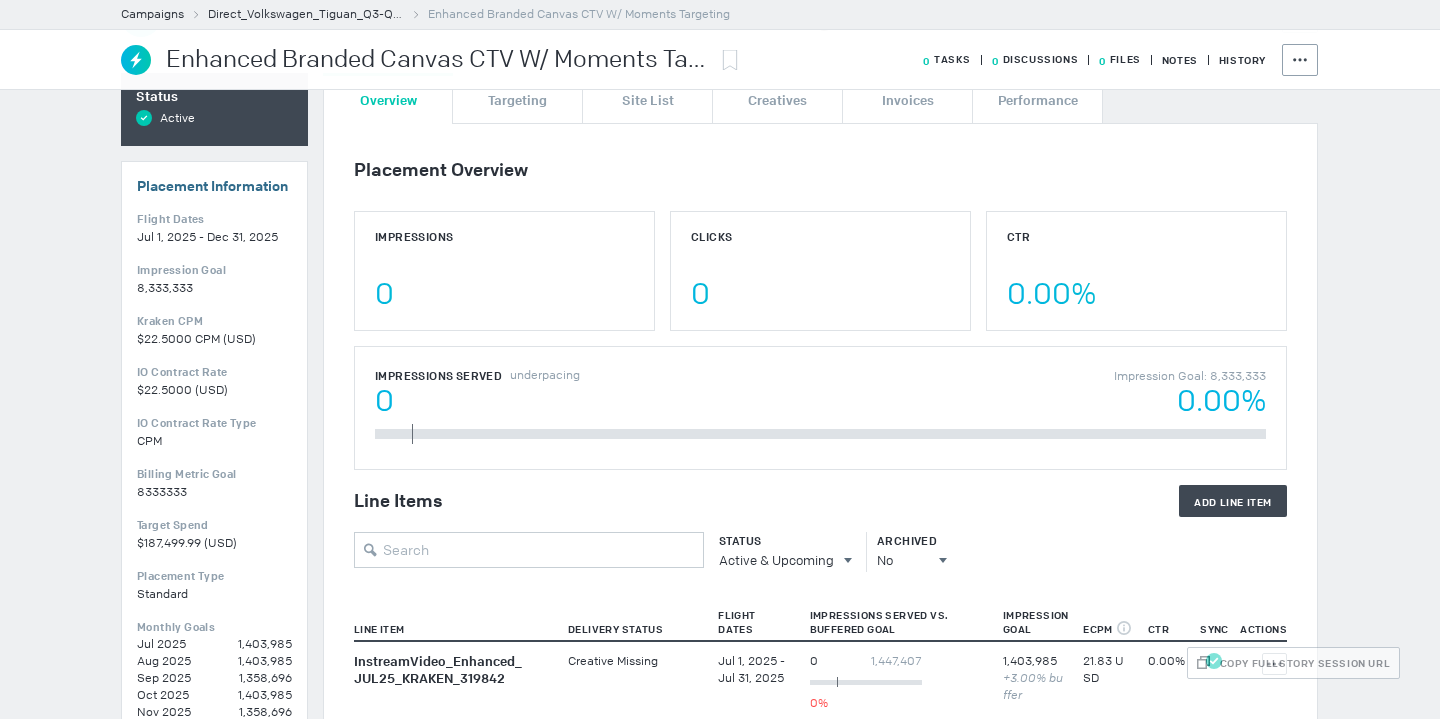 scroll, scrollTop: 52, scrollLeft: 0, axis: vertical 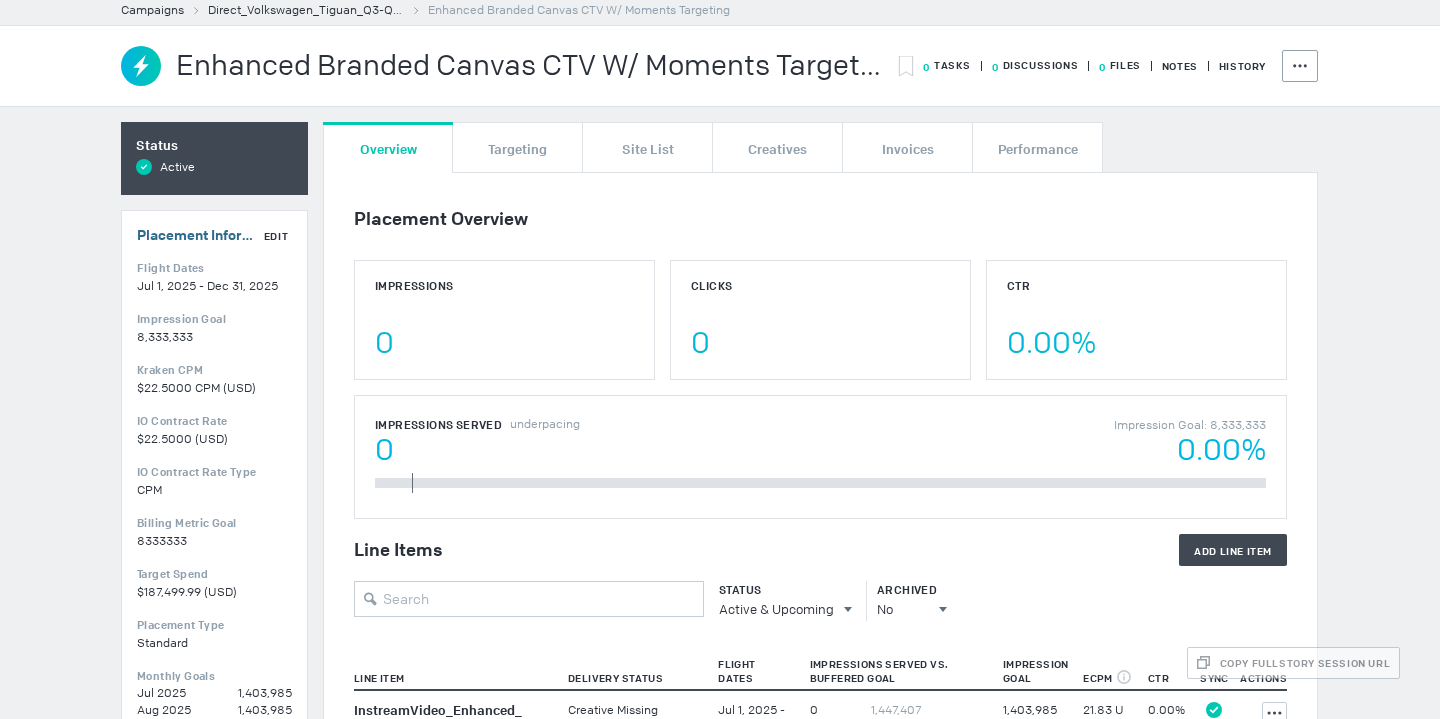 click on "Edit" at bounding box center [276, 236] 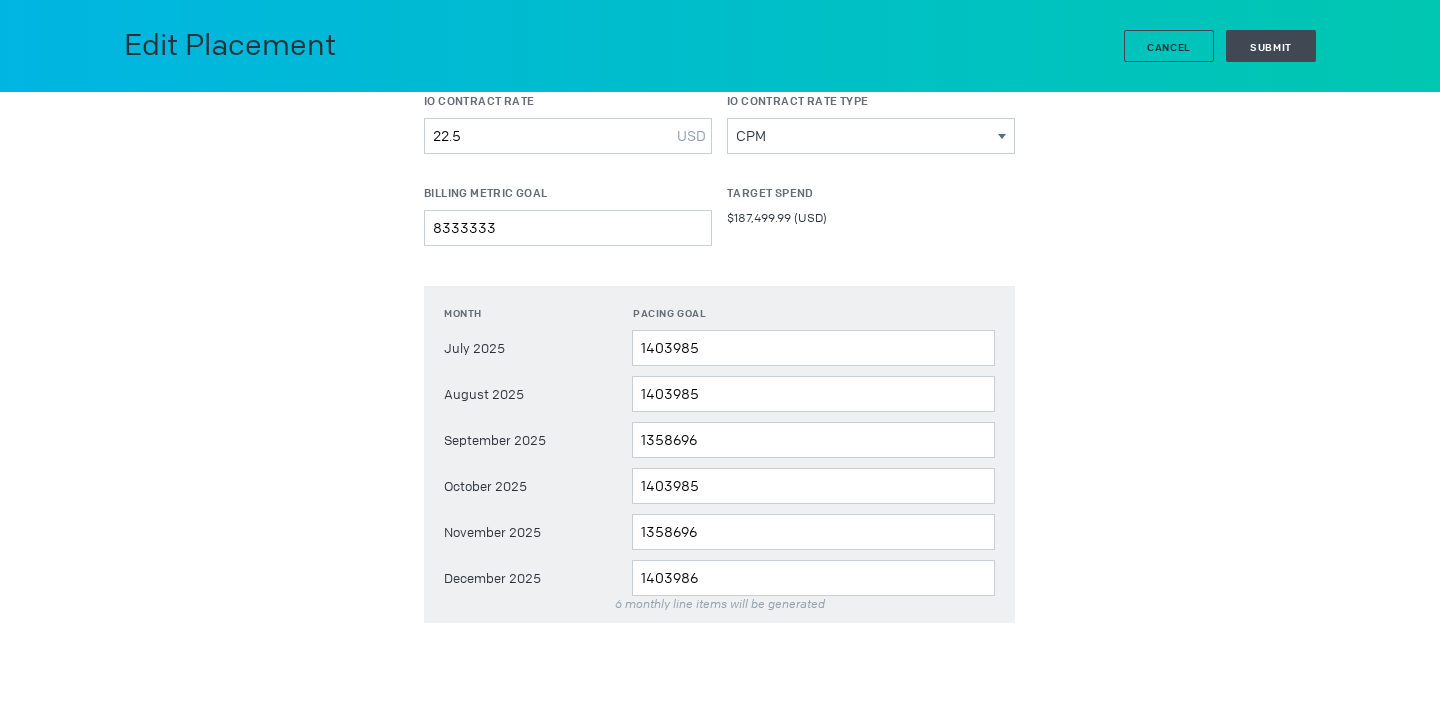 scroll, scrollTop: 0, scrollLeft: 0, axis: both 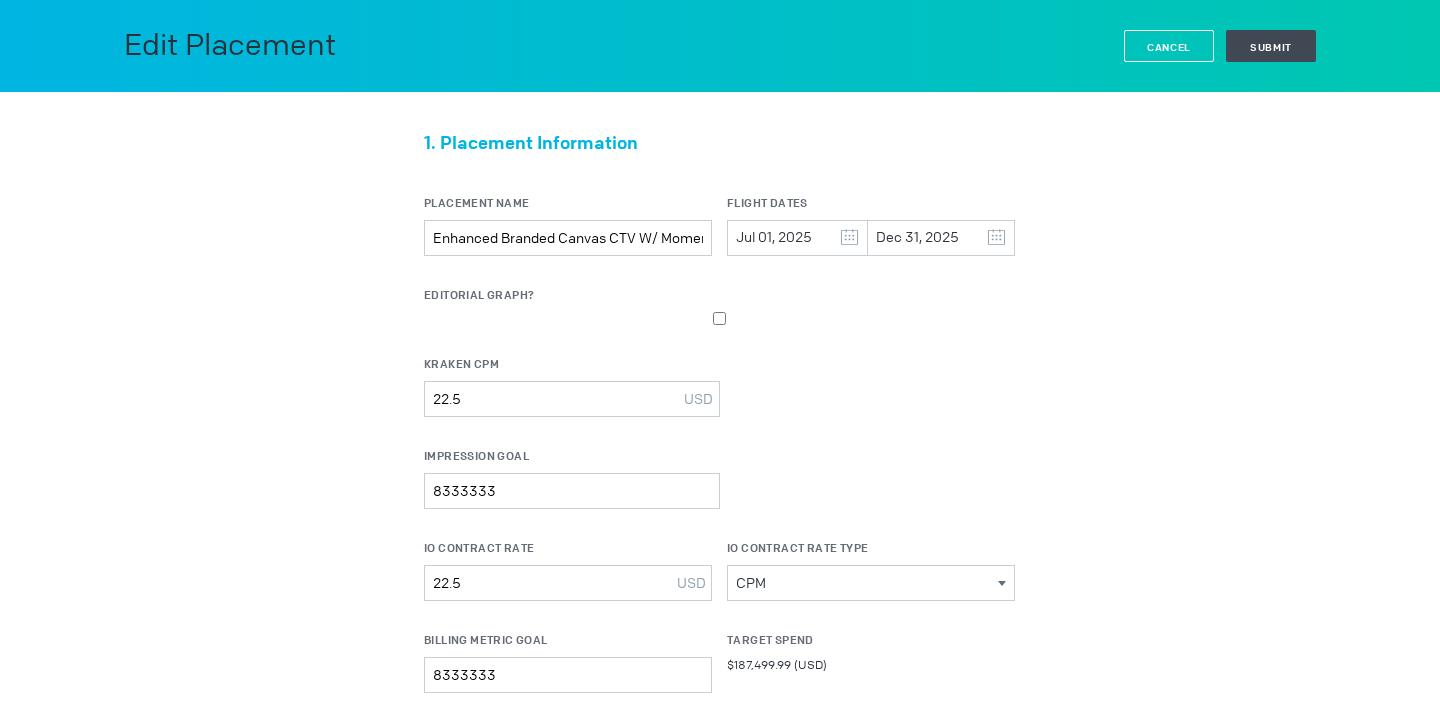 click on "Cancel" at bounding box center (1169, 47) 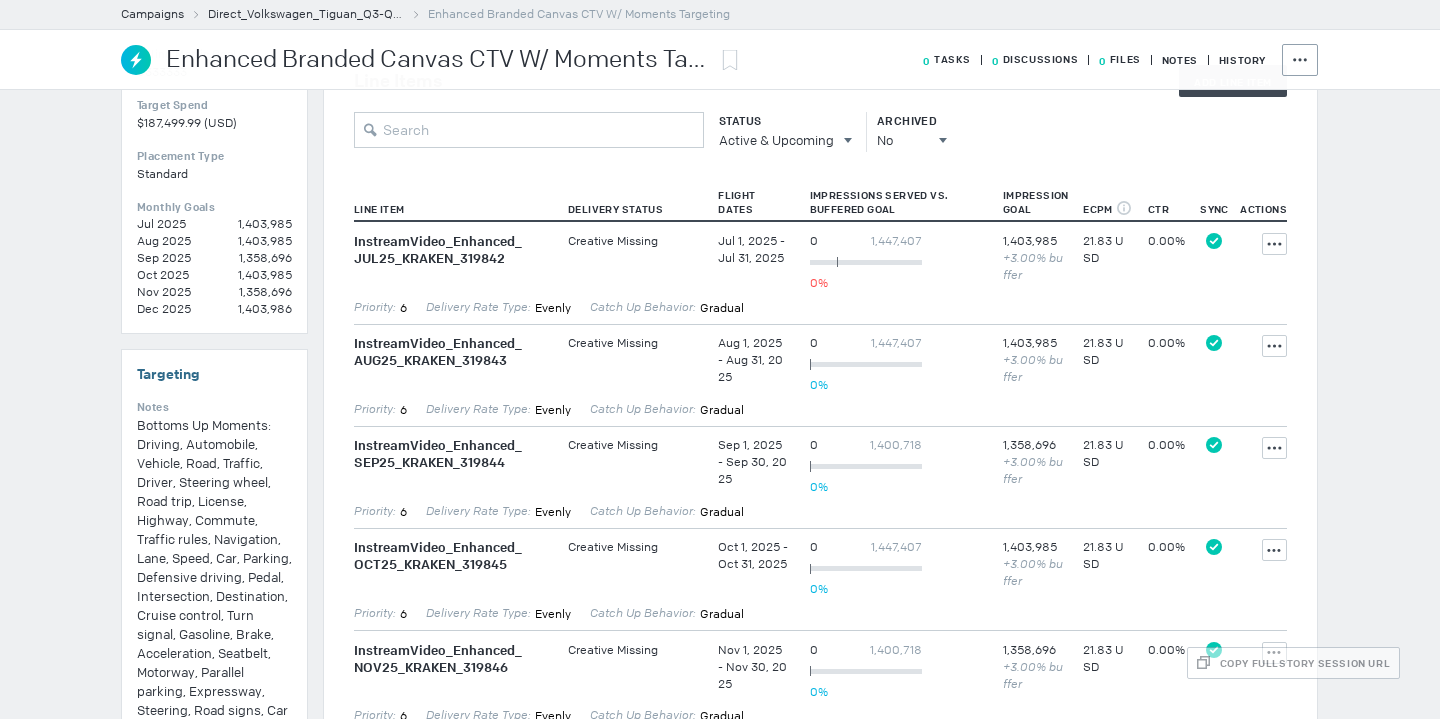 scroll, scrollTop: 0, scrollLeft: 0, axis: both 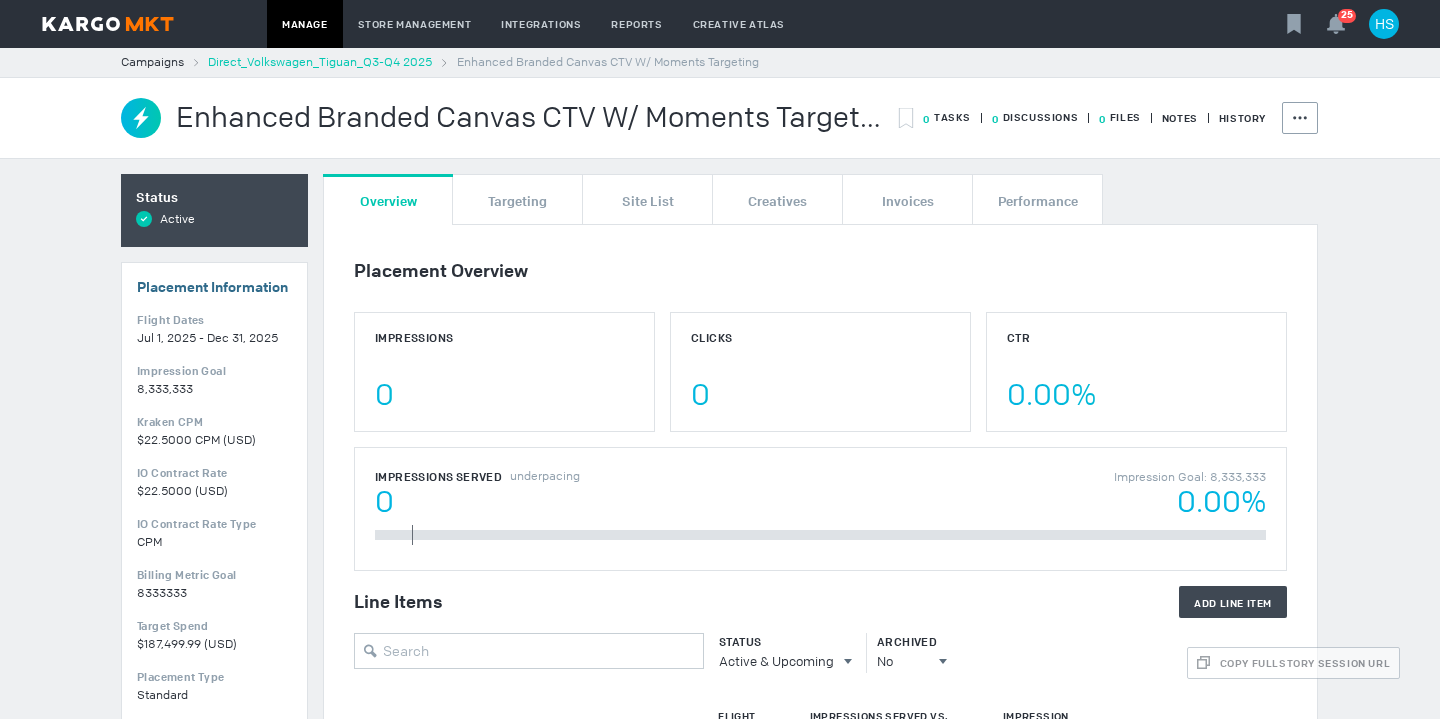 click on "Direct_Volkswagen_Tiguan_Q3-Q4 2025" at bounding box center (320, 62) 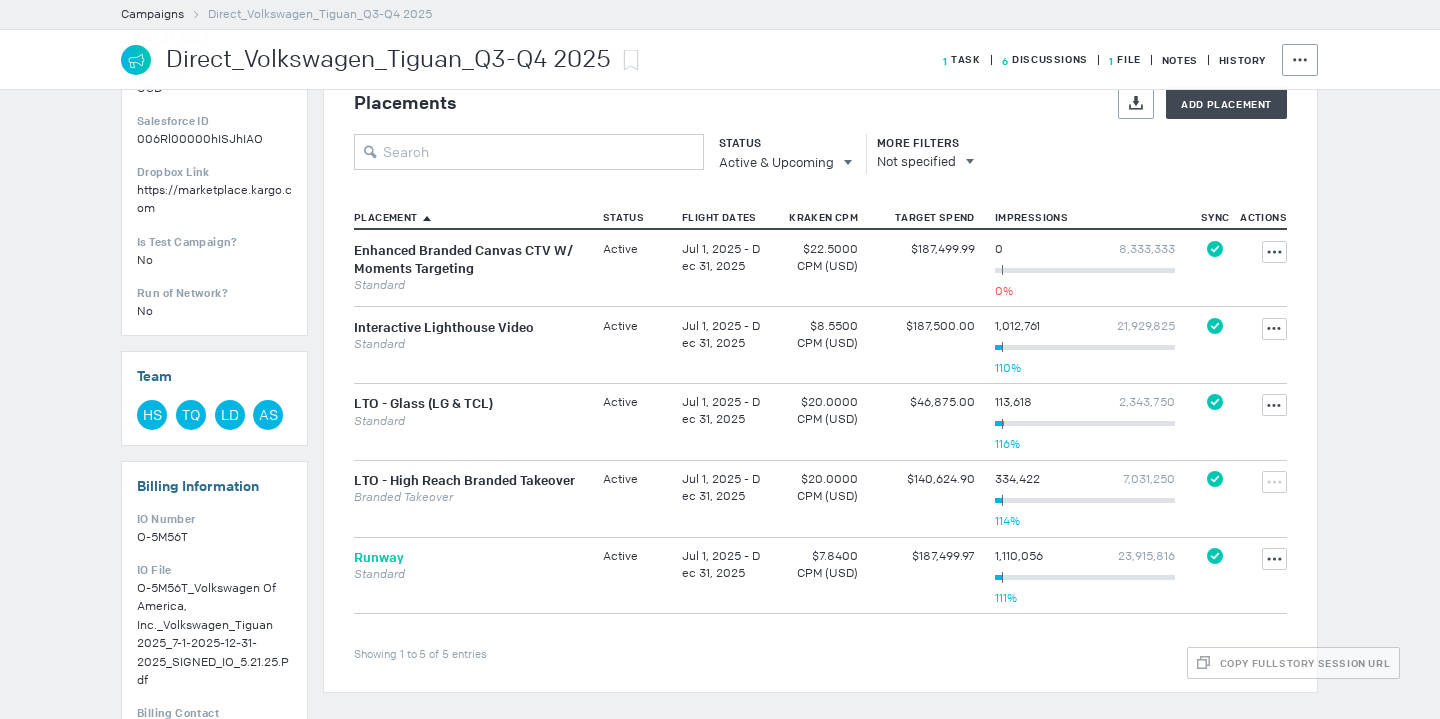 click on "Runway" at bounding box center (379, 557) 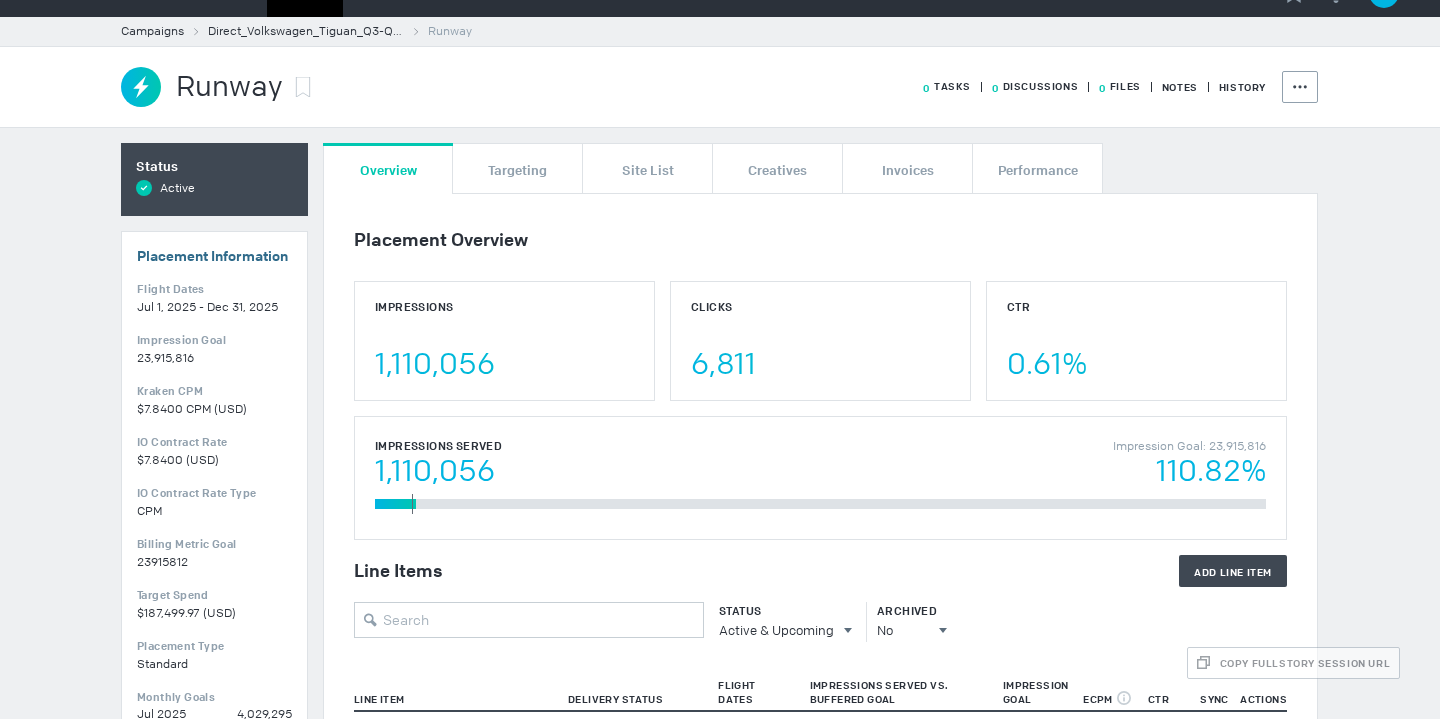 scroll, scrollTop: 0, scrollLeft: 0, axis: both 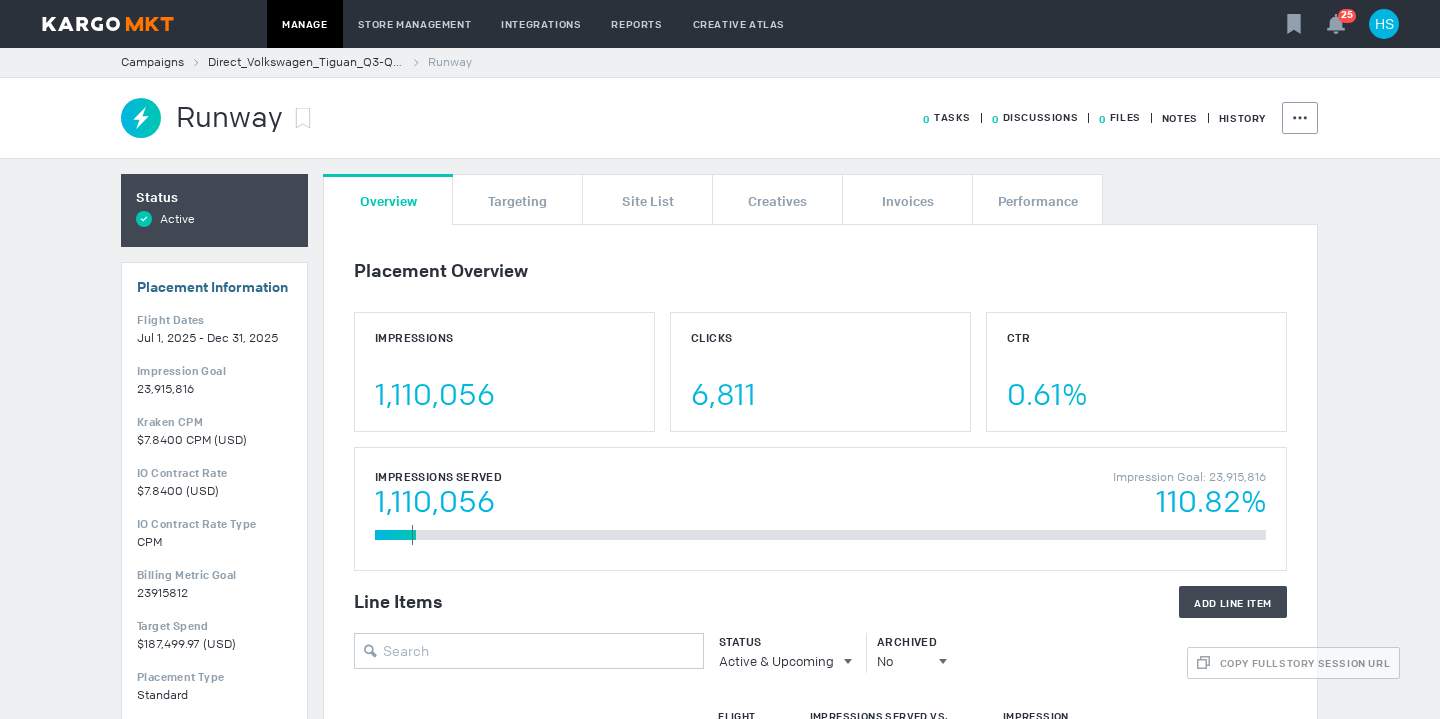 click at bounding box center (108, 24) 